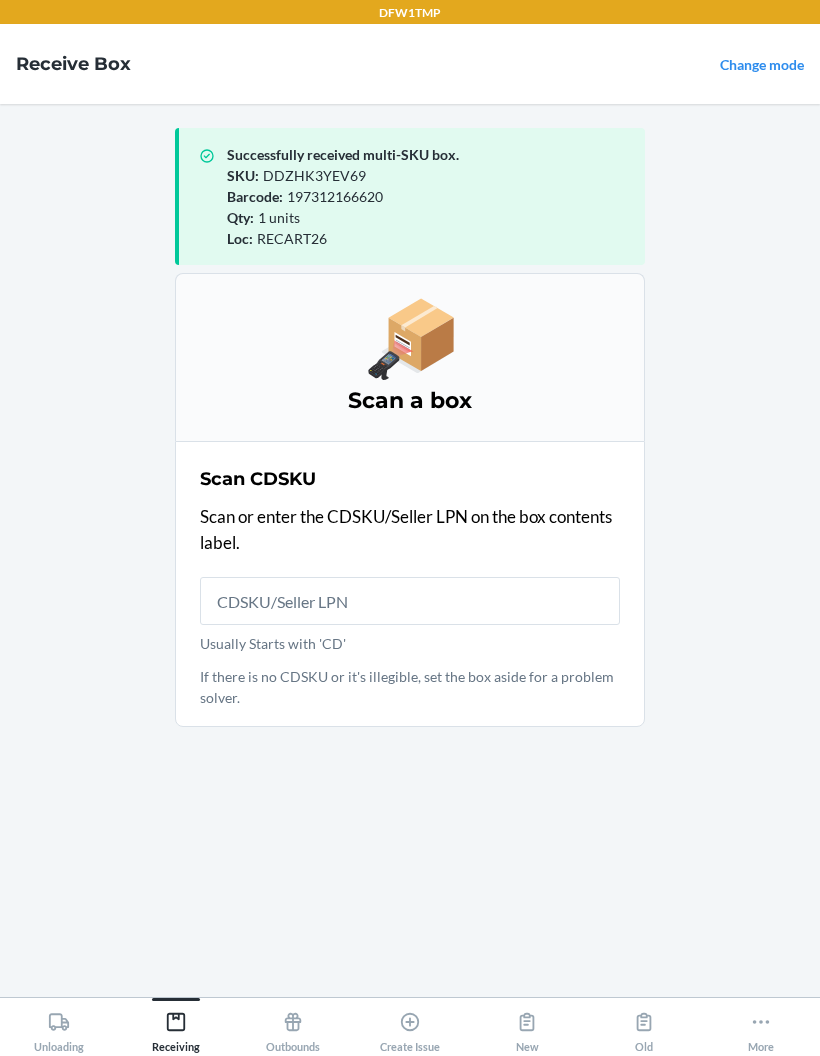 scroll, scrollTop: 0, scrollLeft: 0, axis: both 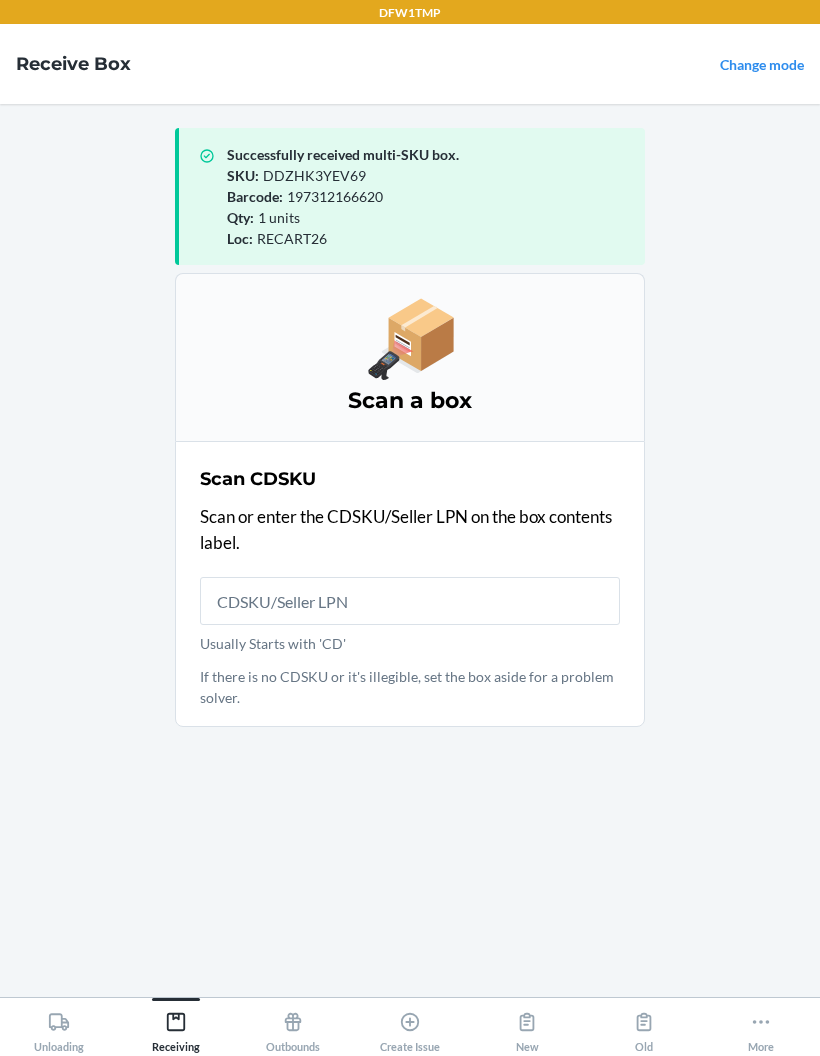 click on "Successfully received multi-SKU box. SKU : [SKU] Barcode : [BARCODE] Qty : 1 units Loc : [LOCATION] Scan a box Scan CDSKU Scan or enter the CDSKU/Seller LPN on the box contents label. Usually Starts with 'CD' If there is no CDSKU or it's illegible, set the box aside for a problem solver." at bounding box center (410, 550) 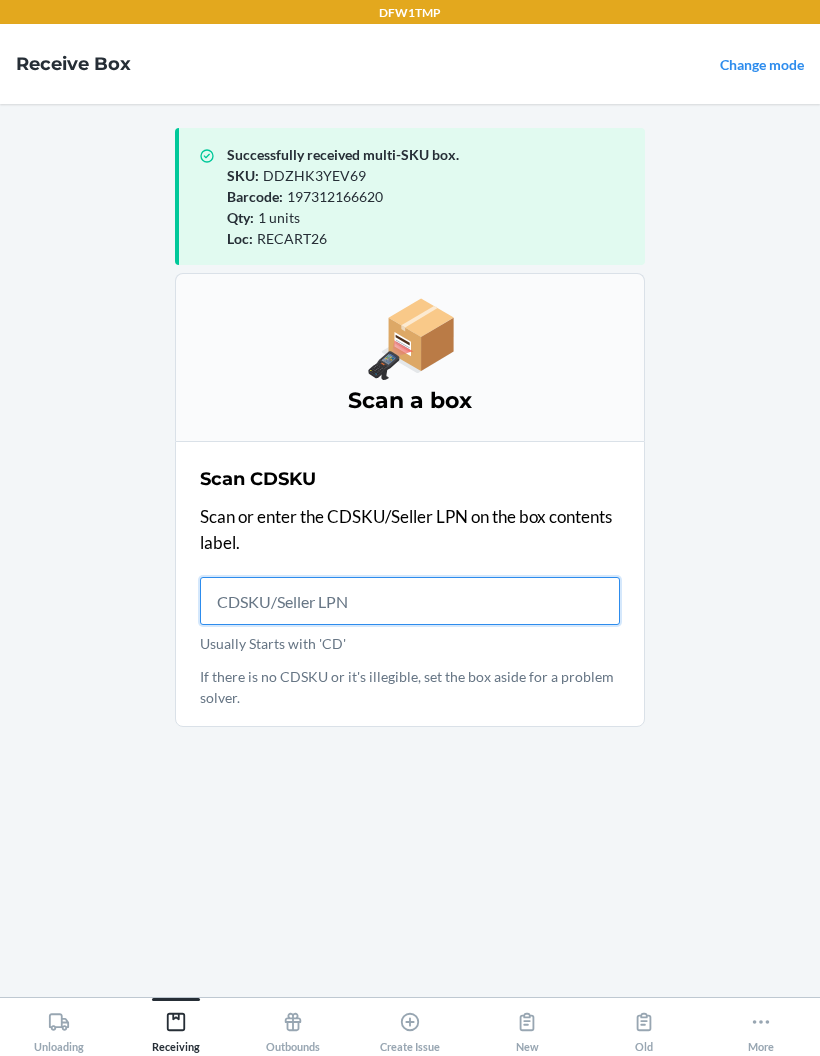 click on "Usually Starts with 'CD'" at bounding box center [410, 601] 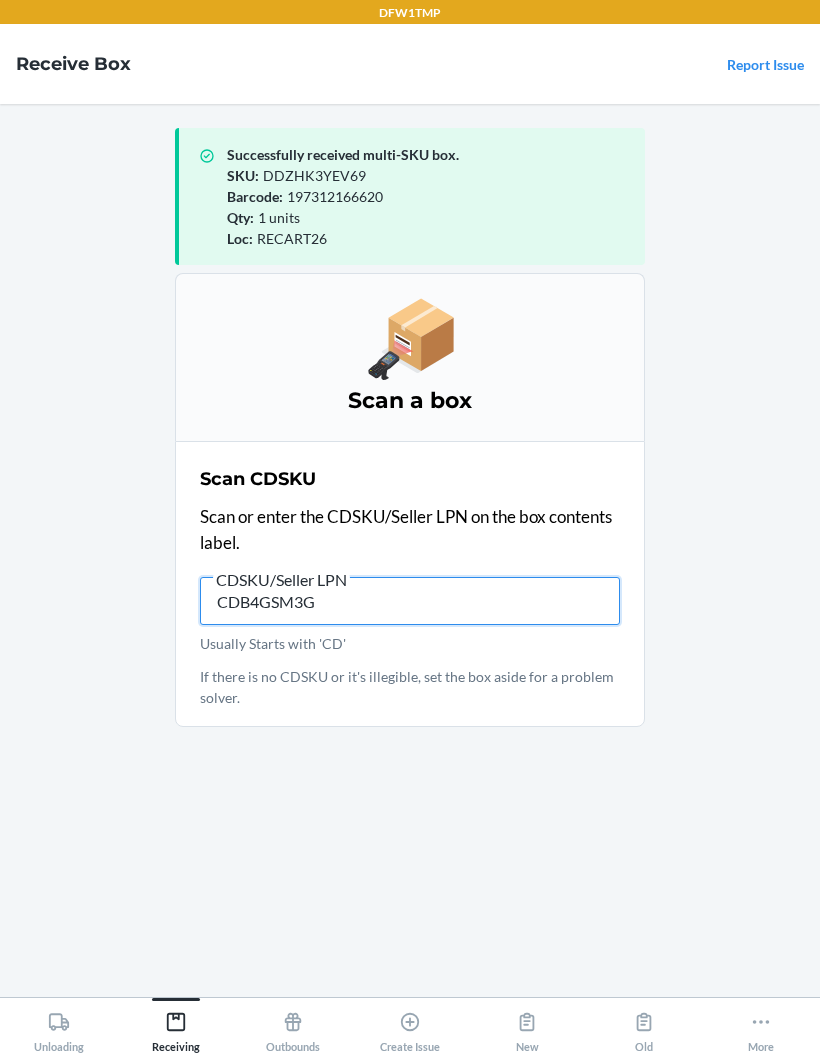 type on "CDB4GSM3GR" 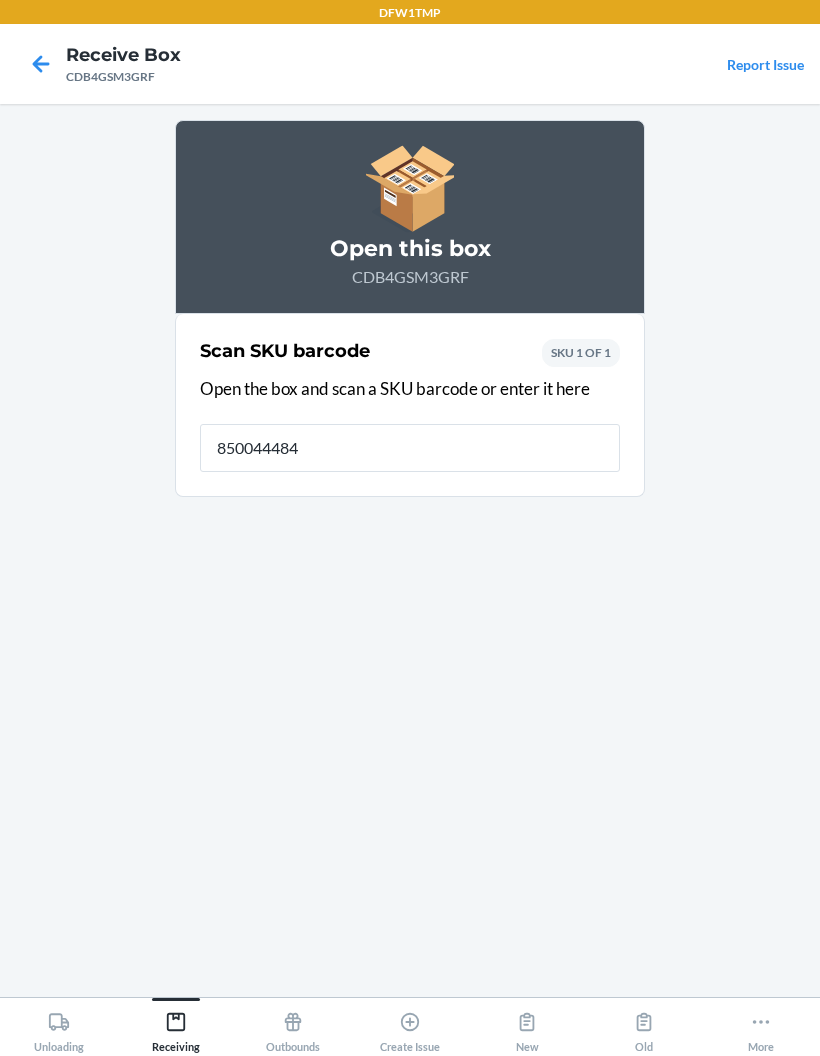 type on "8500444846" 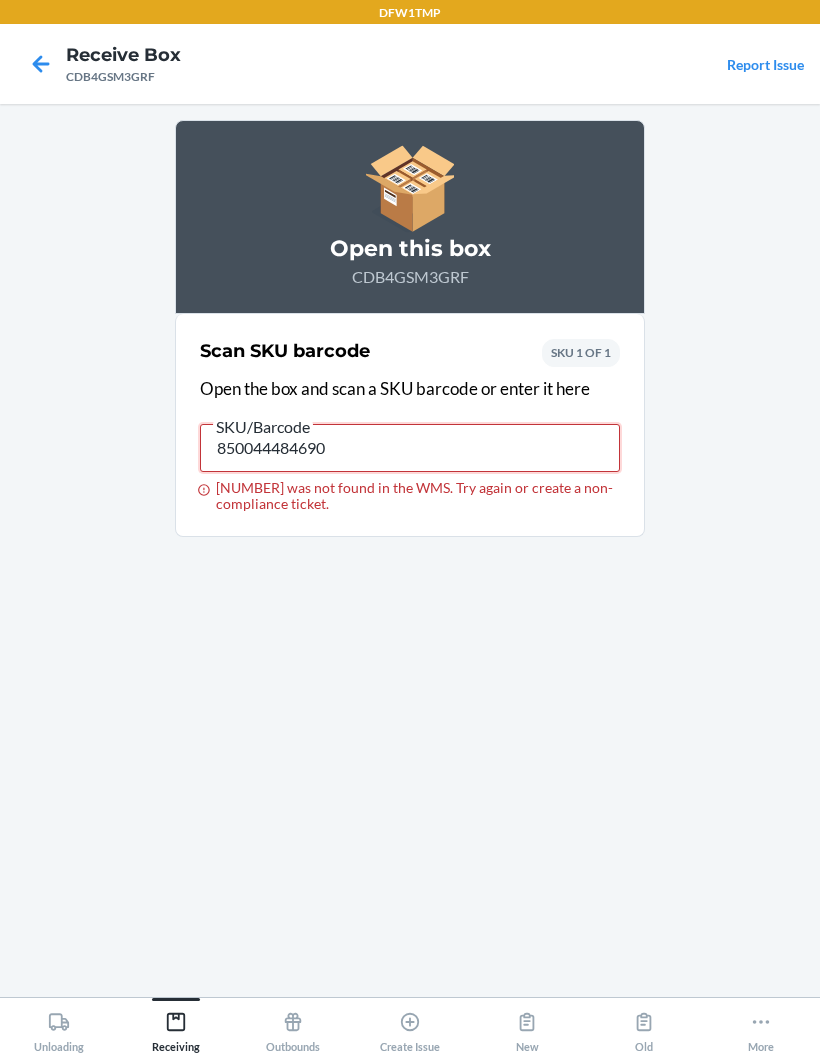 click on "850044484690" at bounding box center (410, 448) 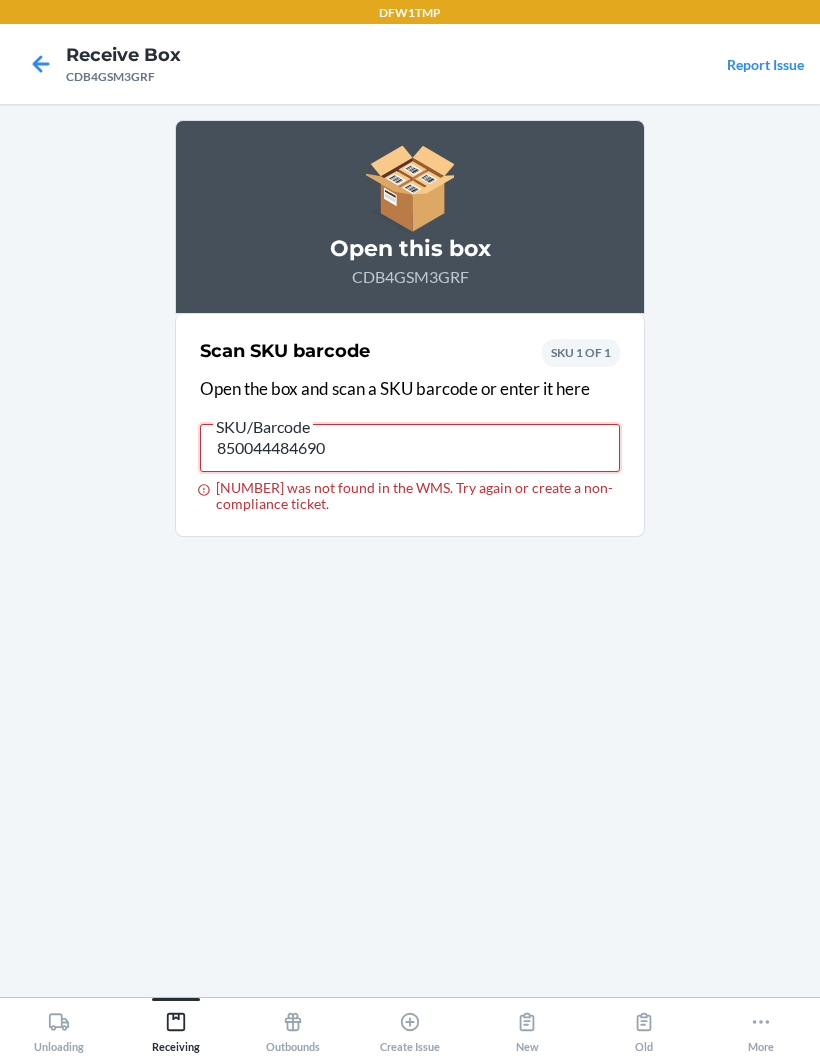 click on "850044484690" at bounding box center [410, 448] 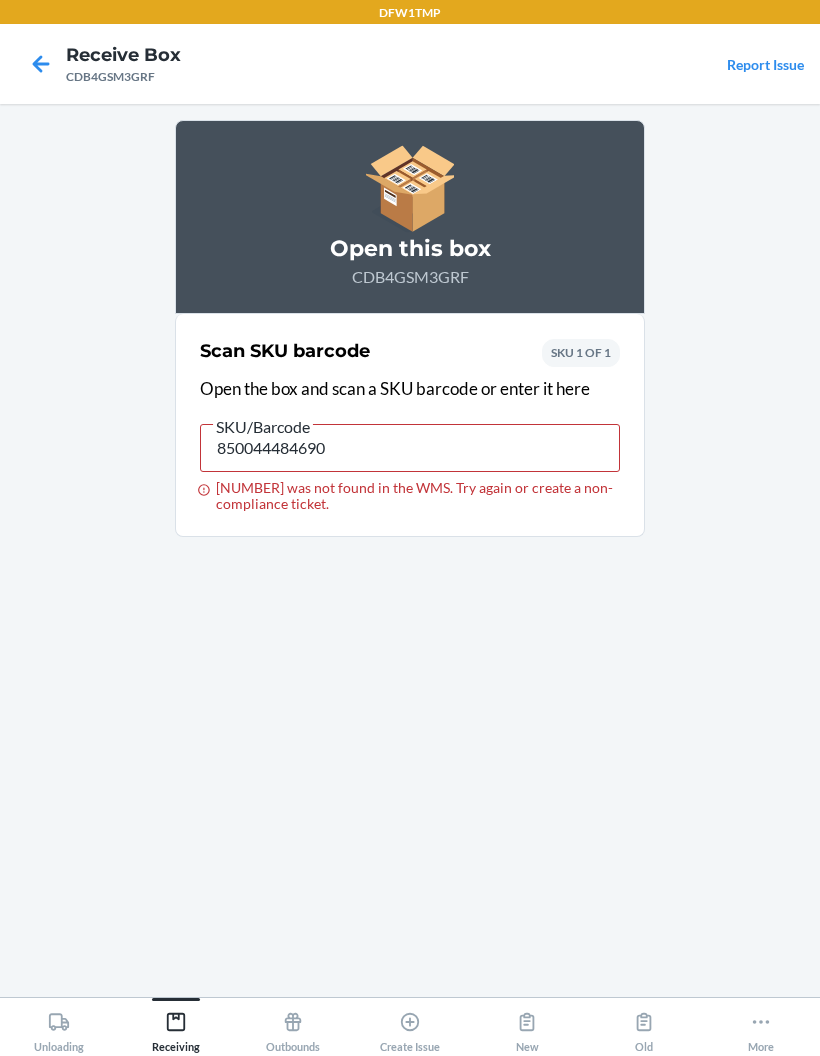 click 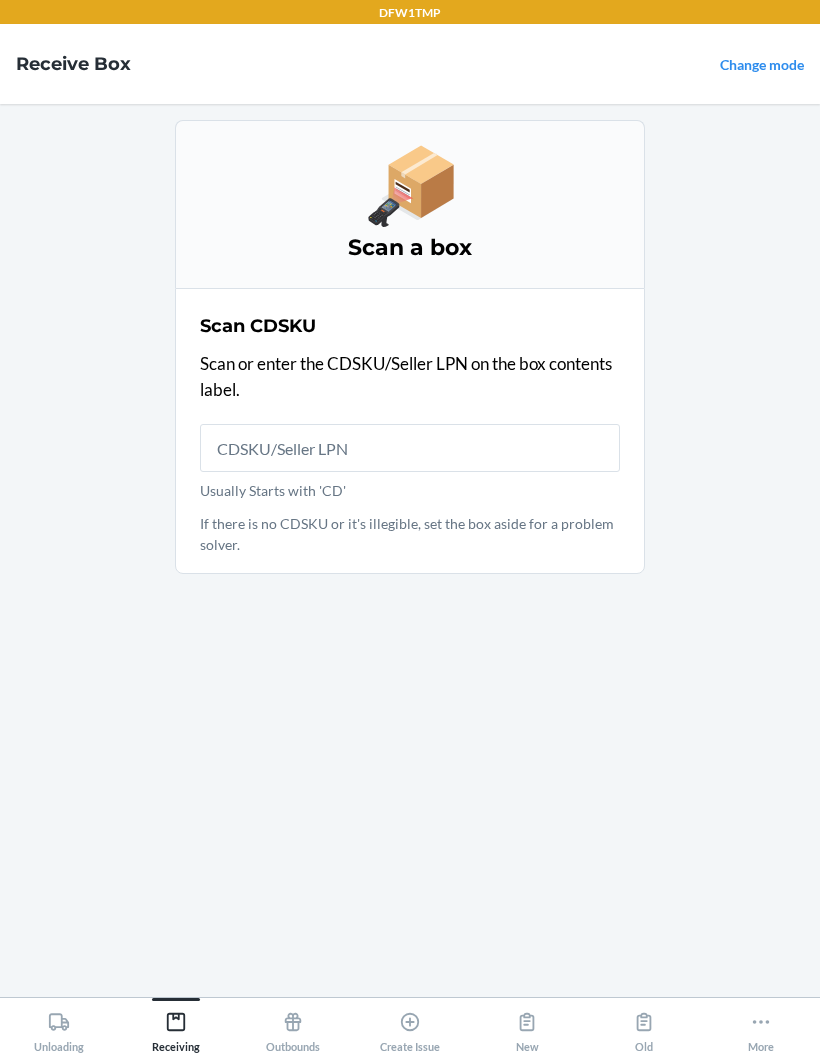 click on "Receive Box" at bounding box center (73, 64) 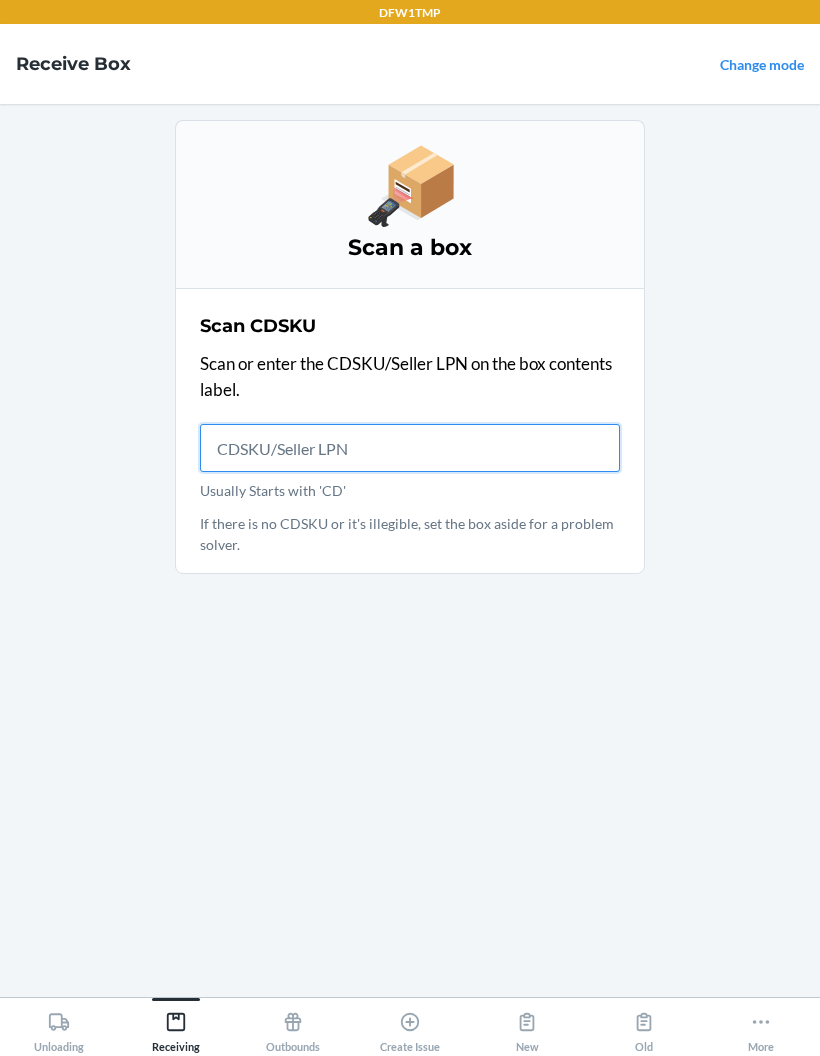 click on "Usually Starts with 'CD'" at bounding box center [410, 448] 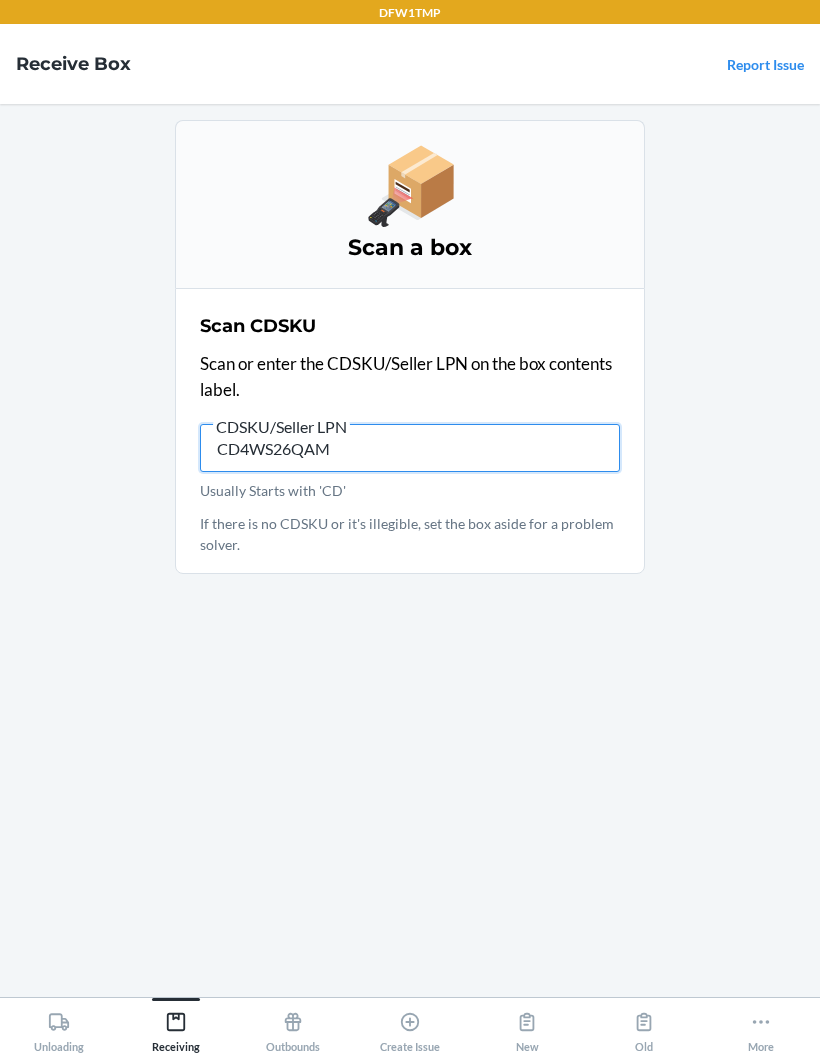 type on "CD4WS26QAMJ" 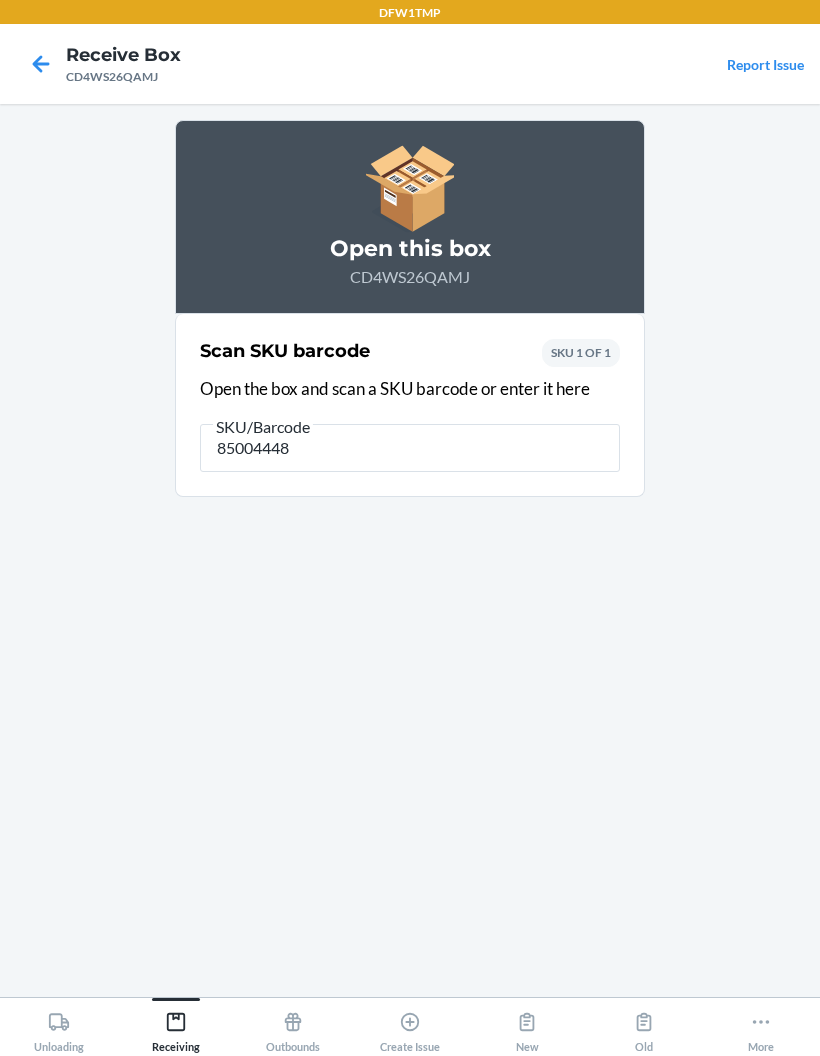 type on "850044484" 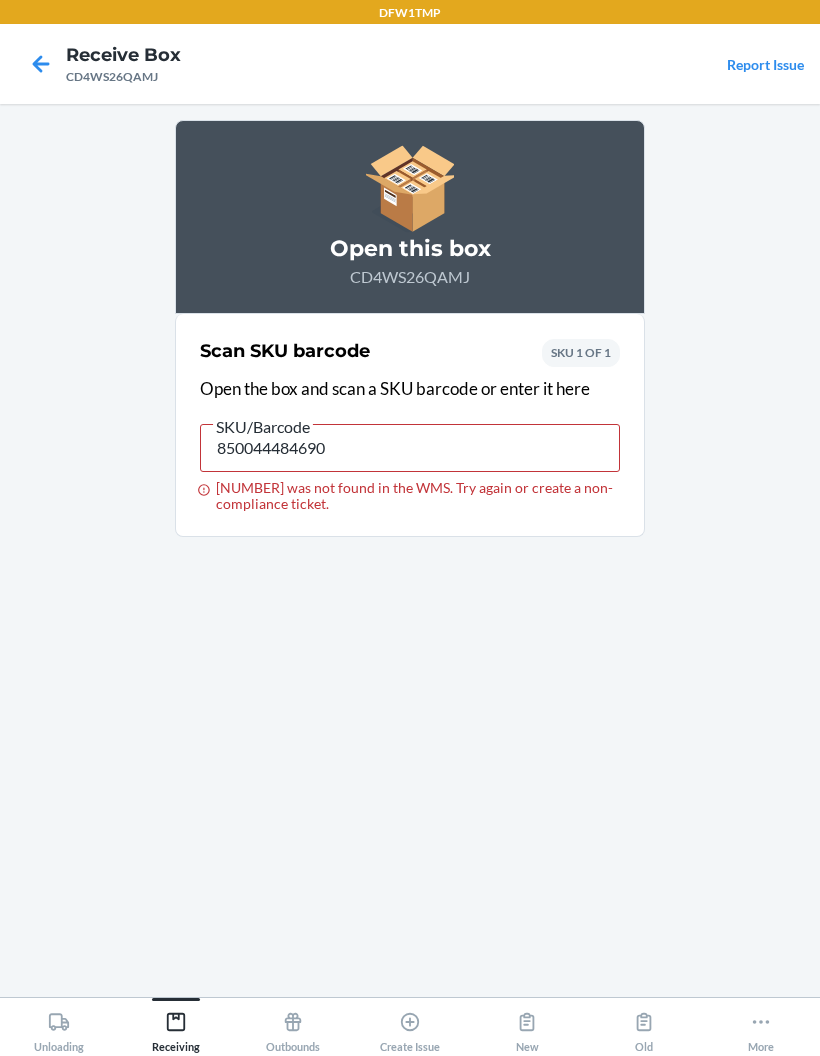 click on "Report Issue" at bounding box center [765, 64] 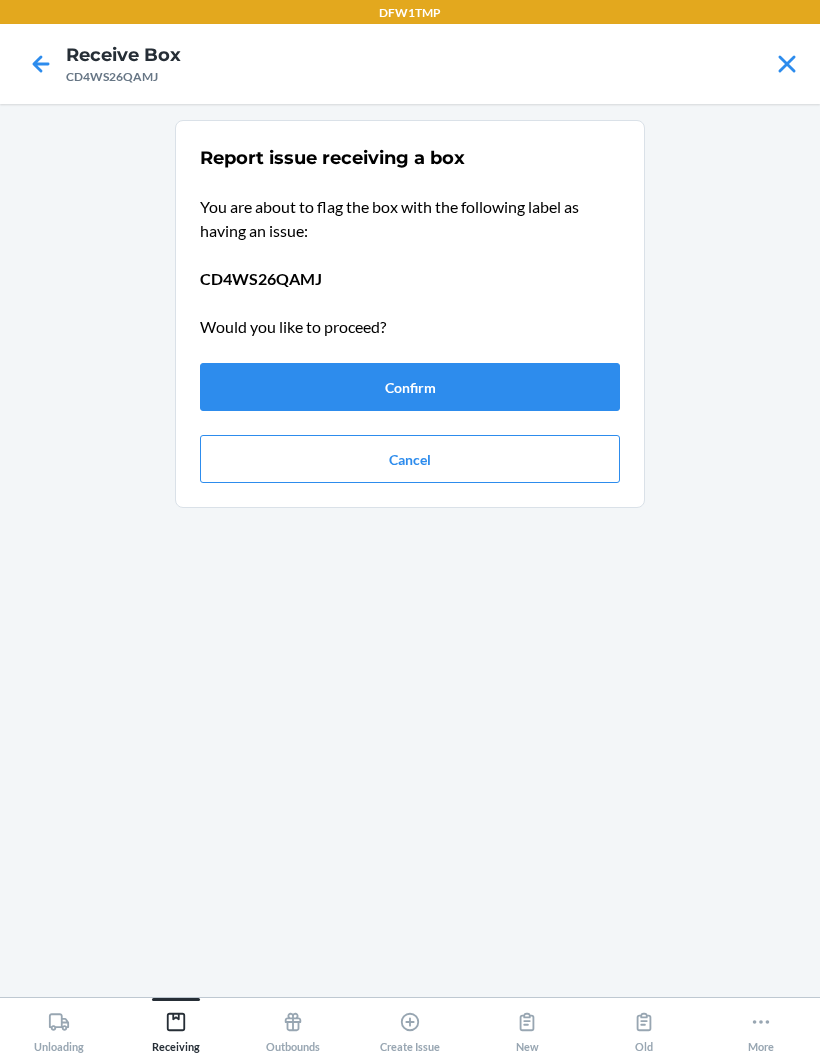click 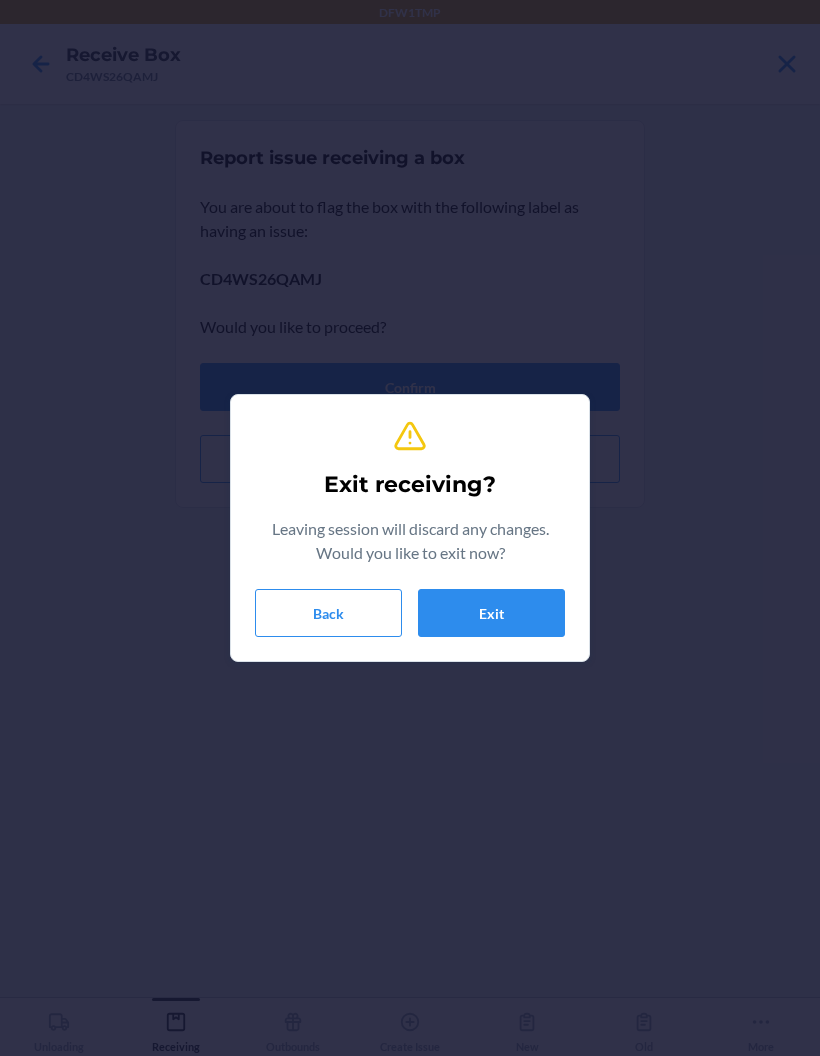 click on "Exit" at bounding box center [491, 613] 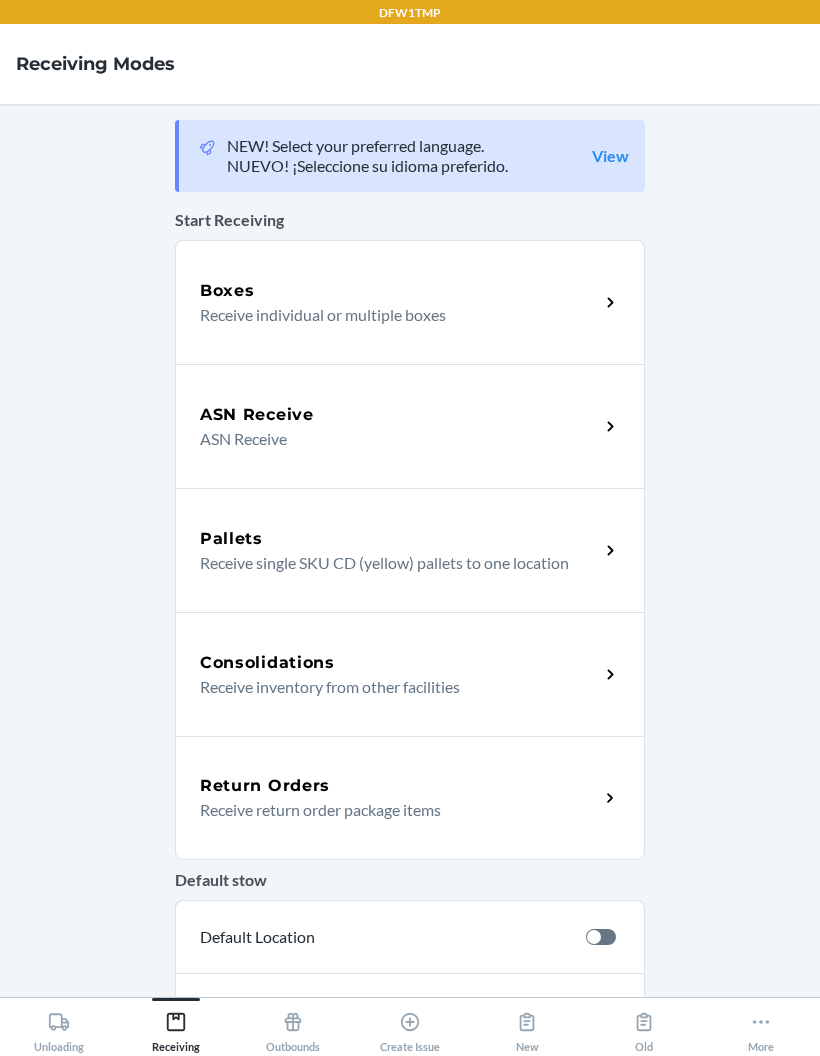 click on "Boxes" at bounding box center (399, 291) 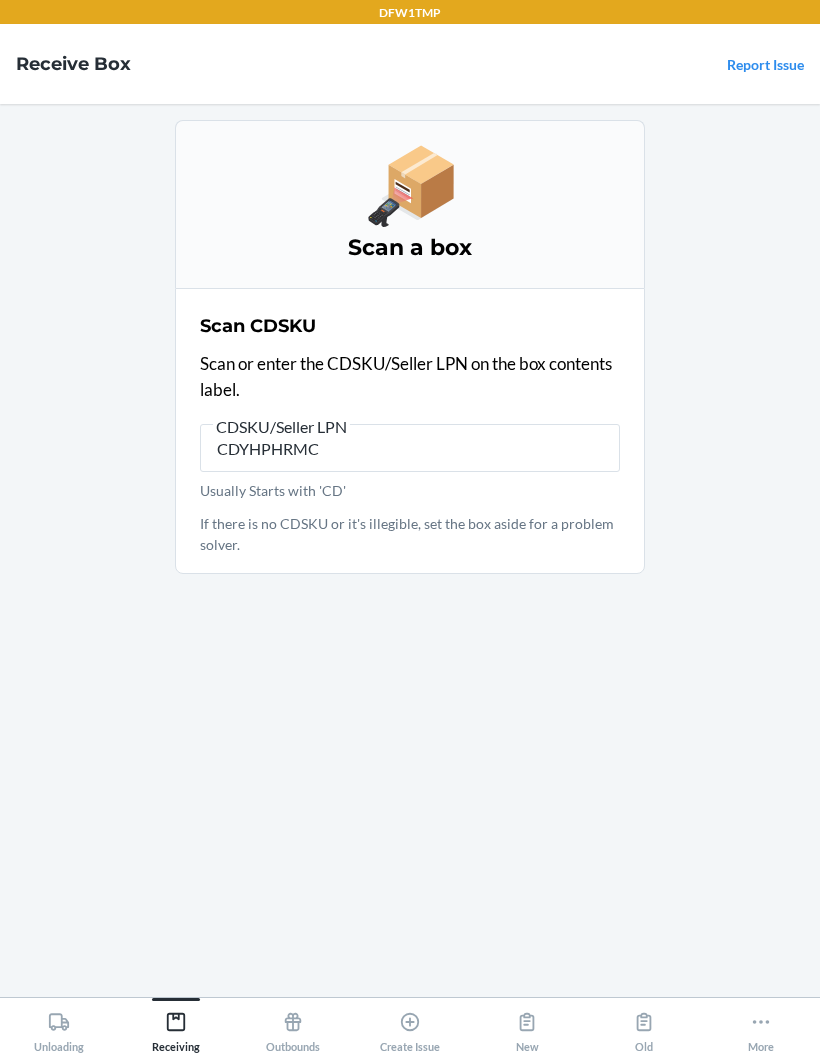 type on "CDYHPHRMCQ" 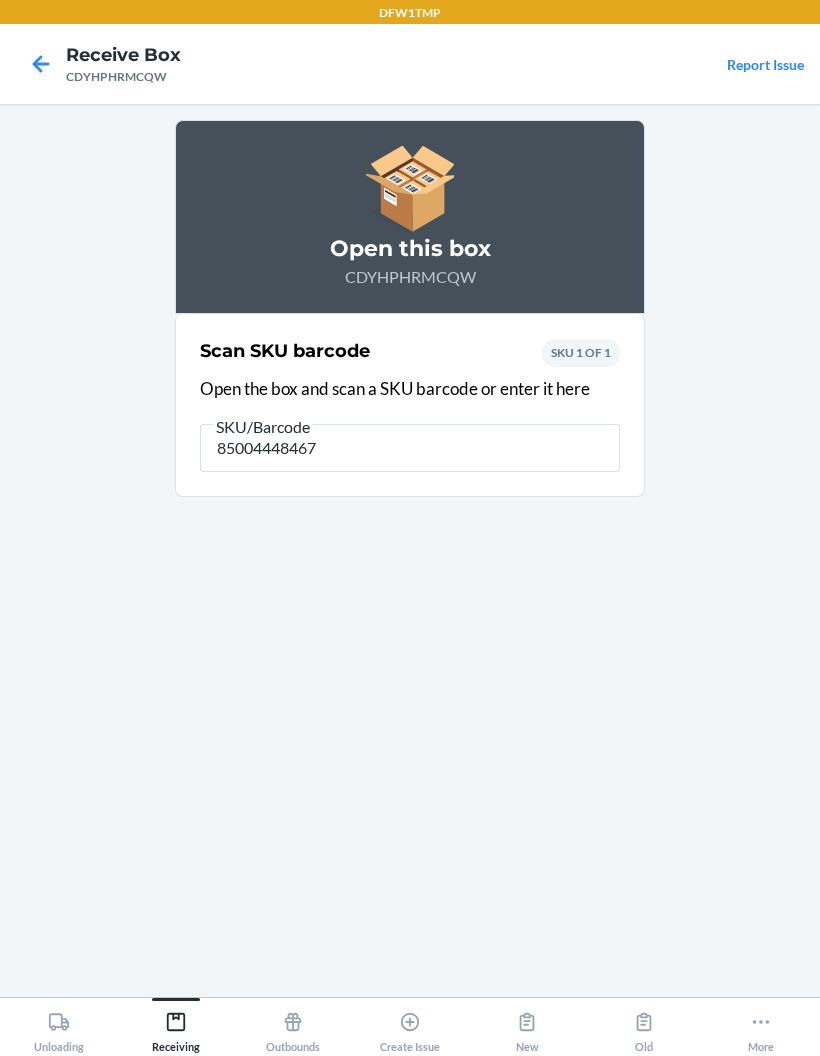type on "850044484676" 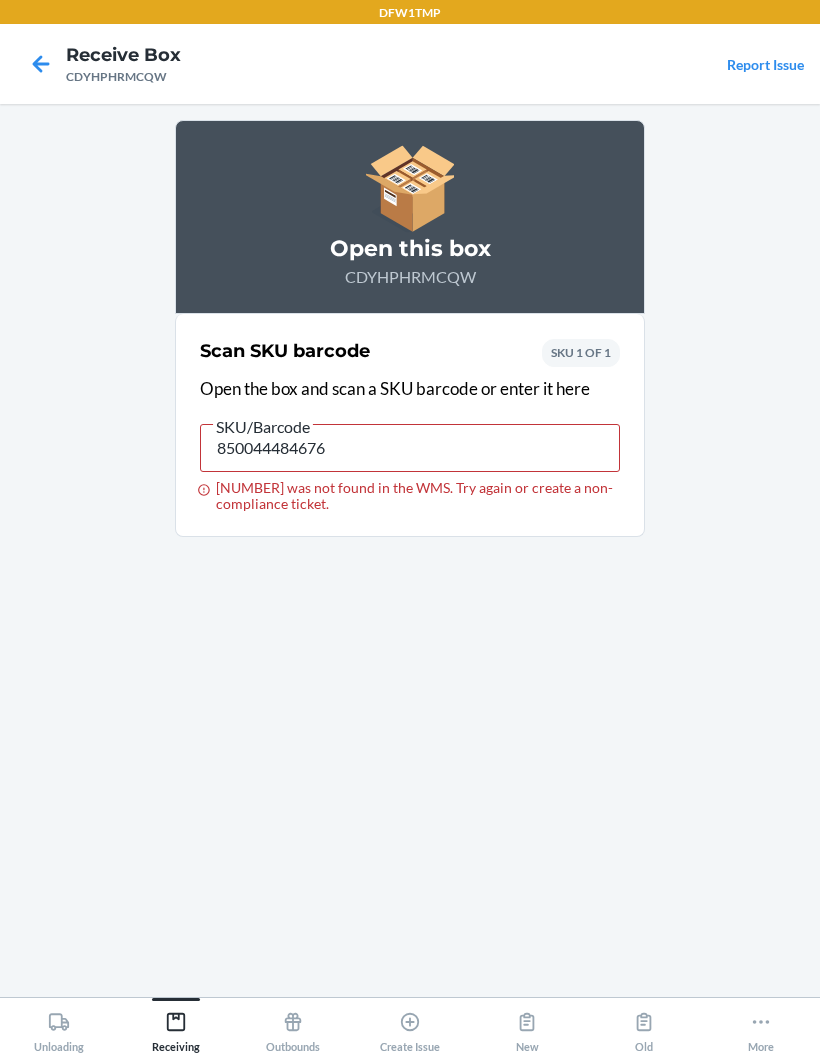 click 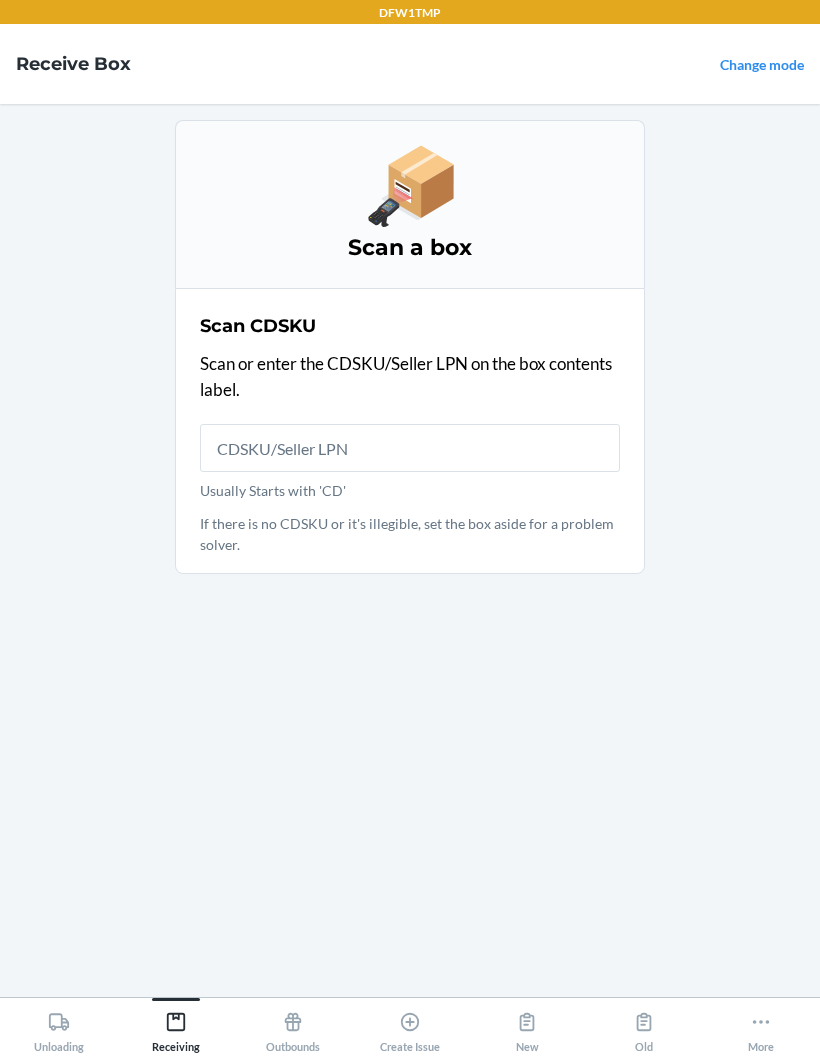 click on "Receive Box" at bounding box center (73, 64) 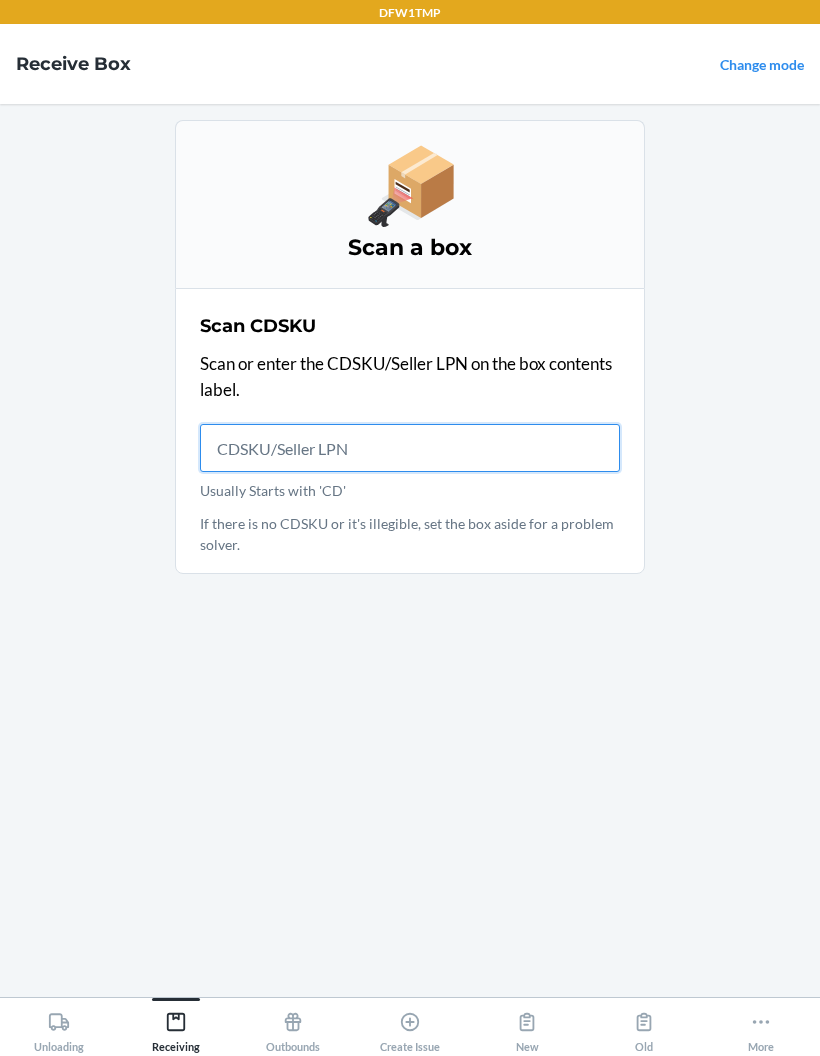 click on "Usually Starts with 'CD'" at bounding box center (410, 448) 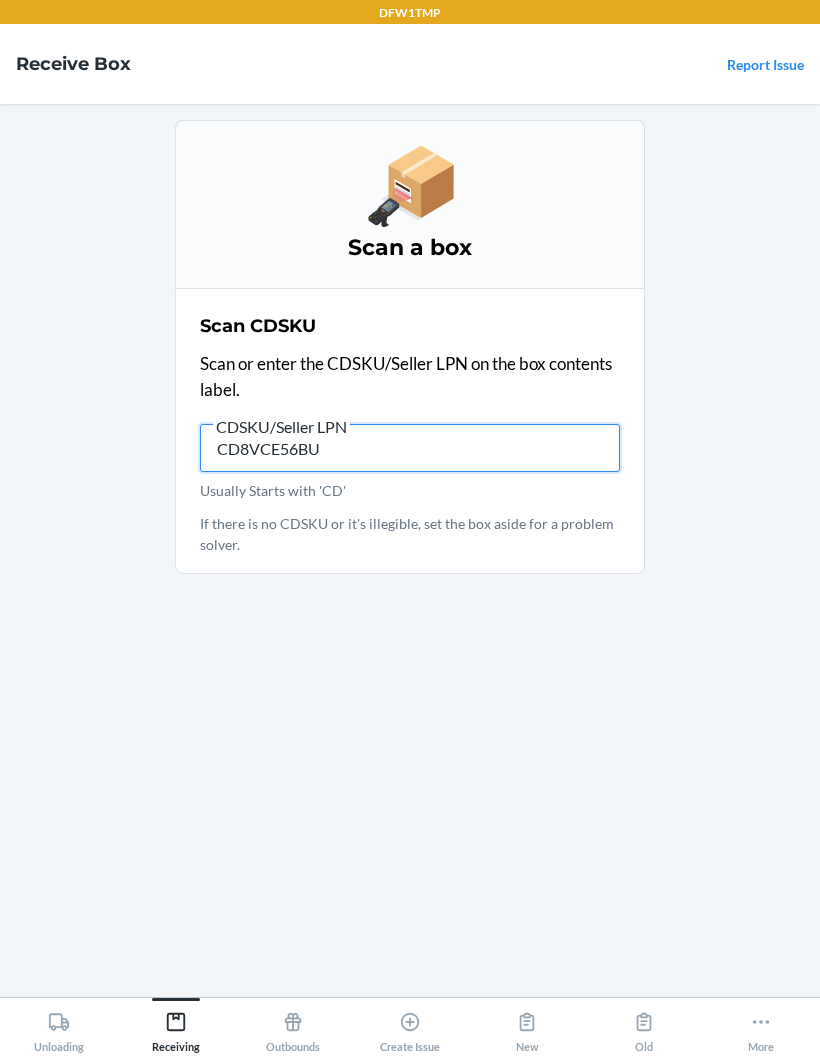type on "CD8VCE56BUR" 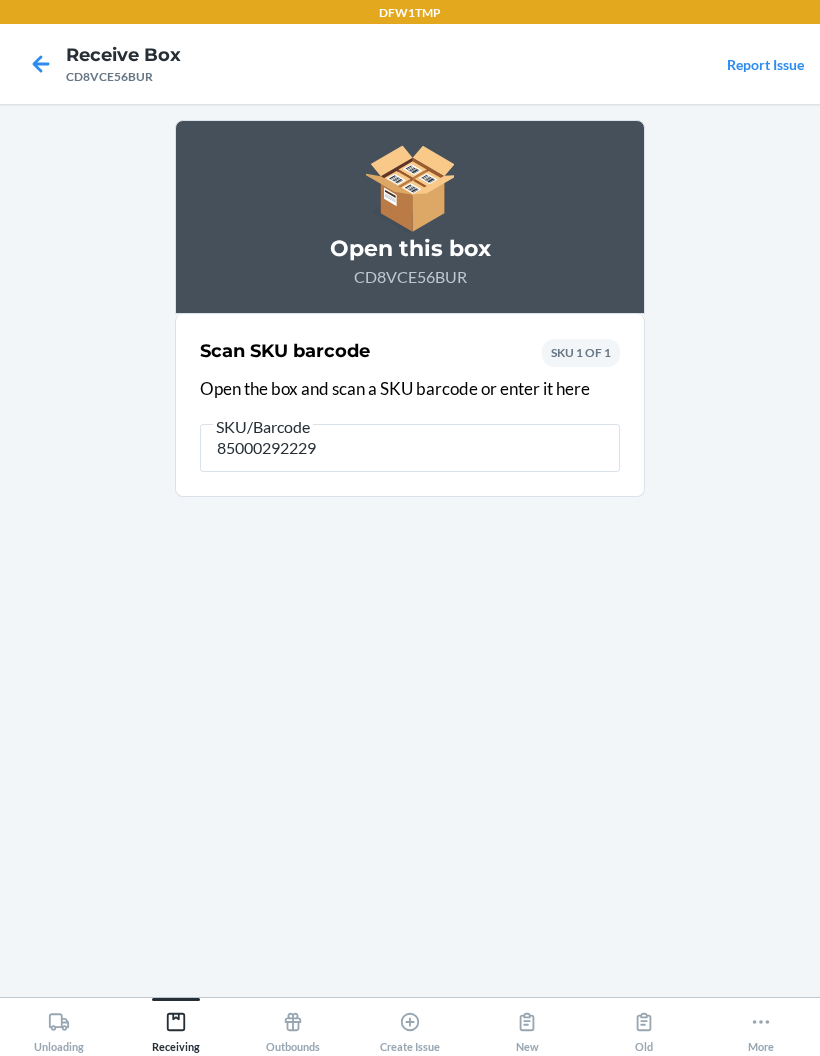 type on "850002922295" 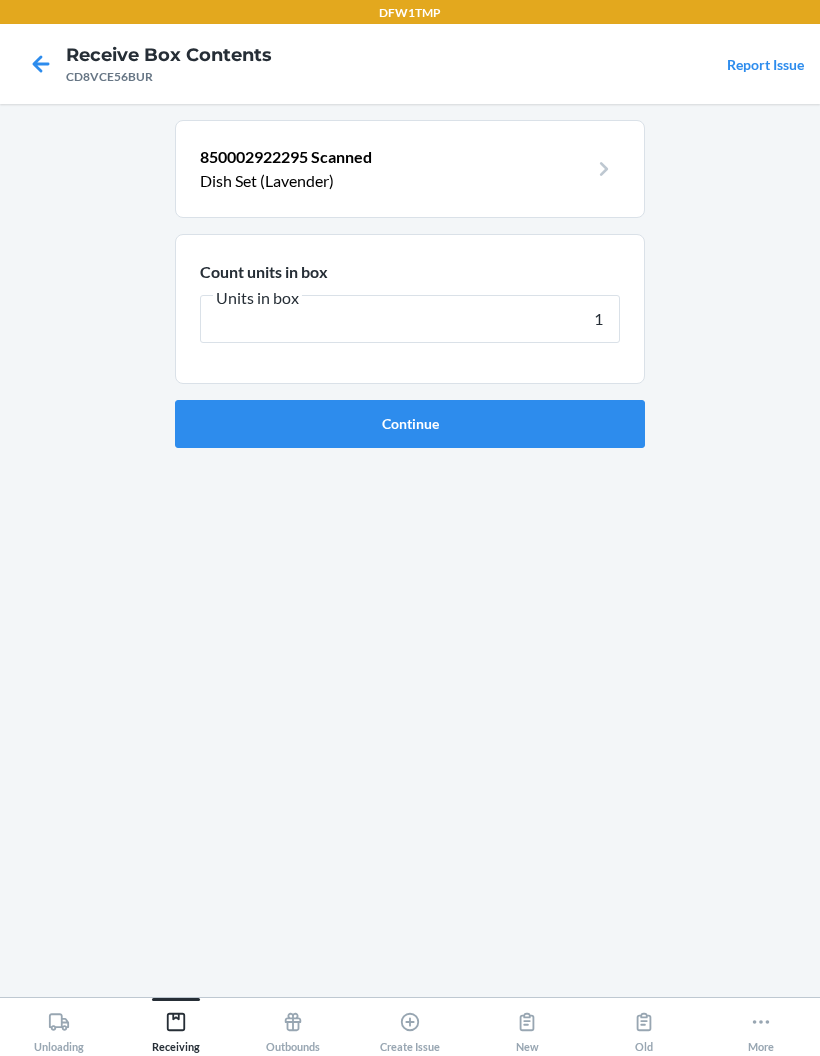 type on "10" 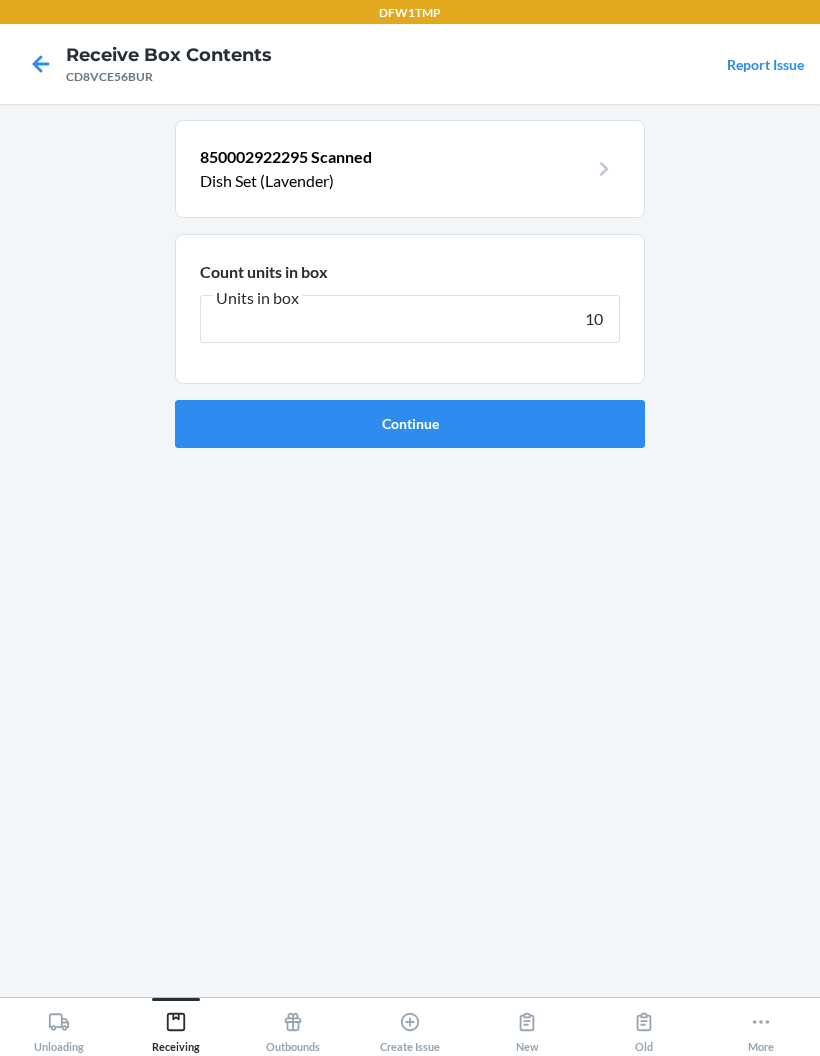 click on "Continue" at bounding box center [410, 424] 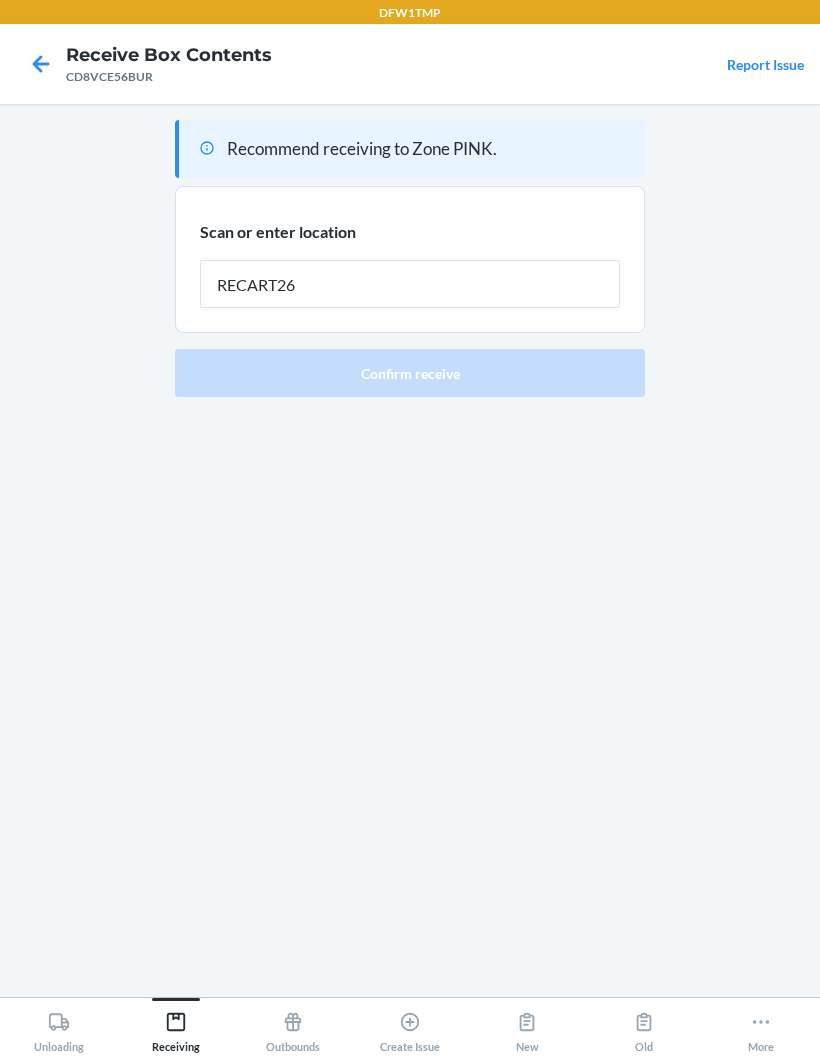 type on "RECART26" 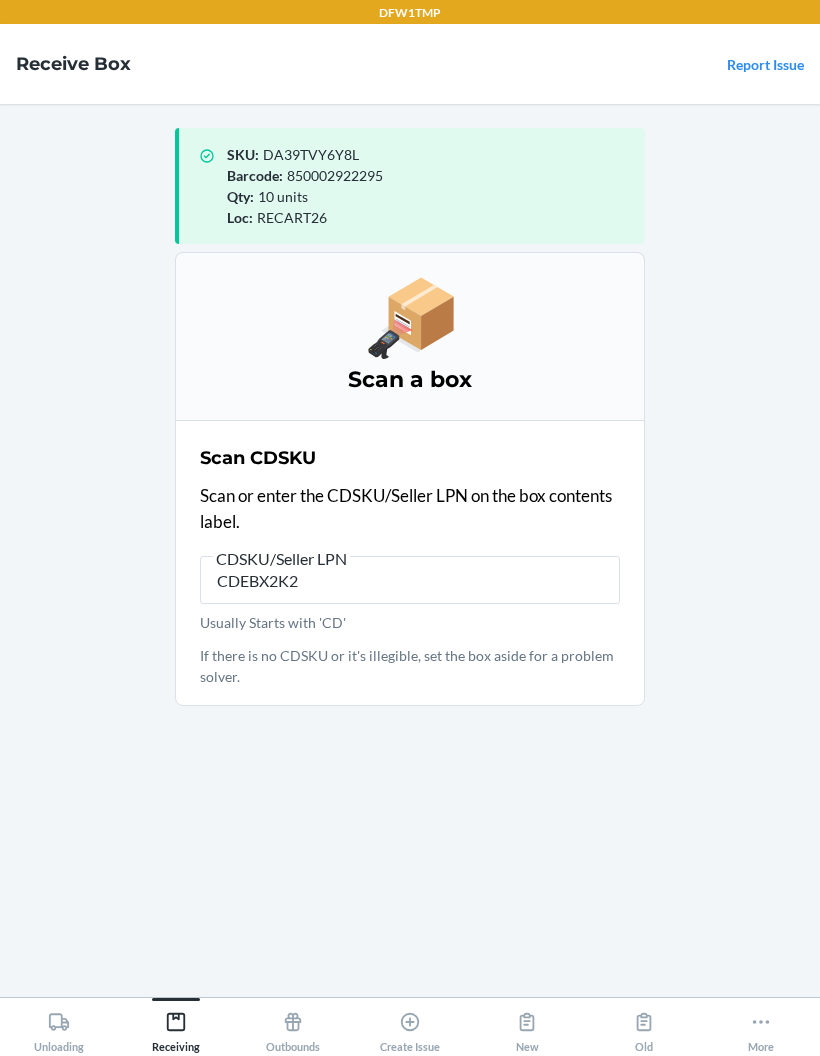type on "CDEBX2K2K" 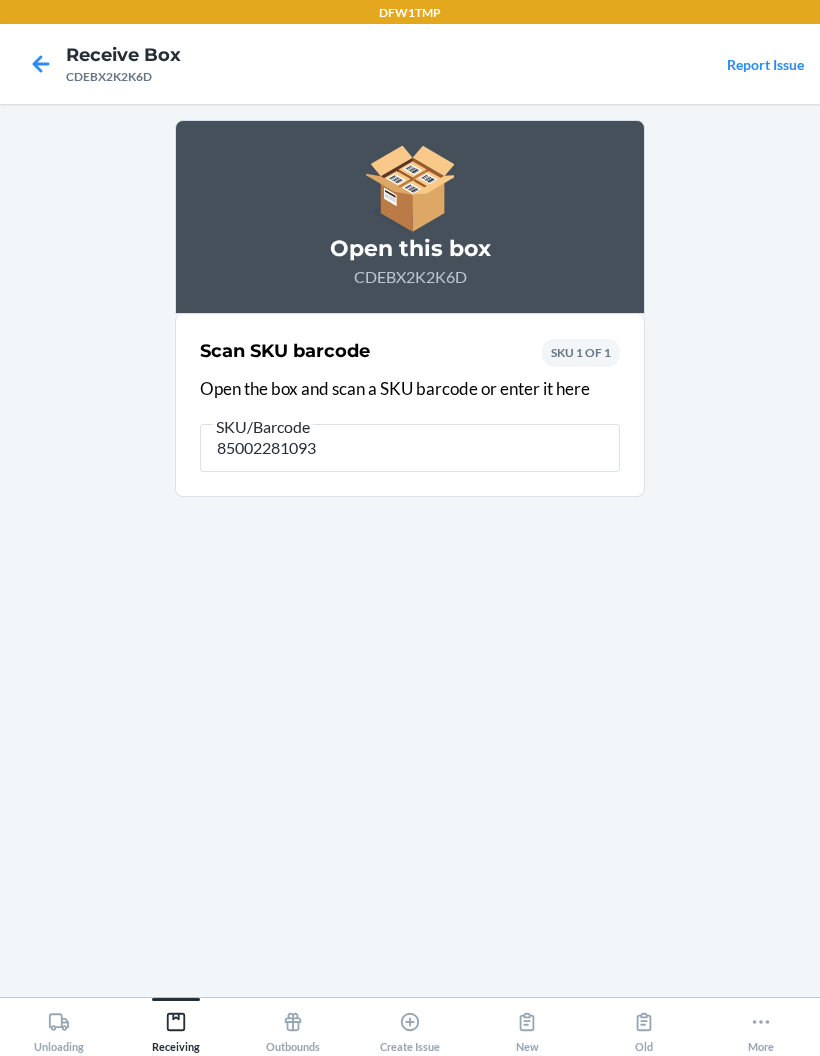 type on "850022810930" 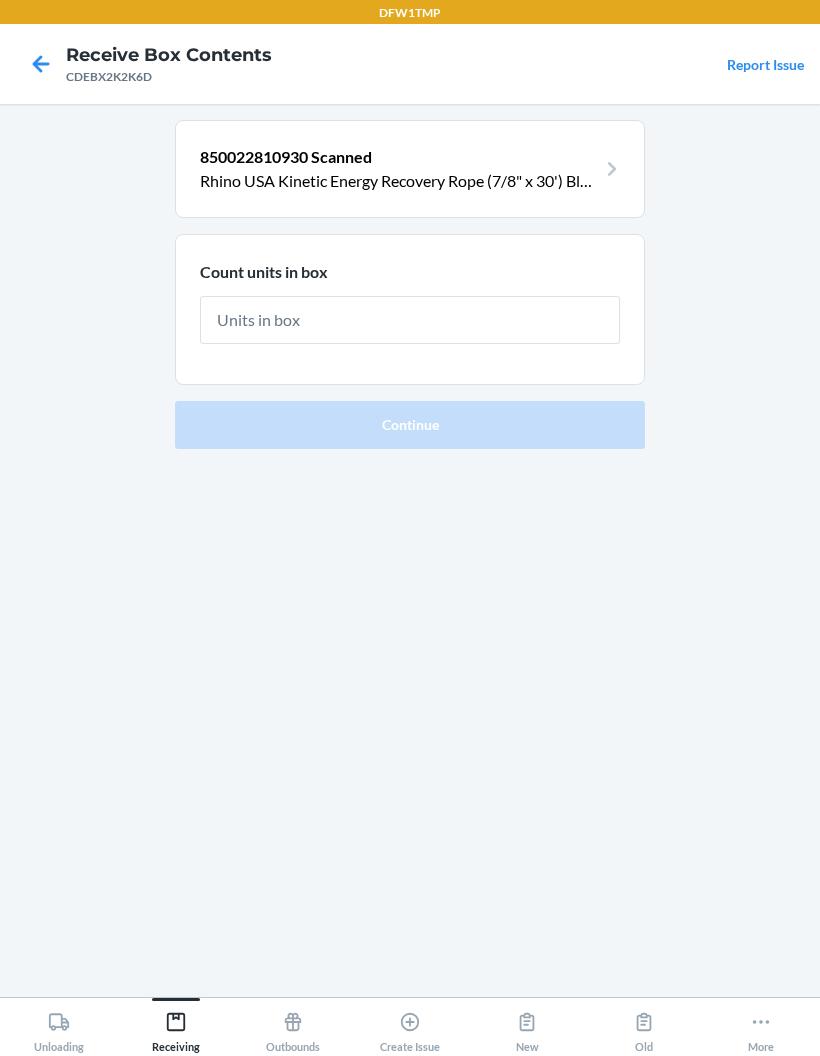 click 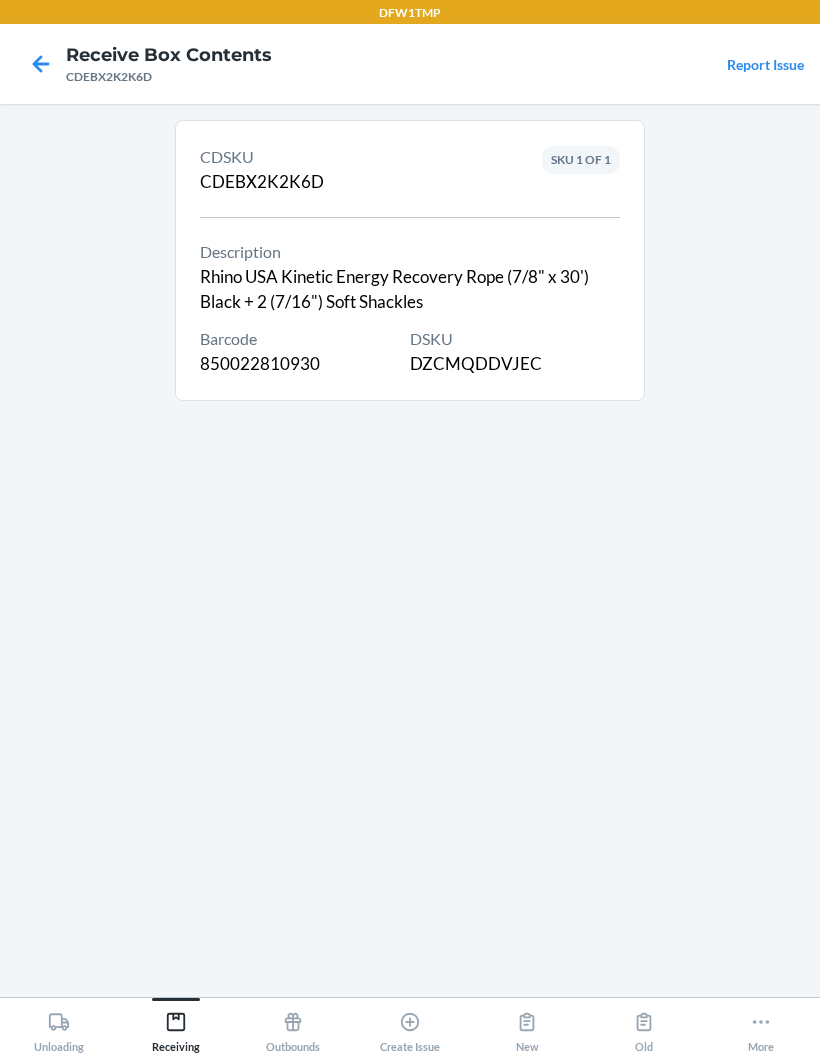 click 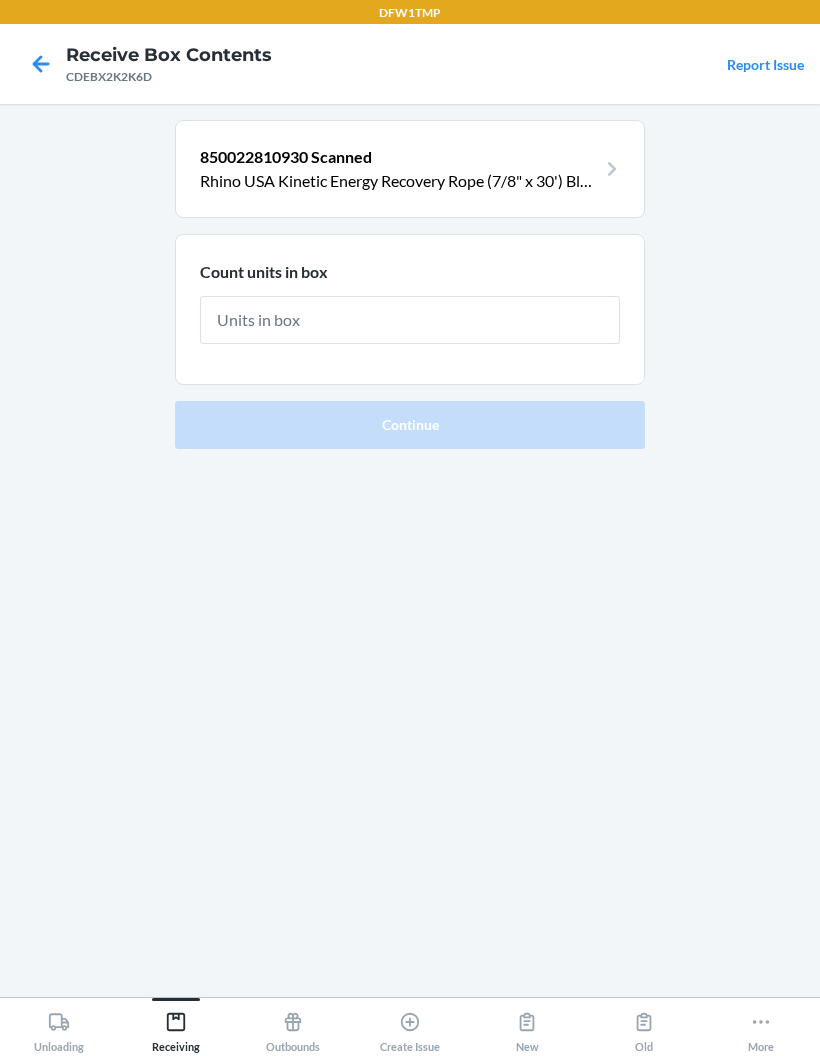 click at bounding box center [410, 320] 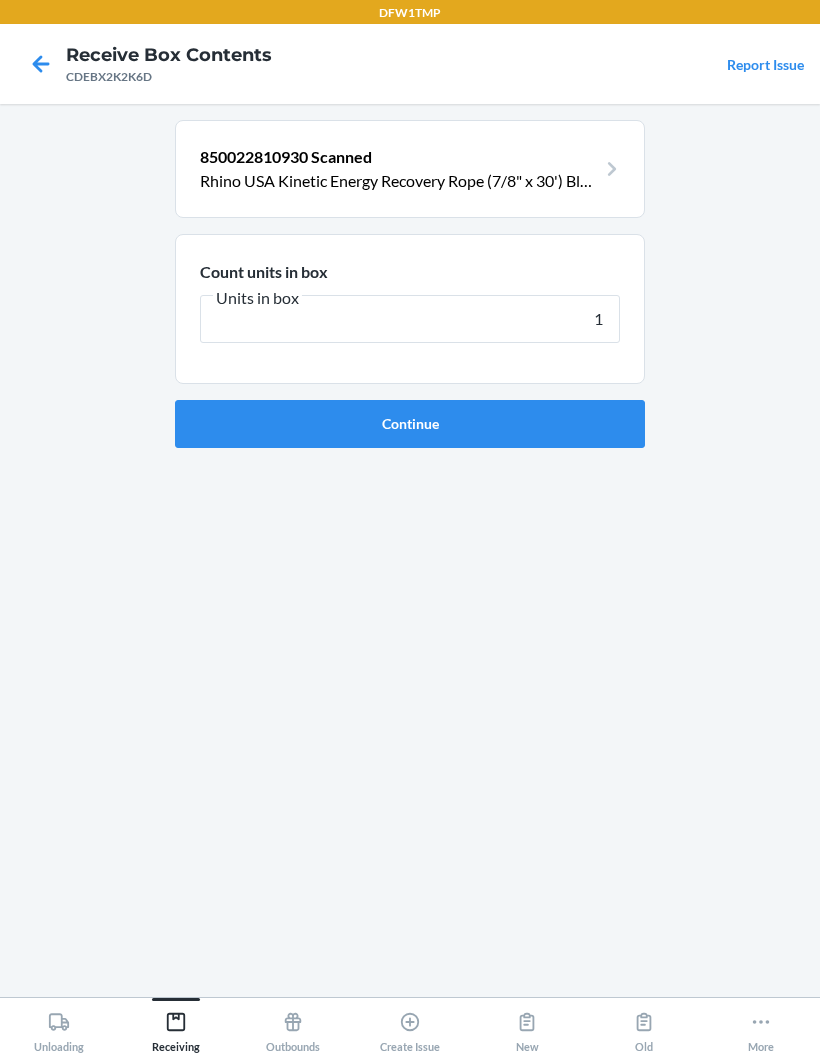 type on "1" 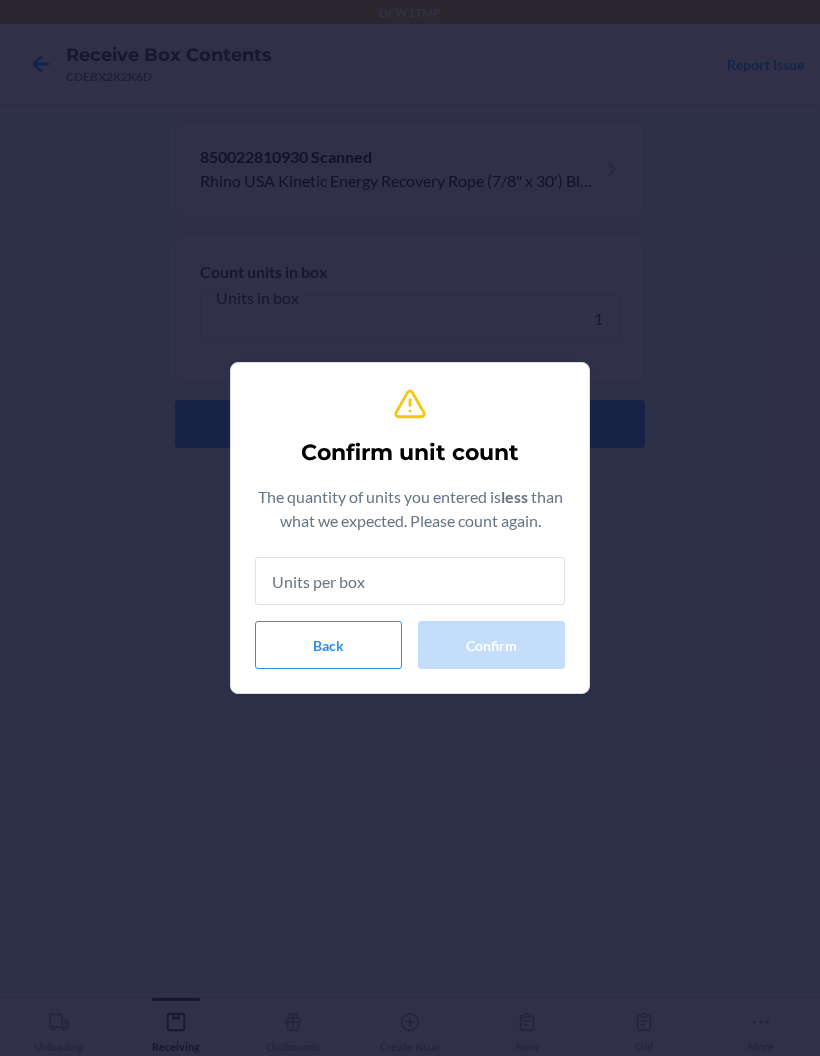 click on "Confirm unit count The quantity of units you entered is  less    than what we expected. Please count again. Back Confirm" at bounding box center (410, 528) 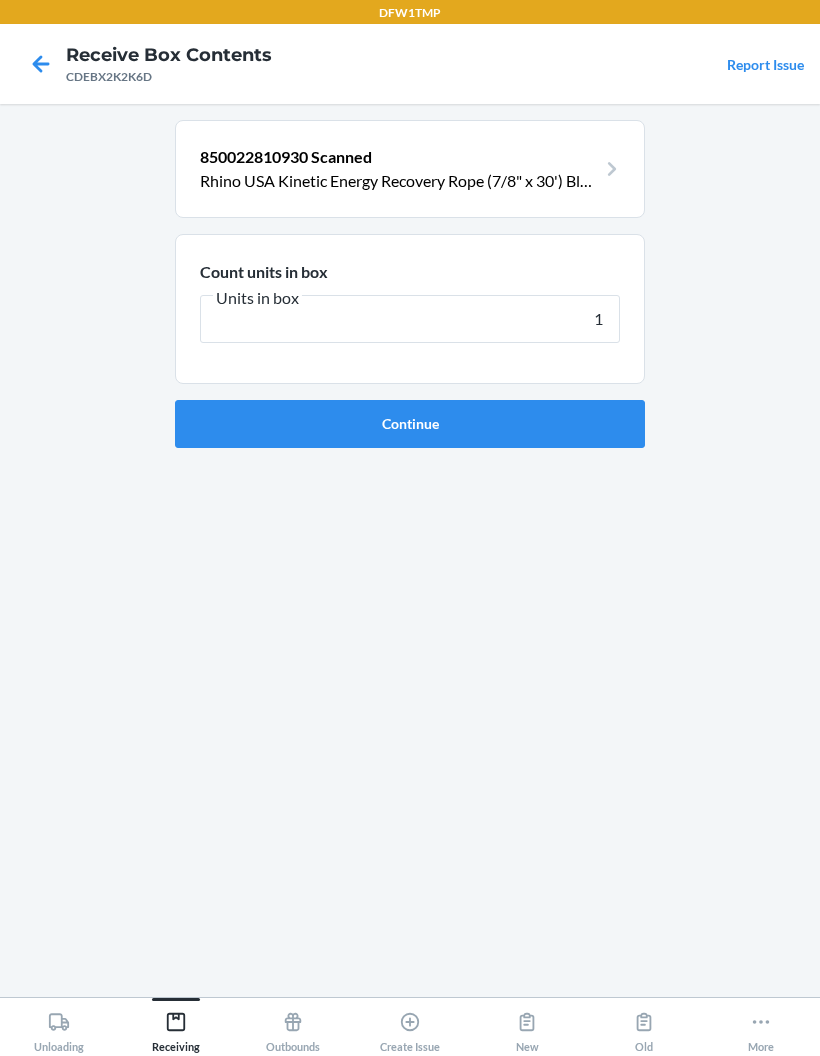 click 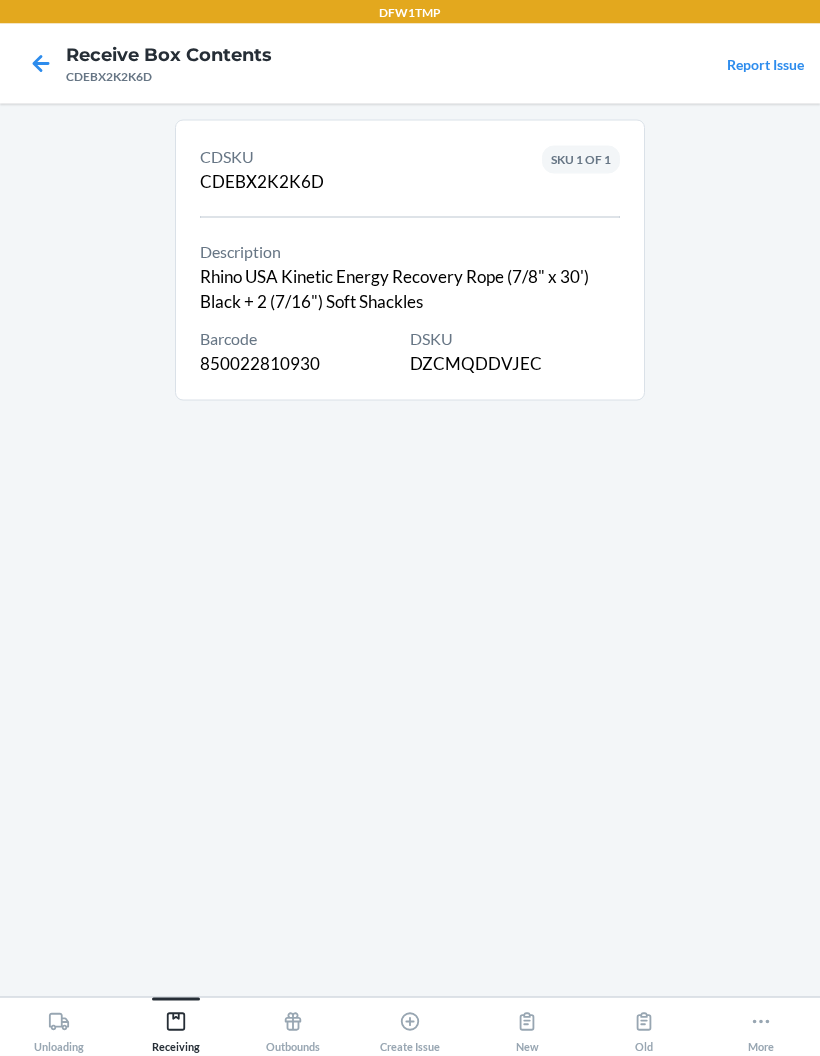 scroll, scrollTop: 21, scrollLeft: 0, axis: vertical 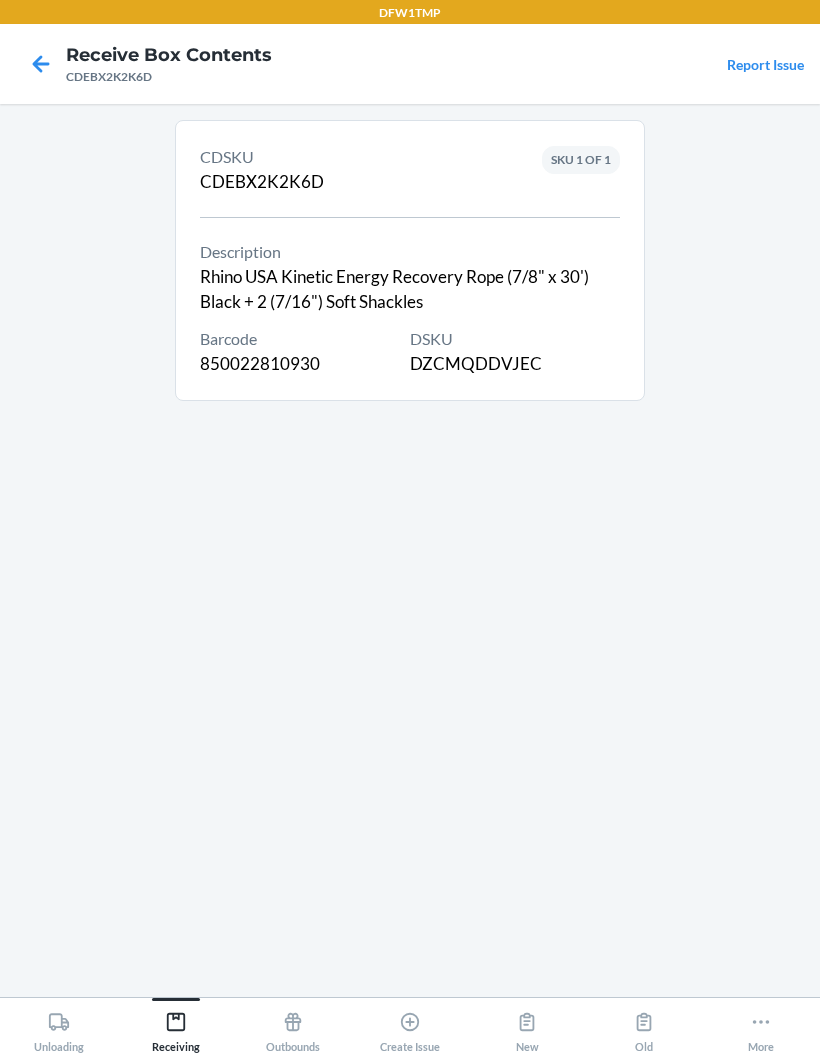click 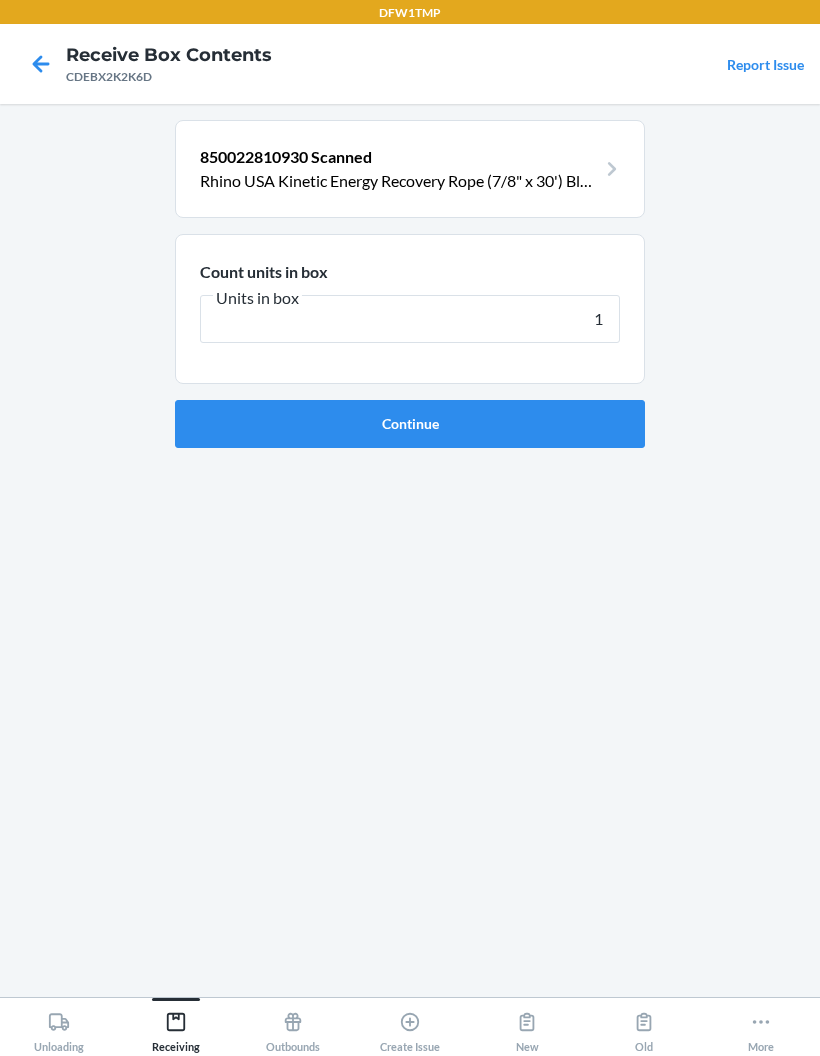 scroll, scrollTop: 0, scrollLeft: 0, axis: both 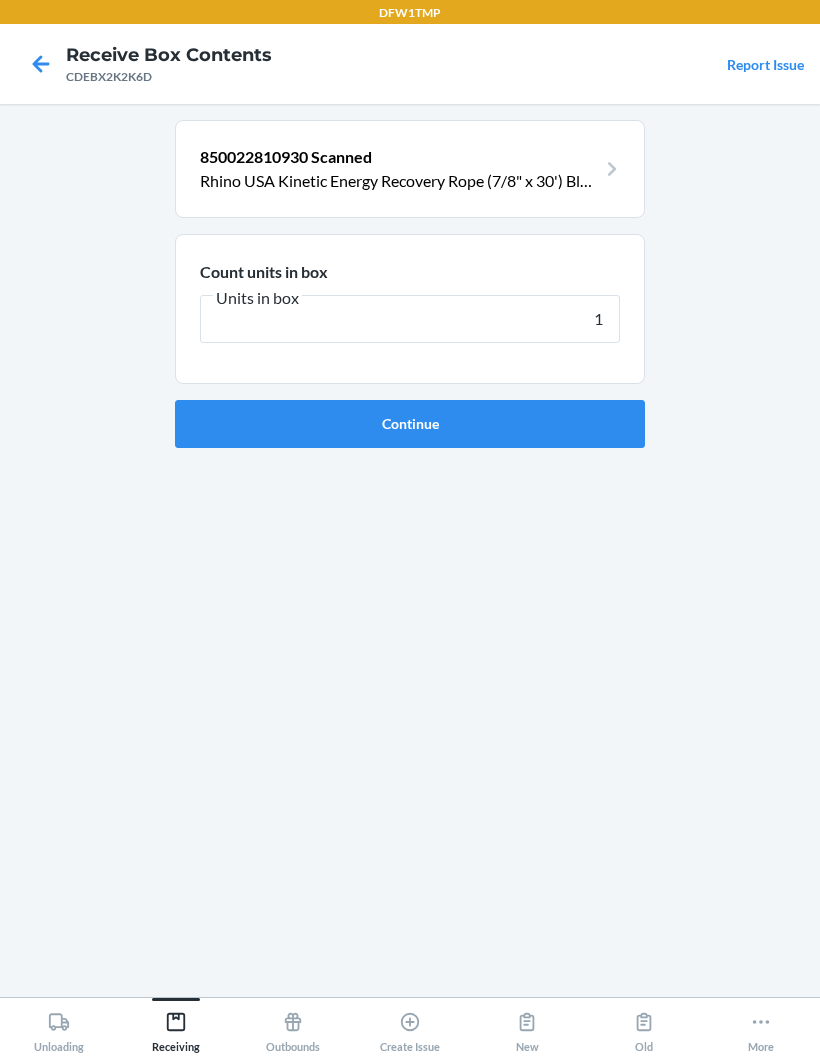 click on "Continue" at bounding box center (410, 424) 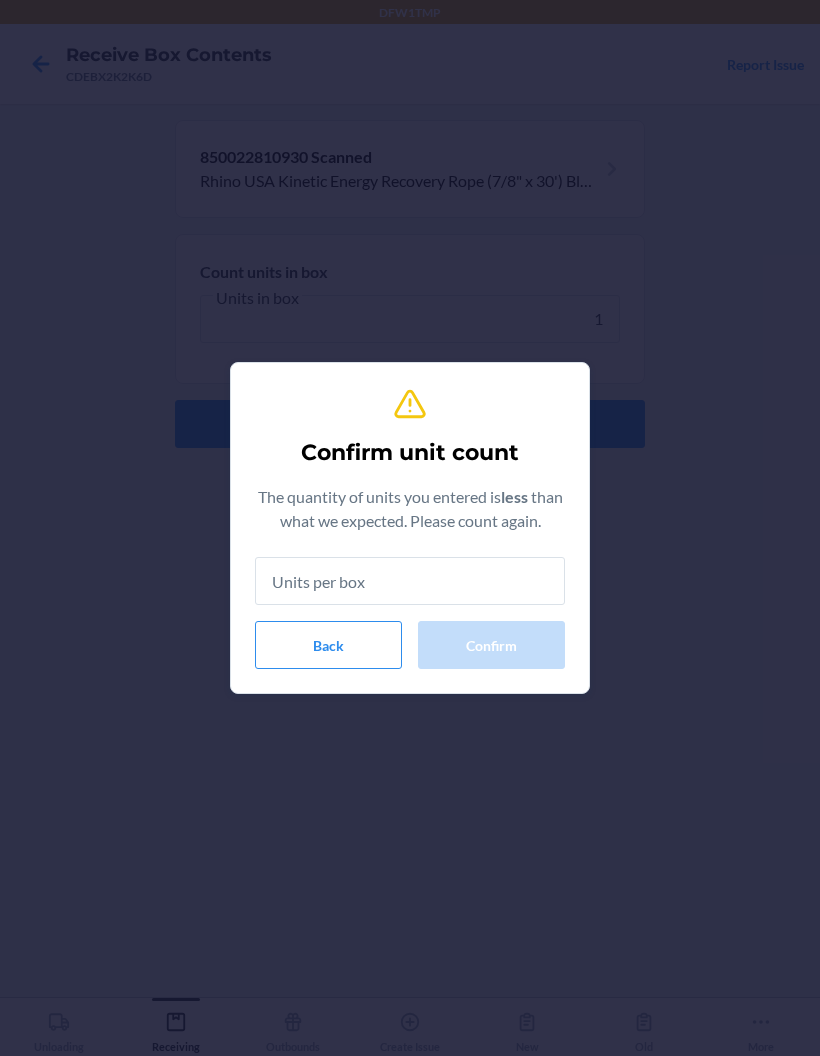 type on "1" 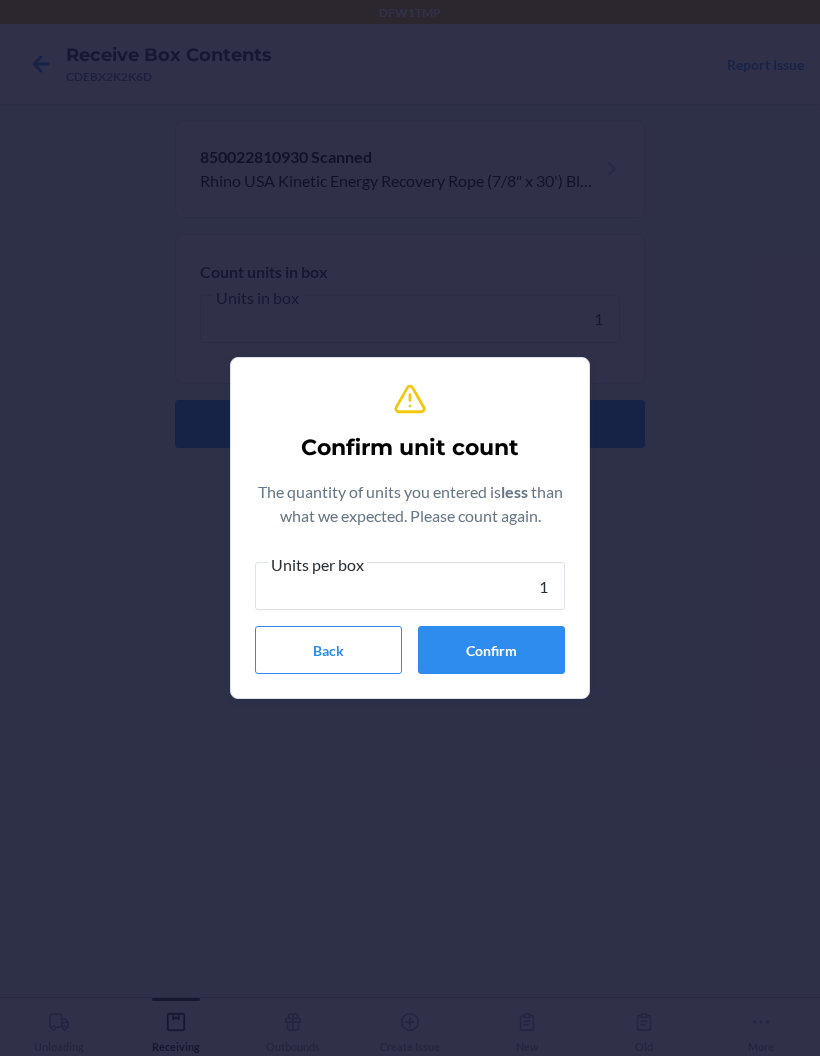 click on "Confirm" at bounding box center (491, 650) 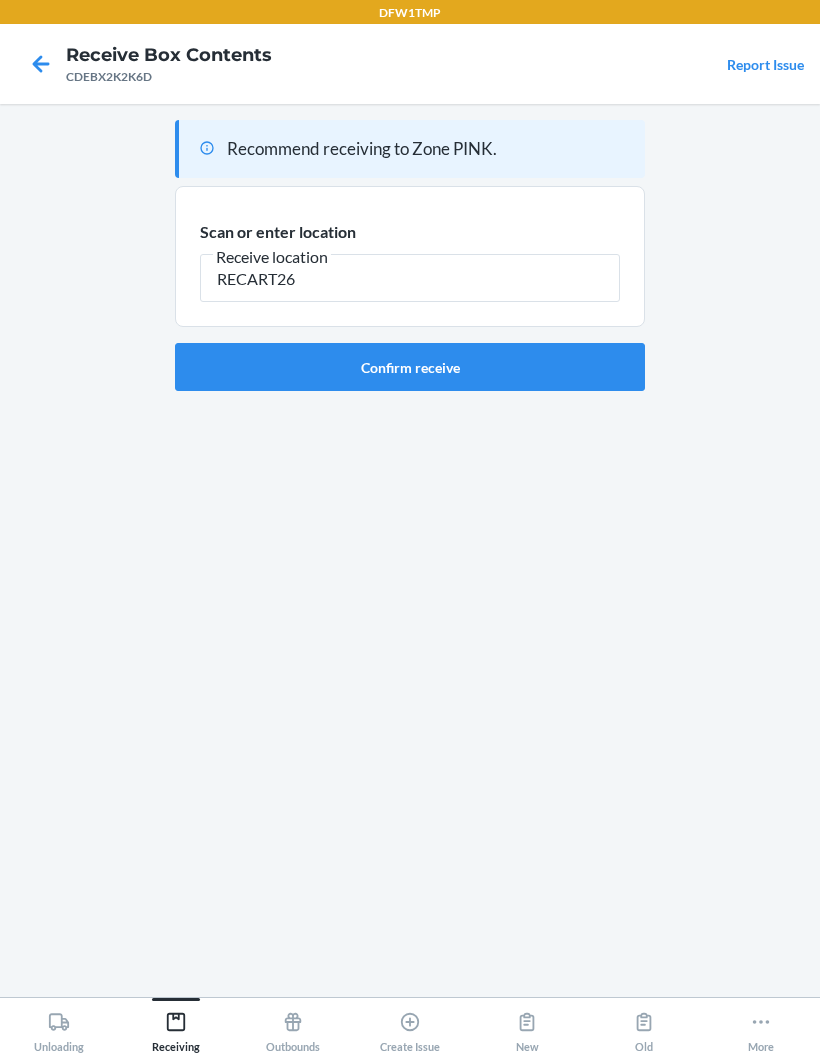 type on "RECART26" 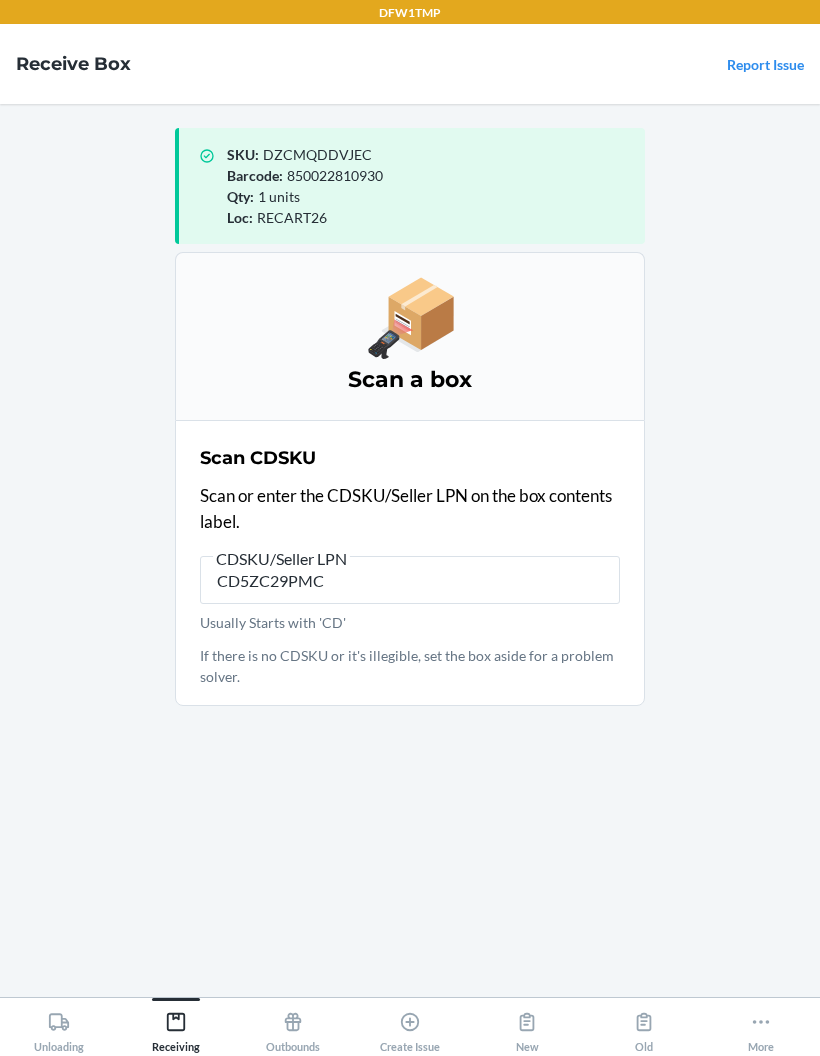 type on "CD5ZC29PMCR" 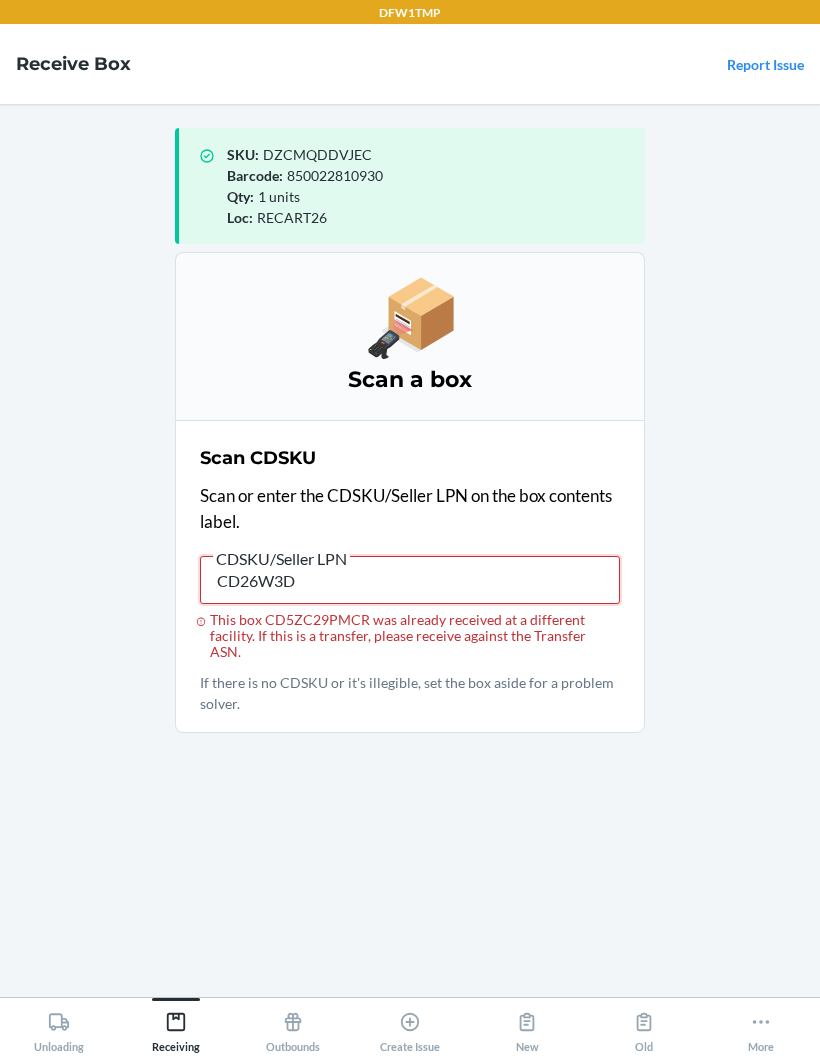 type on "CD26W3DH" 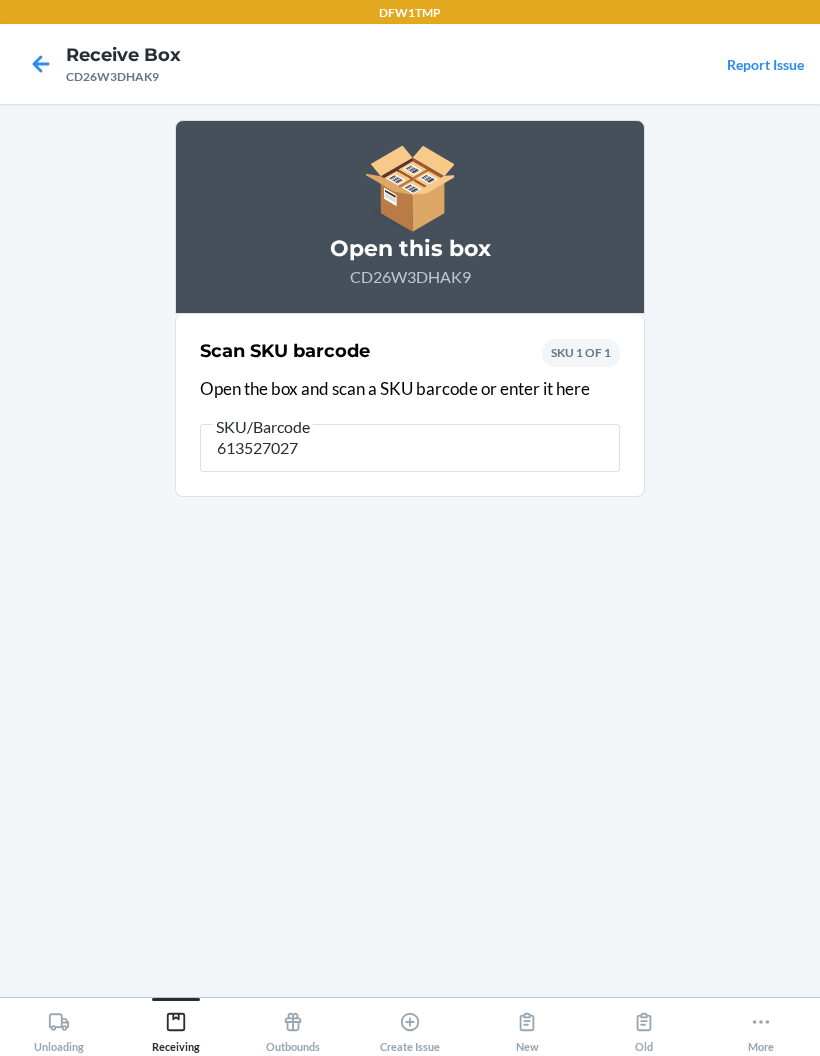 type on "6135270274" 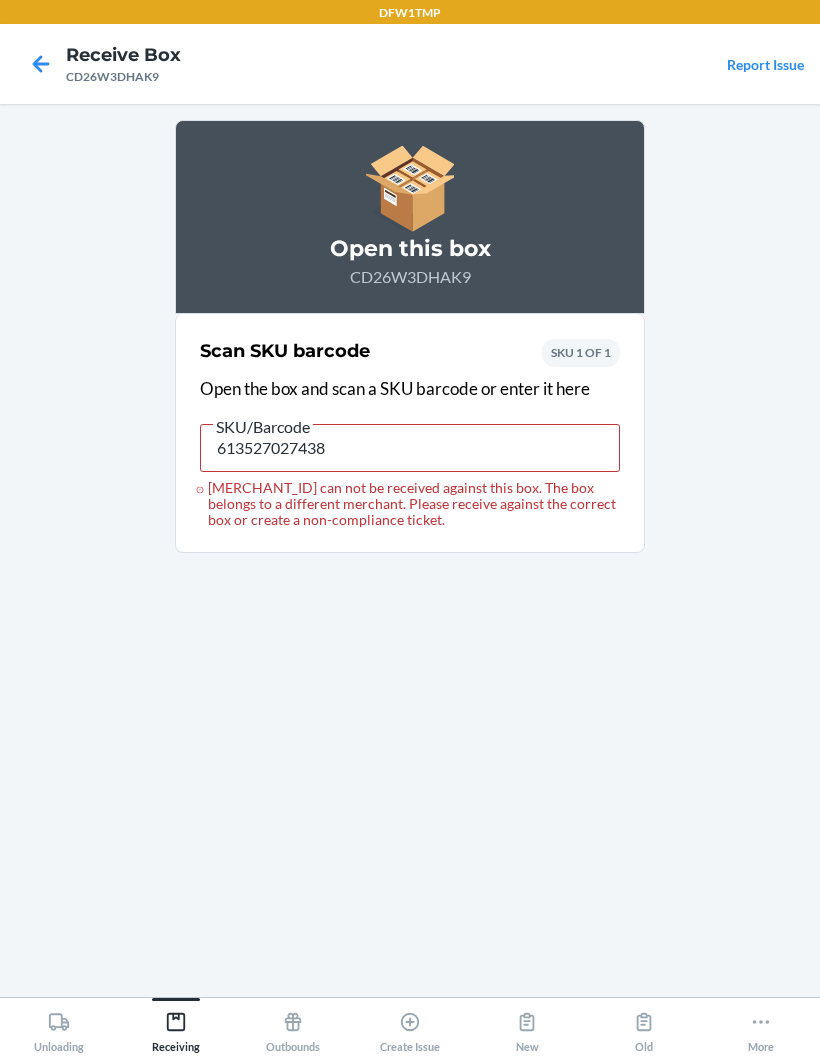 click 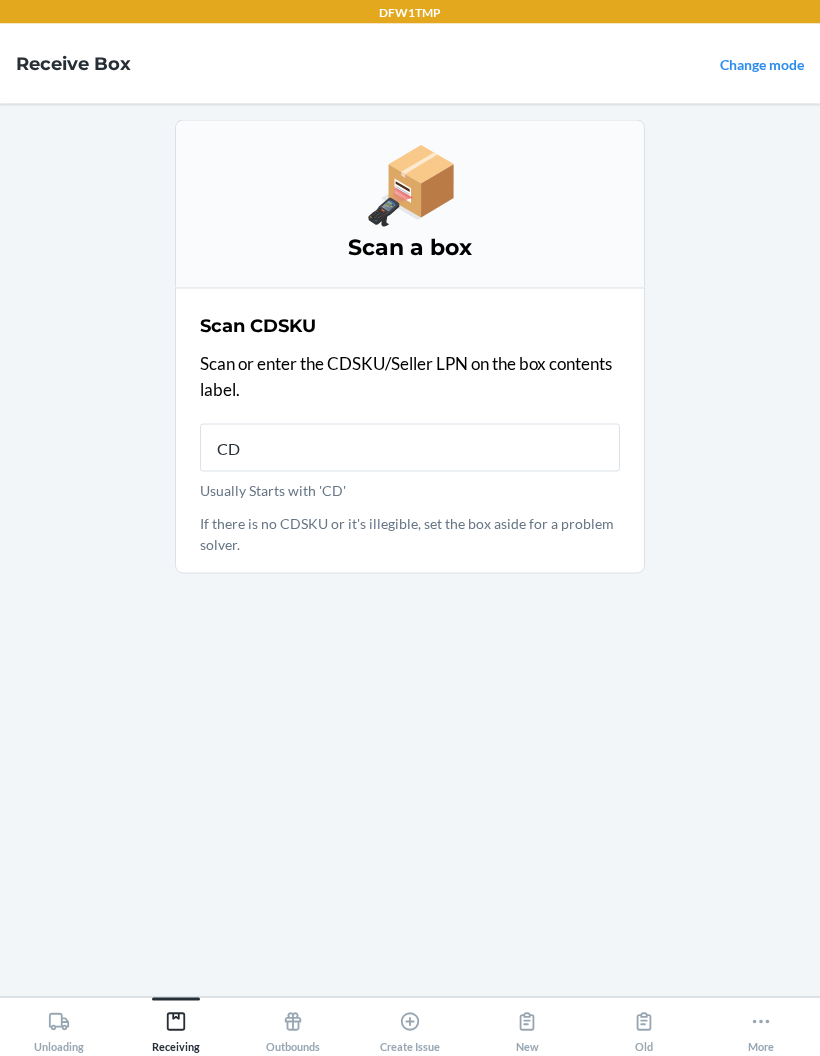scroll, scrollTop: 13, scrollLeft: 0, axis: vertical 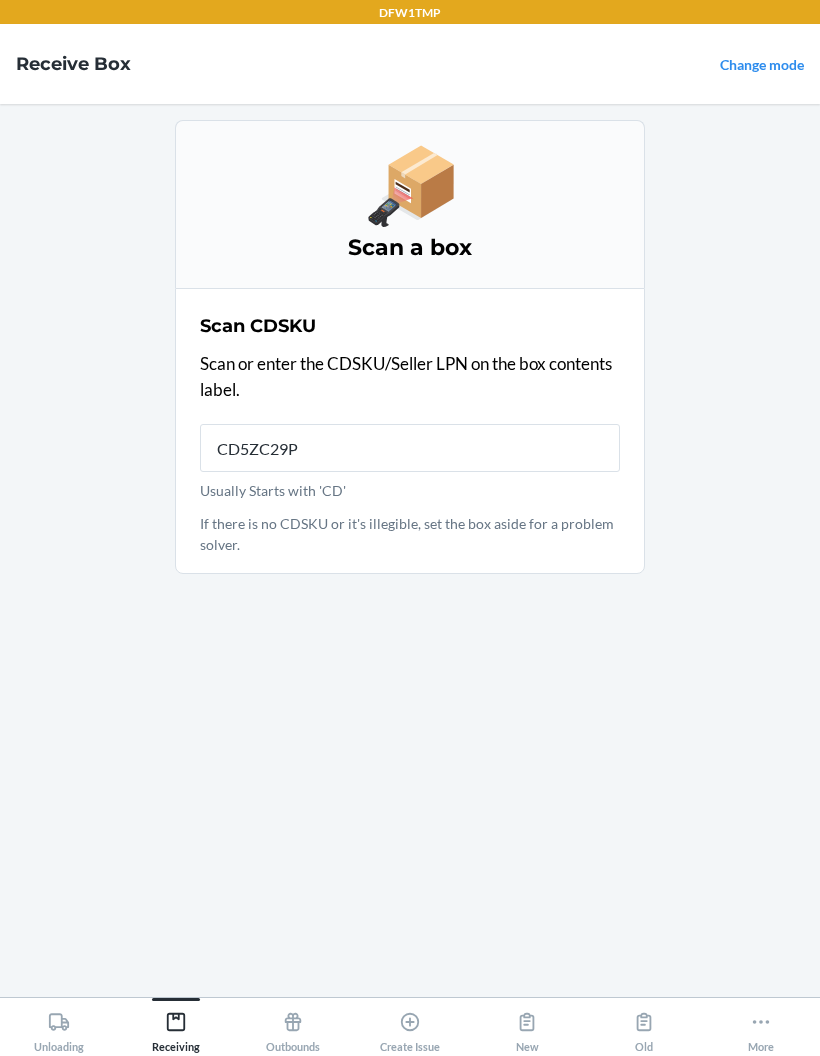 type on "CD5ZC29PM" 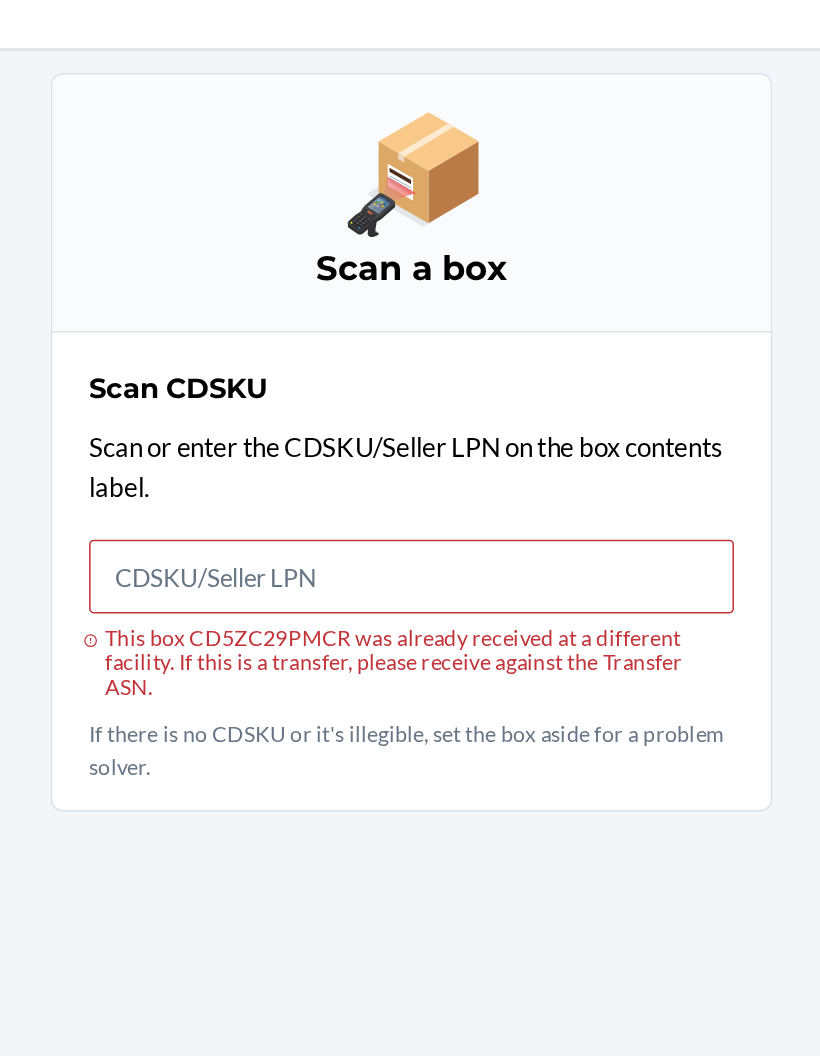 scroll, scrollTop: 0, scrollLeft: 0, axis: both 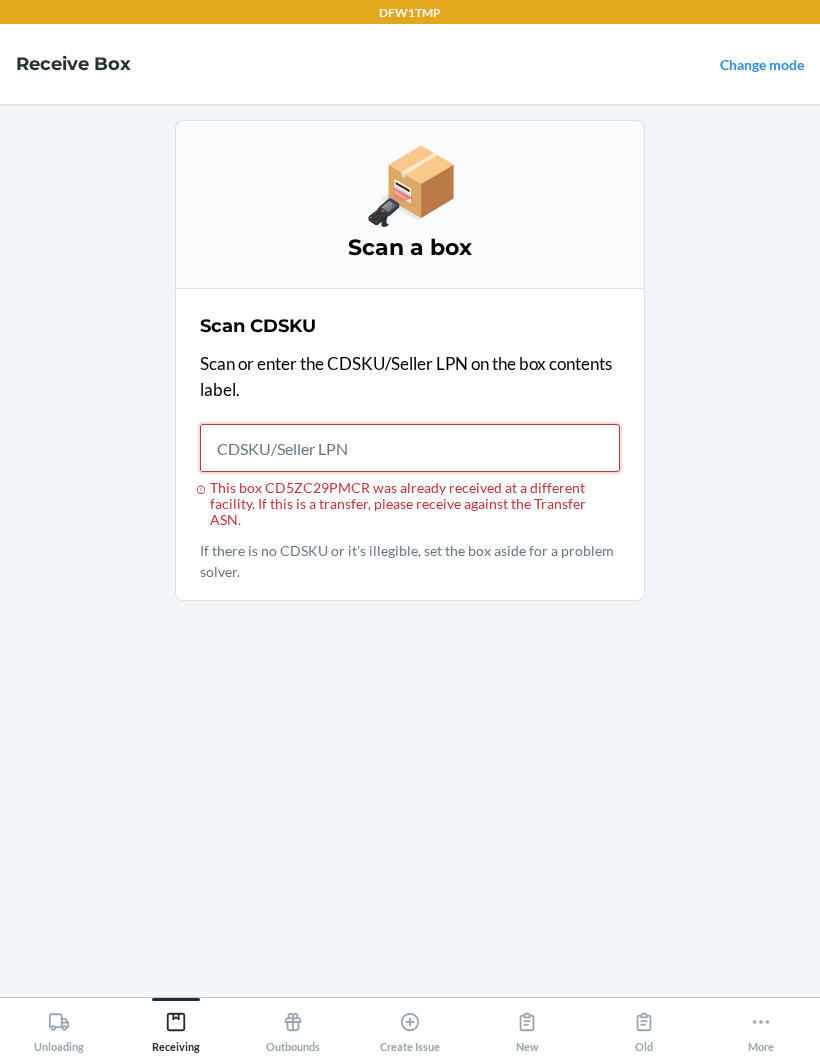 click on "This box CD5ZC29PMCR was already received at a different facility. If this is a transfer, please receive against the Transfer ASN." at bounding box center [410, 448] 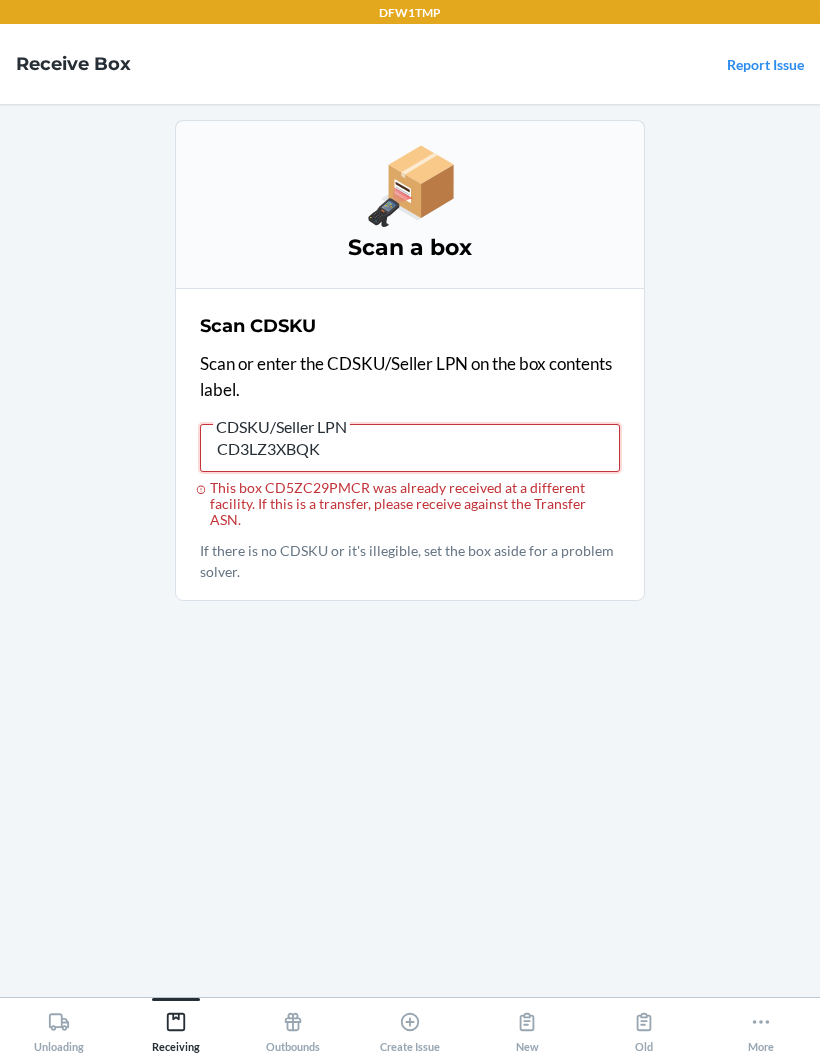 type on "CD3LZ3XBQK6" 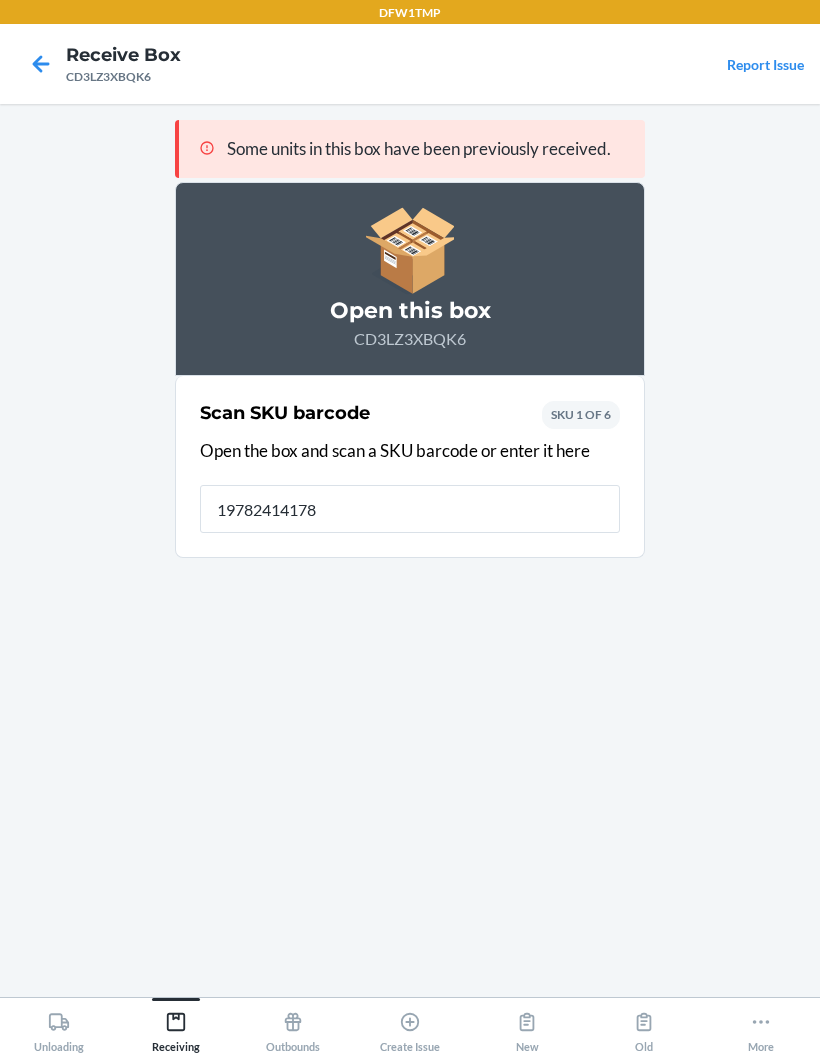 type on "197824141788" 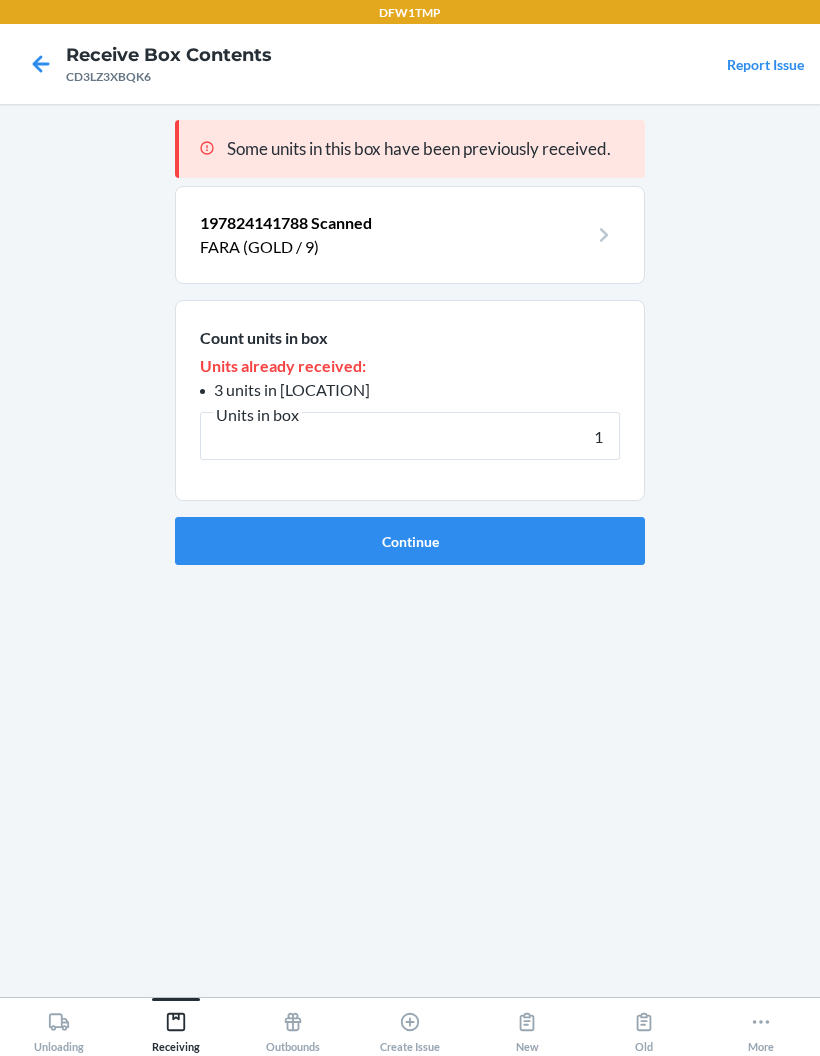 type on "1" 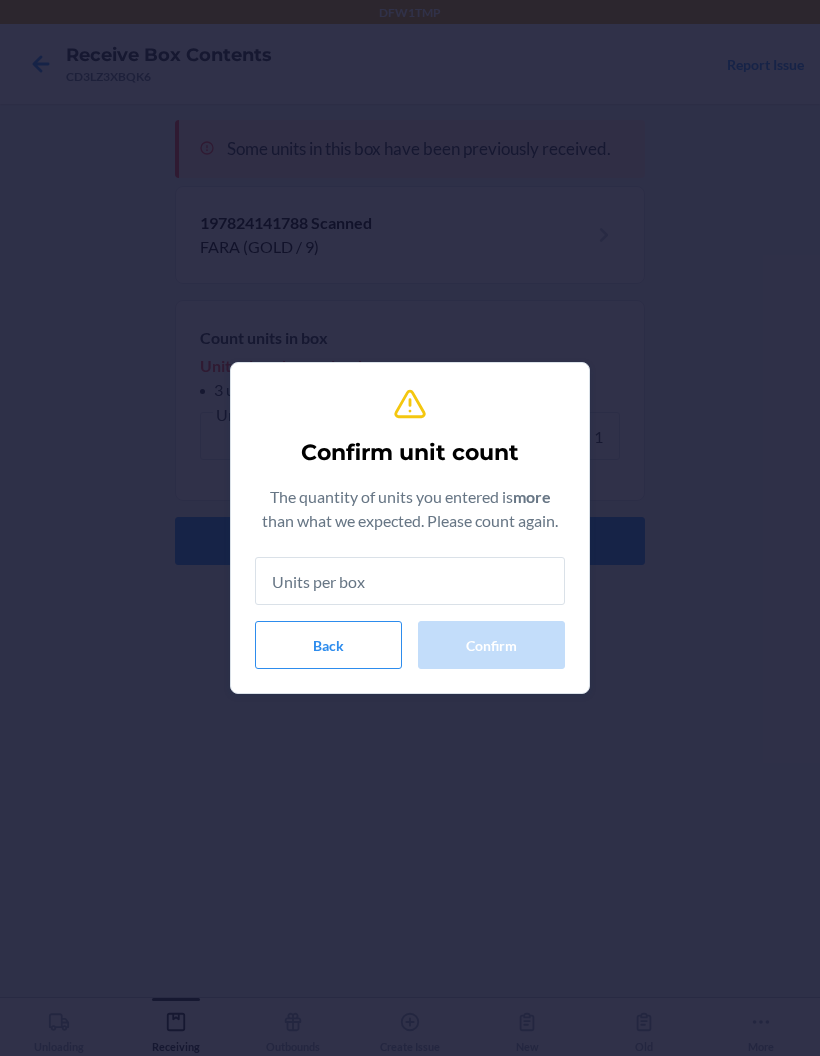 type on "1" 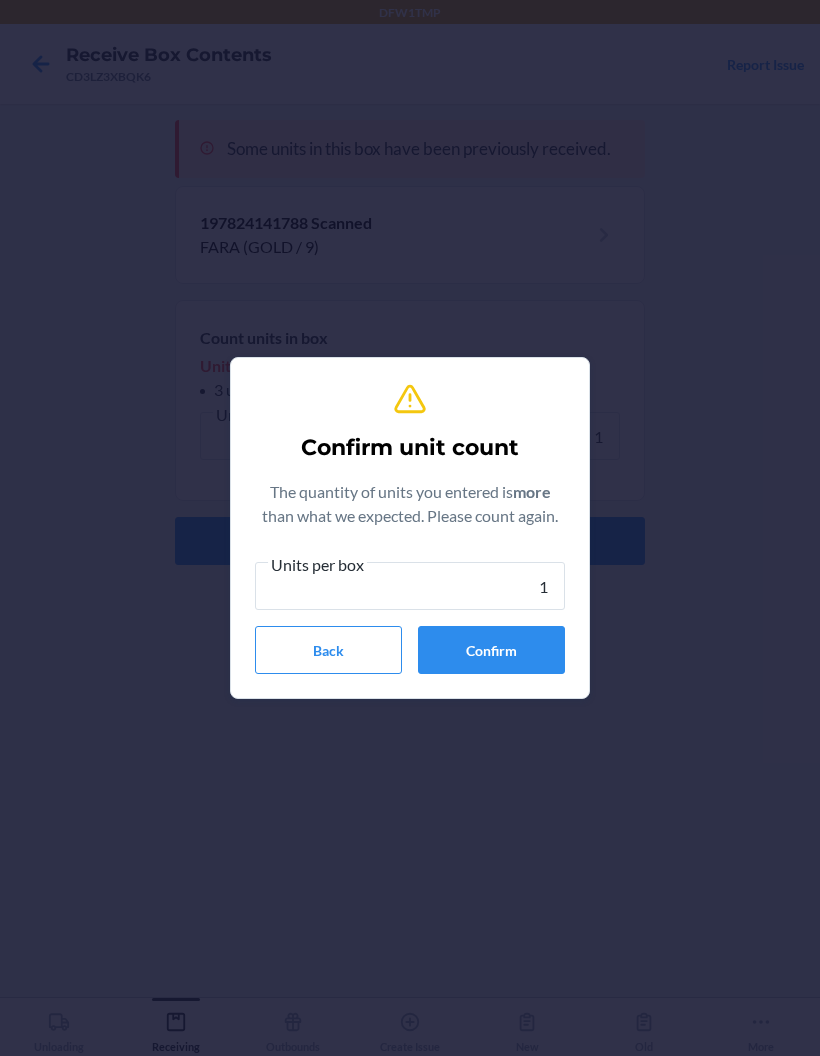 click on "Confirm" at bounding box center (491, 650) 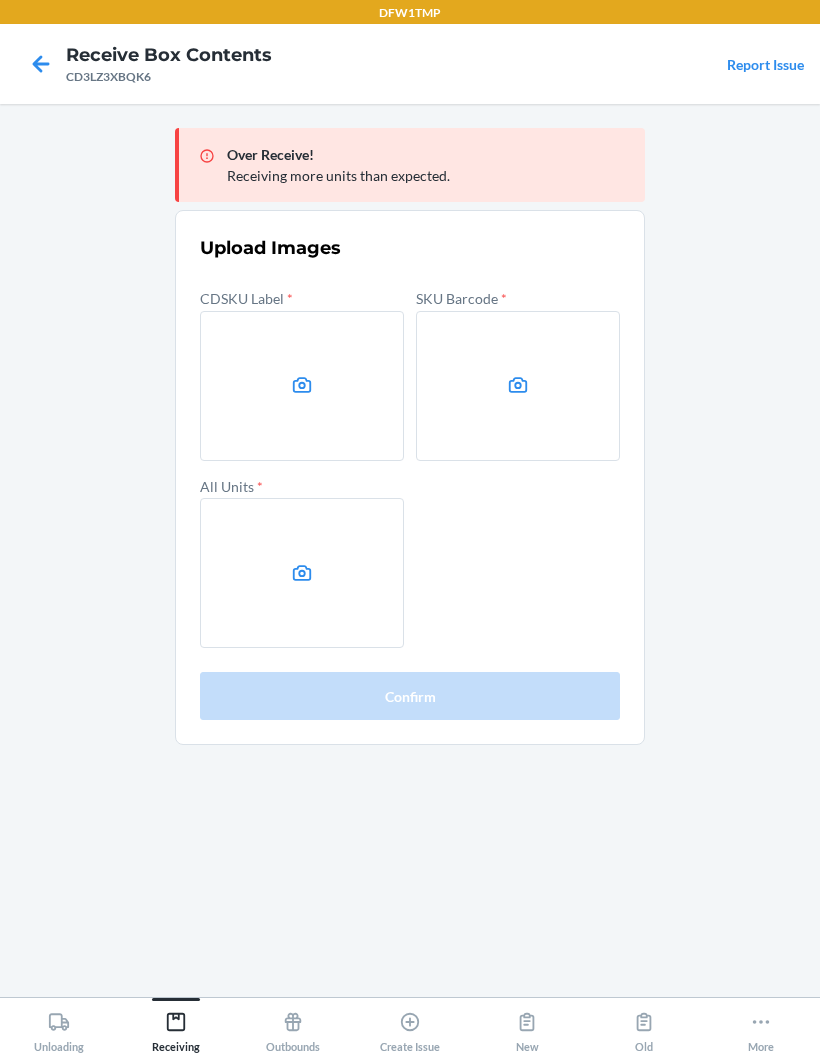 click at bounding box center [302, 386] 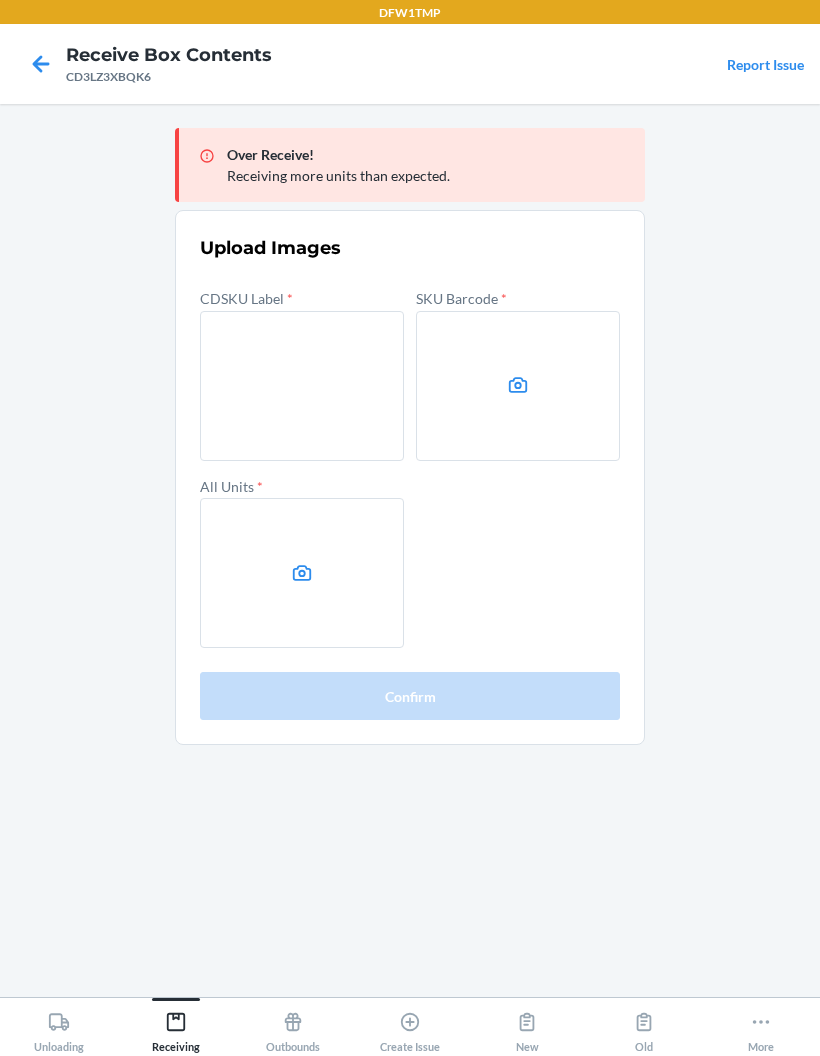 scroll, scrollTop: 80, scrollLeft: 0, axis: vertical 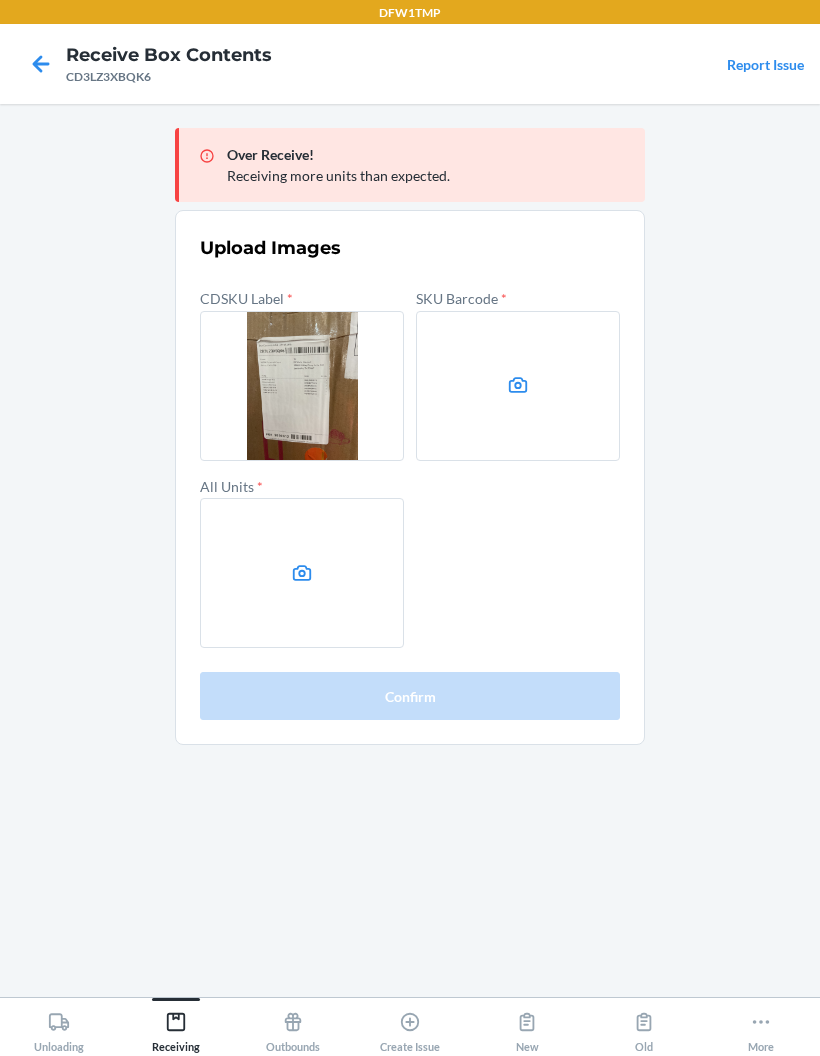 click at bounding box center [518, 386] 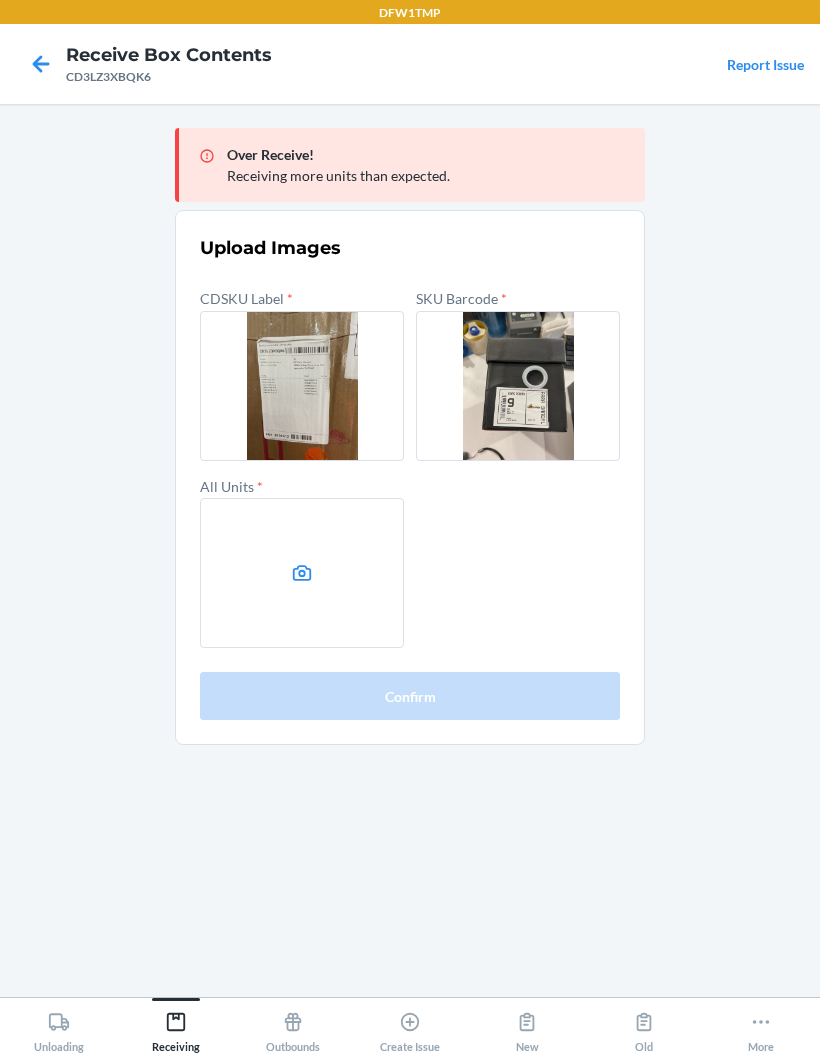 click at bounding box center [302, 573] 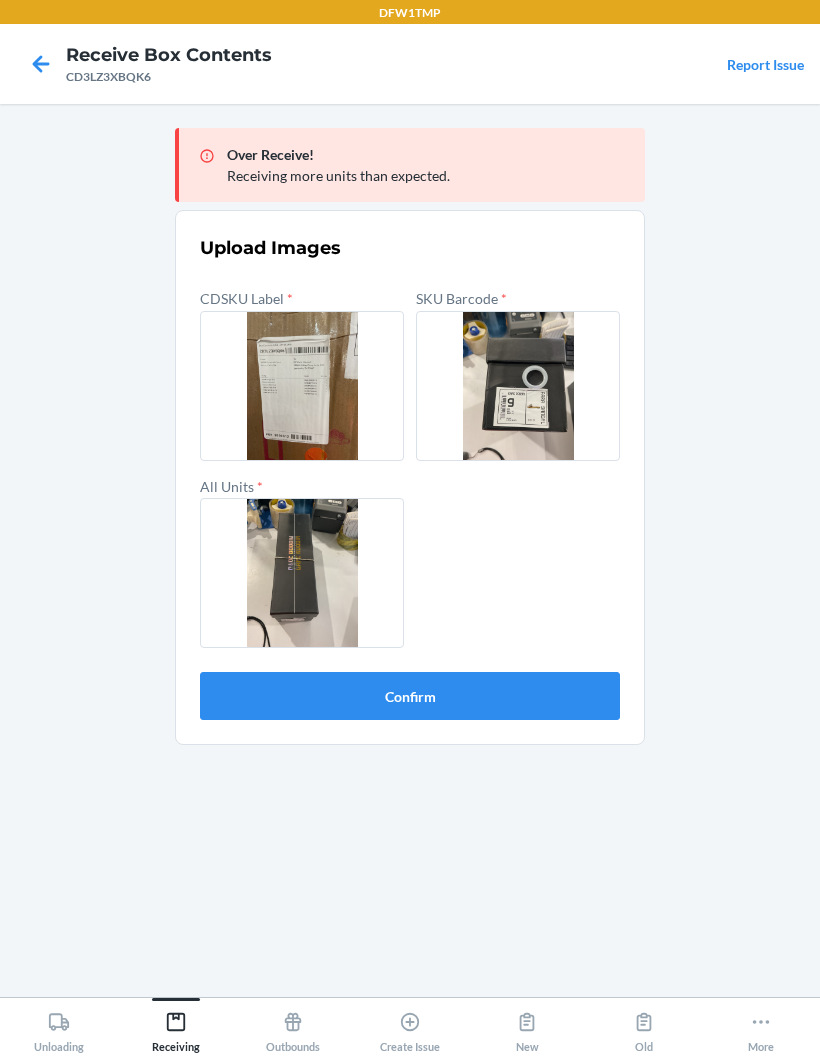 click on "Confirm" at bounding box center (410, 696) 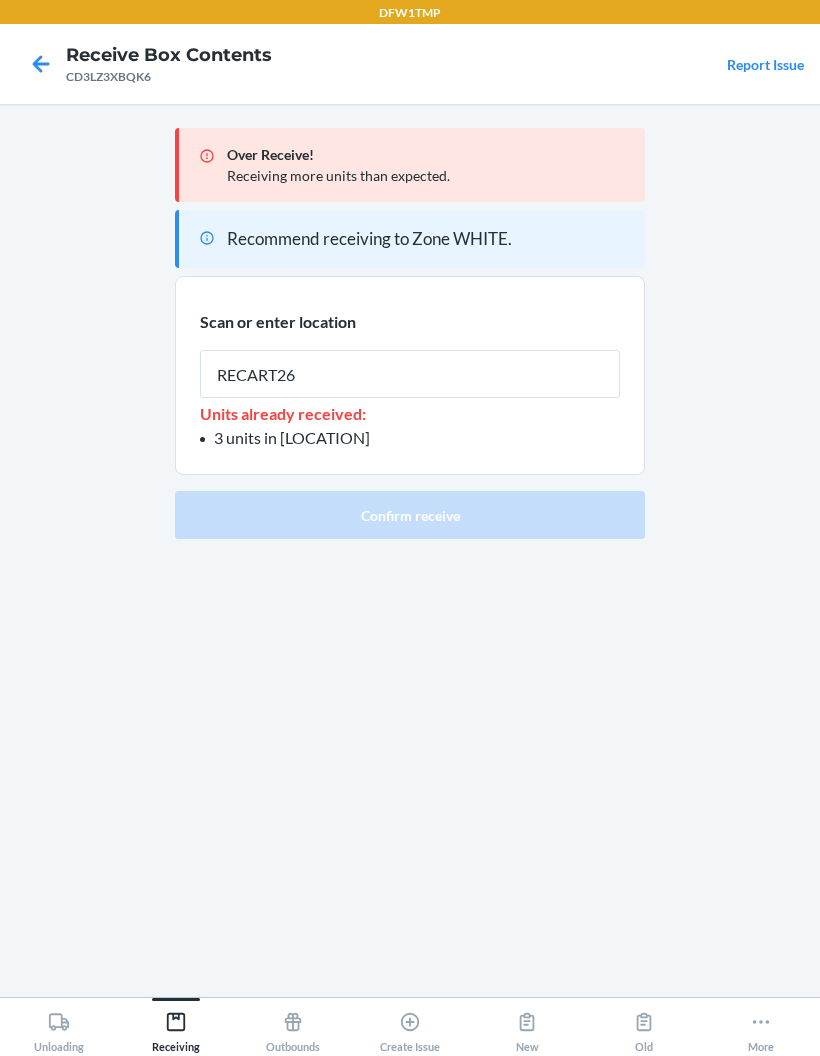 type on "RECART26" 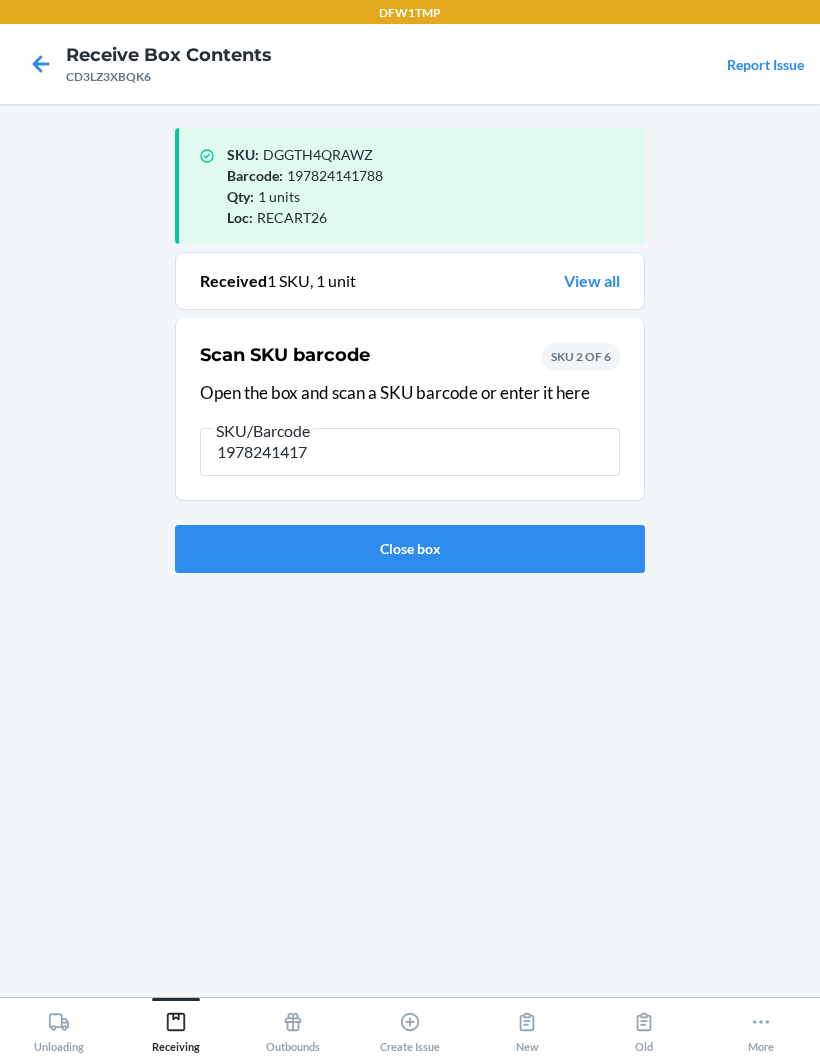 type on "19782414179" 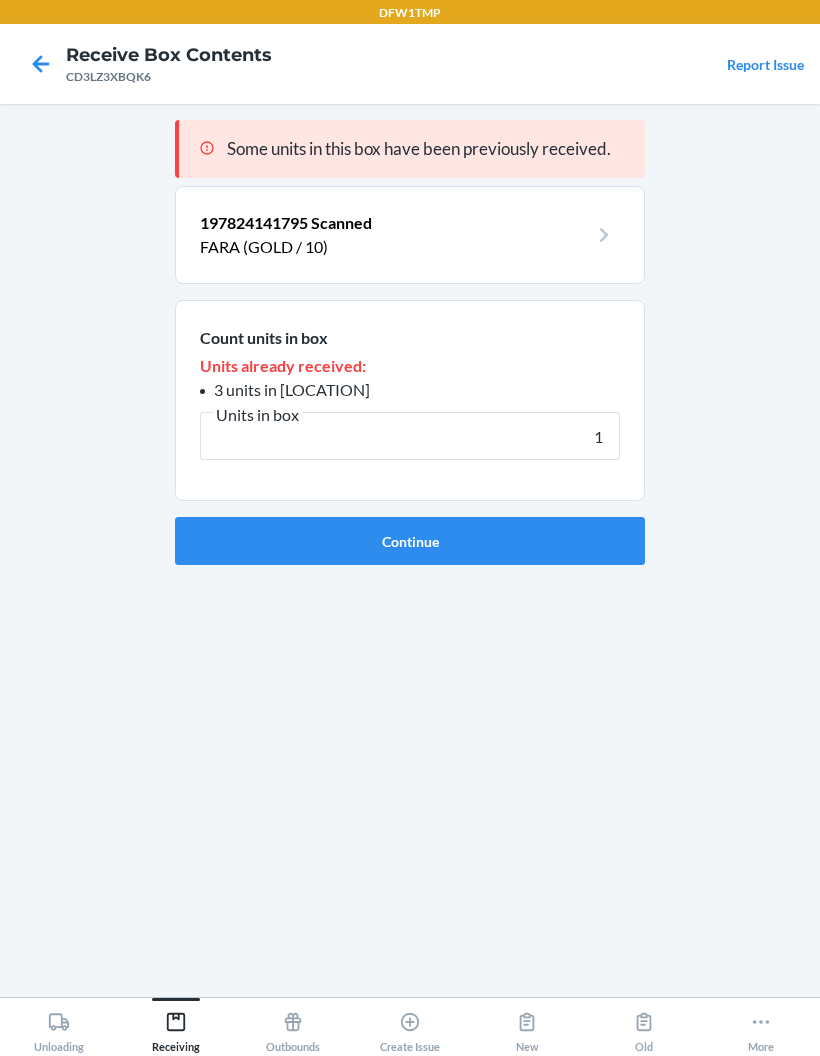 type on "1" 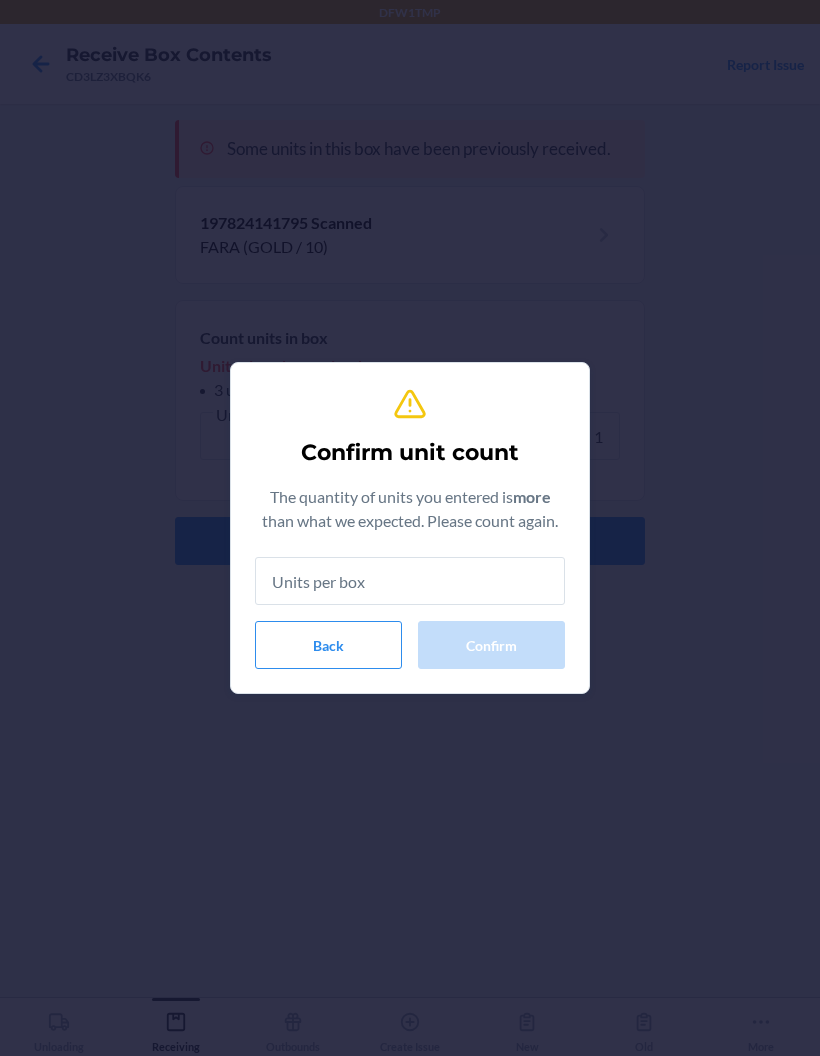 type on "1" 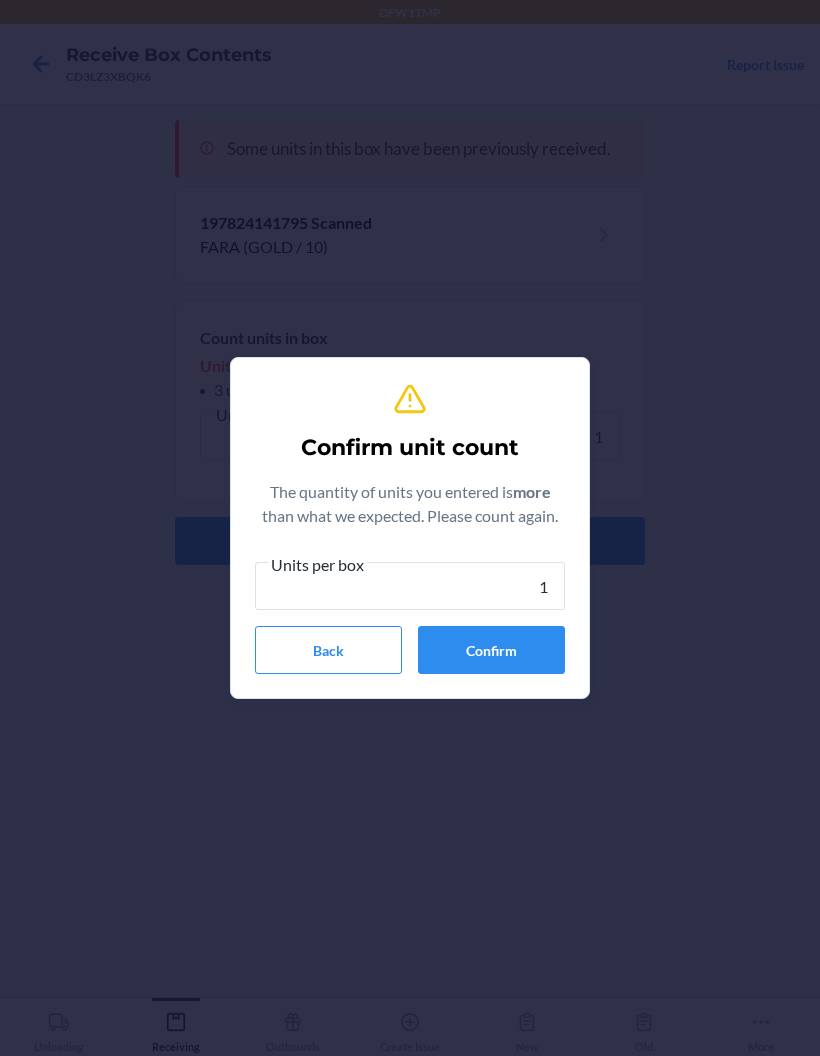 click on "Confirm" at bounding box center (491, 650) 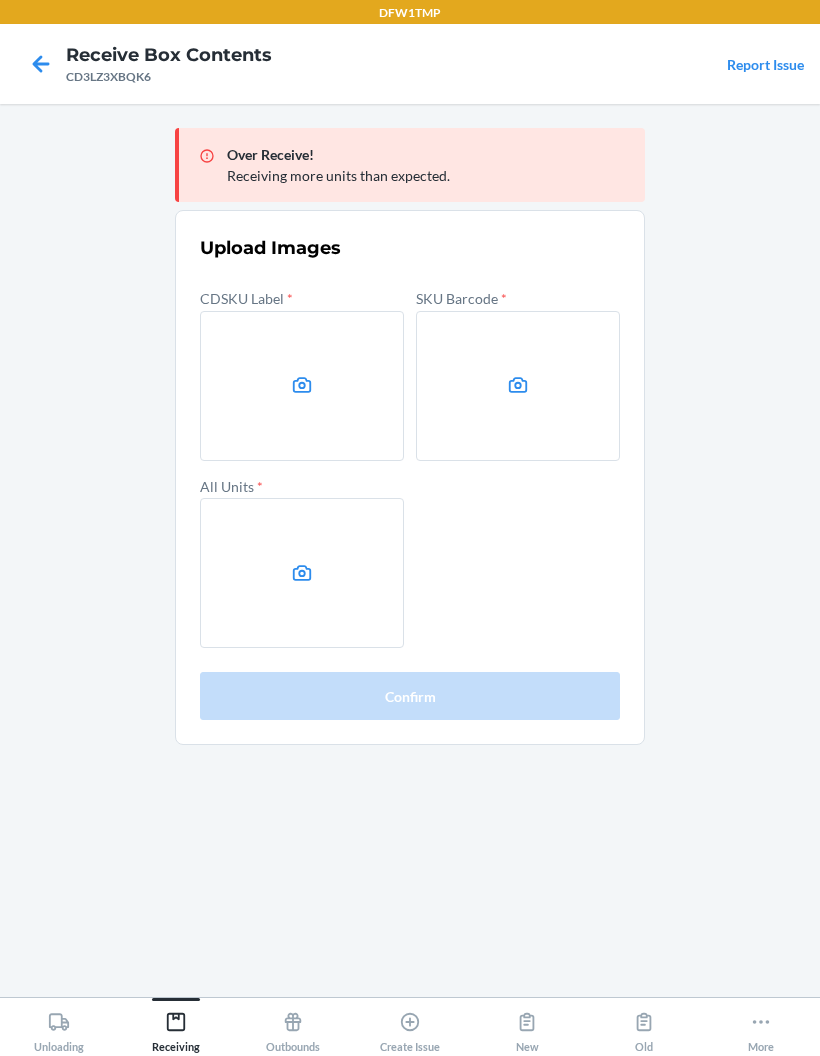 click 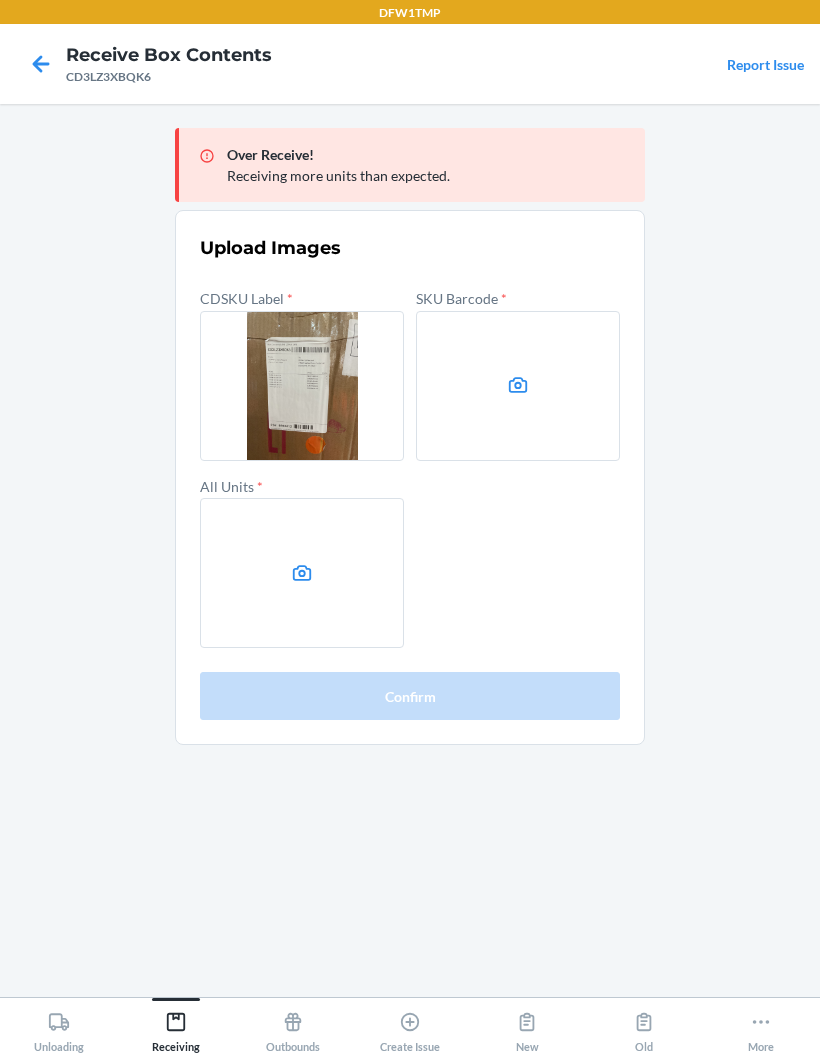 click at bounding box center [302, 573] 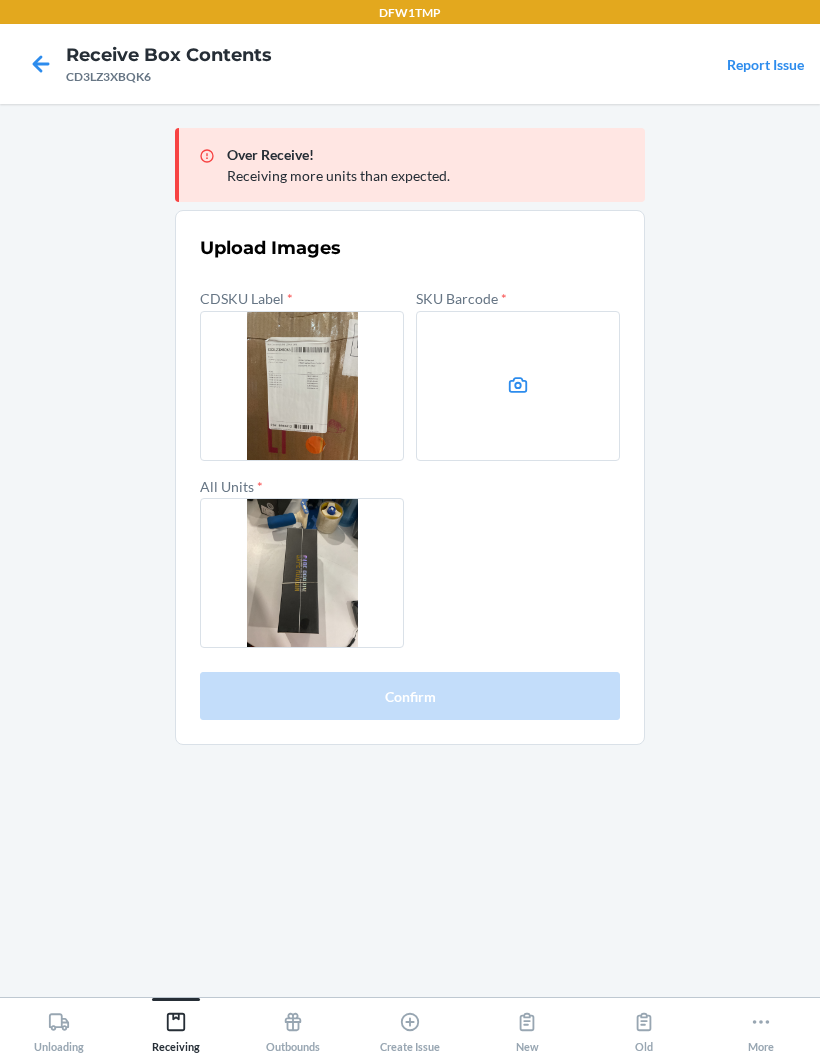 click at bounding box center [518, 386] 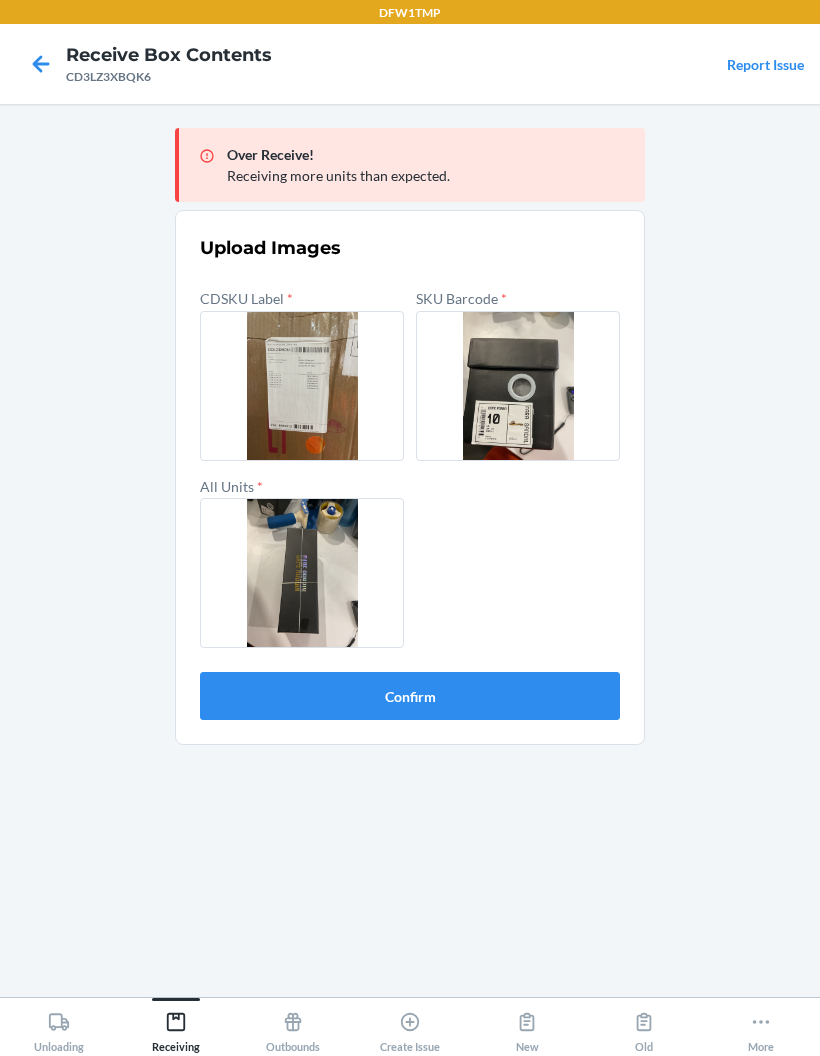 click on "Confirm" at bounding box center (410, 696) 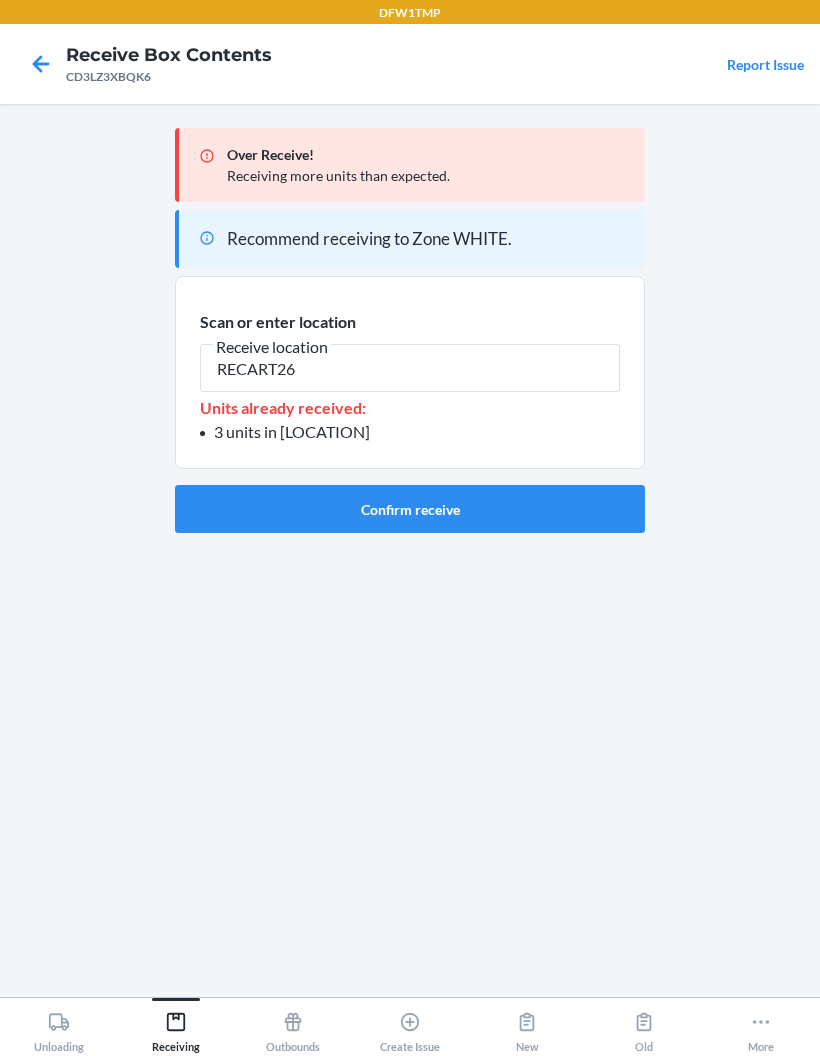 type on "RECART26" 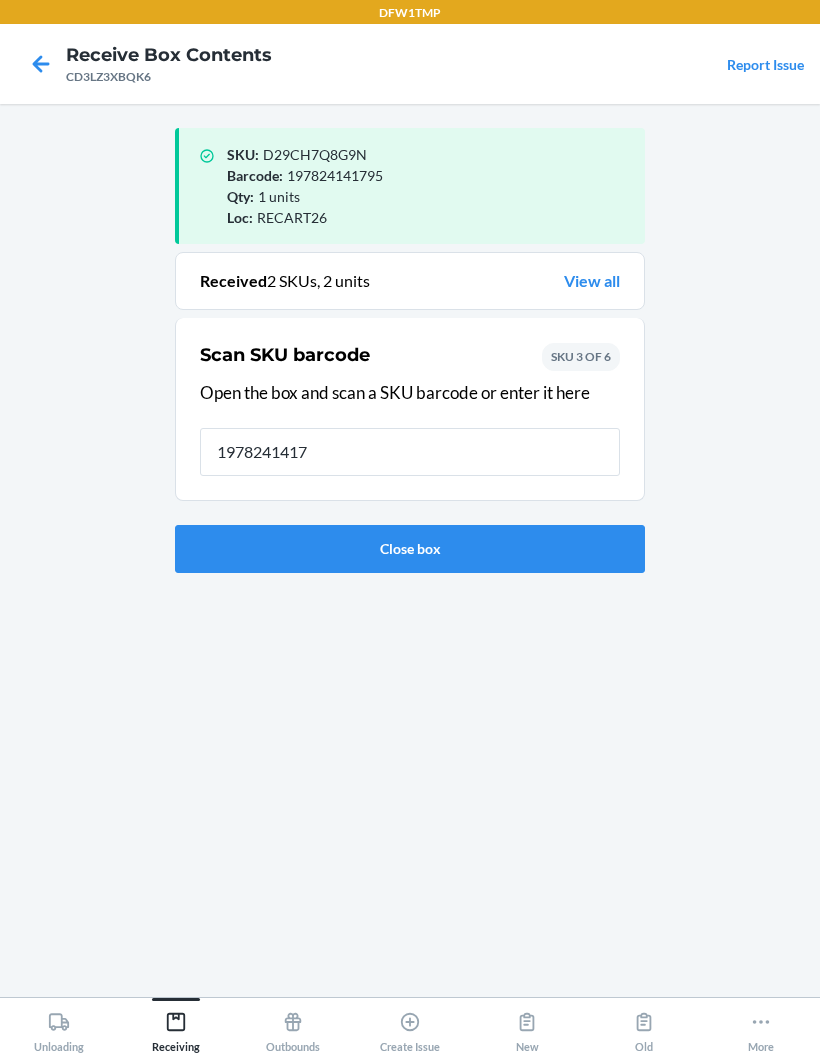 type on "19782414174" 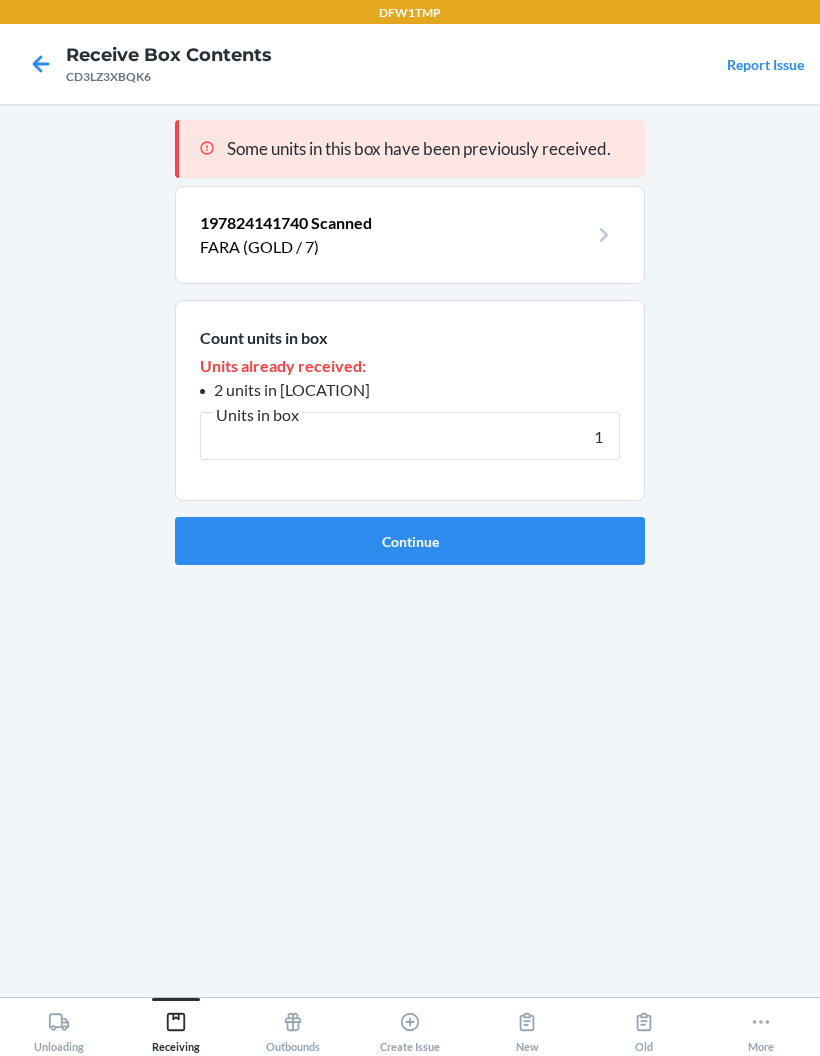 type on "1" 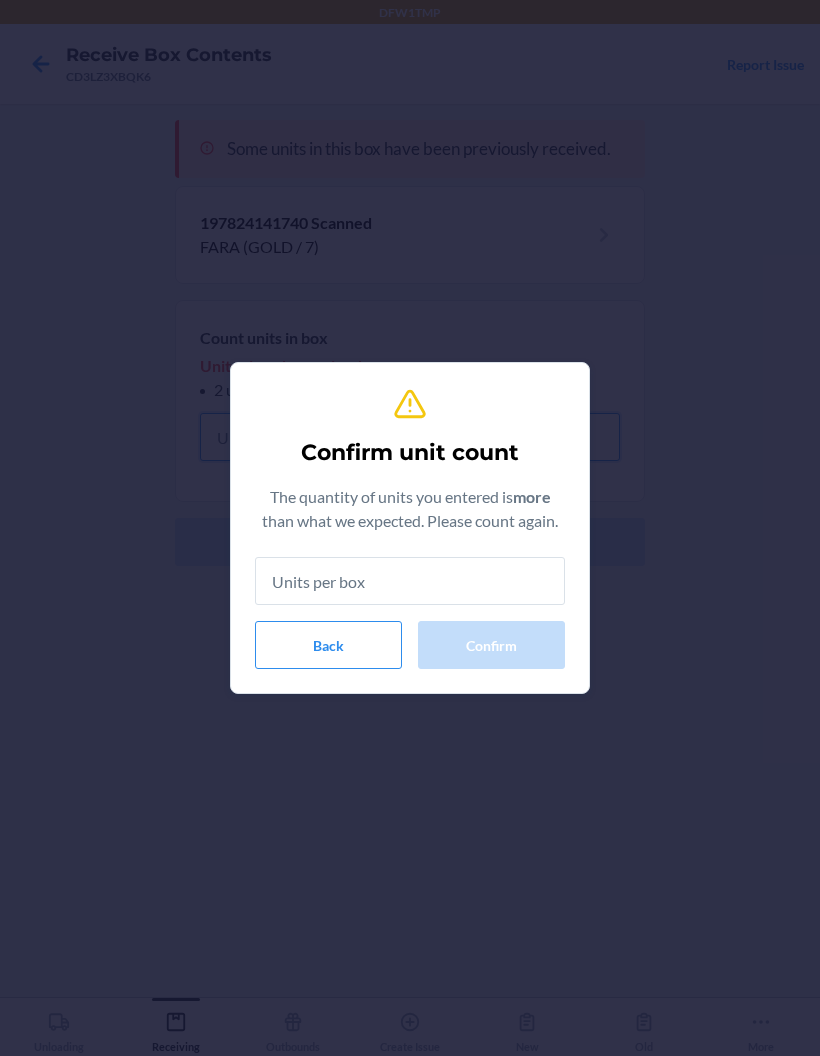 type on "1" 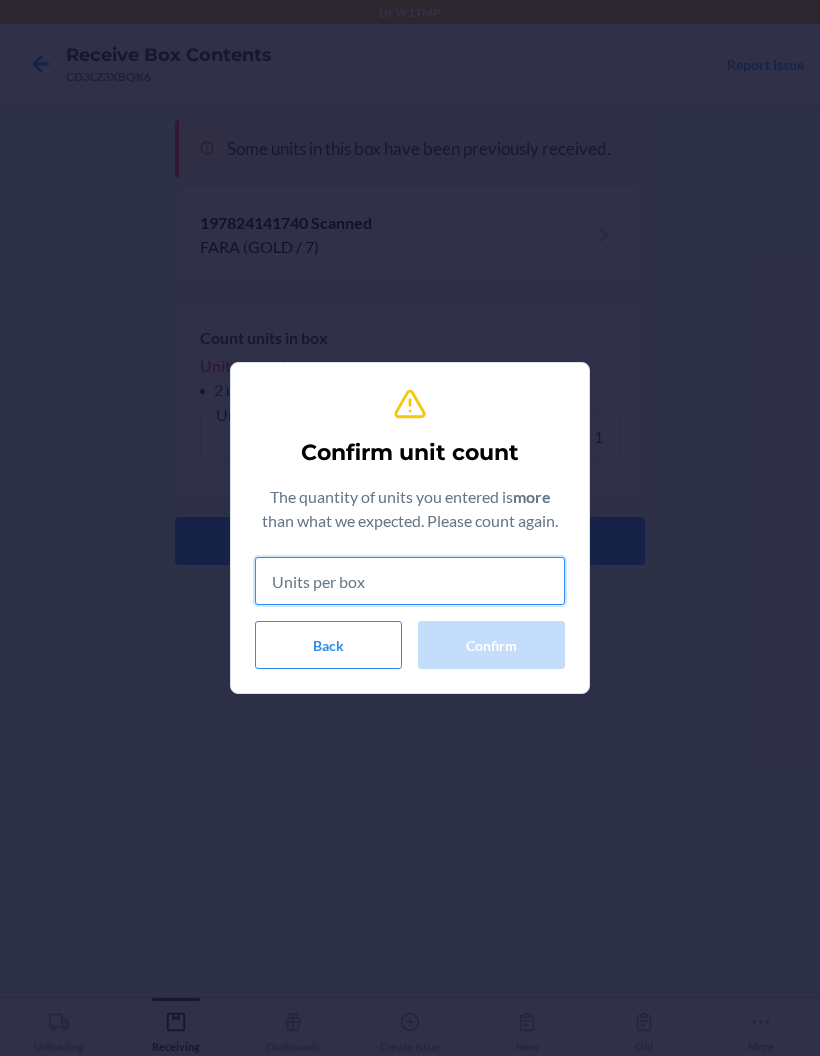click at bounding box center [410, 581] 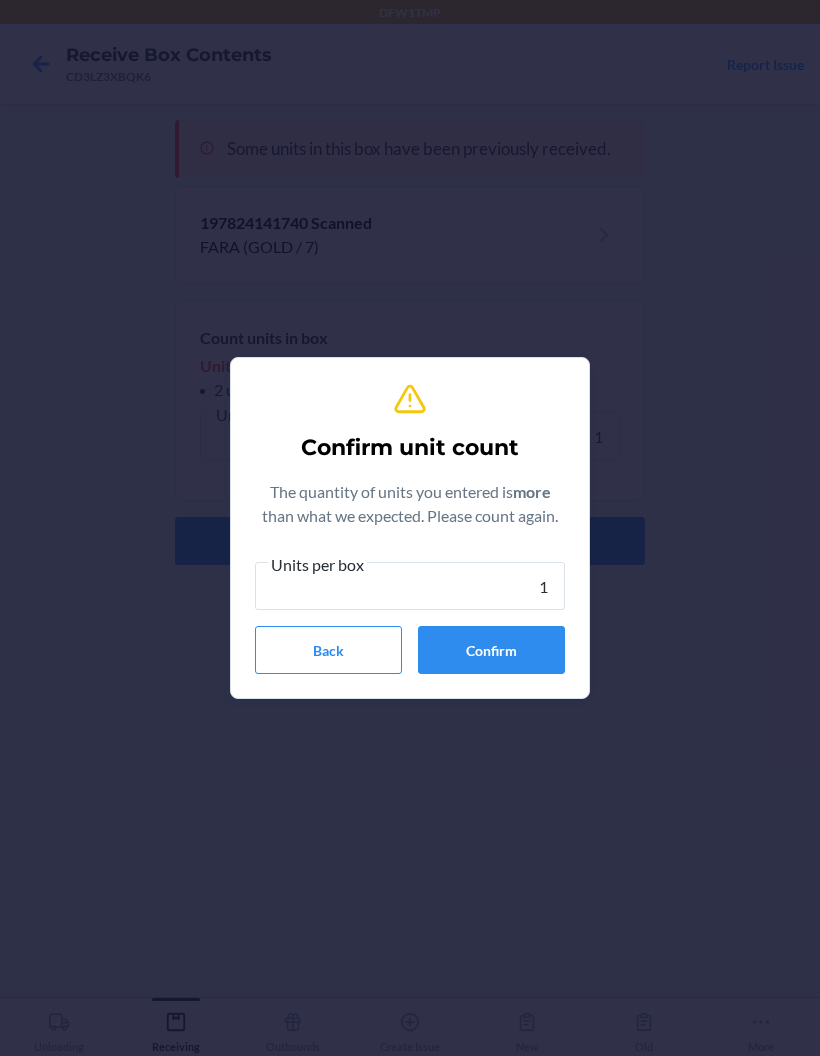 click on "Confirm" at bounding box center [491, 650] 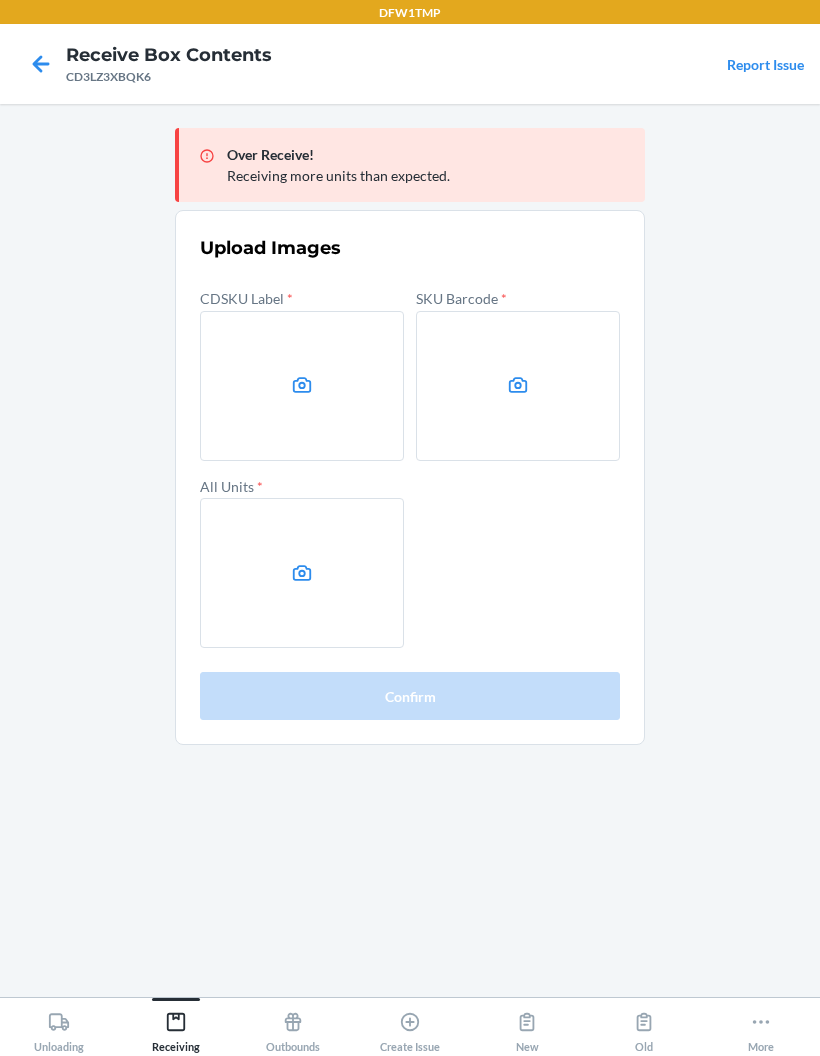 click at bounding box center [302, 386] 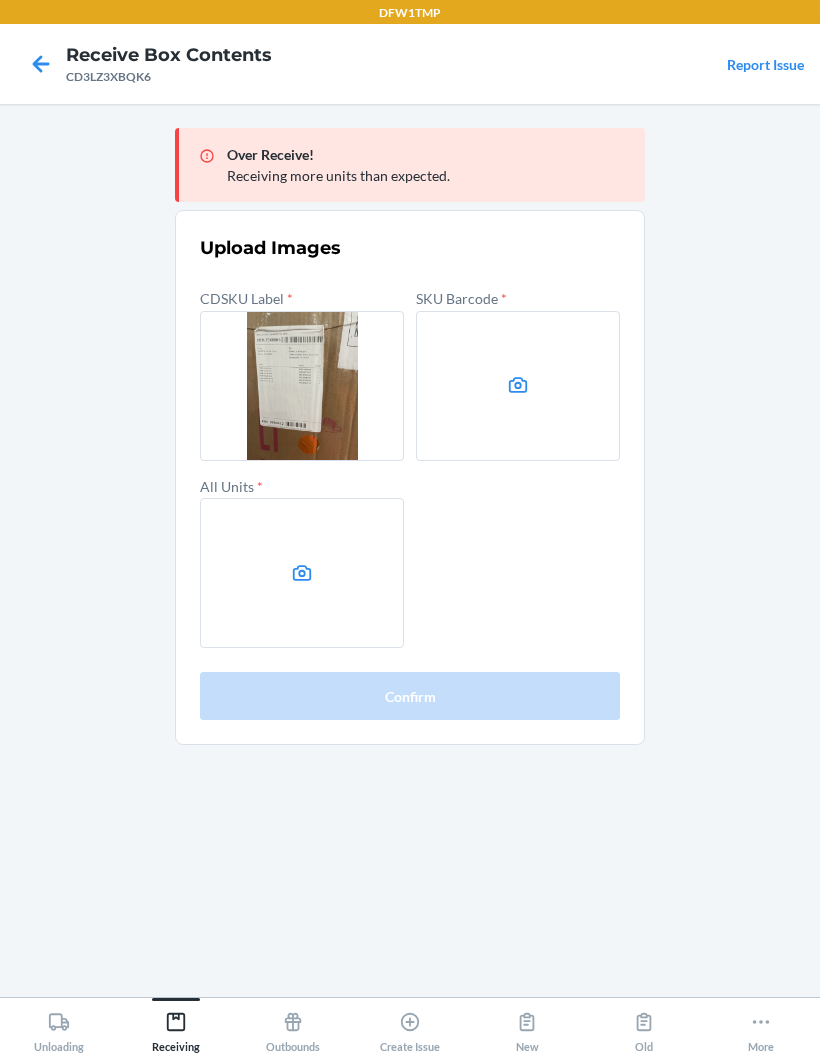 click at bounding box center (518, 386) 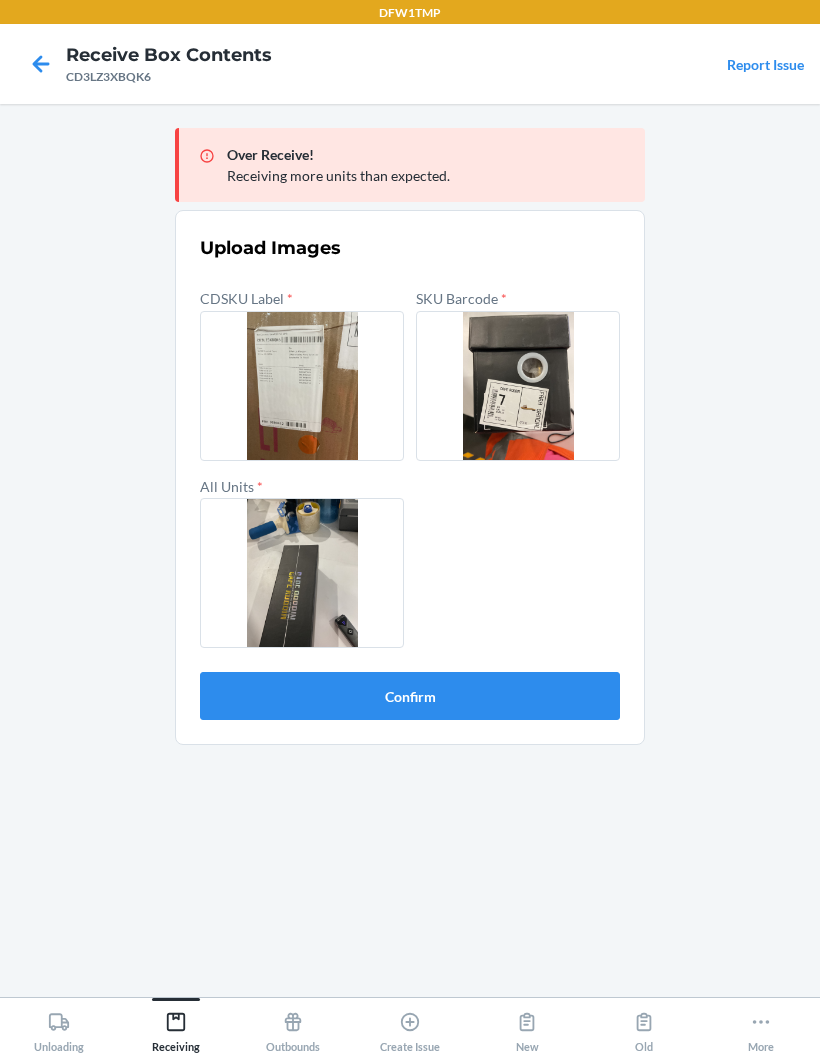 click on "Confirm" at bounding box center [410, 696] 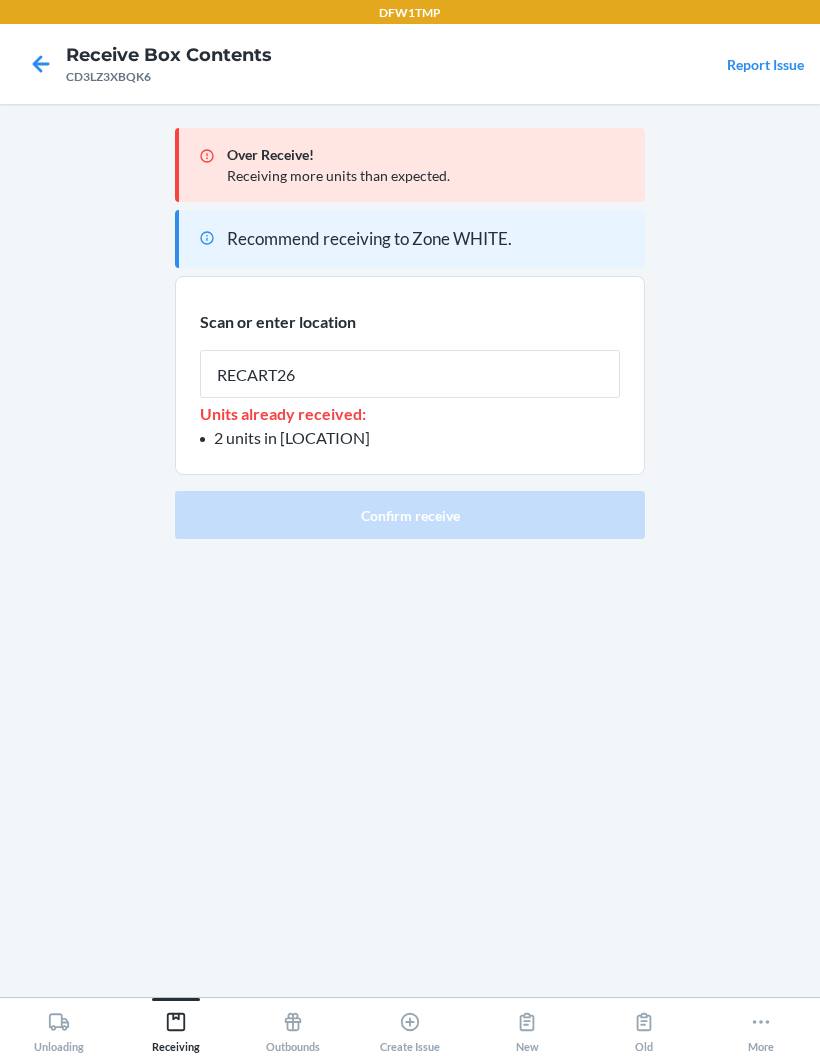 type on "RECART26" 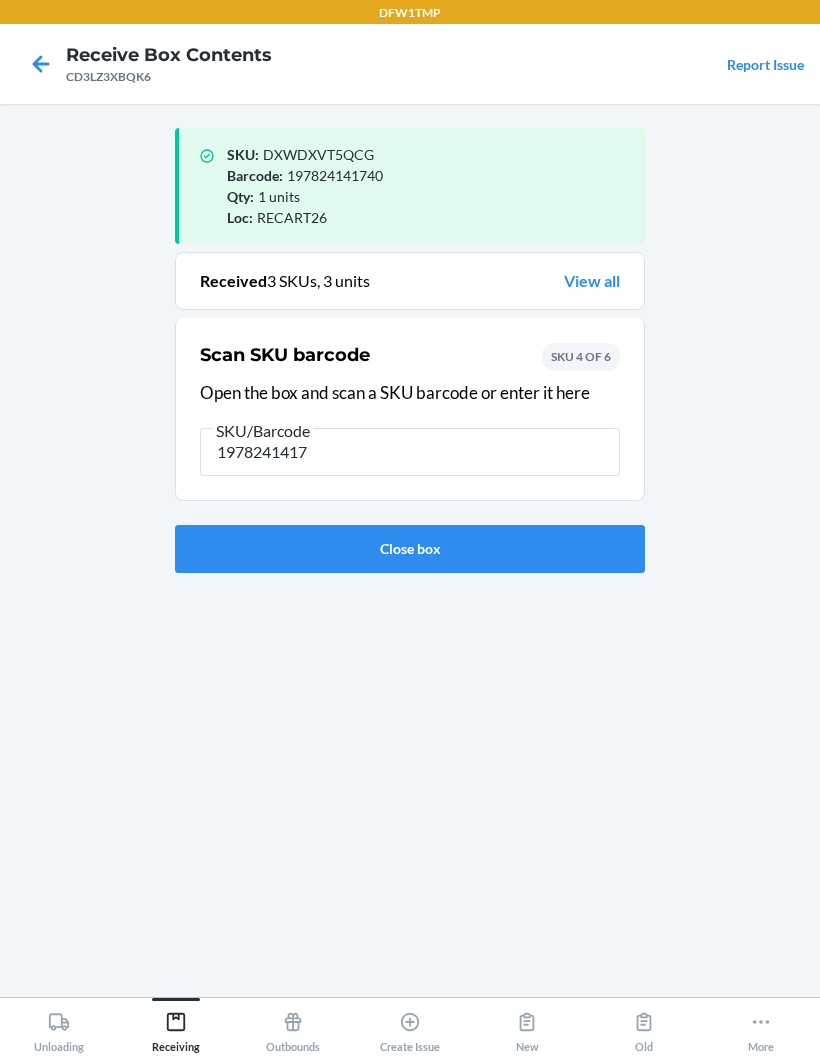 type on "19782414172" 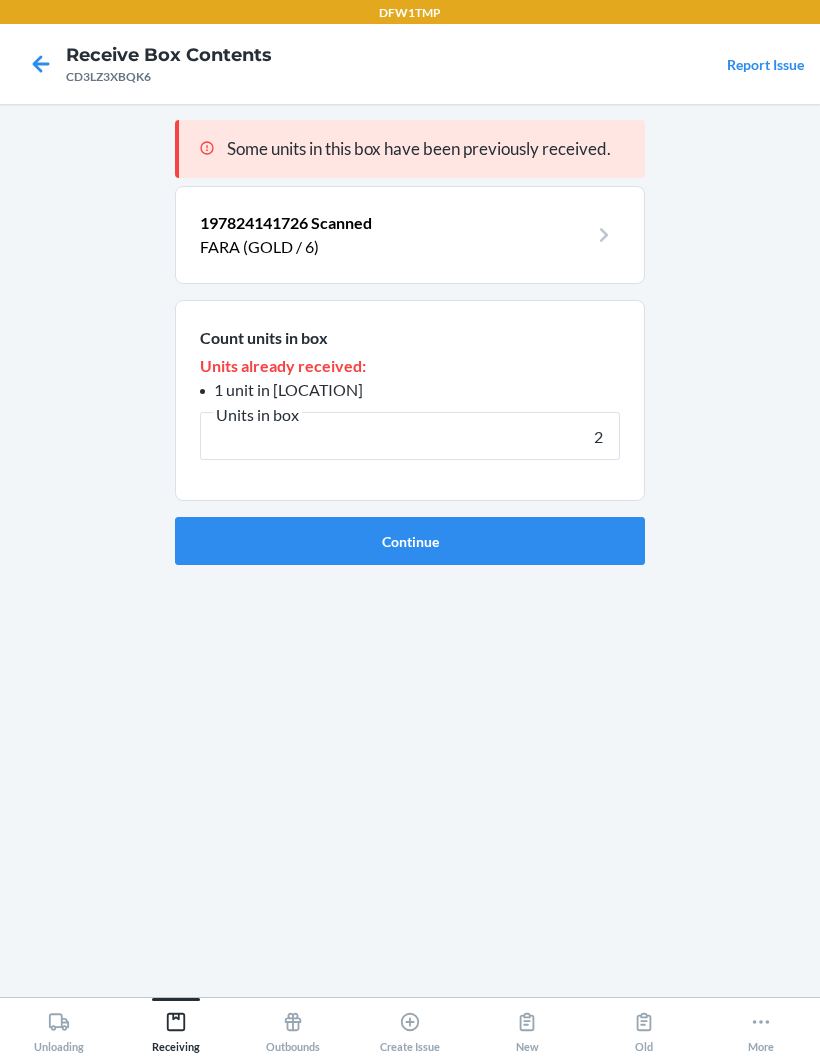 type on "2" 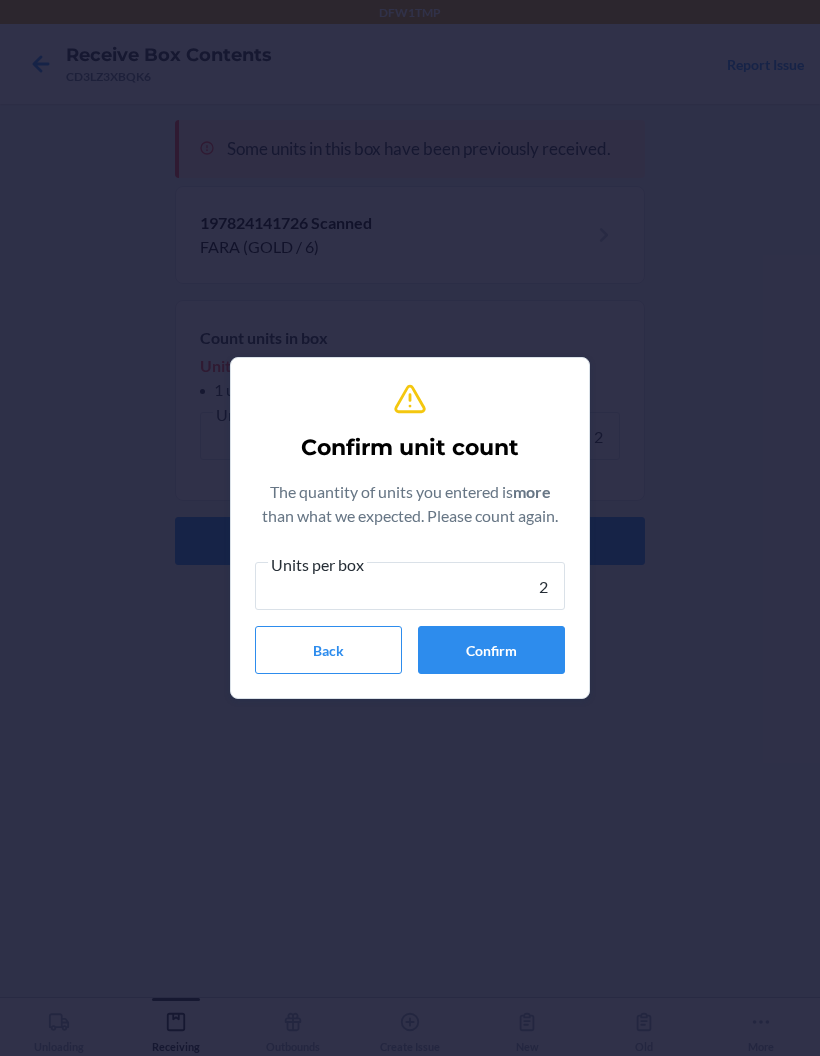 type on "2" 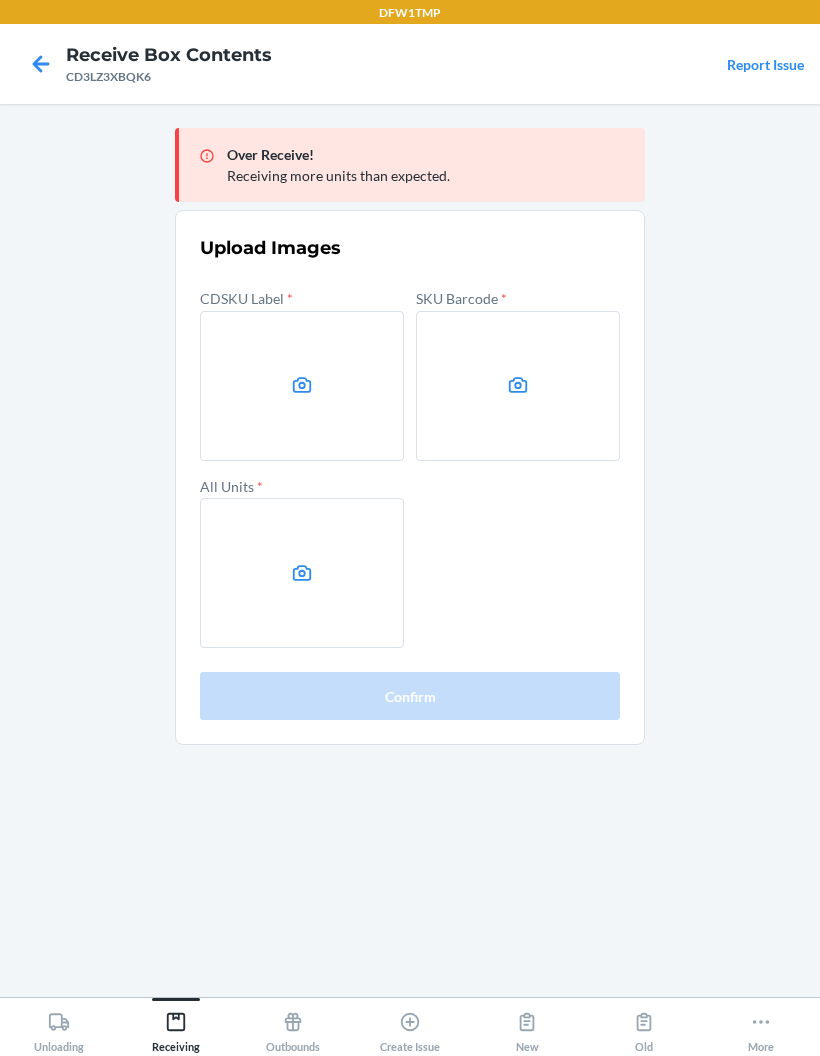click at bounding box center [302, 386] 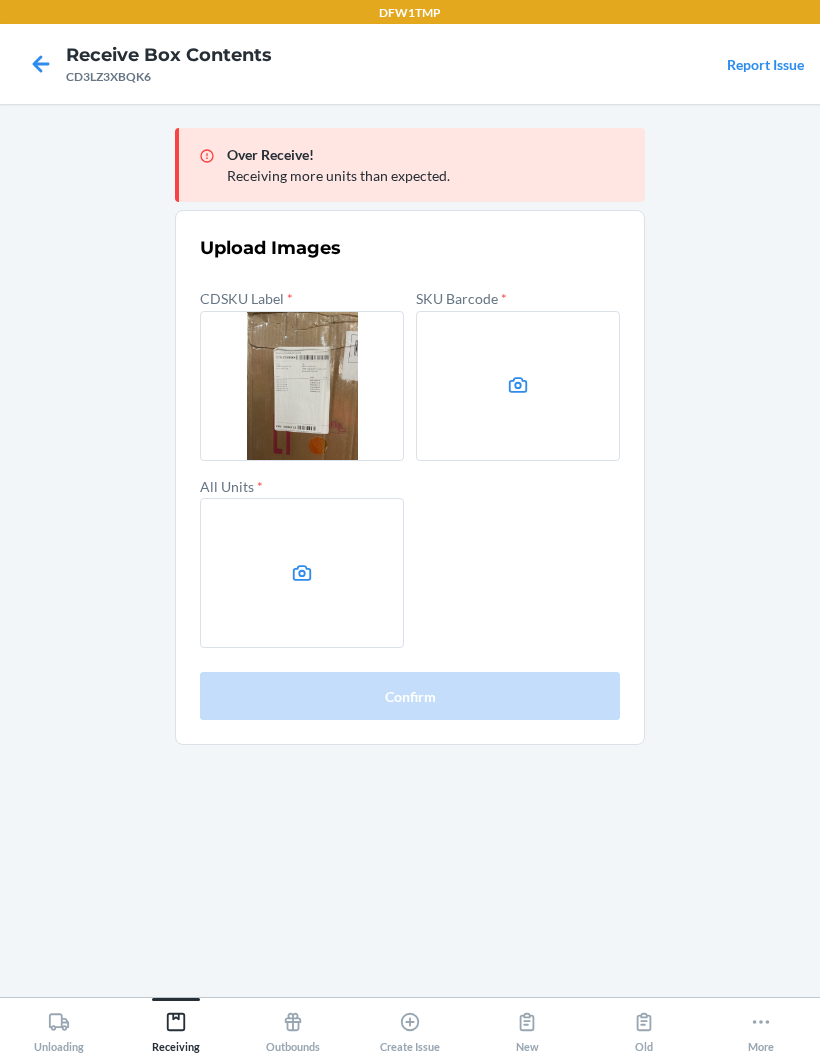 click at bounding box center [518, 386] 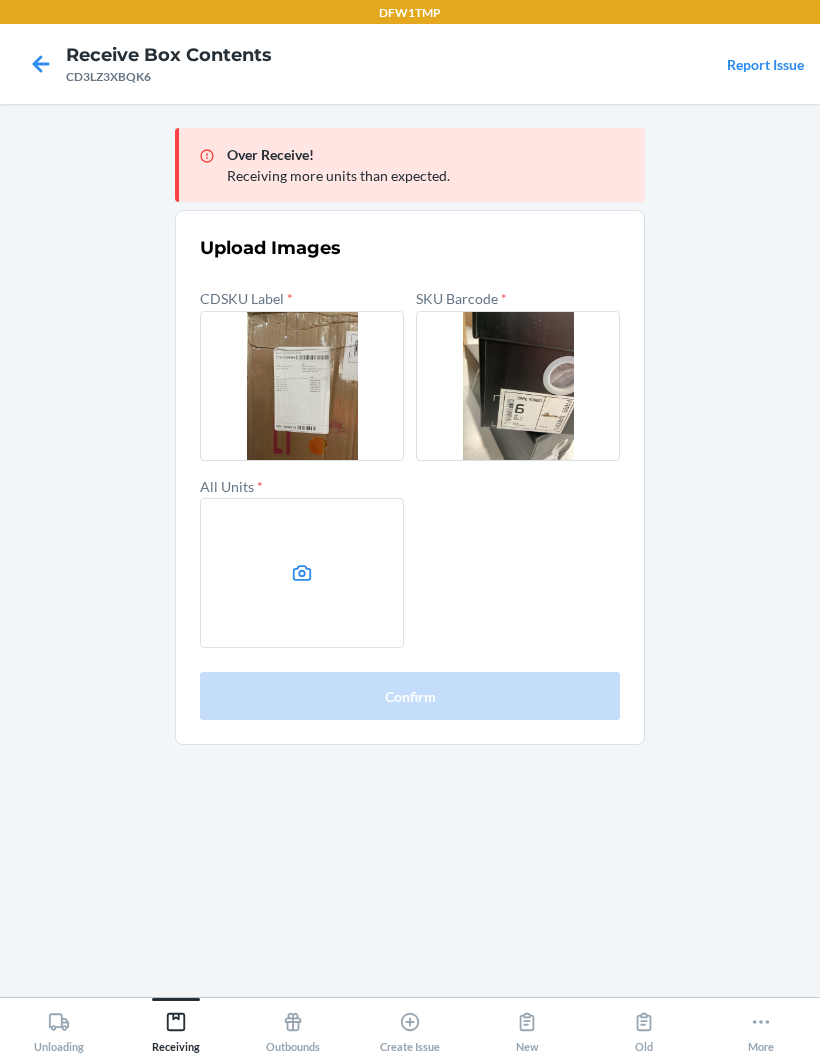 click 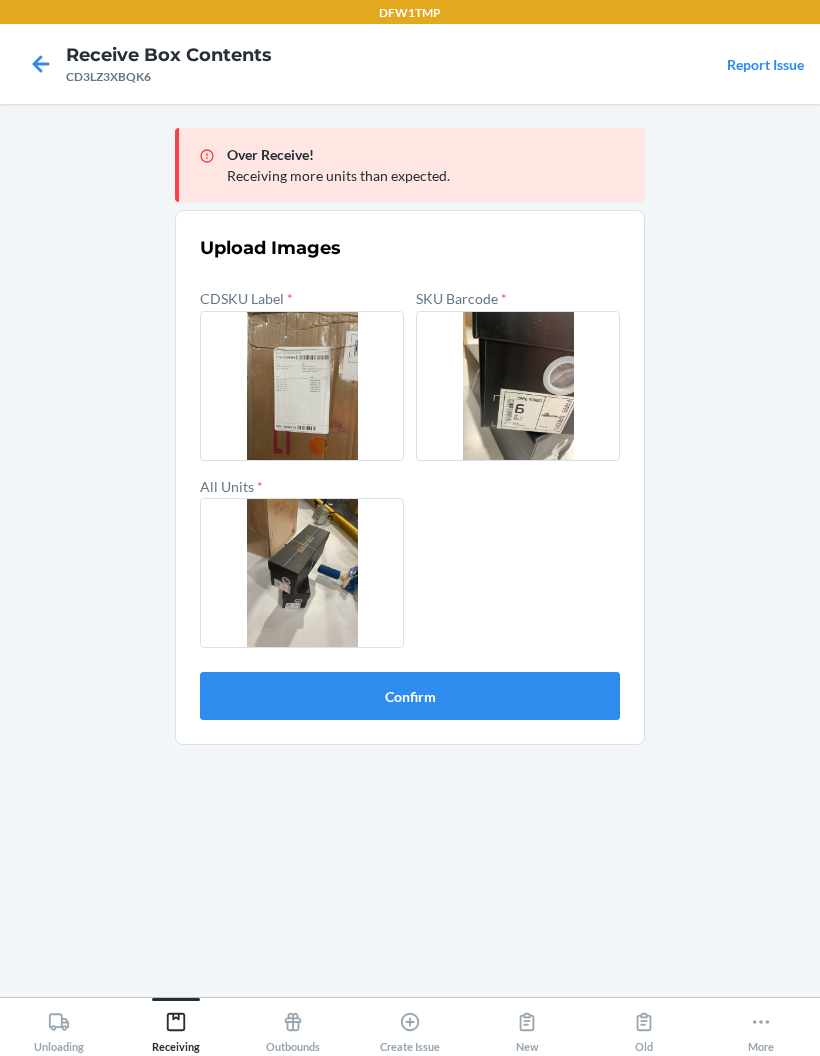 click on "Confirm" at bounding box center [410, 696] 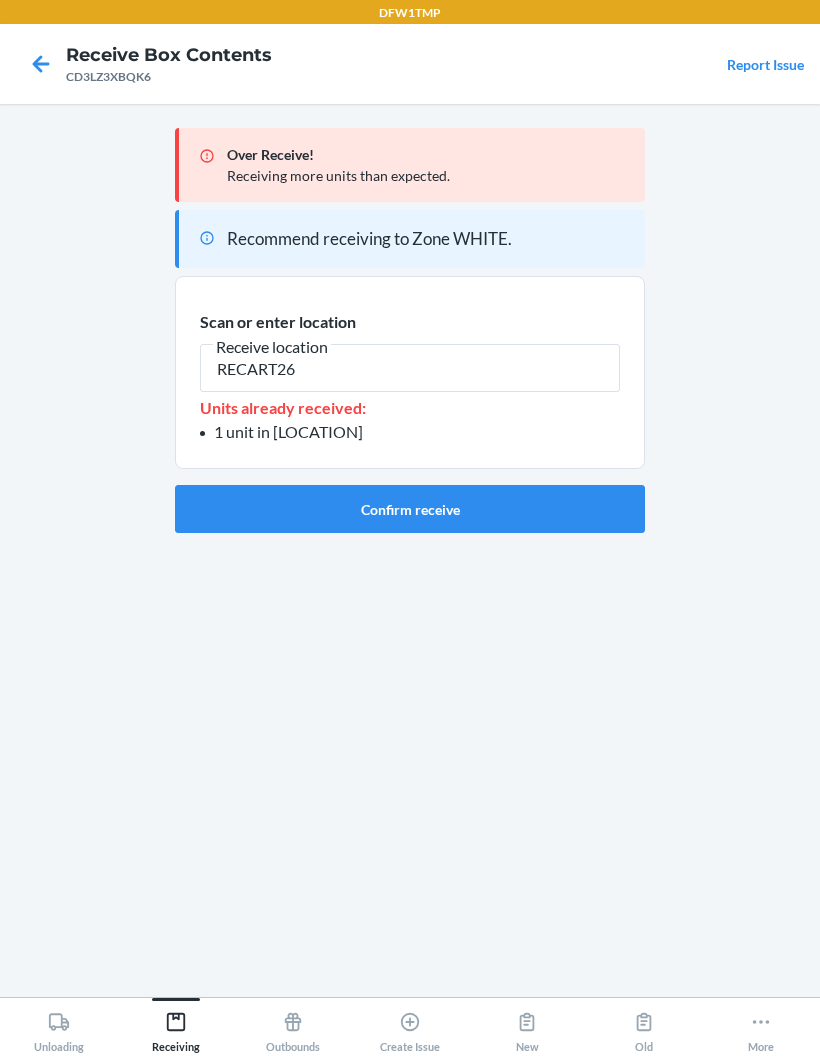 type on "RECART26" 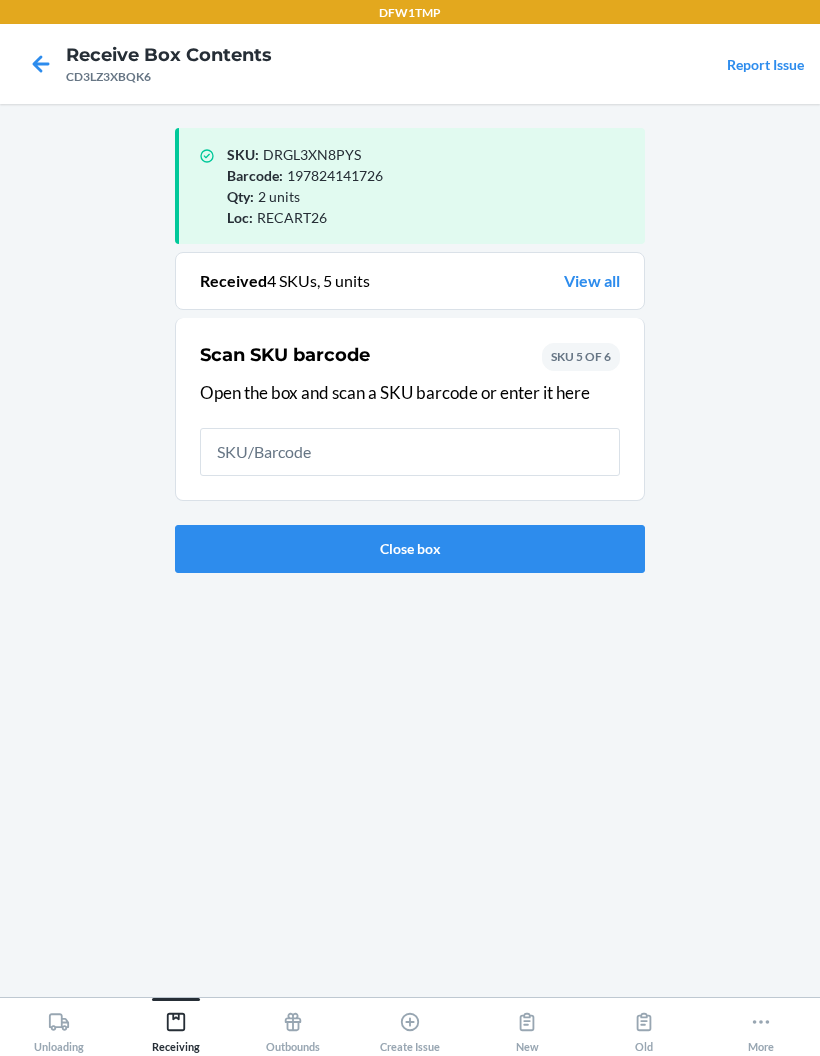 click on "Close box" at bounding box center [410, 549] 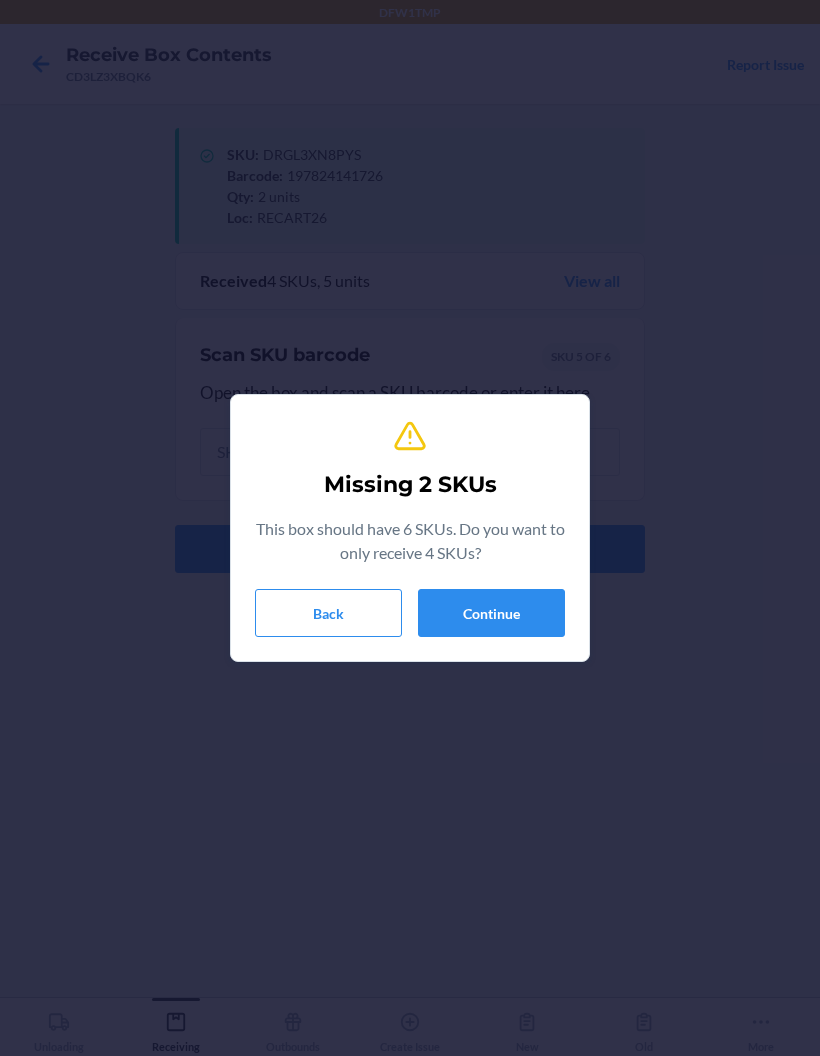 click on "Continue" at bounding box center (491, 613) 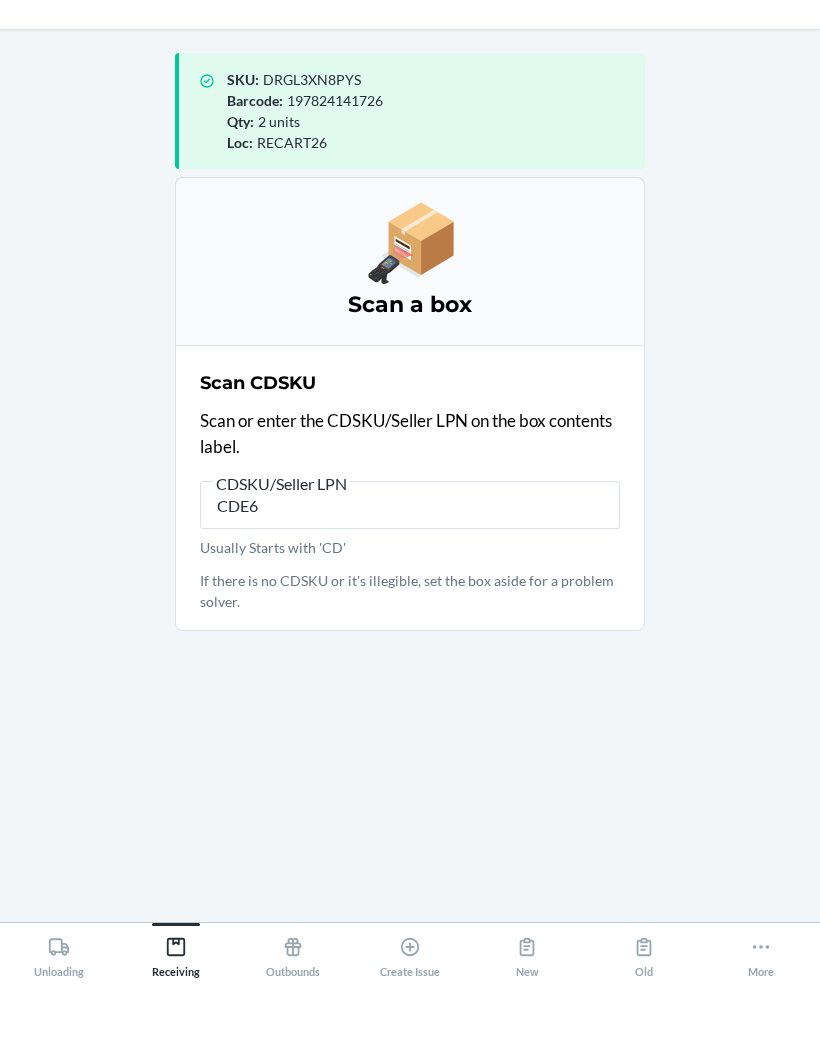 scroll, scrollTop: 75, scrollLeft: 0, axis: vertical 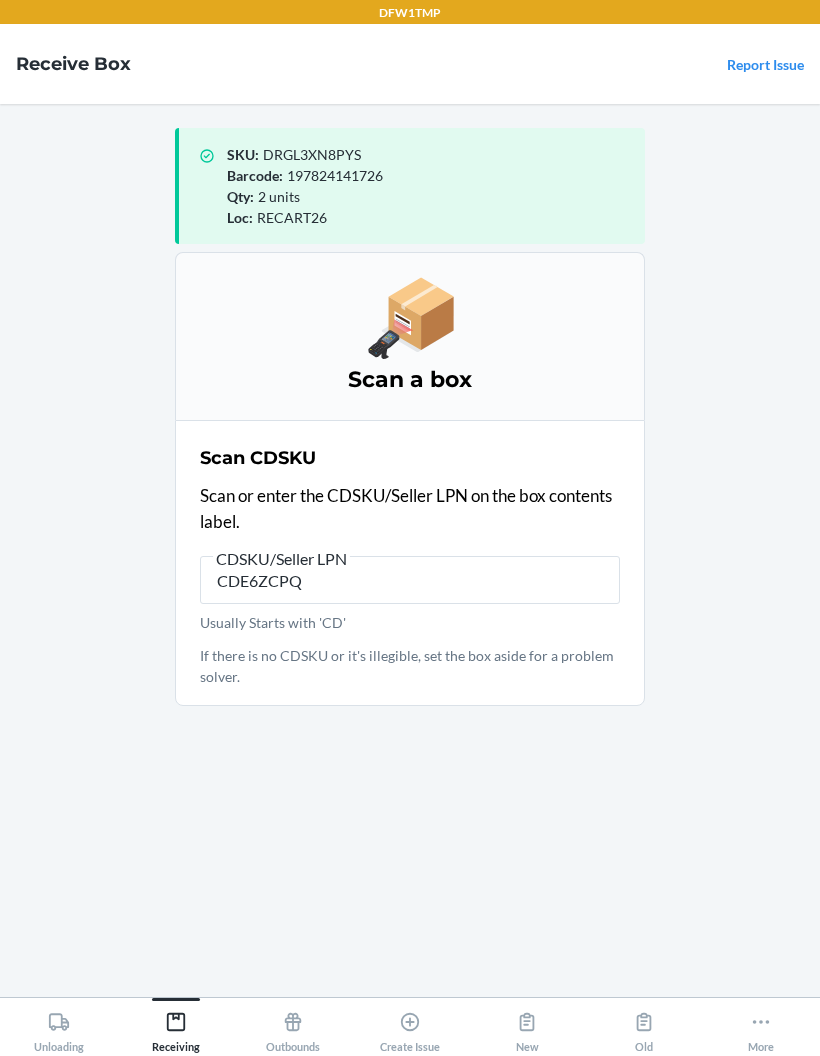 type on "CDE6ZCPQU" 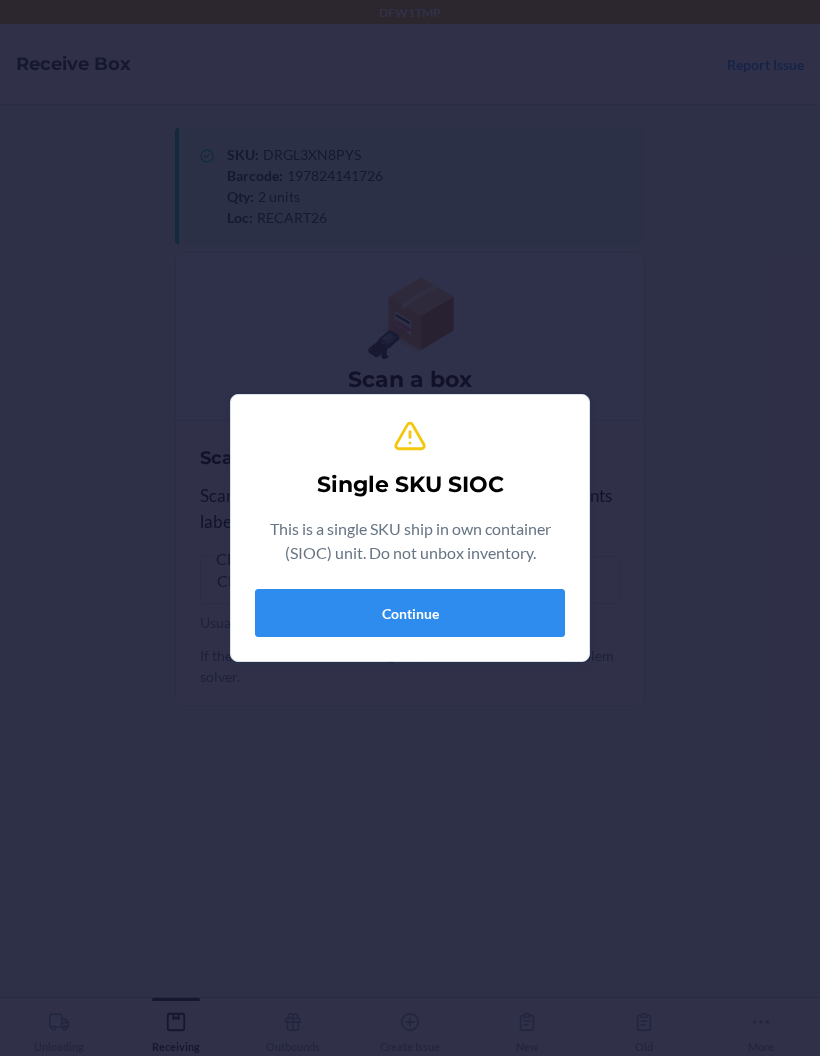 click on "Continue" at bounding box center (410, 613) 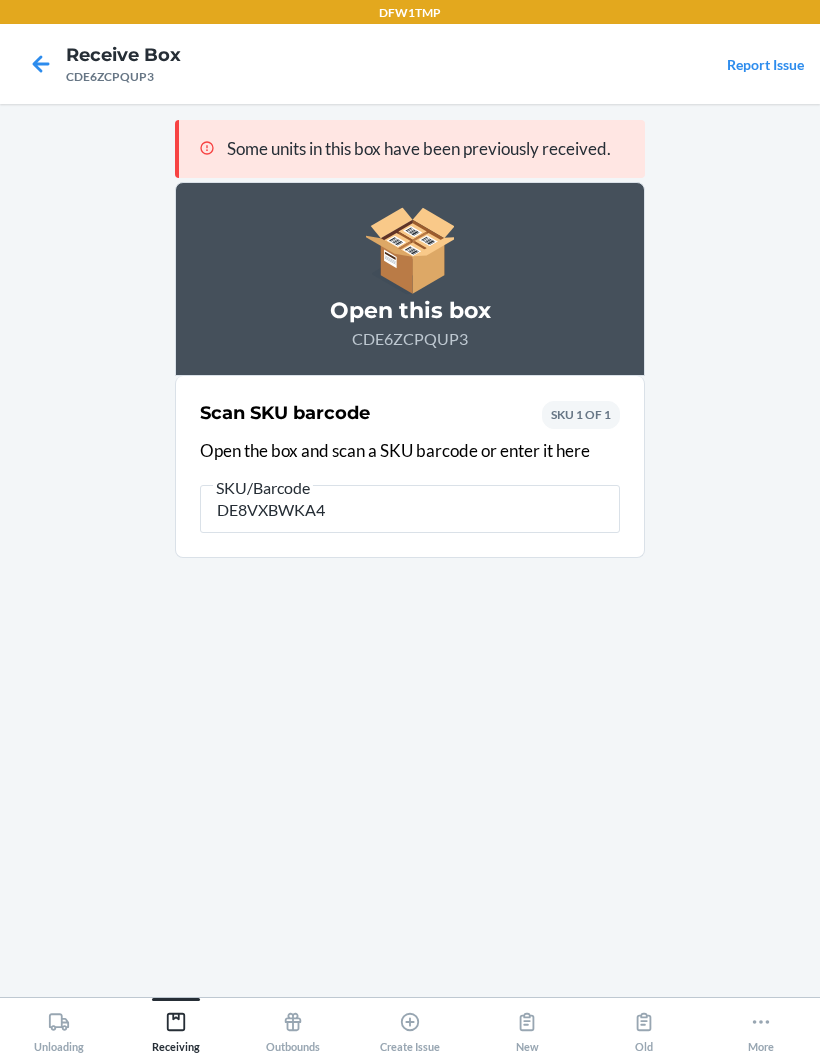 type on "DE8VXBWKA49" 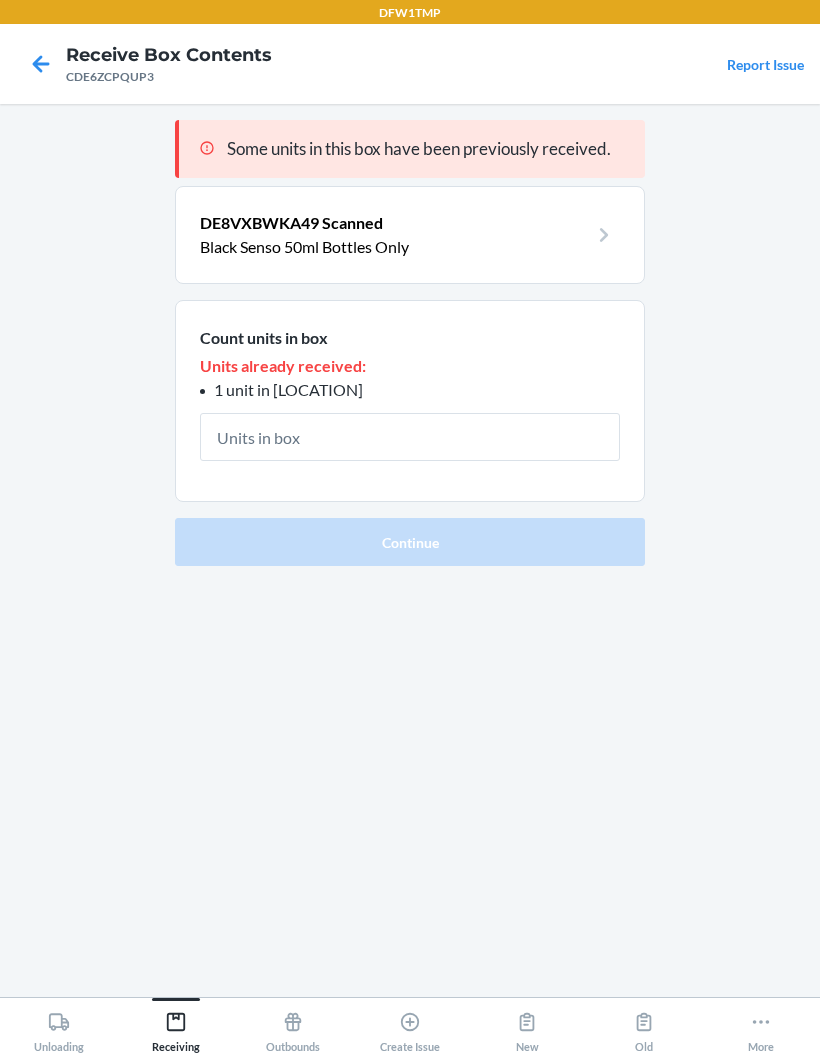 scroll, scrollTop: 74, scrollLeft: 0, axis: vertical 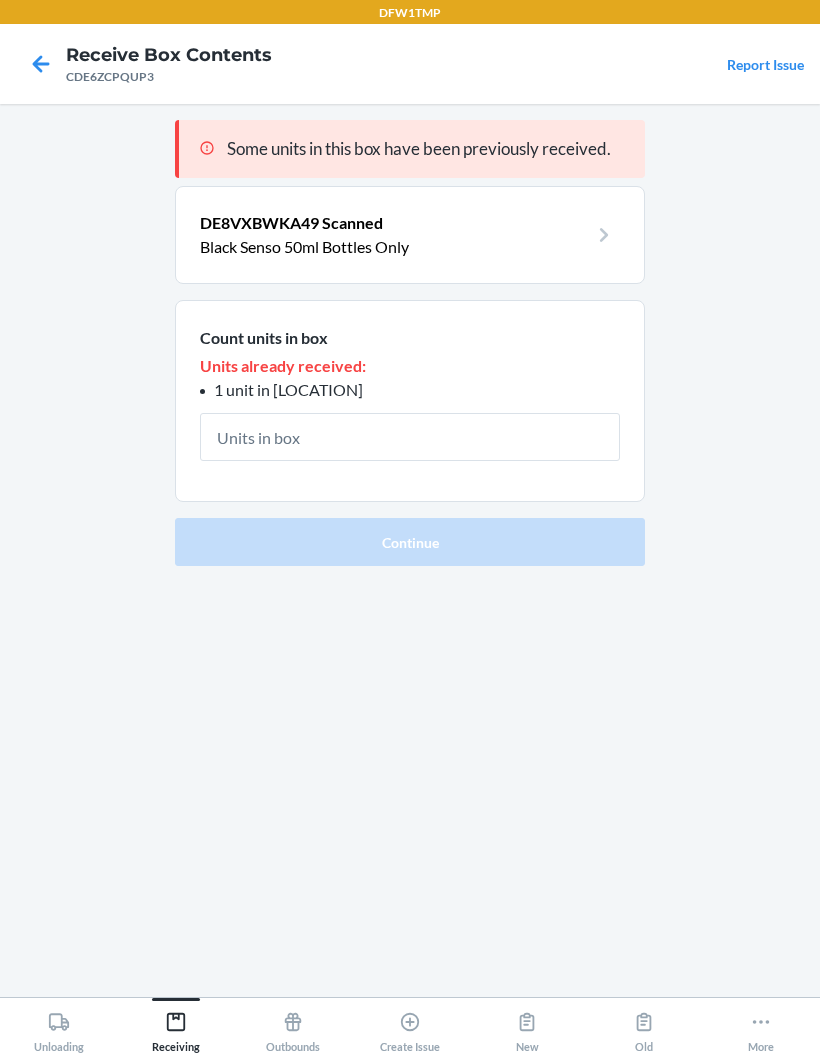 type on "1" 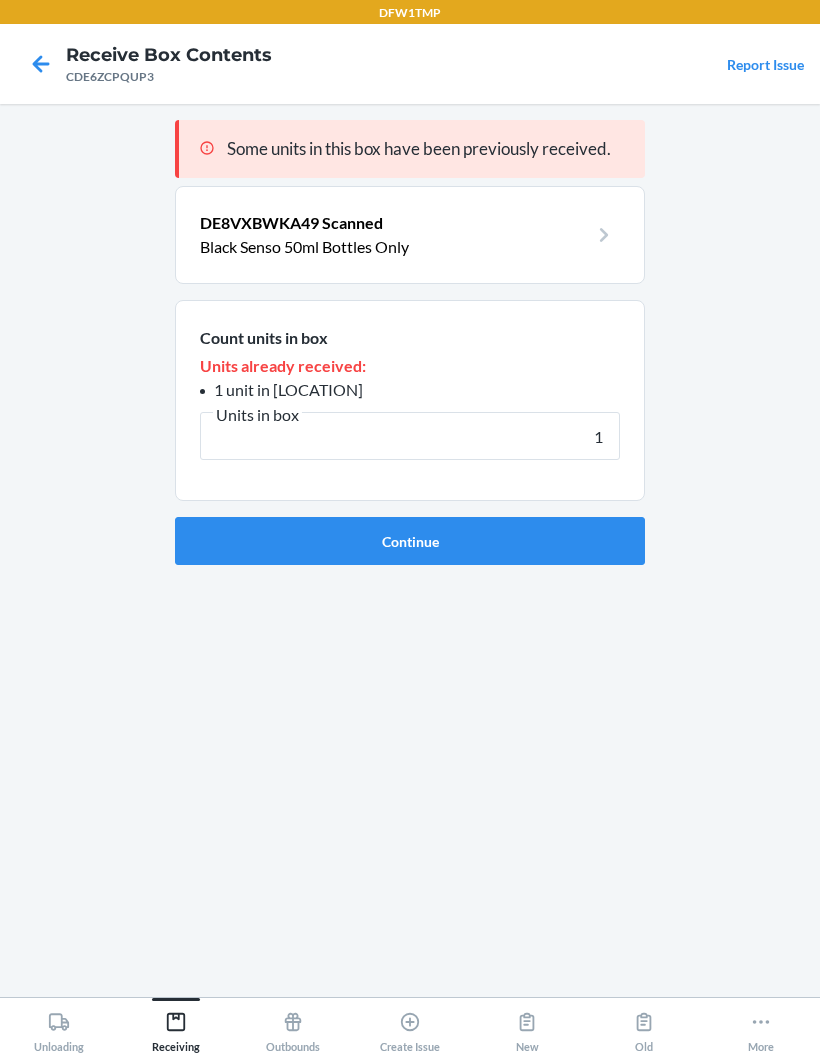 click on "Continue" at bounding box center [410, 541] 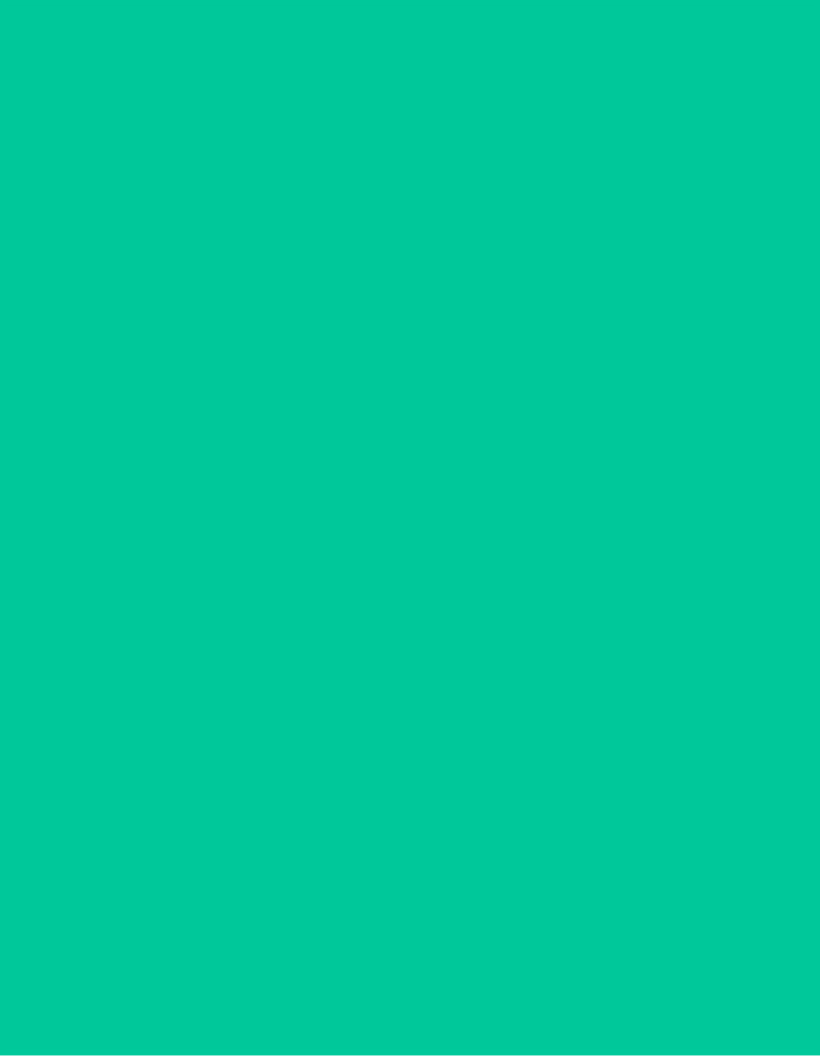 scroll, scrollTop: 75, scrollLeft: 0, axis: vertical 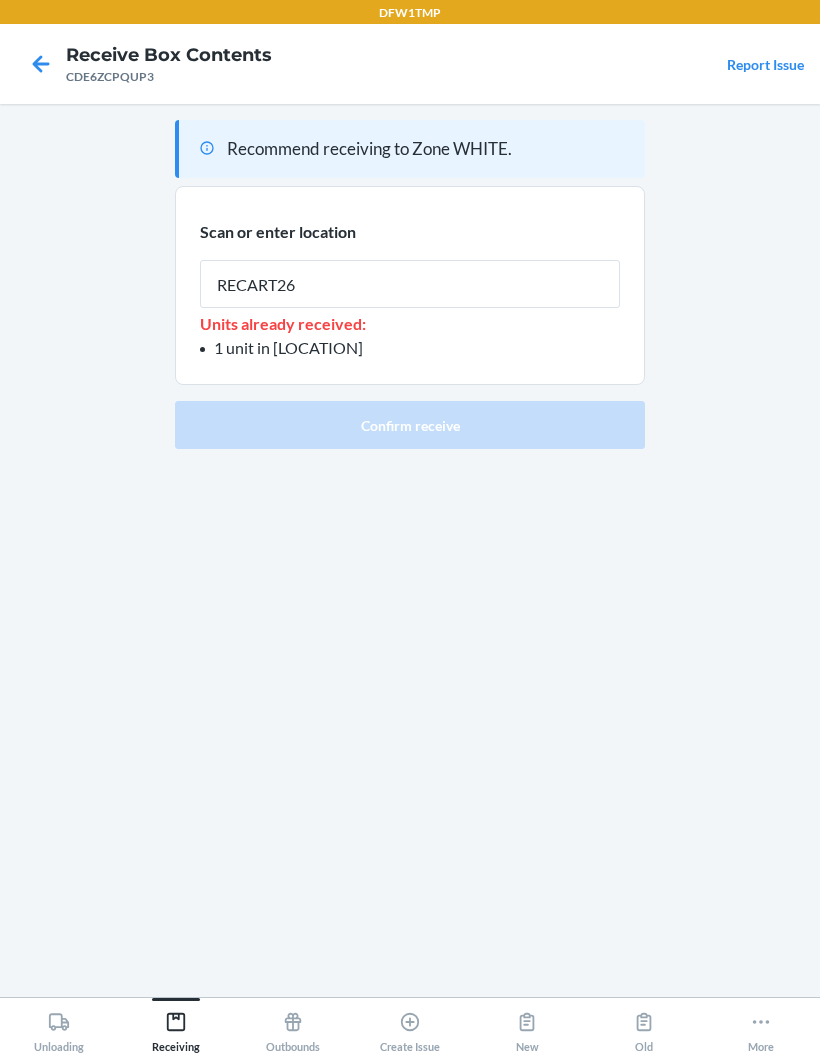 type on "RECART26" 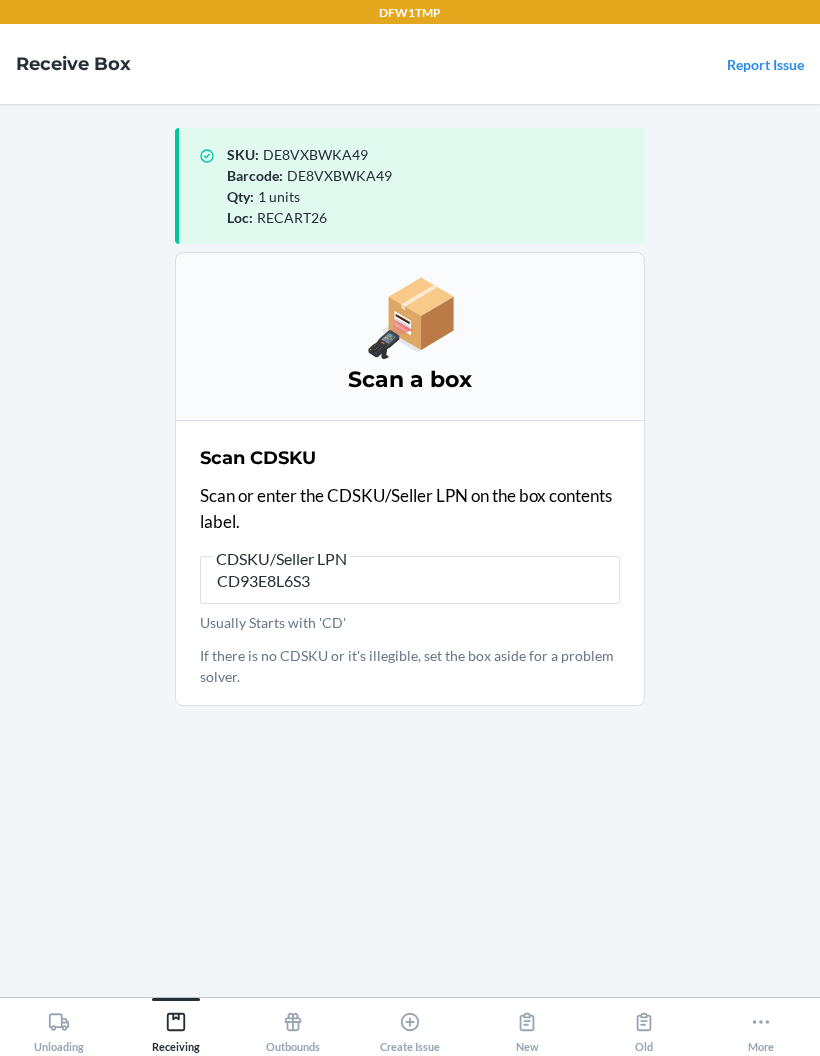 type on "CD93E8L6S3S" 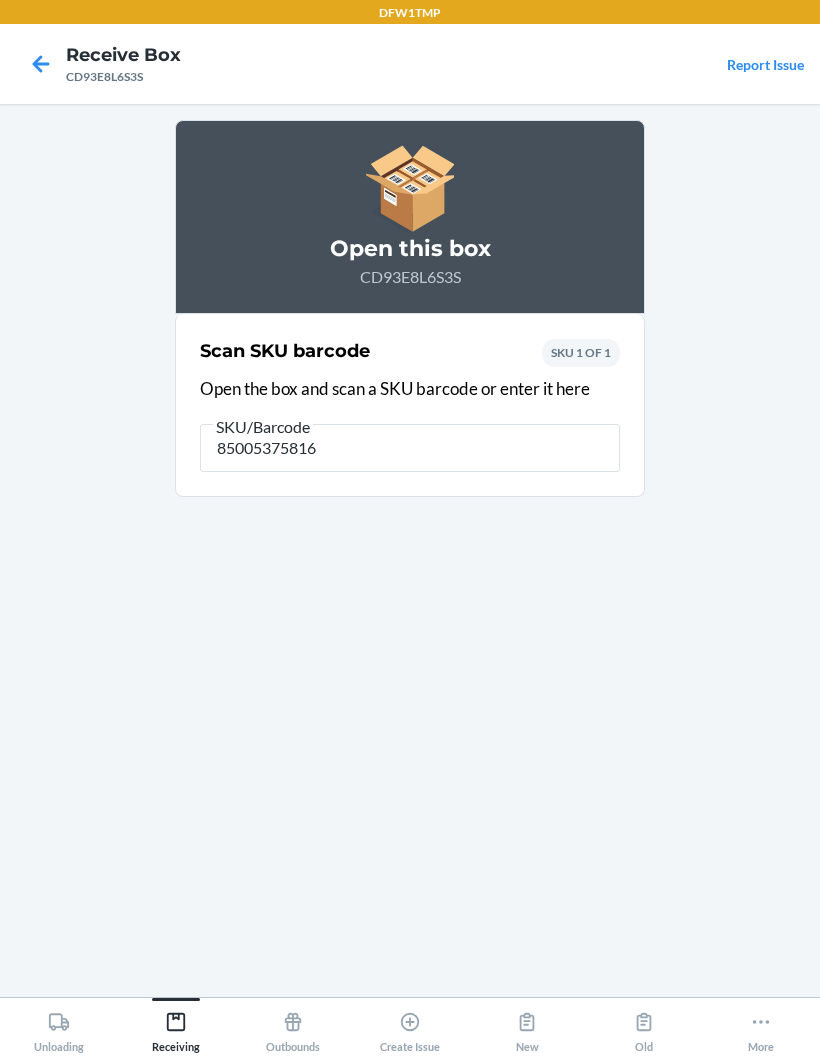 type on "850053758164" 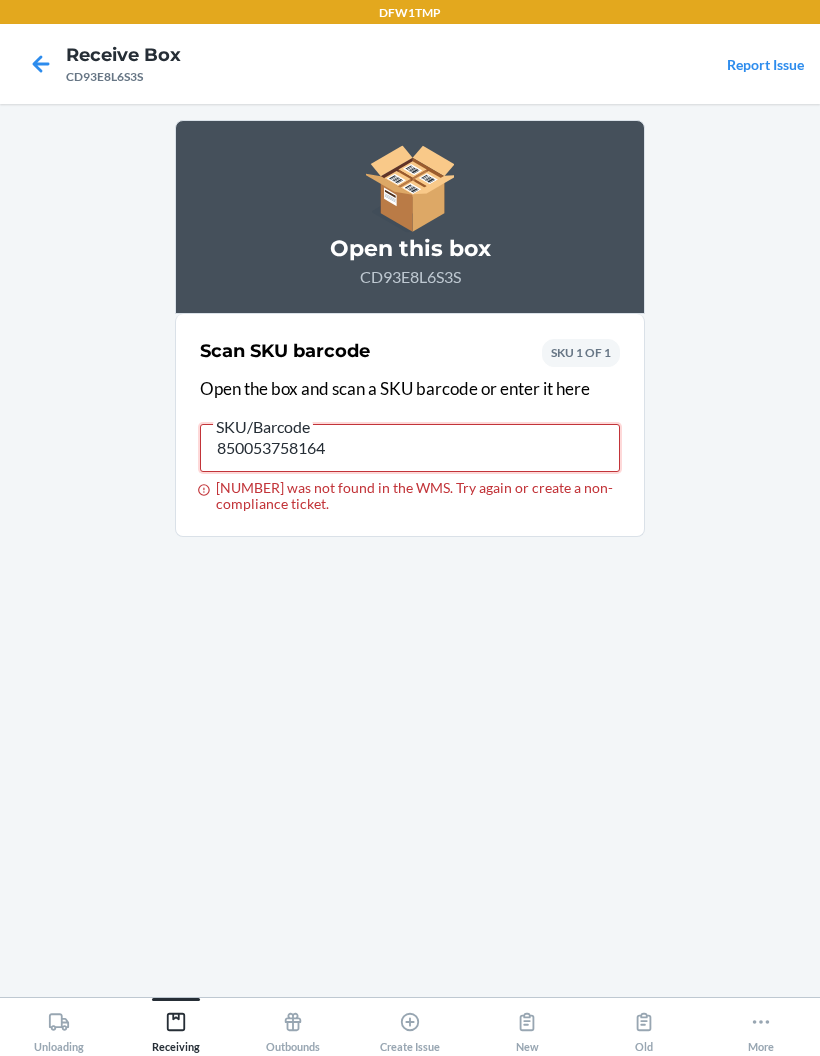click on "850053758164" at bounding box center (410, 448) 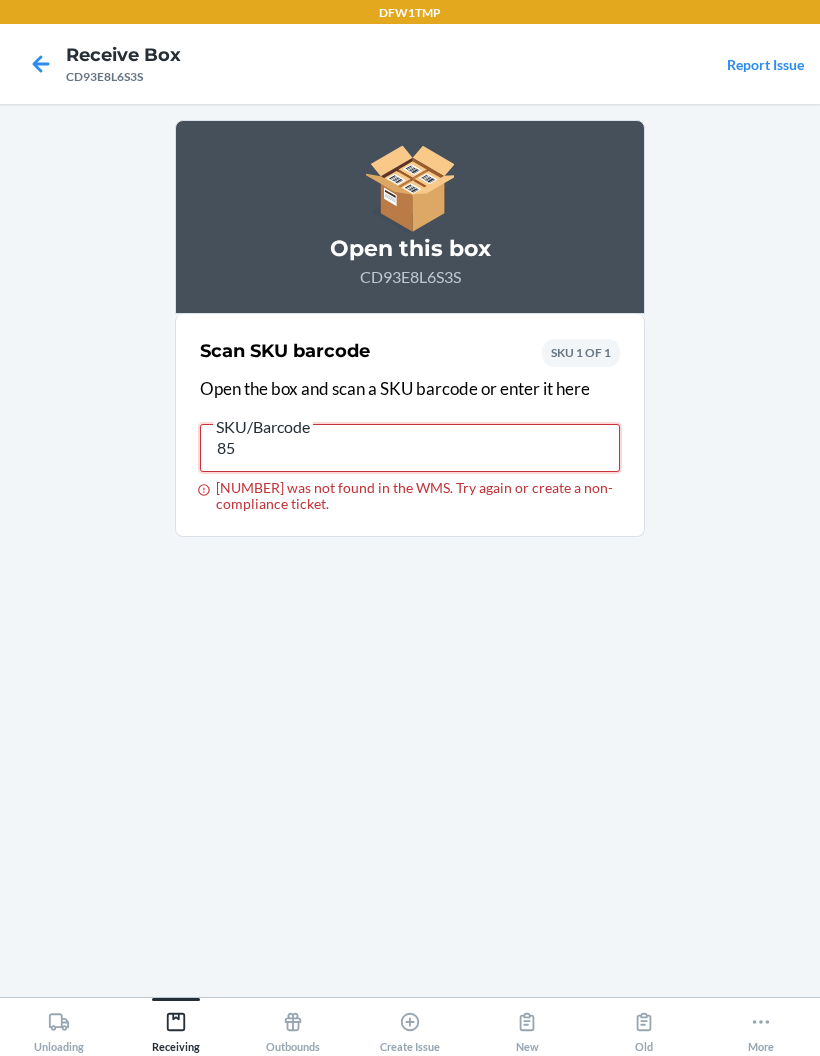 type on "8" 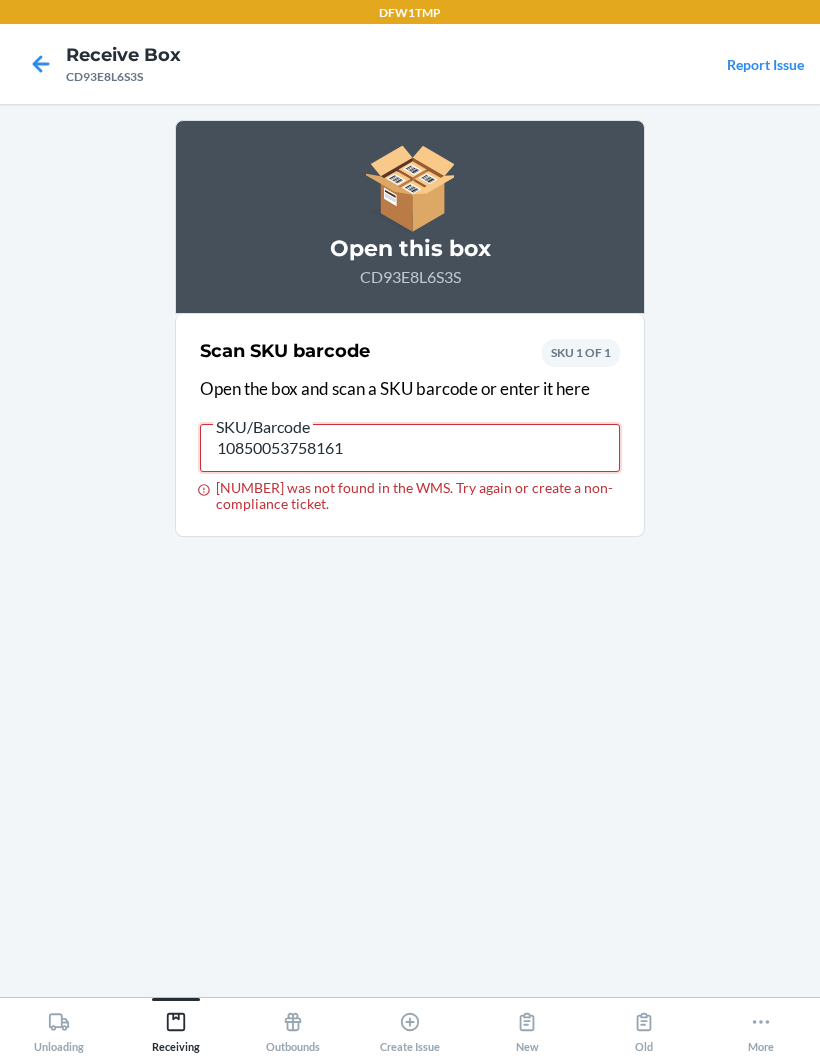 type on "10850053758161" 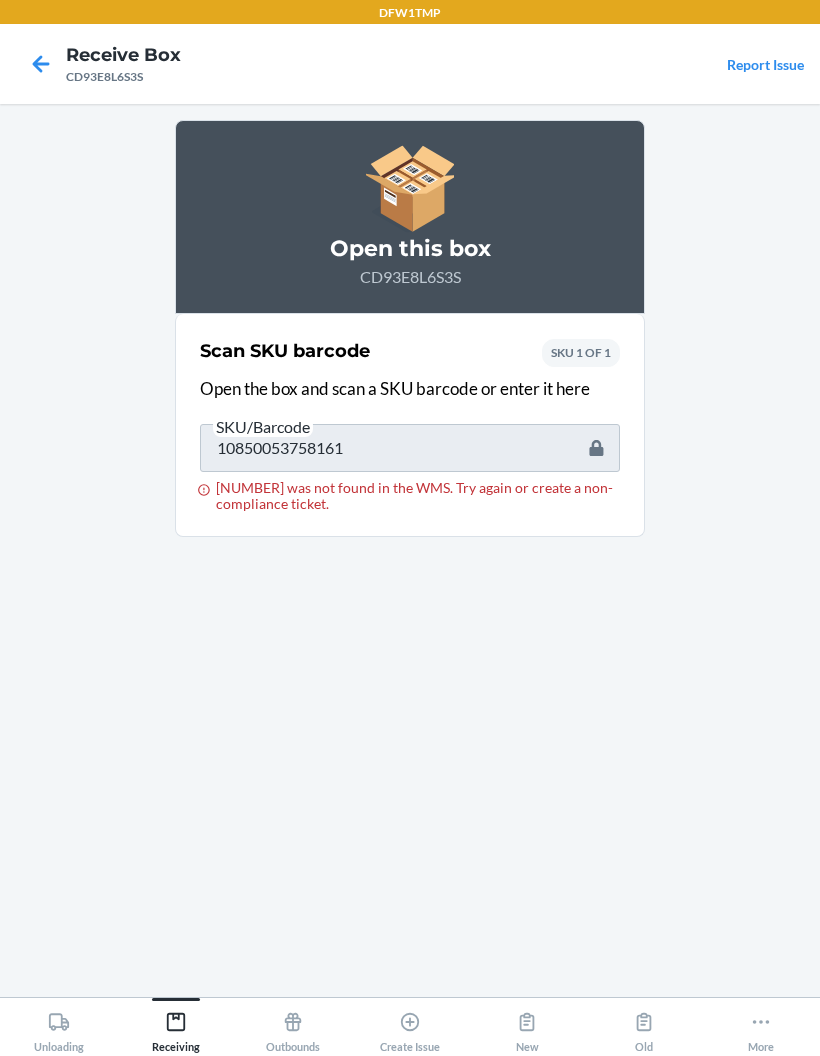 scroll, scrollTop: 75, scrollLeft: 0, axis: vertical 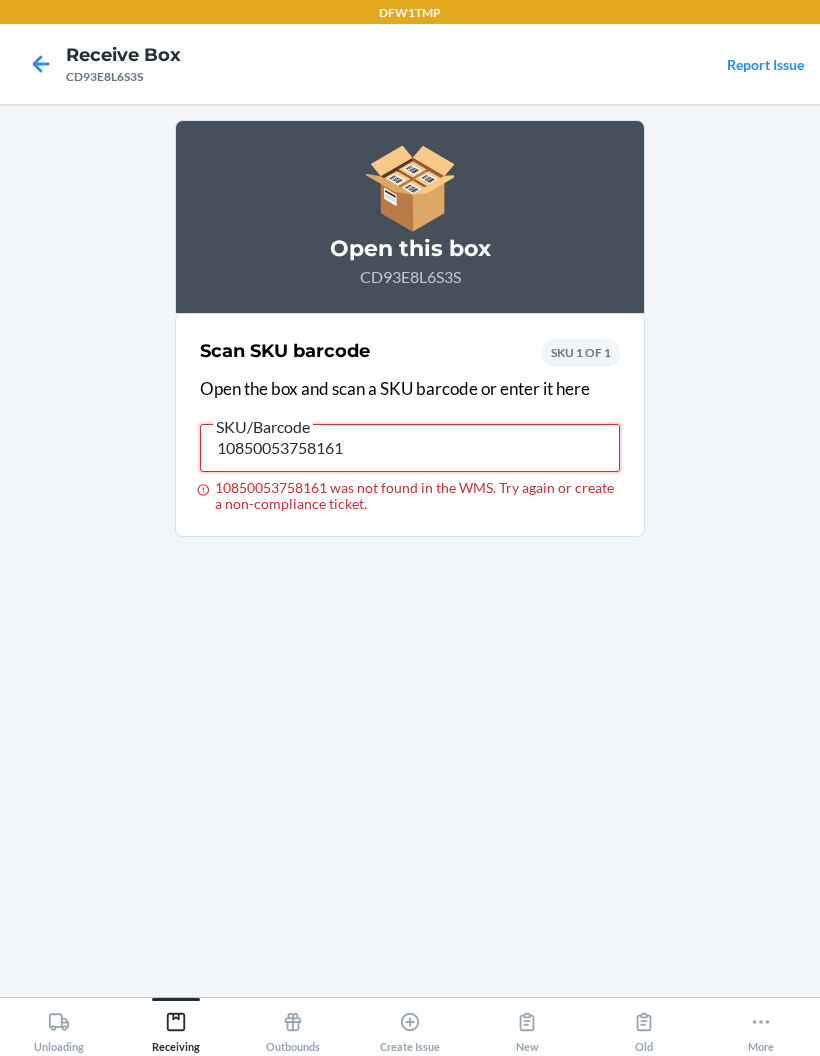 click on "10850053758161" at bounding box center [410, 448] 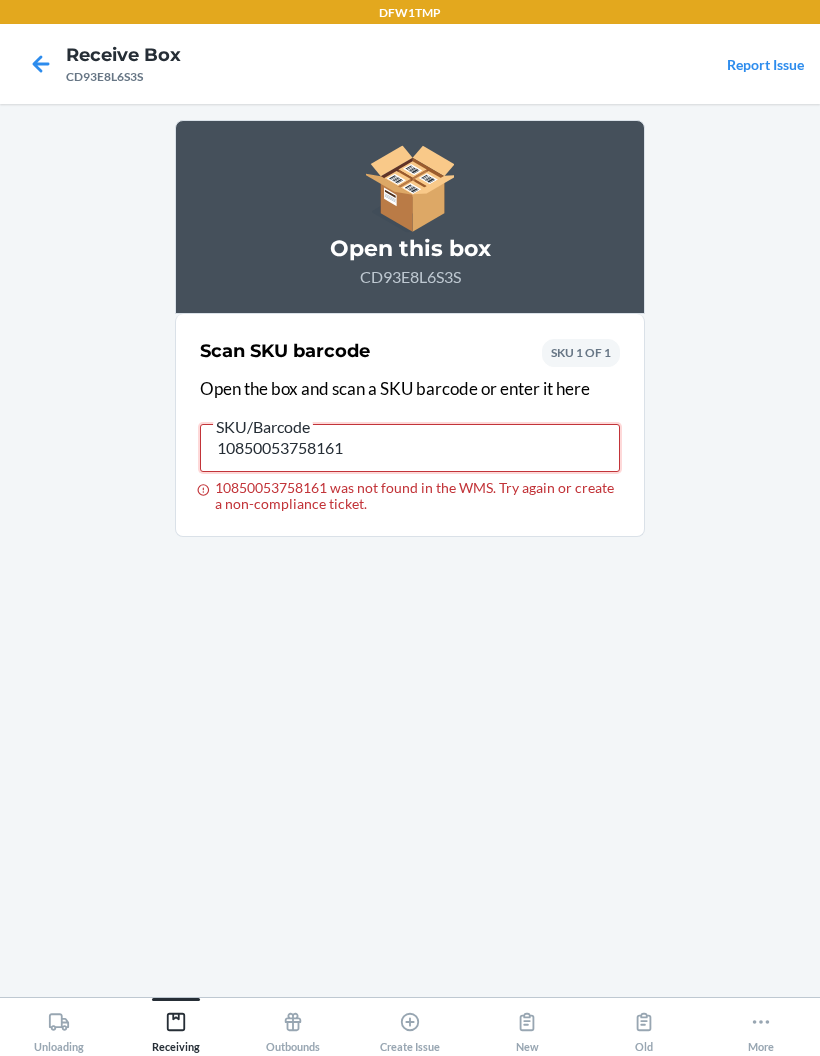 scroll, scrollTop: 0, scrollLeft: 0, axis: both 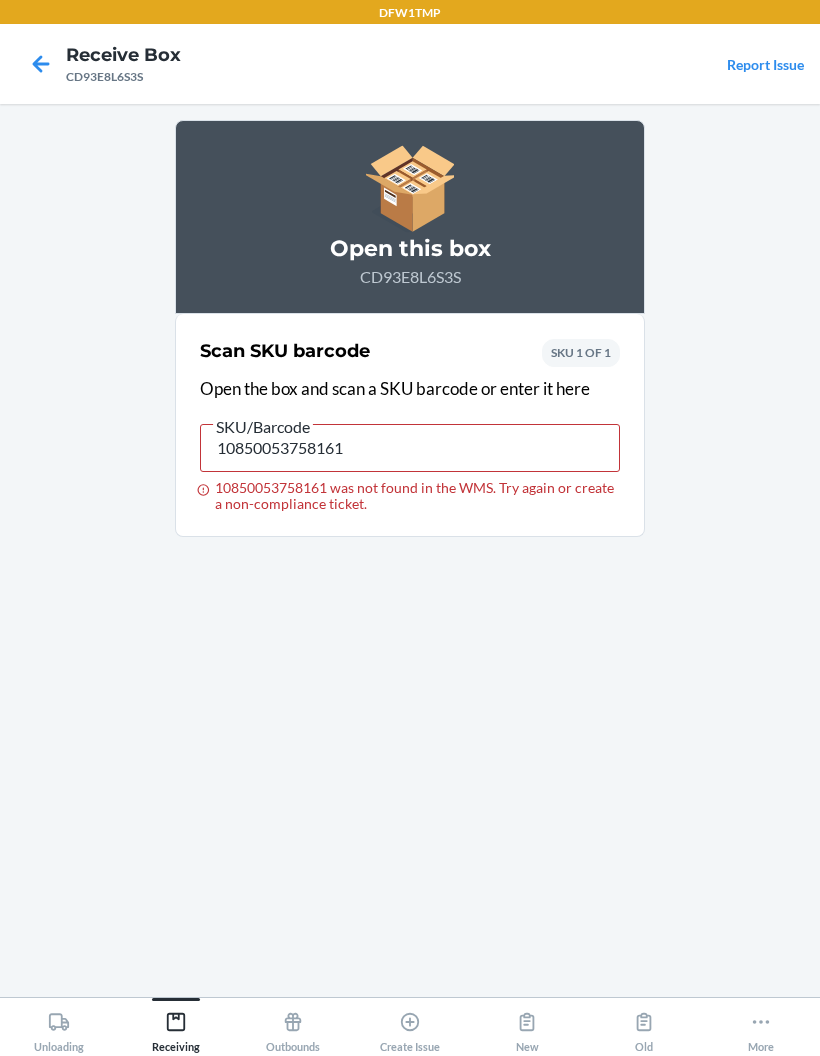 click 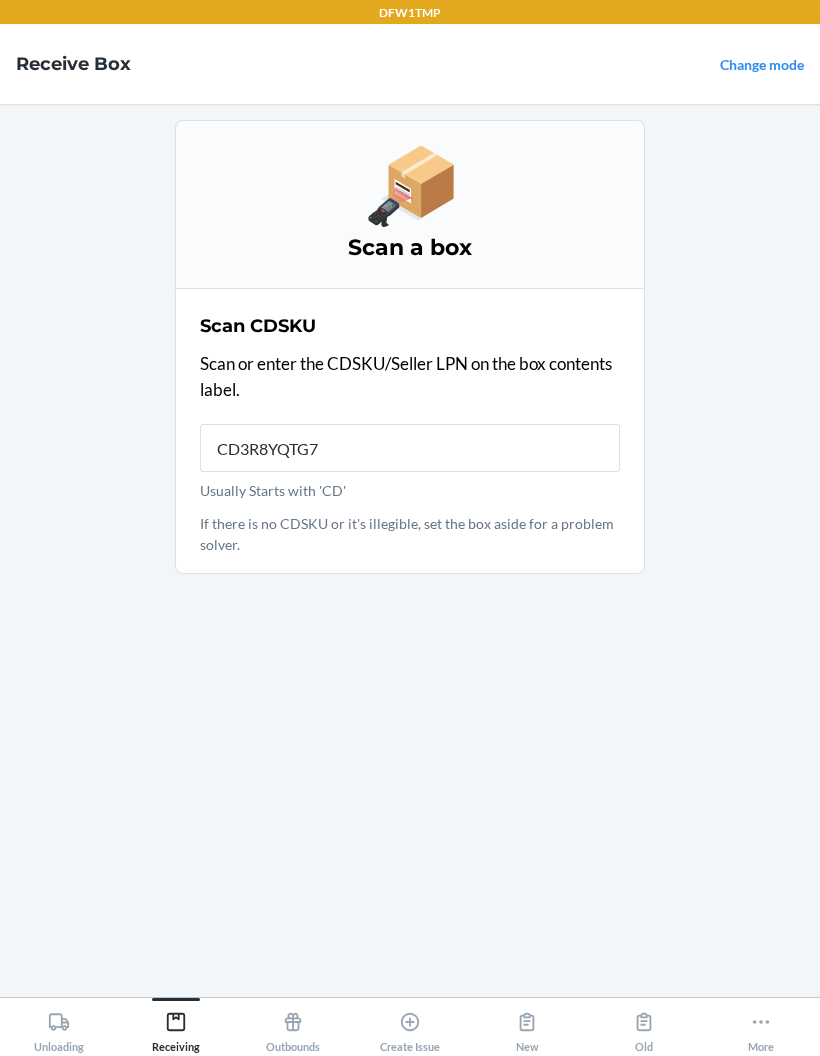 type on "CD3R8YQTG7G" 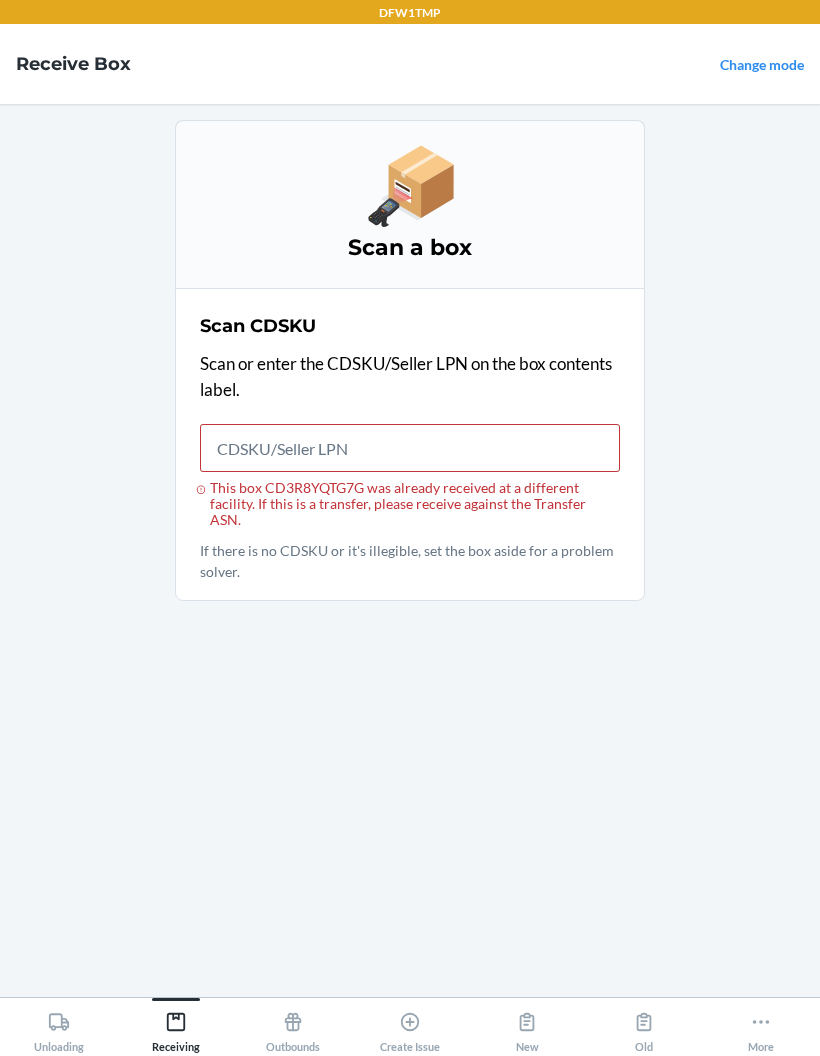 click on "Scan a box Scan CDSKU Scan or enter the CDSKU/Seller LPN on the box contents label.   This box CD3R8YQTG7G was already received at a different facility. If this is a transfer, please receive against the Transfer ASN. If there is no CDSKU or it's illegible, set the box aside for a problem solver." at bounding box center [410, 550] 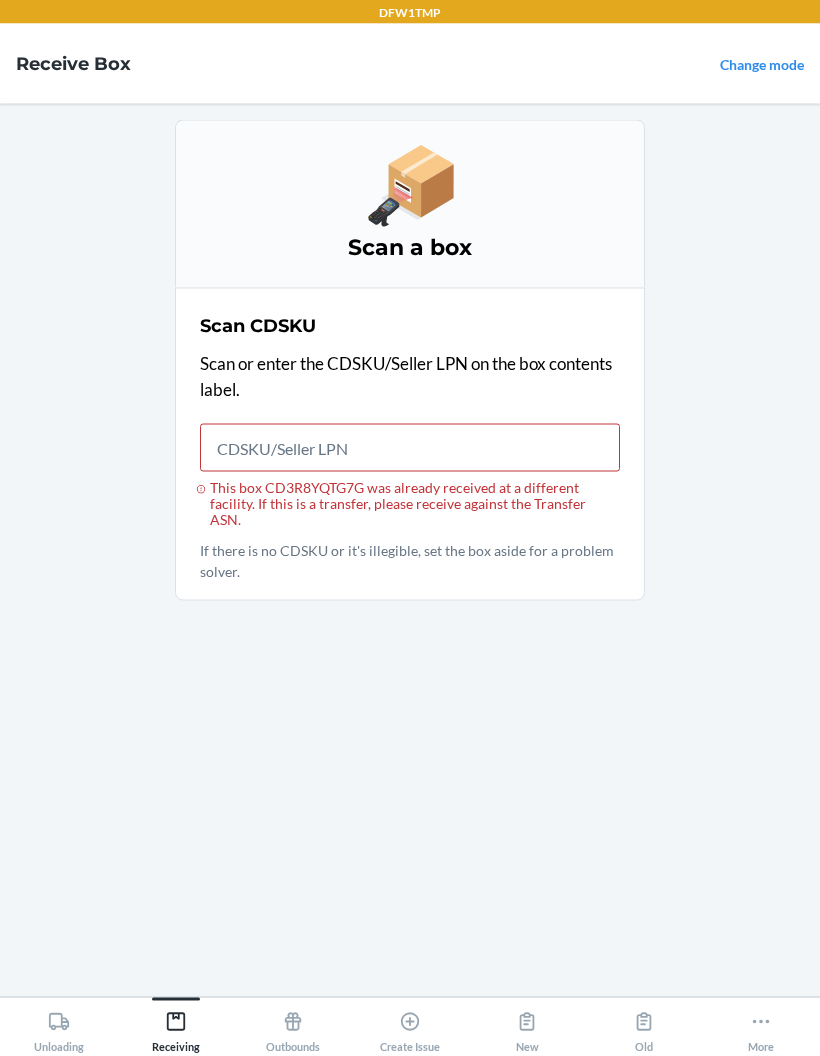 scroll, scrollTop: 80, scrollLeft: 0, axis: vertical 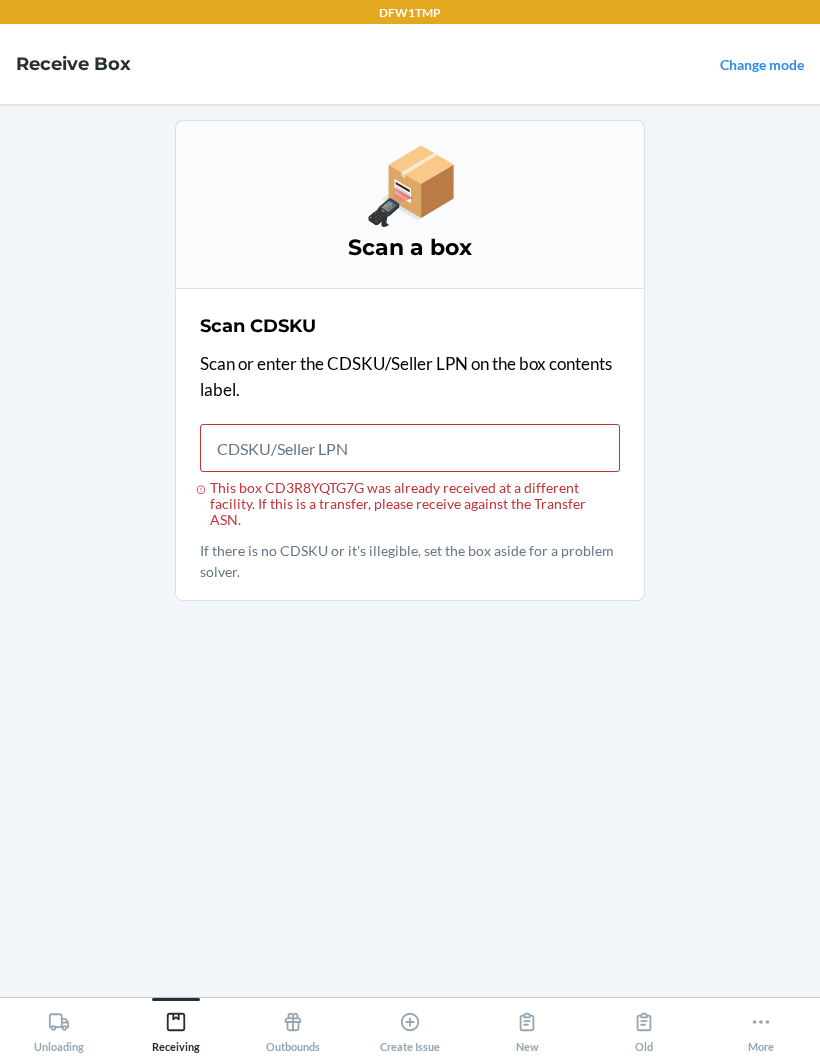 click on "Scan a box" at bounding box center [410, 204] 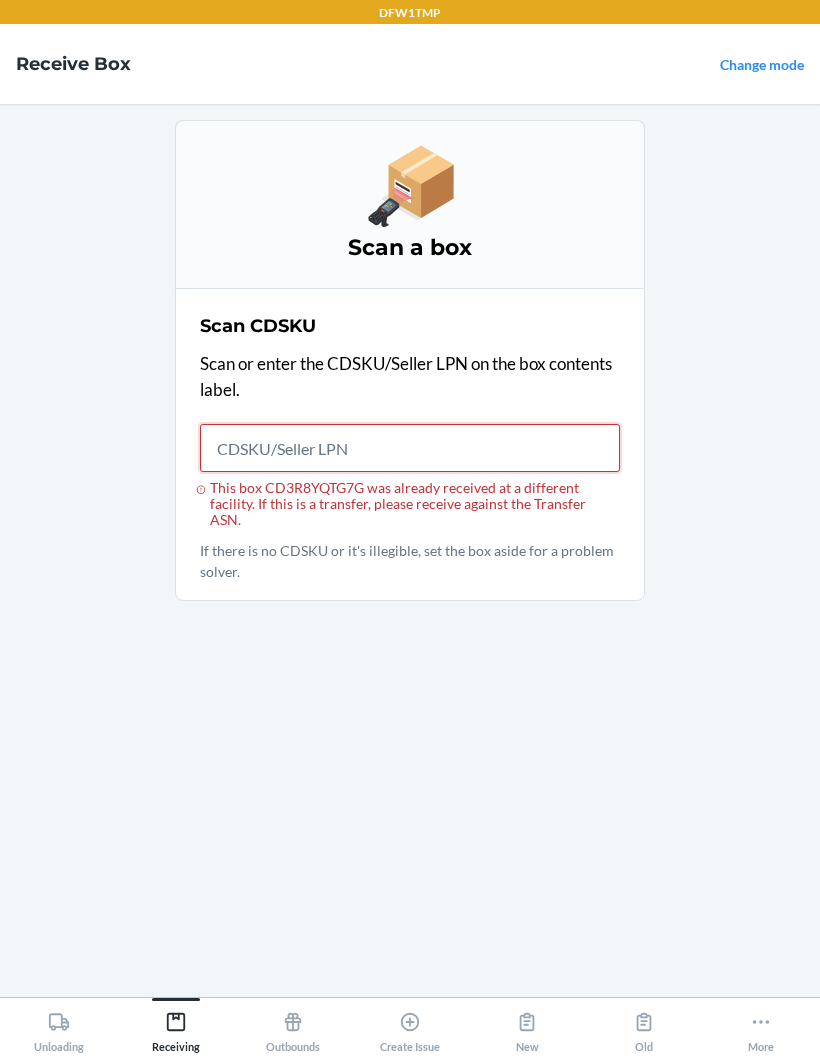 click on "This box CD3R8YQTG7G was already received at a different facility. If this is a transfer, please receive against the Transfer ASN." at bounding box center (410, 448) 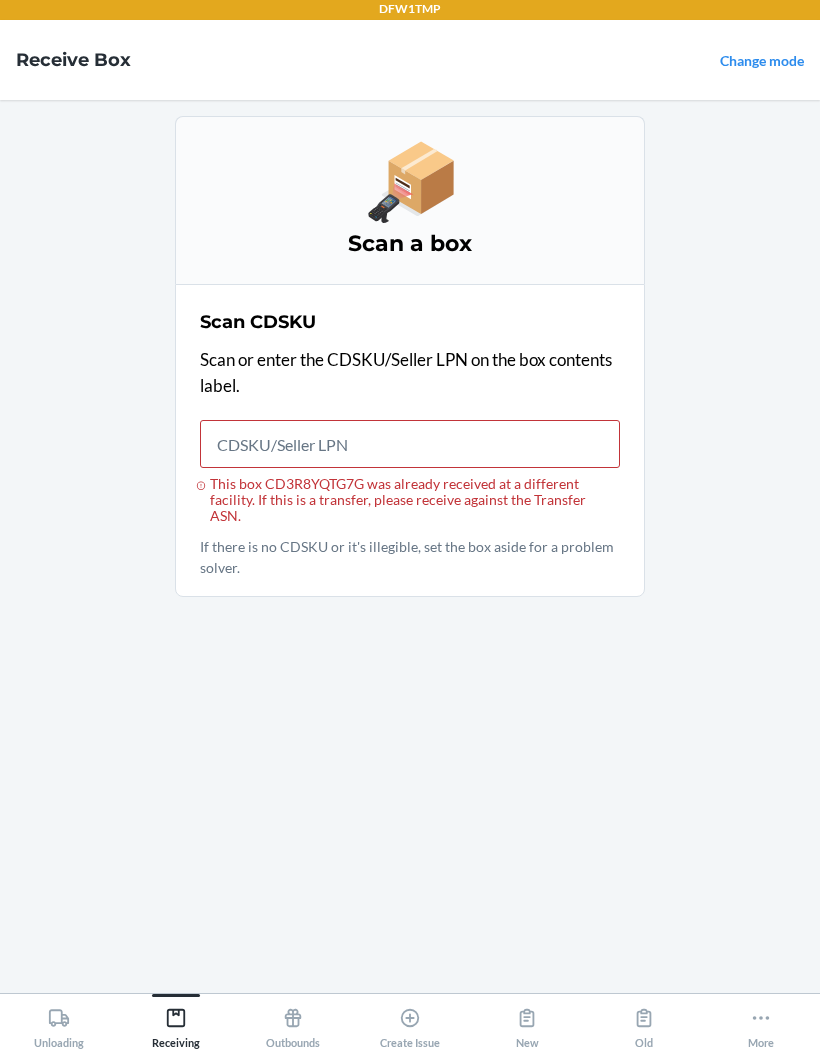click on "Scan a box Scan CDSKU Scan or enter the CDSKU/Seller LPN on the box contents label.   This box CD3R8YQTG7G was already received at a different facility. If this is a transfer, please receive against the Transfer ASN. If there is no CDSKU or it's illegible, set the box aside for a problem solver." at bounding box center (410, 550) 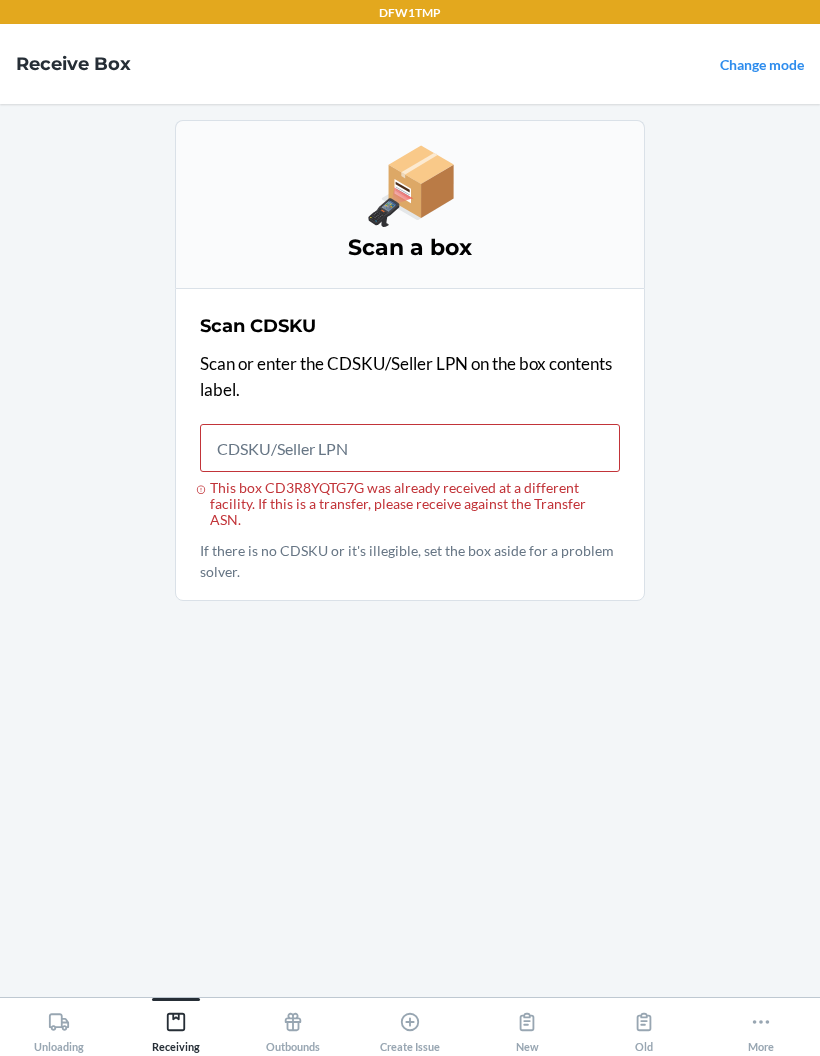 click on "Scan a box Scan CDSKU Scan or enter the CDSKU/Seller LPN on the box contents label.   This box CD3R8YQTG7G was already received at a different facility. If this is a transfer, please receive against the Transfer ASN. If there is no CDSKU or it's illegible, set the box aside for a problem solver." at bounding box center (410, 550) 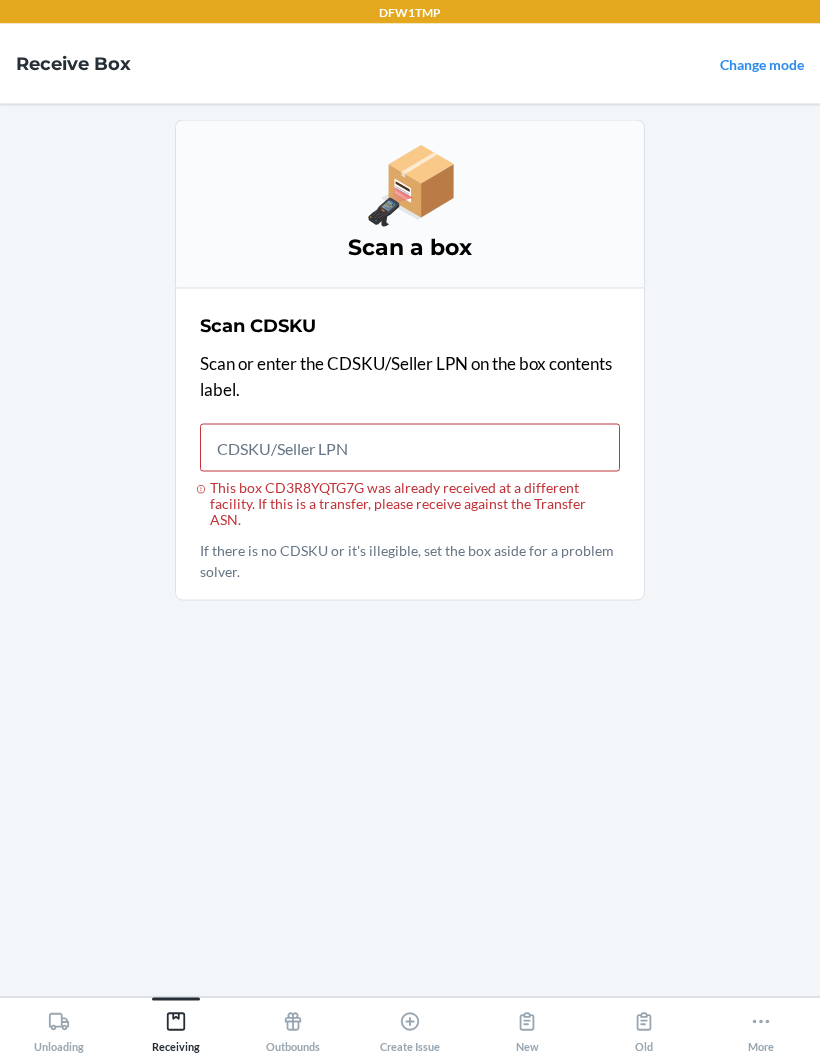 scroll, scrollTop: 0, scrollLeft: 0, axis: both 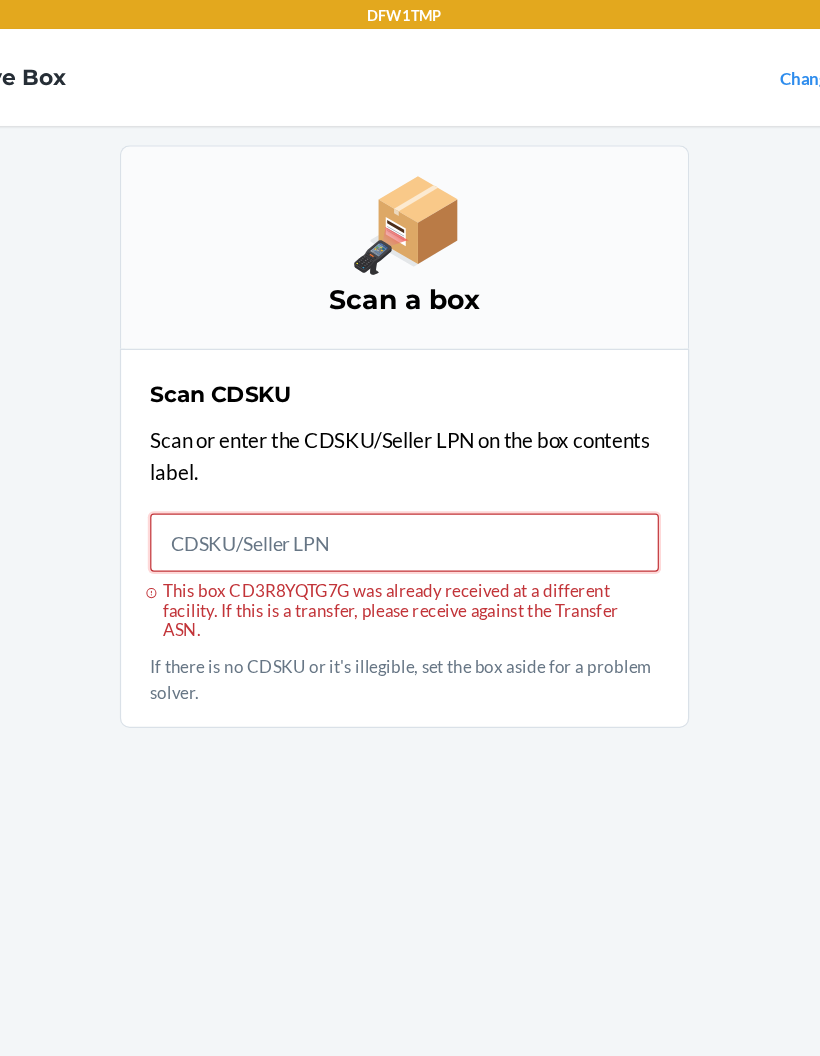 click on "This box CD3R8YQTG7G was already received at a different facility. If this is a transfer, please receive against the Transfer ASN." at bounding box center [410, 448] 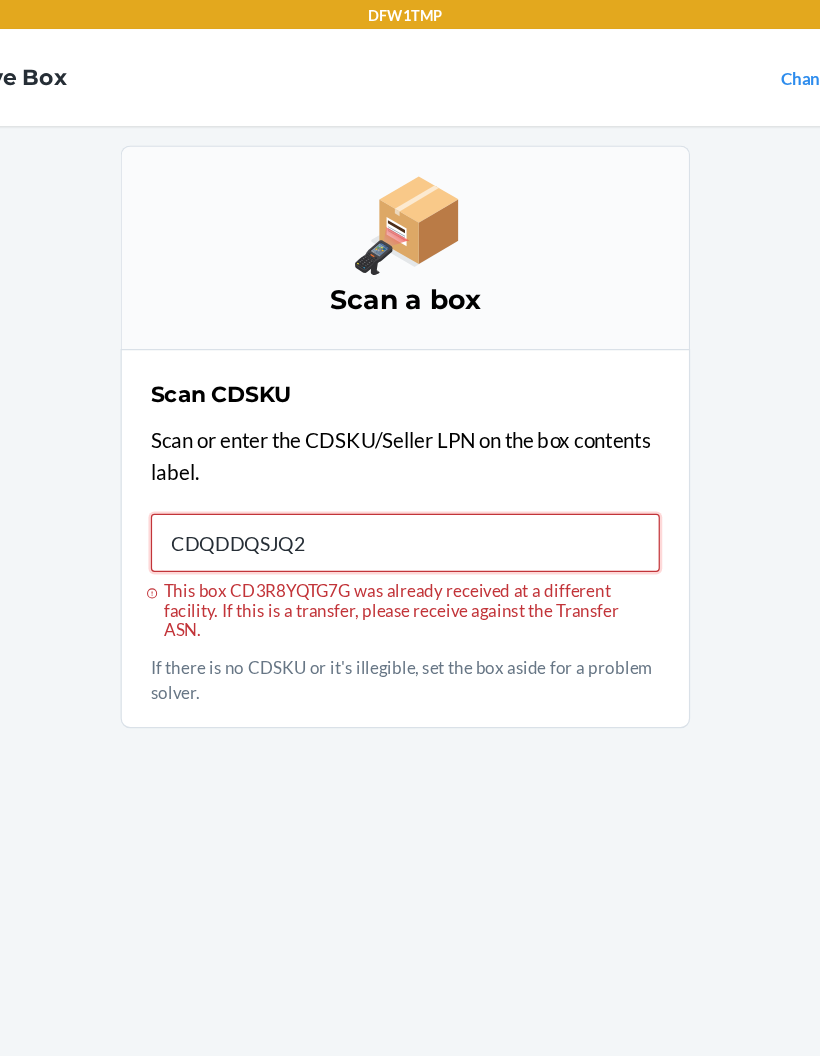 type on "CDQDDQSJQ26" 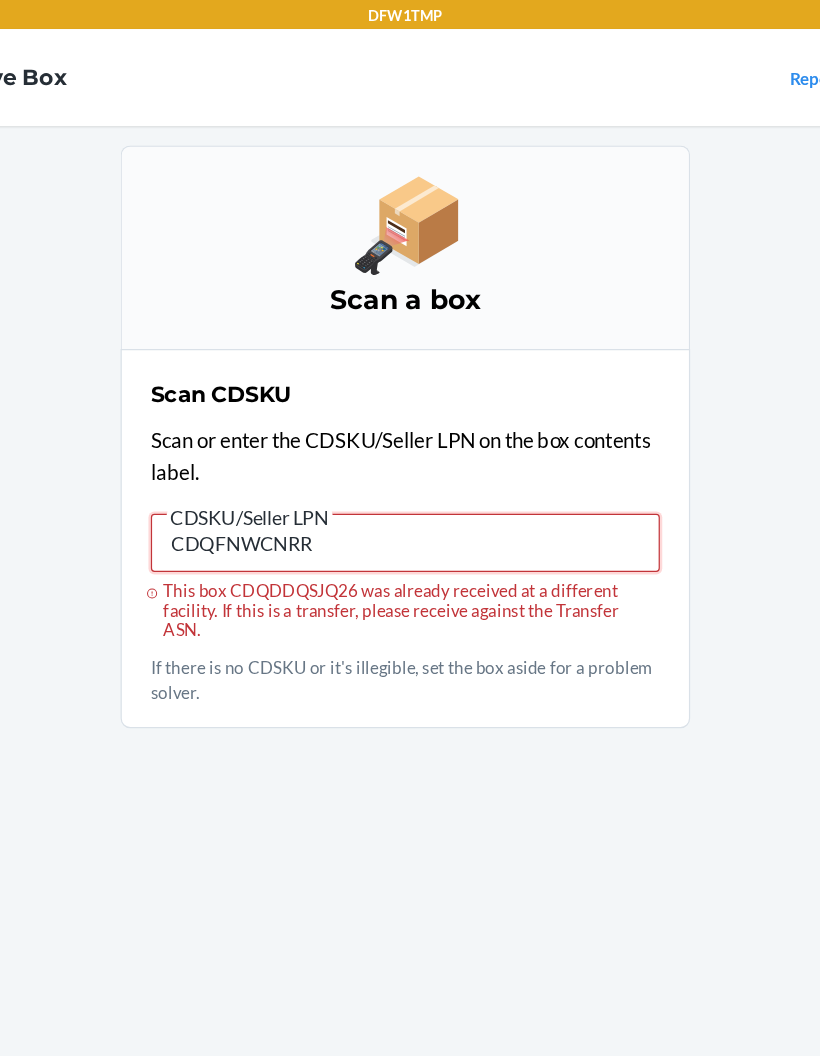 type on "CDQFNWCNRRJ" 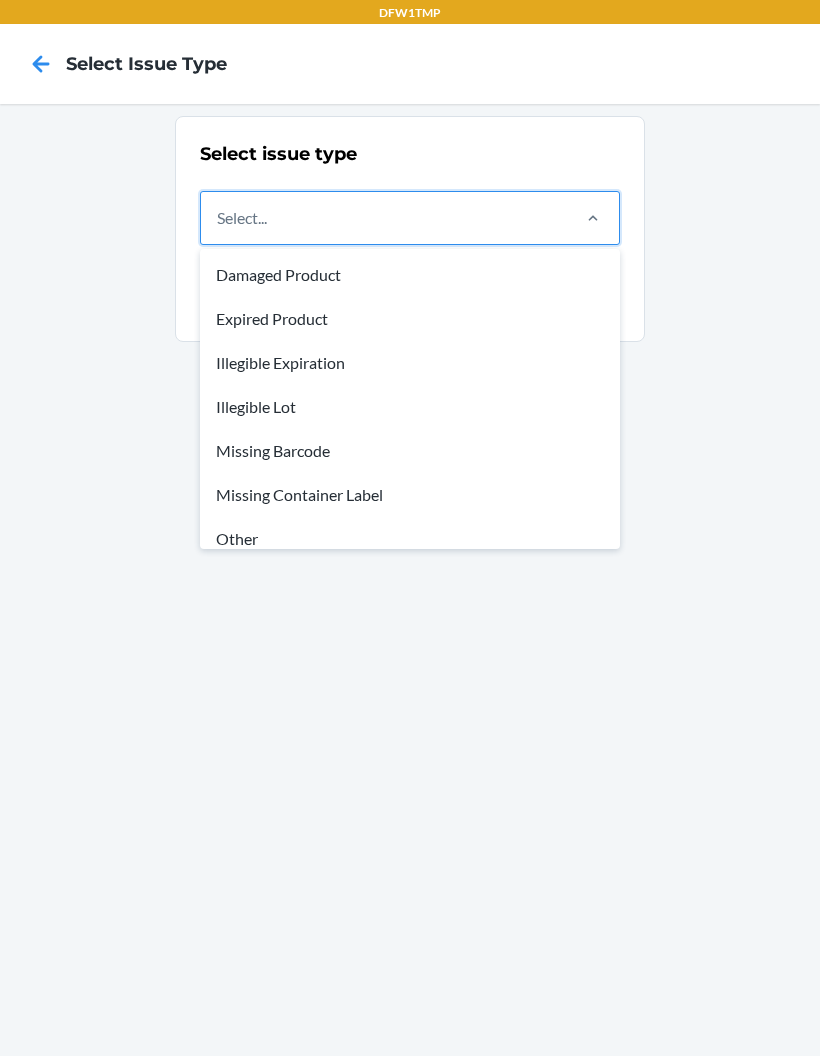 scroll, scrollTop: 0, scrollLeft: 0, axis: both 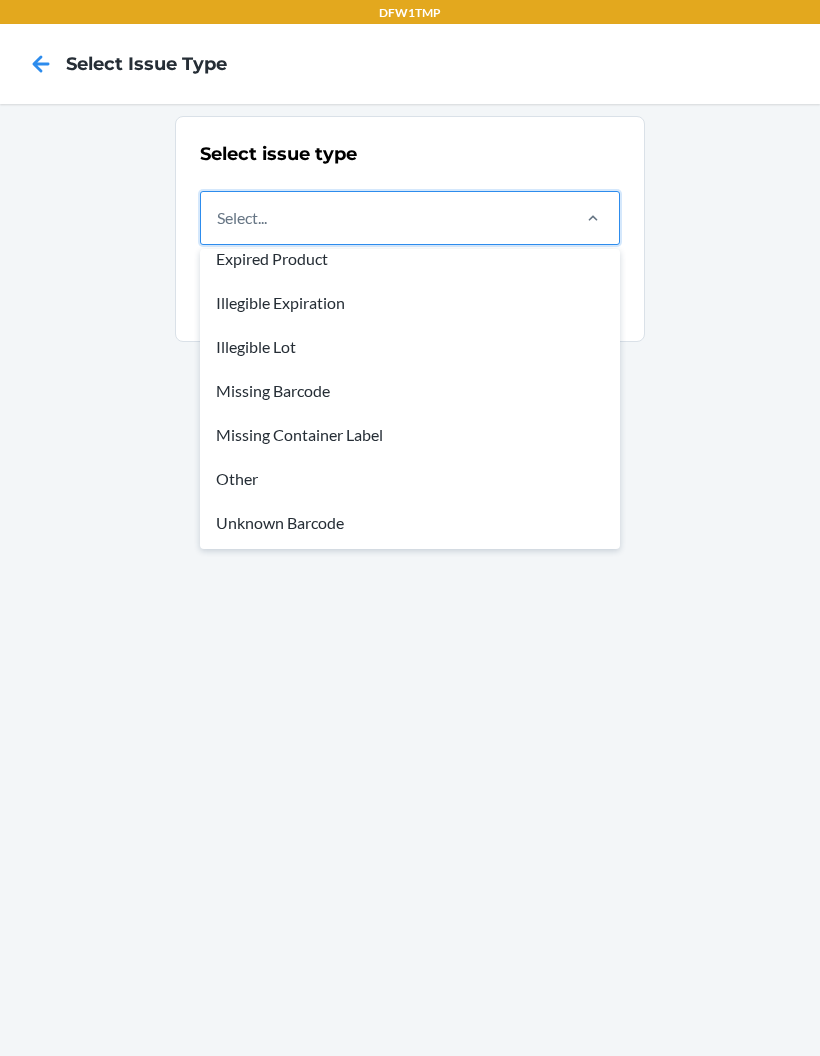 click on "Unknown Barcode" at bounding box center (410, 523) 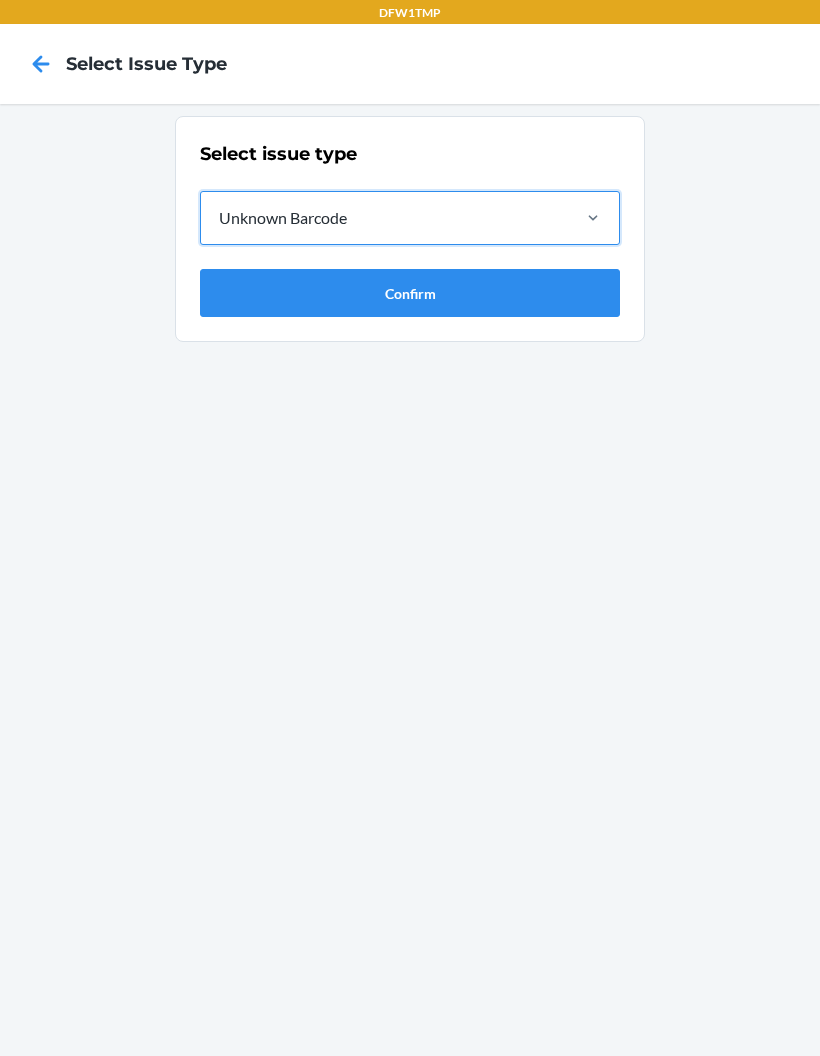 click on "Confirm" at bounding box center (410, 293) 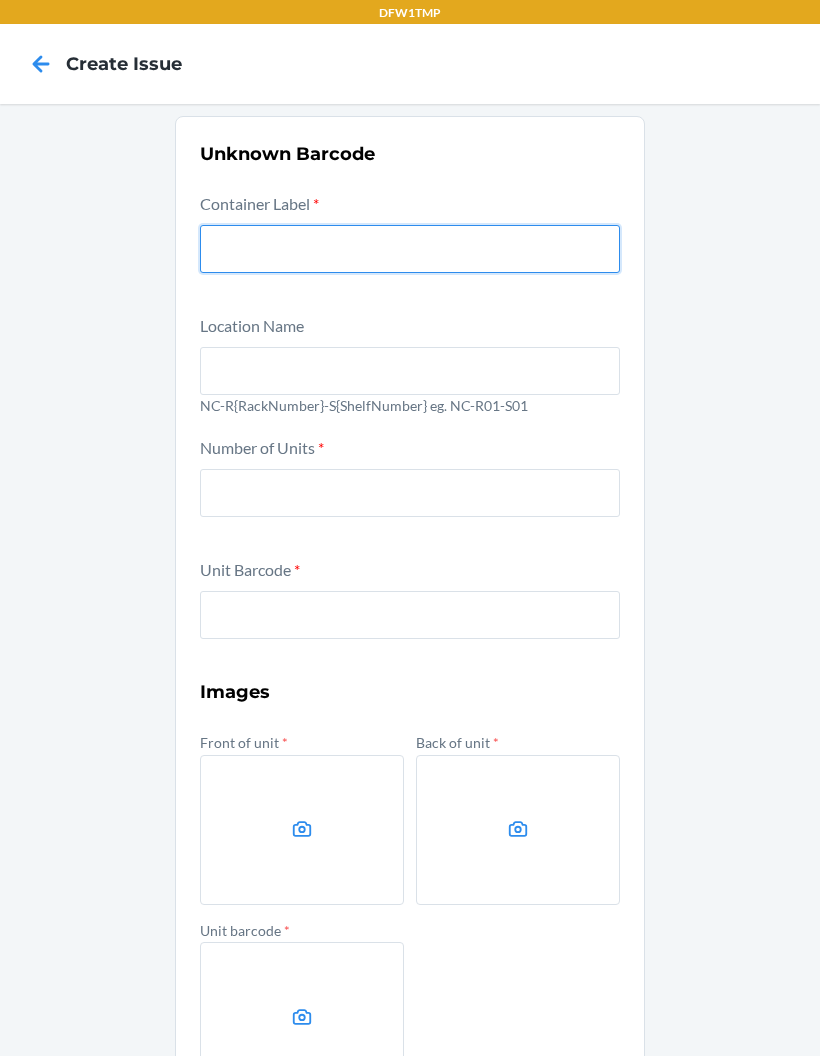 click at bounding box center (410, 249) 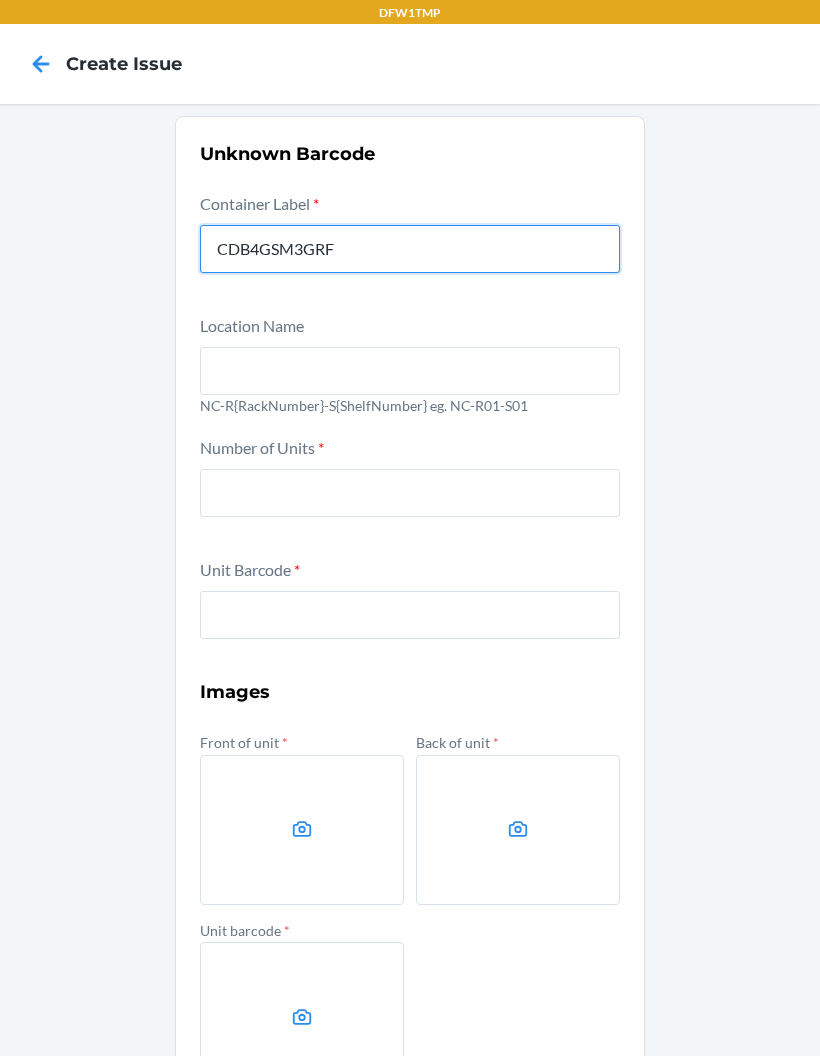 type on "CDB4GSM3GRF" 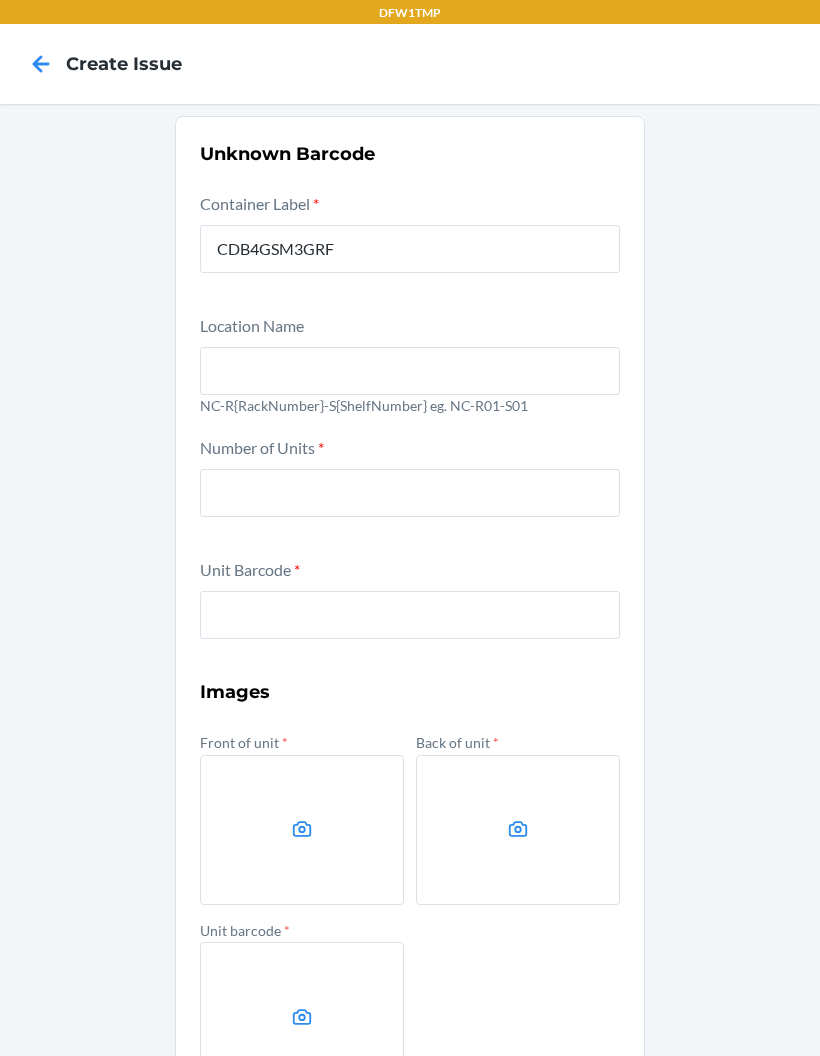 click at bounding box center (410, 371) 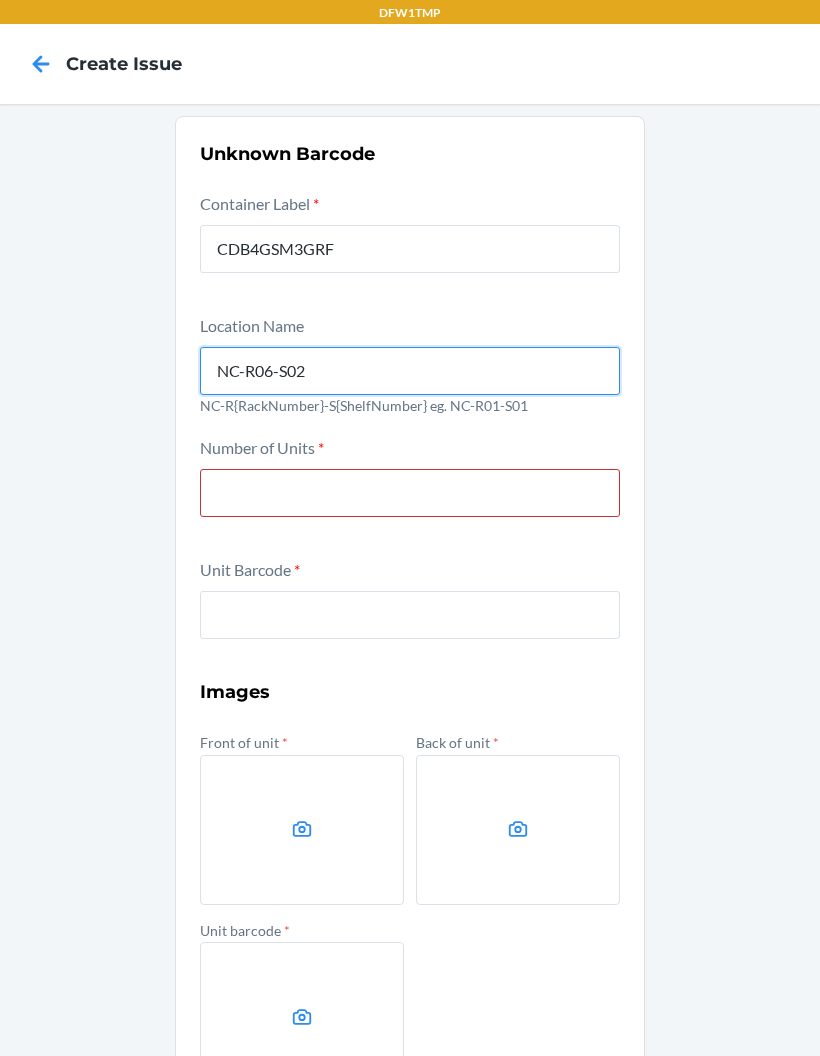 click on "Submit" at bounding box center (410, 1140) 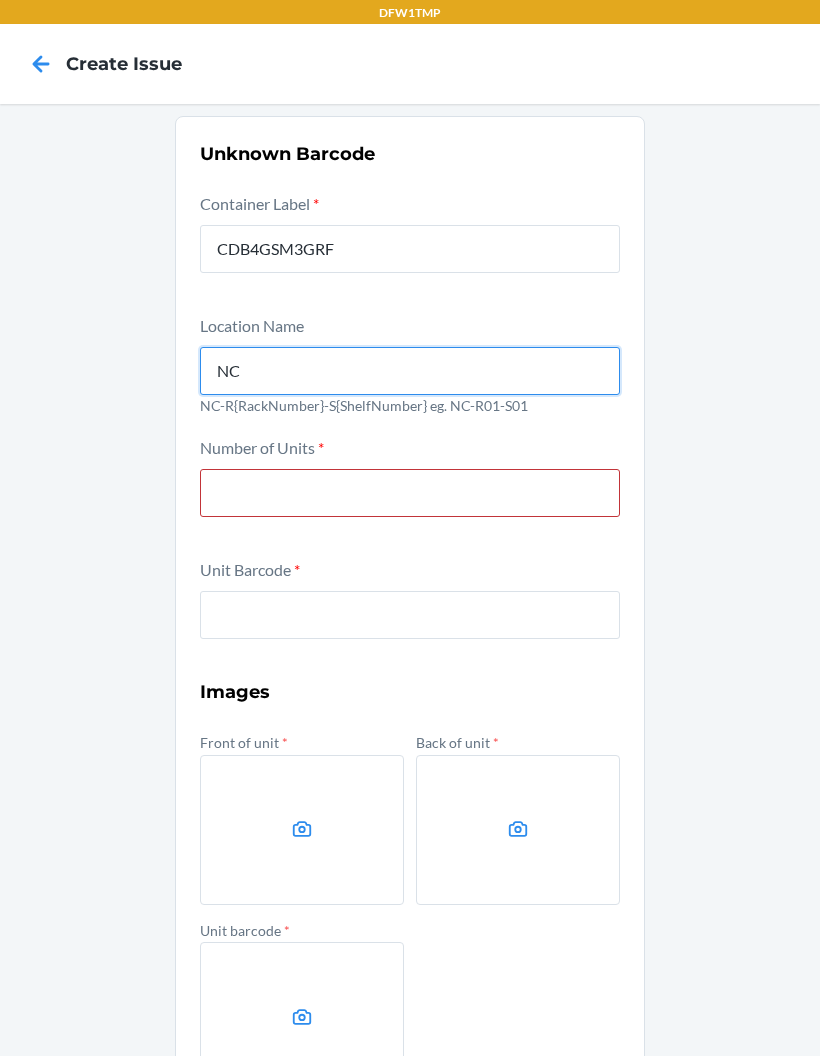 type on "N" 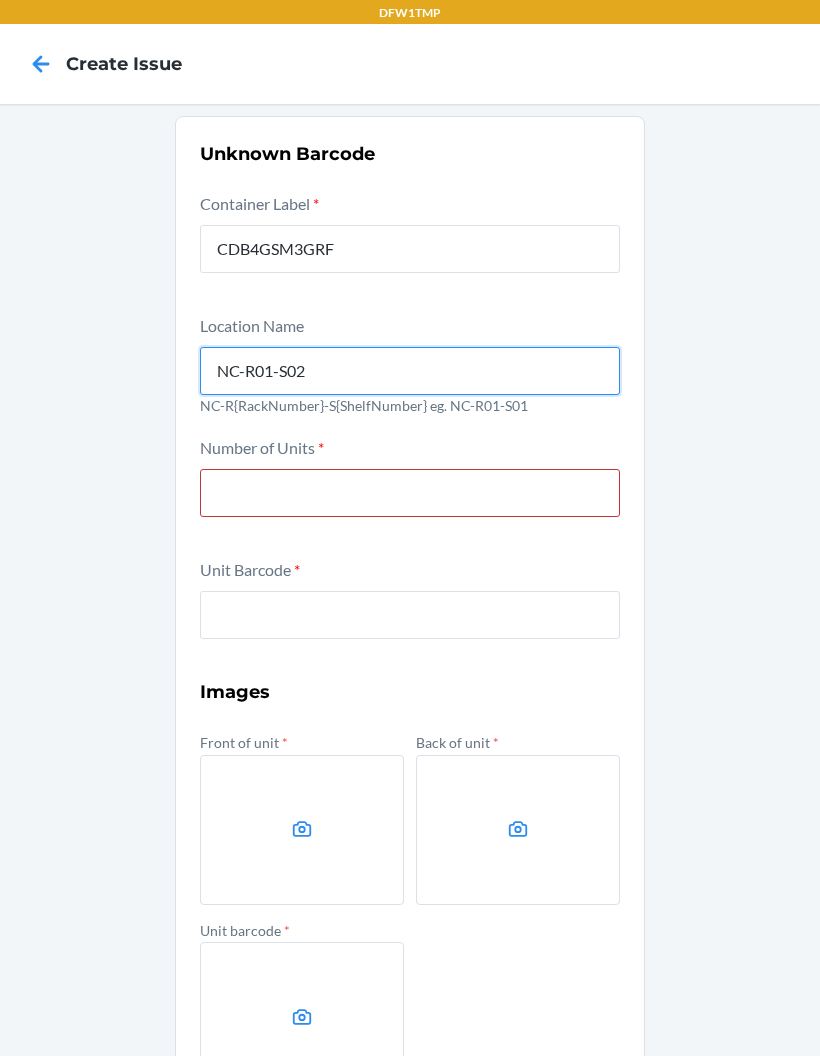type on "NC-R01-S02" 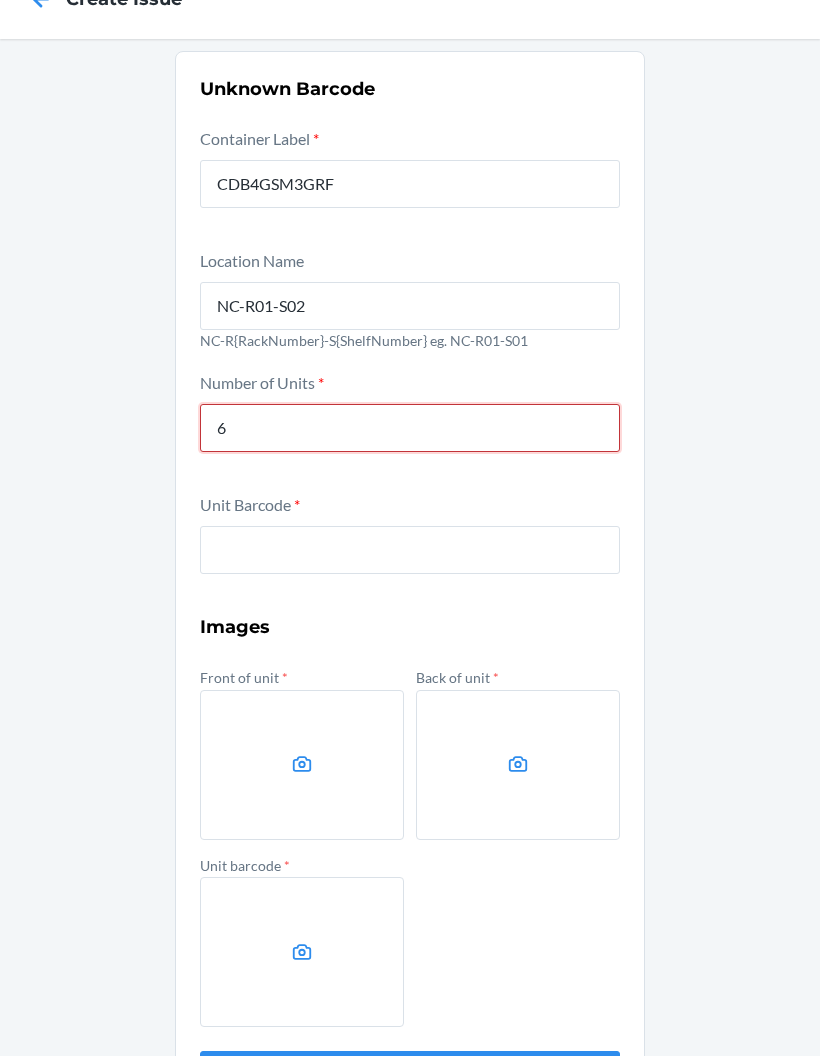 scroll, scrollTop: 64, scrollLeft: 0, axis: vertical 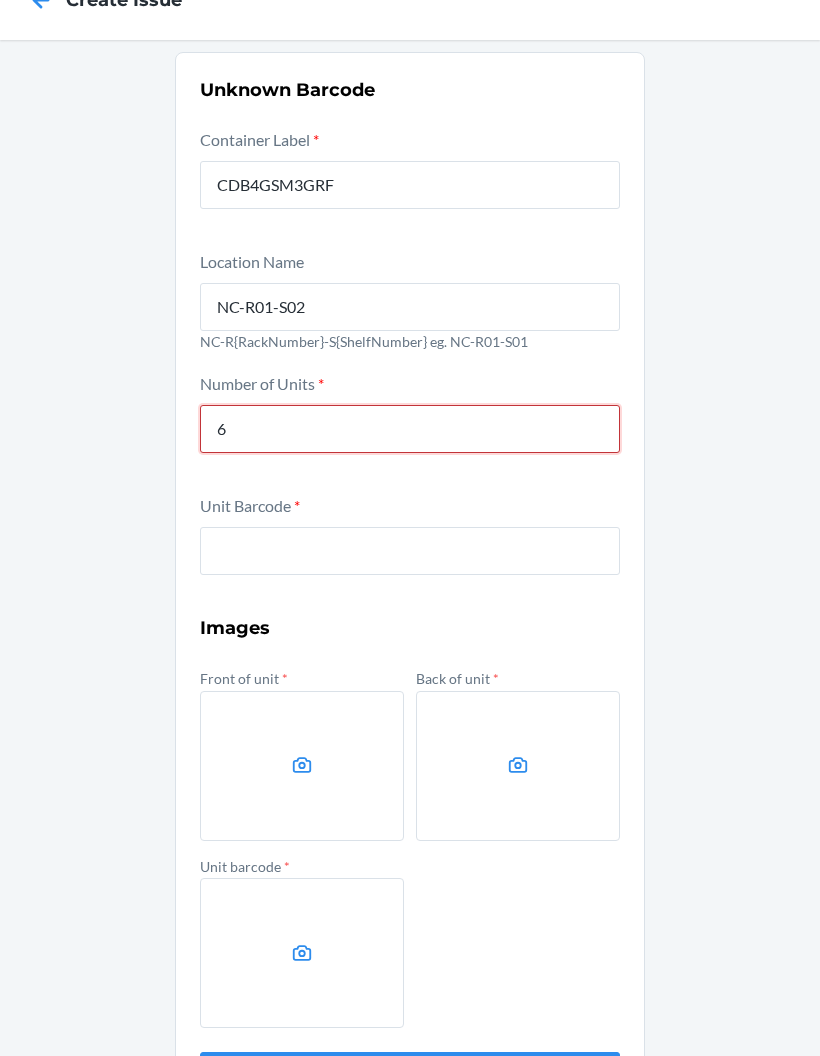 type on "6" 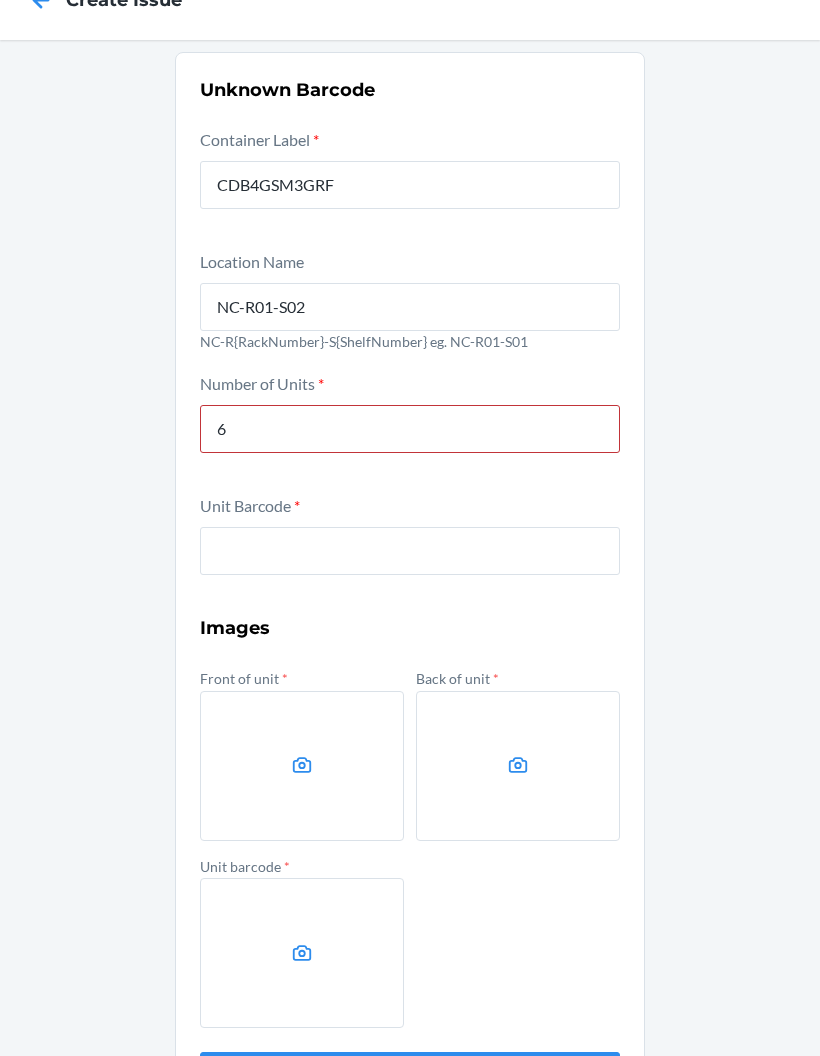 click at bounding box center (410, 551) 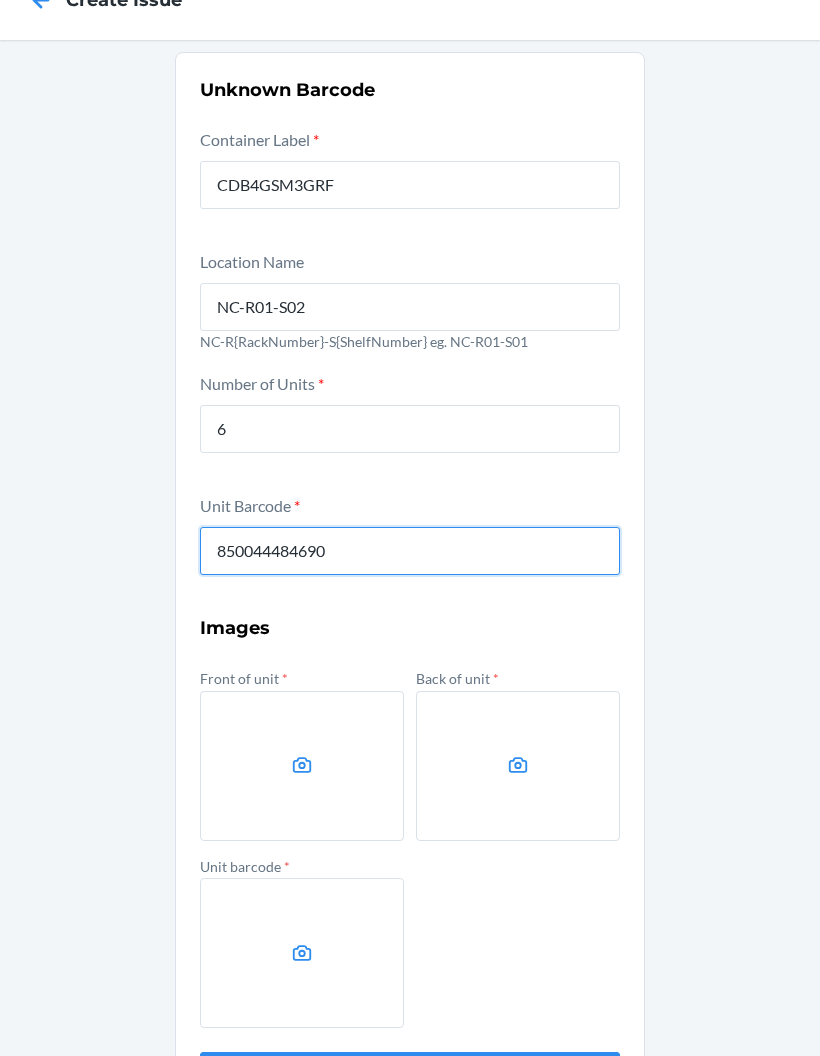 type on "850044484690" 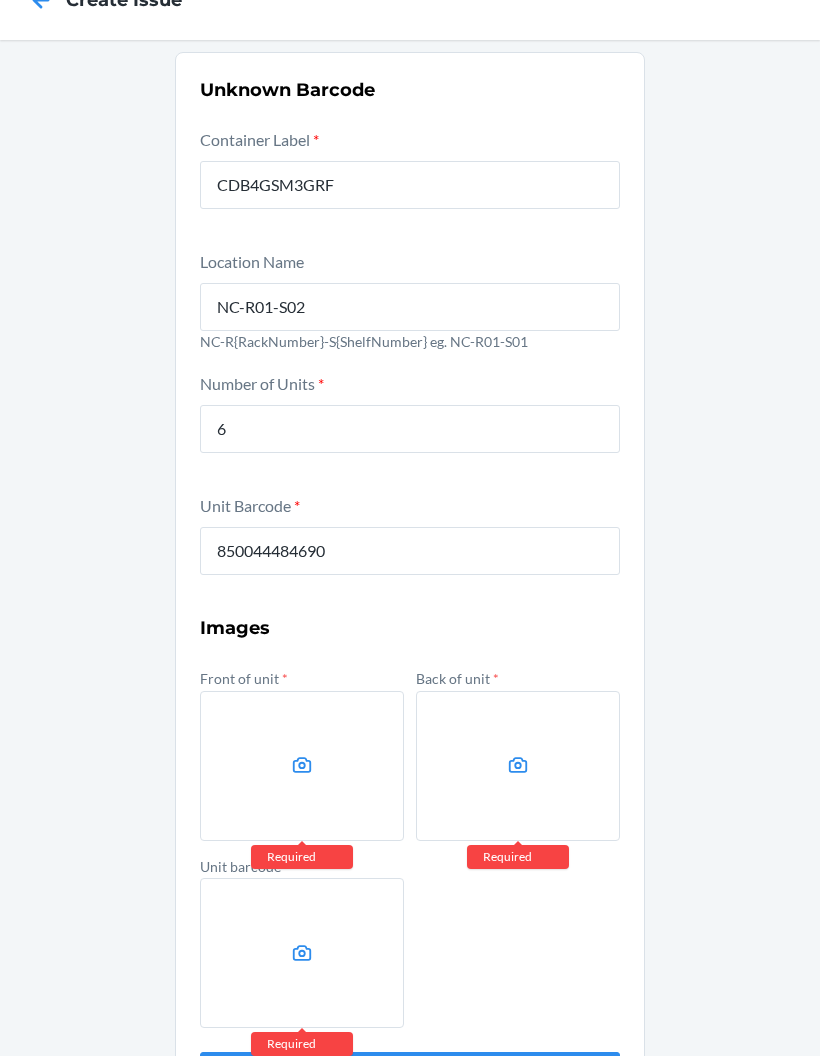 click at bounding box center [302, 766] 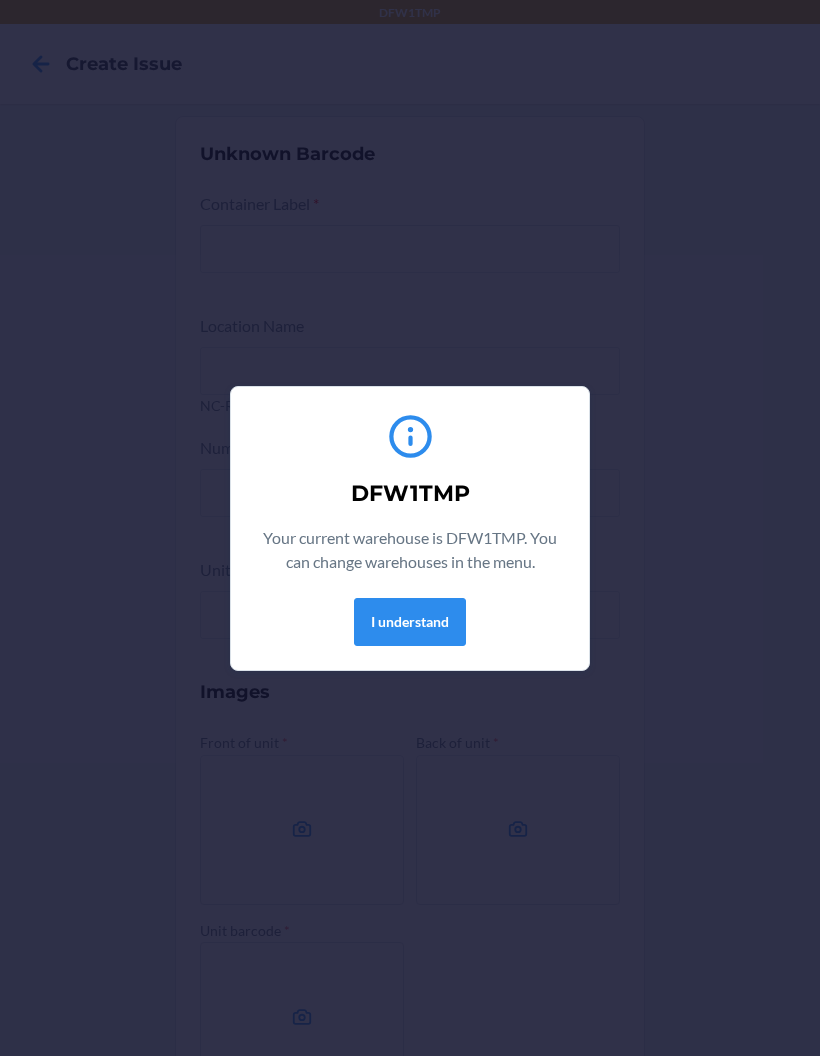 scroll, scrollTop: 0, scrollLeft: 0, axis: both 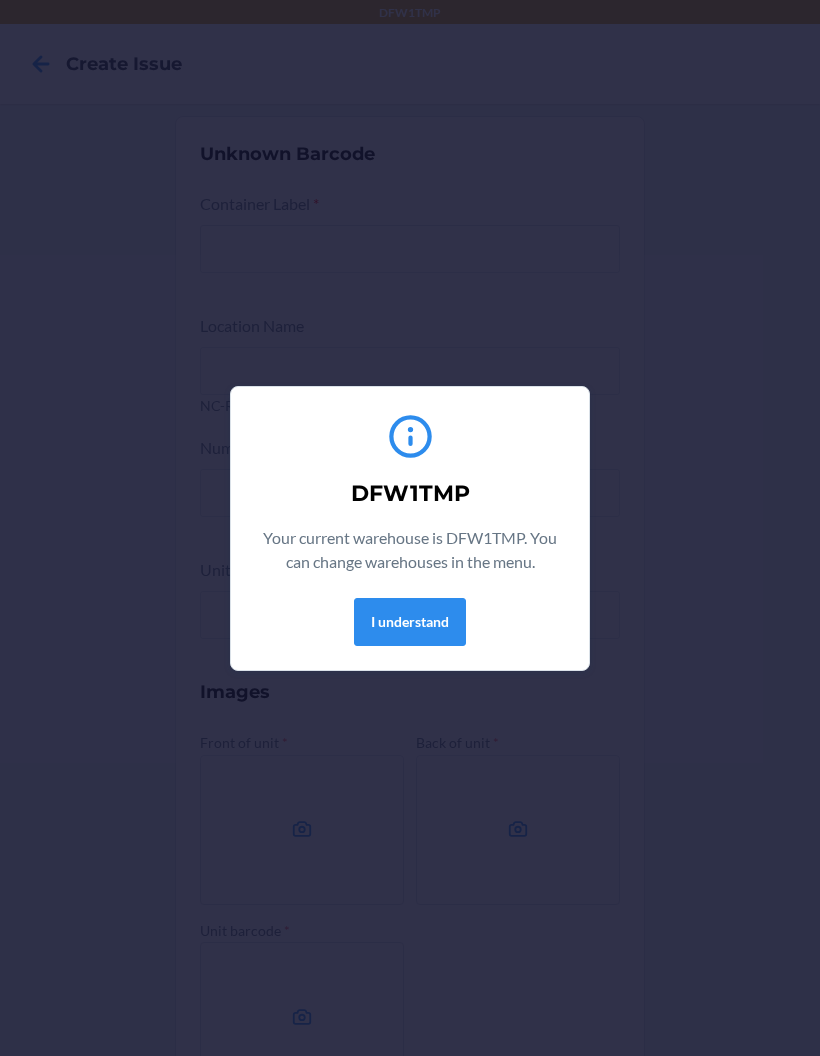 click on "I understand" at bounding box center [410, 622] 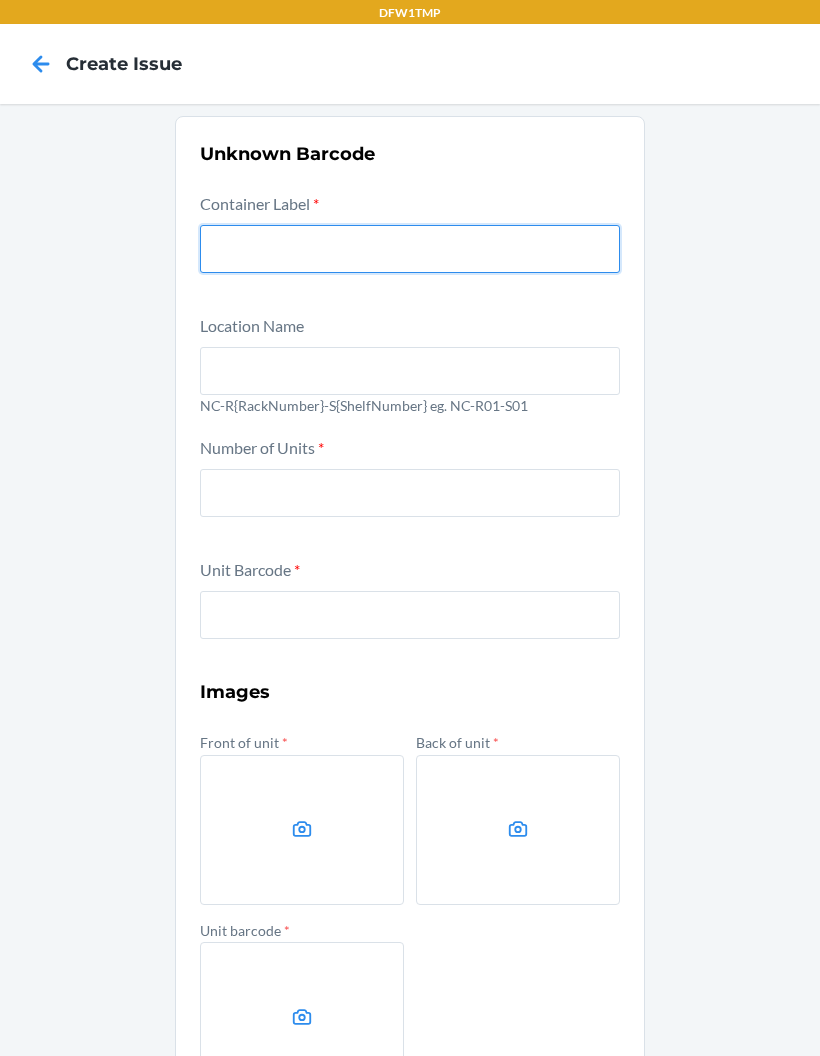 click at bounding box center (410, 249) 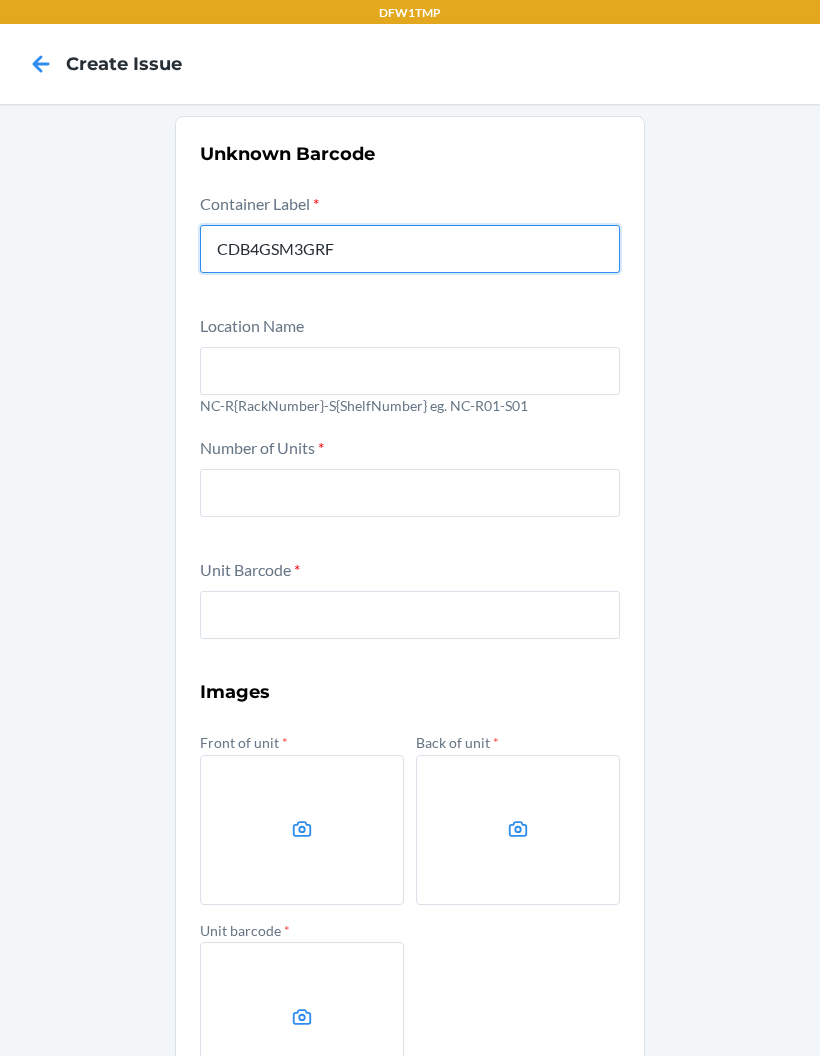 type on "CDB4GSM3GRF" 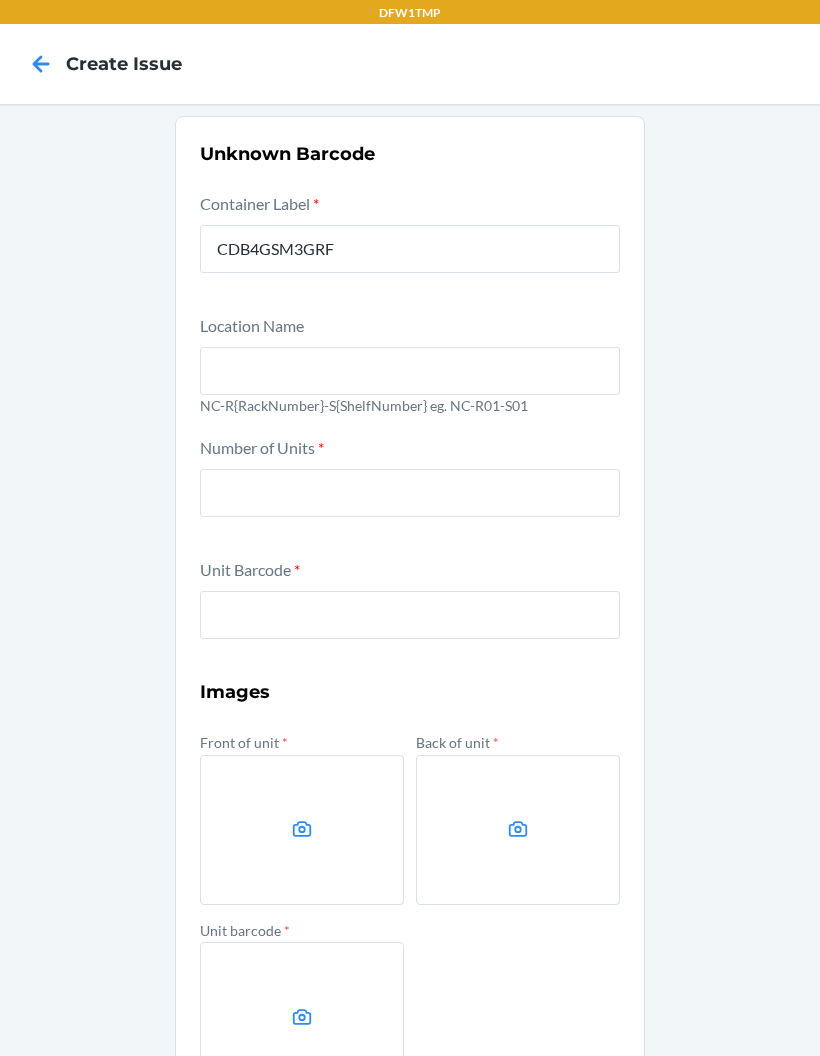 click at bounding box center (410, 371) 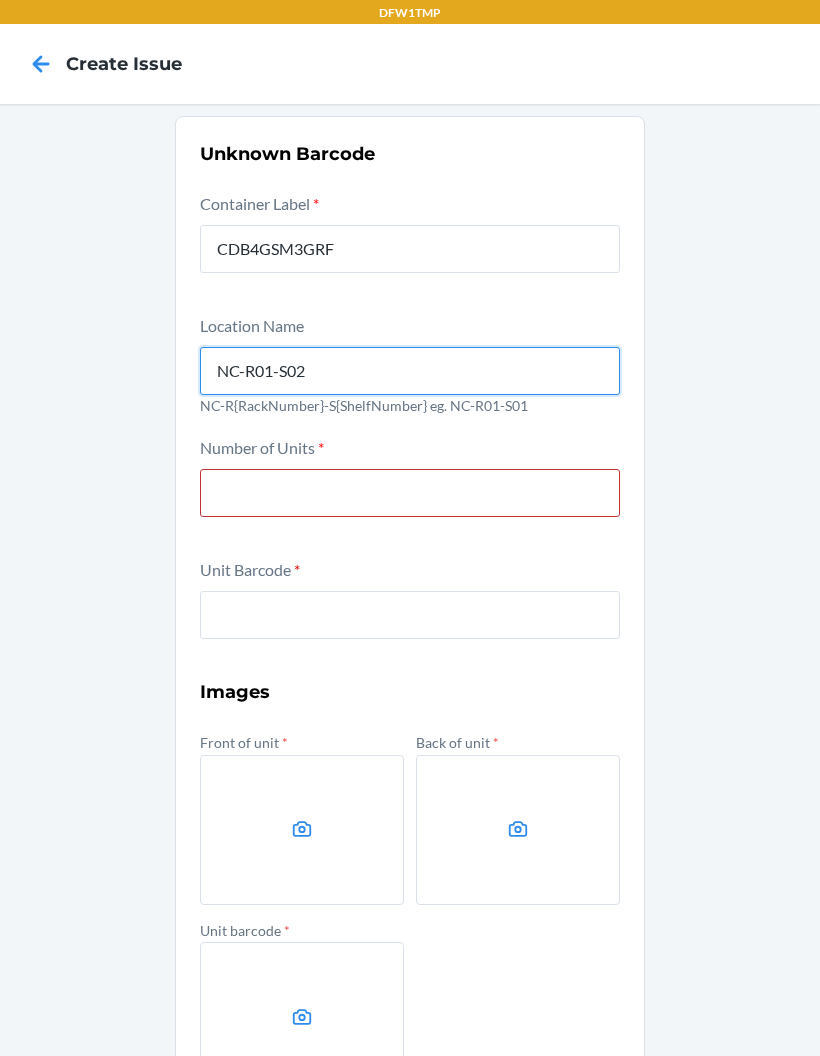 type on "NC-R01-S02" 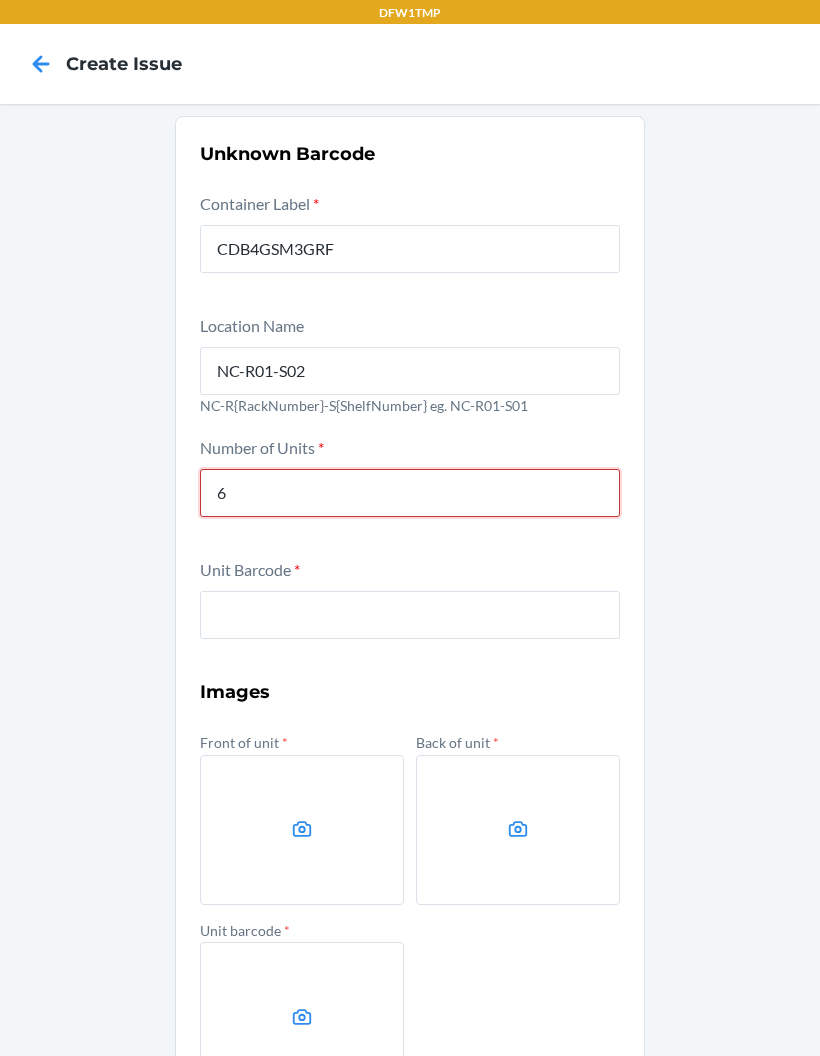 scroll, scrollTop: 20, scrollLeft: 0, axis: vertical 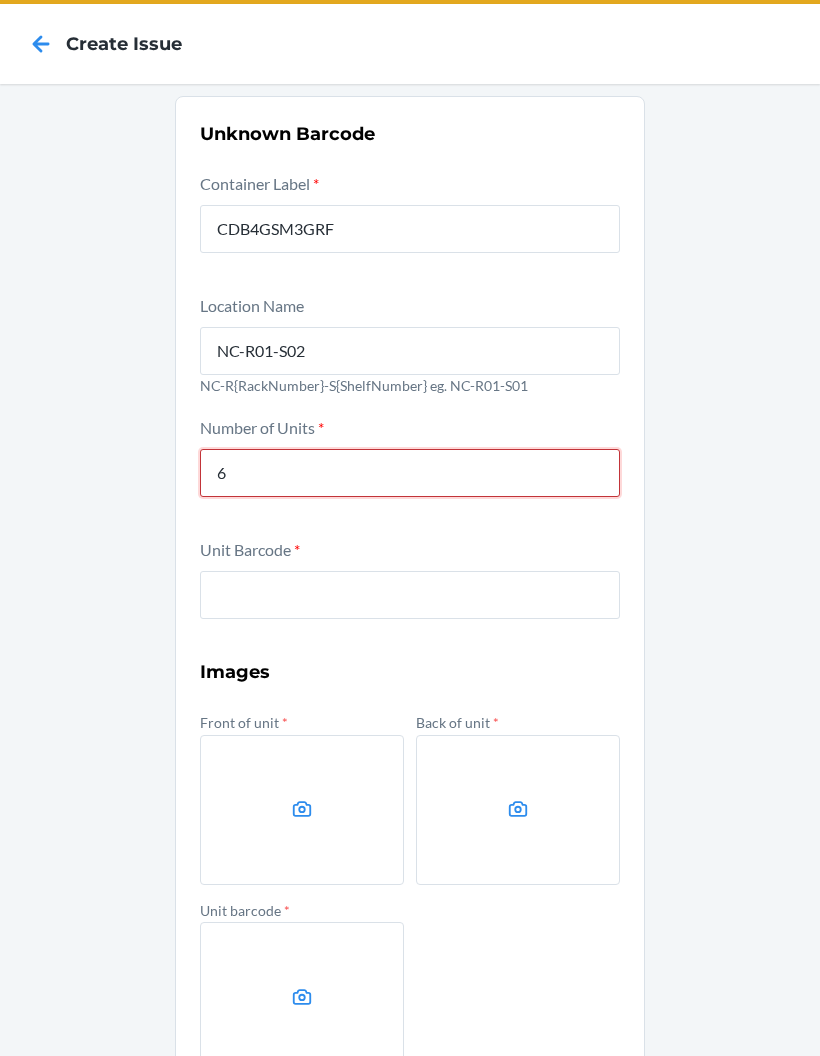 type on "6" 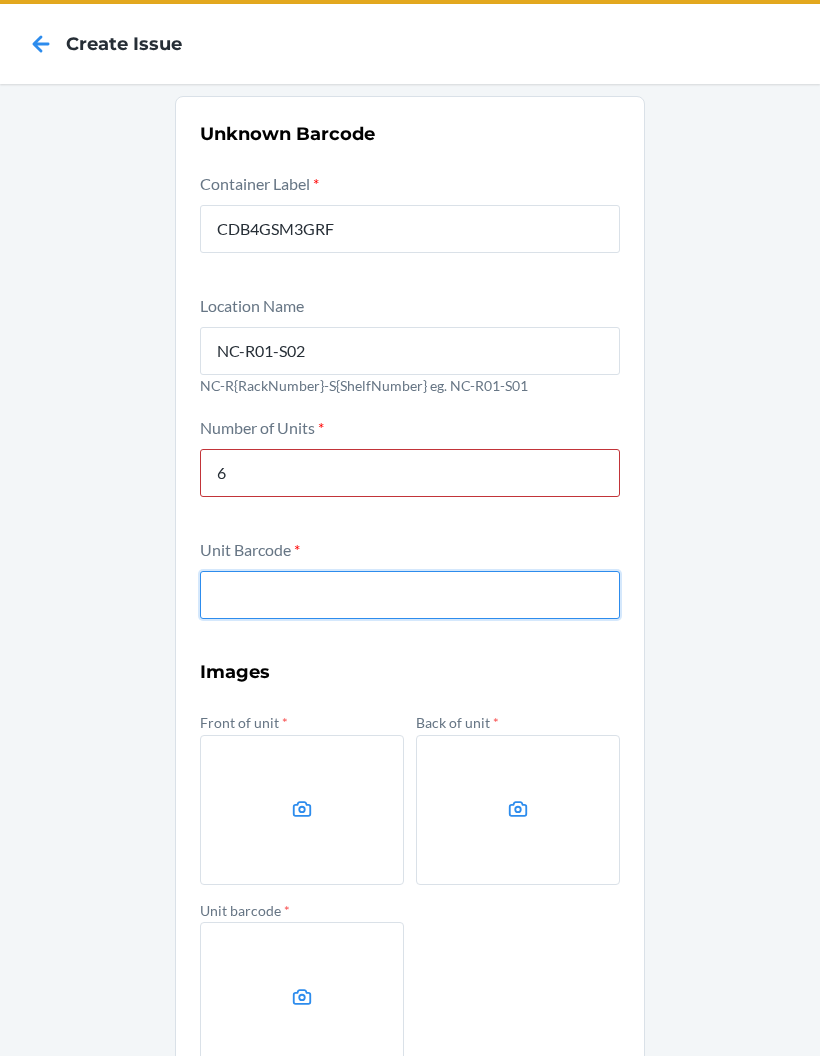 click at bounding box center [410, 595] 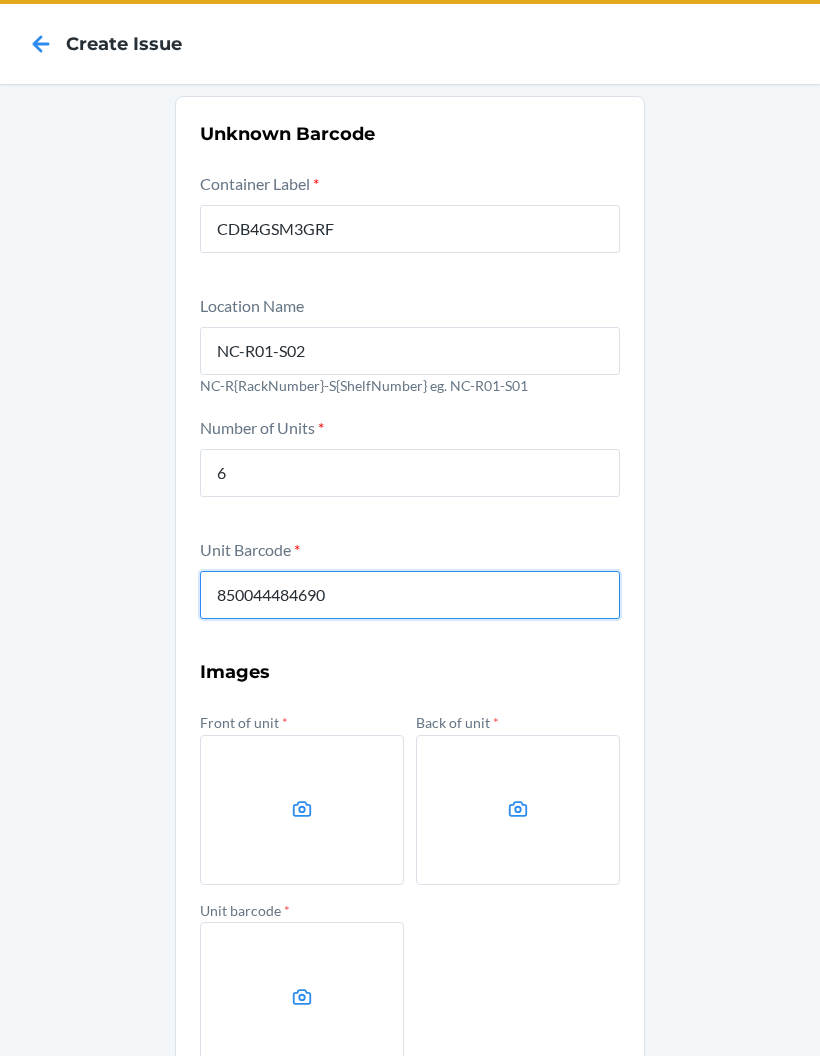 type on "850044484690" 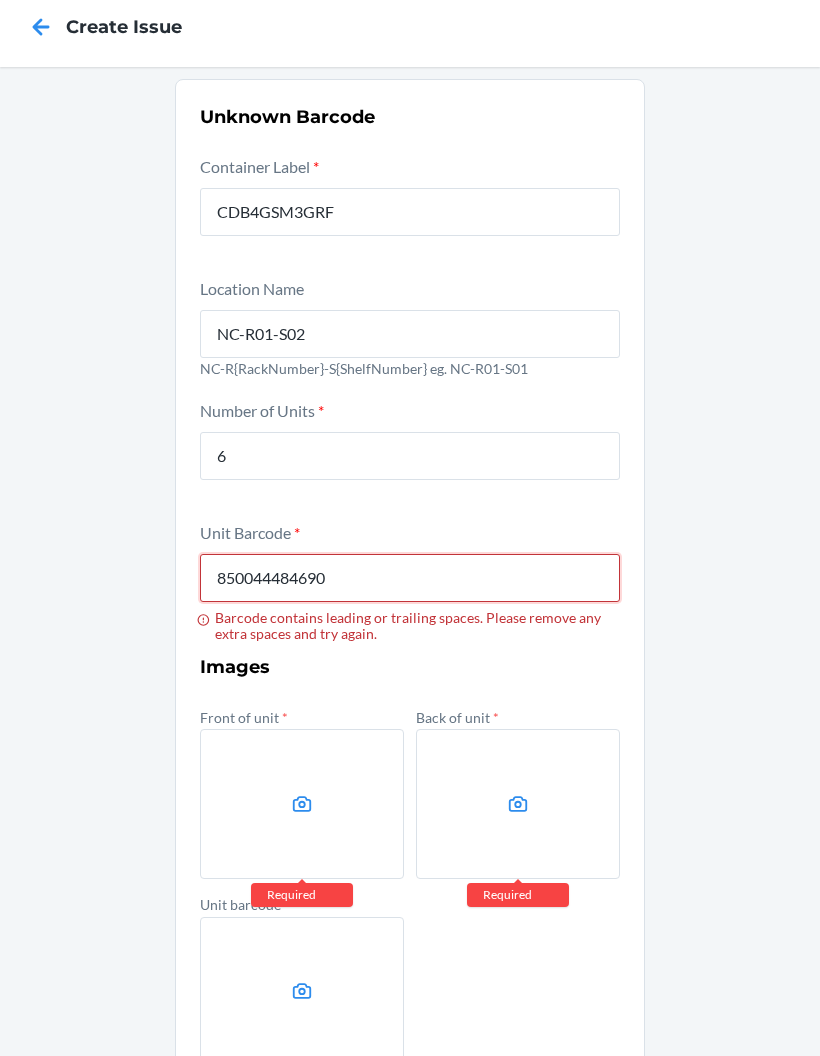scroll, scrollTop: 42, scrollLeft: 0, axis: vertical 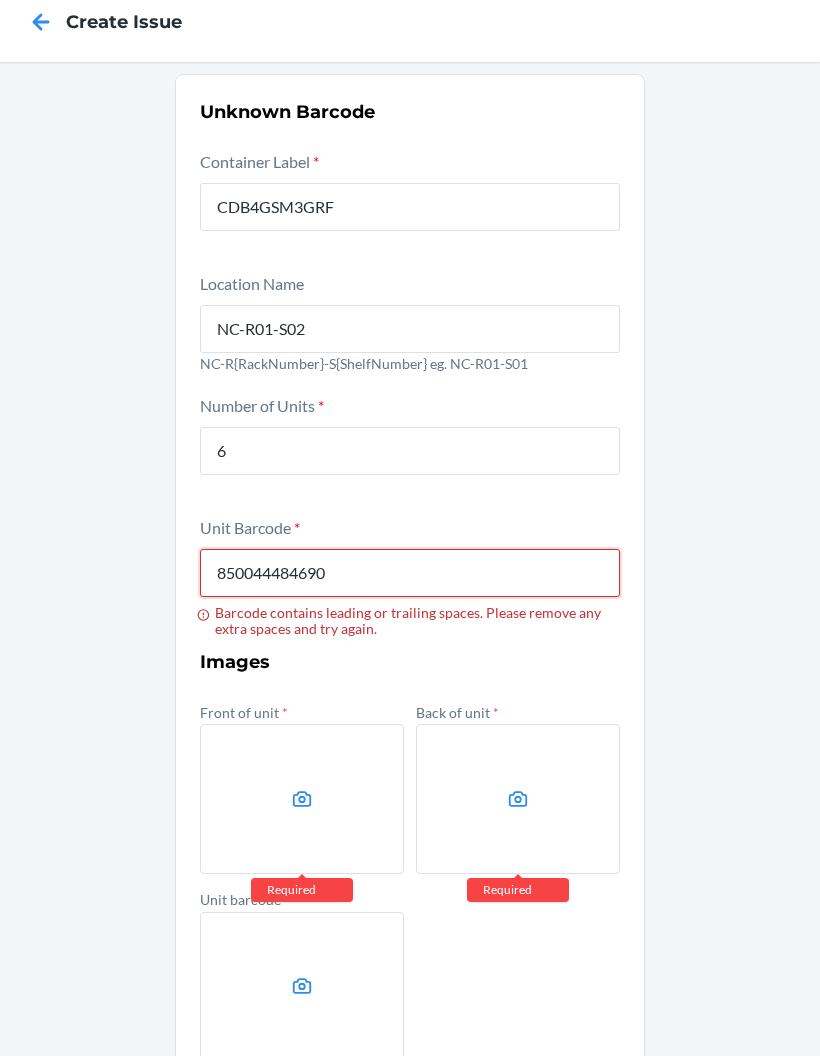 click on "850044484690" at bounding box center (410, 573) 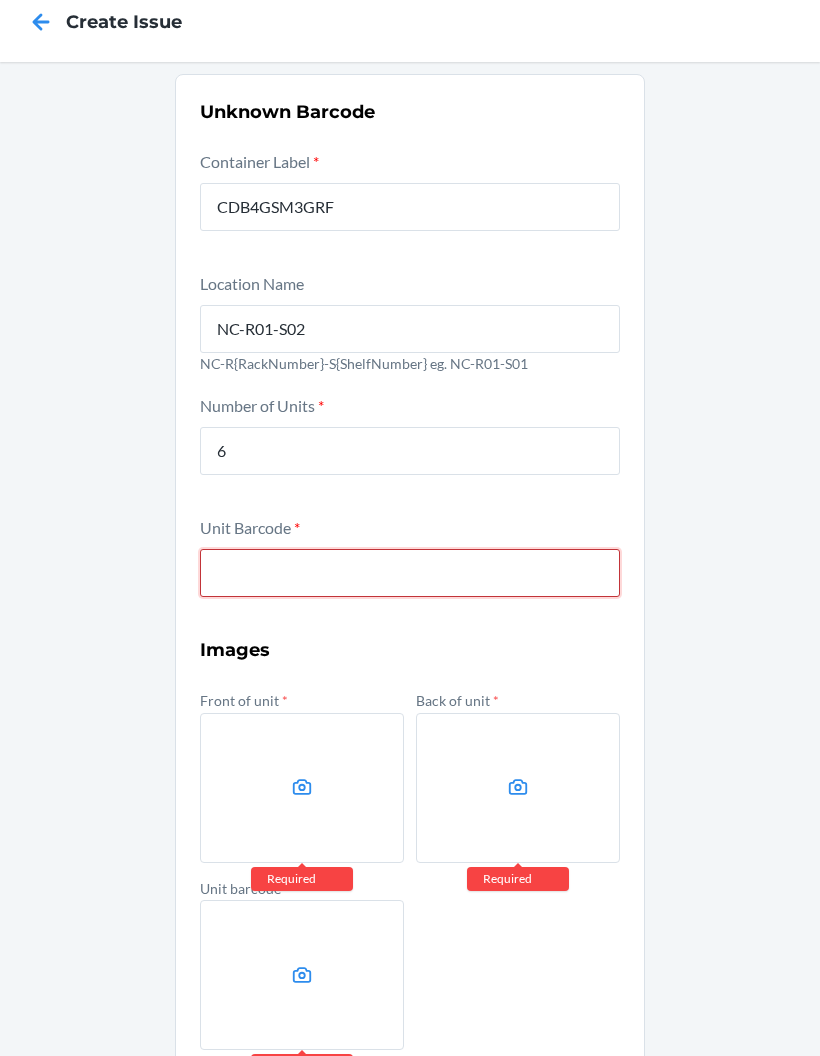 click on "Submit" at bounding box center [410, 1098] 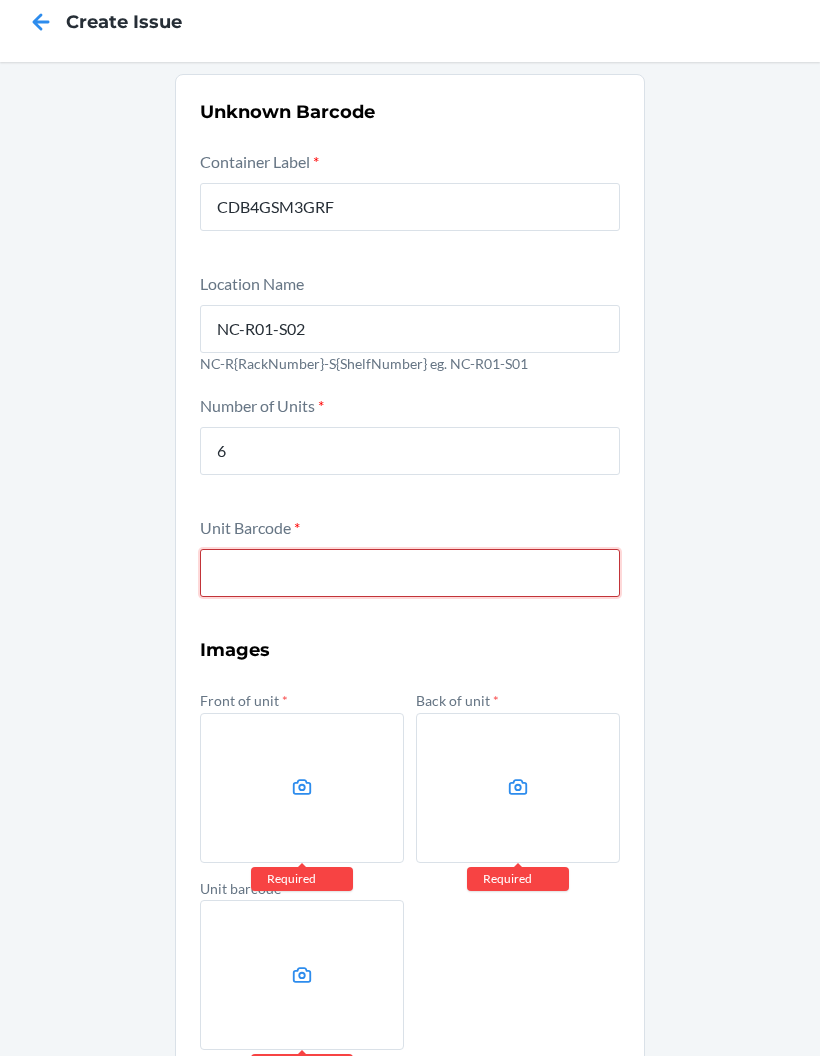 click on "Submit" at bounding box center (410, 1098) 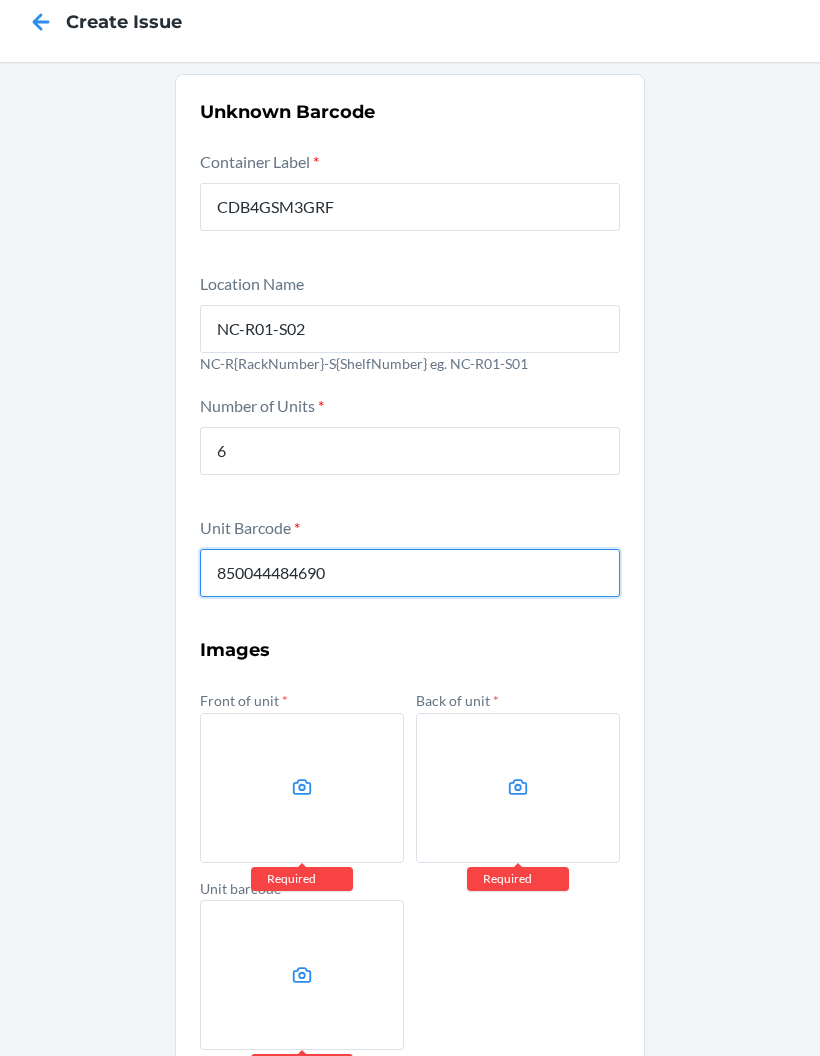 type on "850044484690" 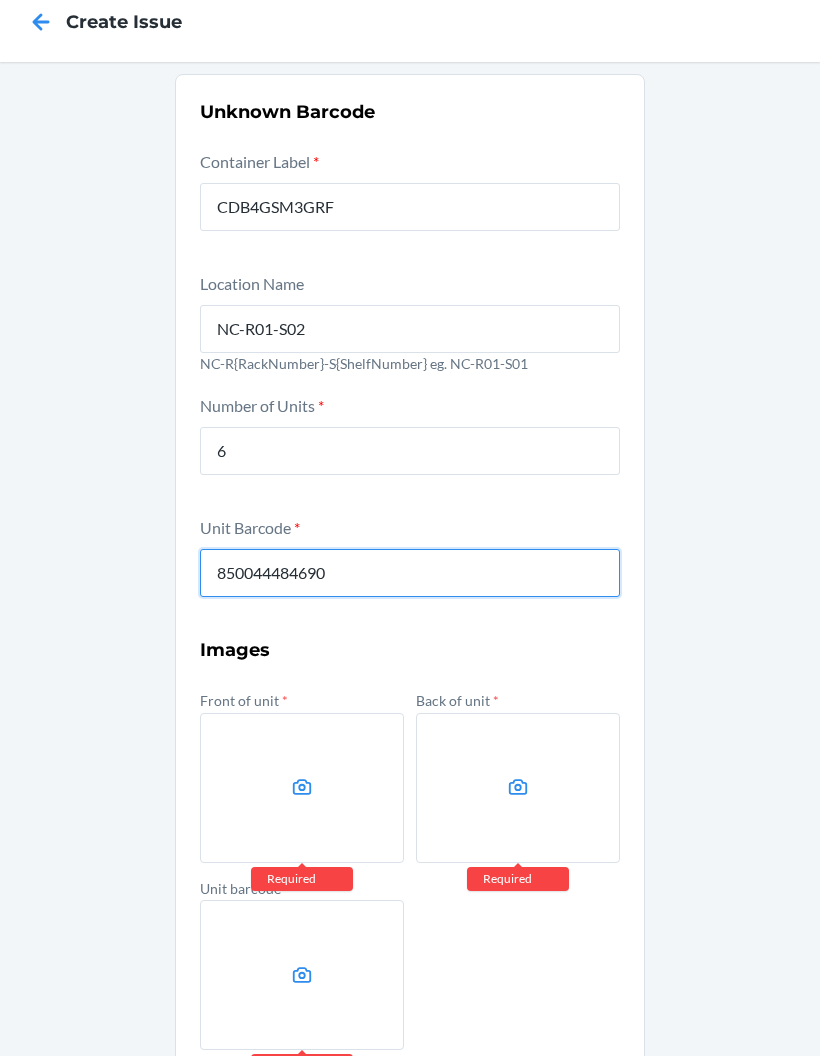 click on "Submit" at bounding box center [410, 1098] 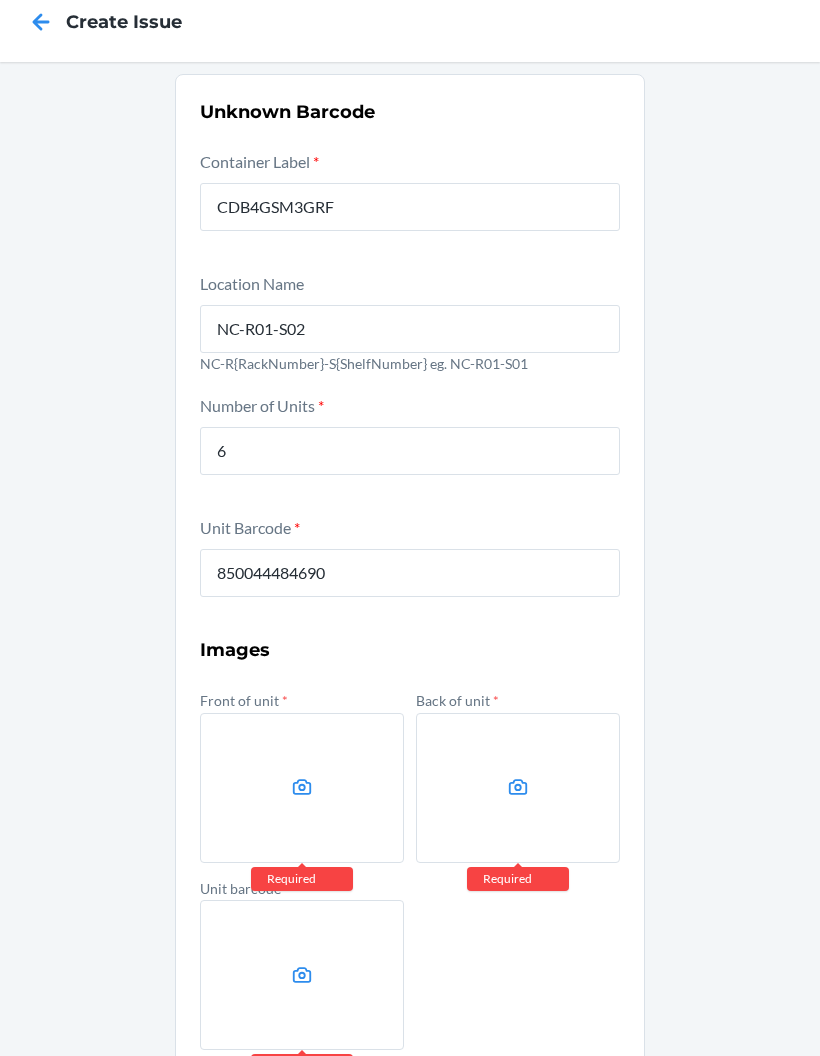 click 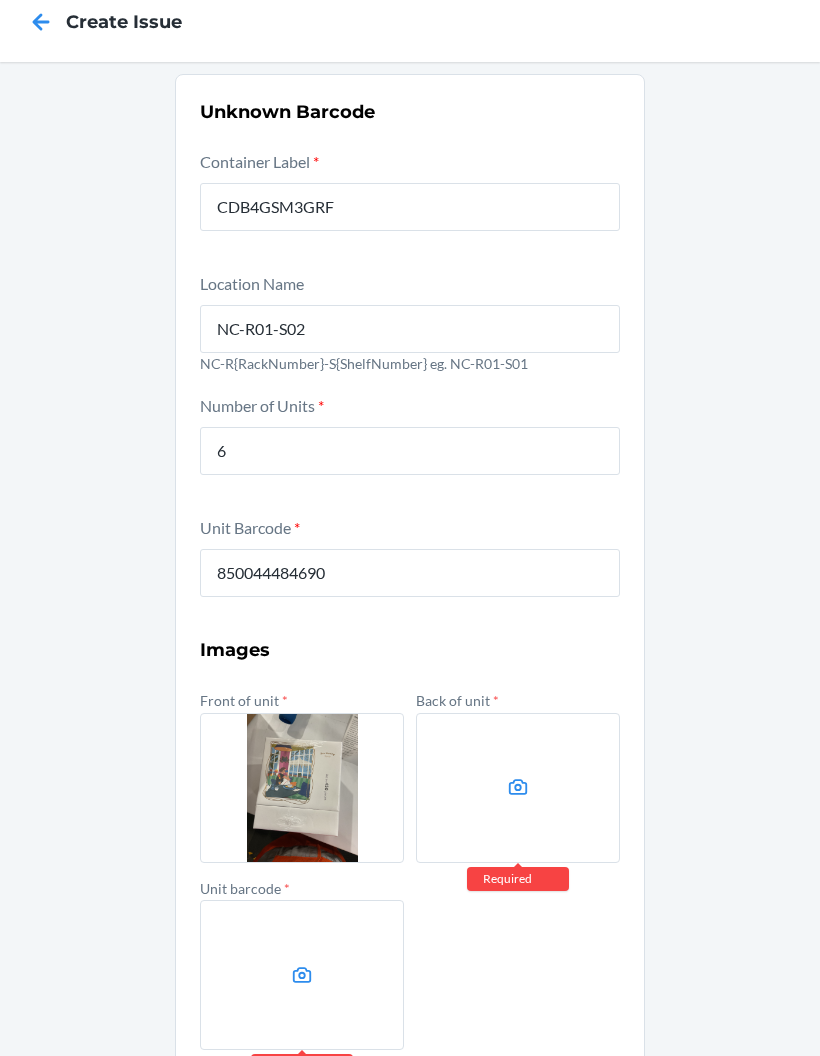 click 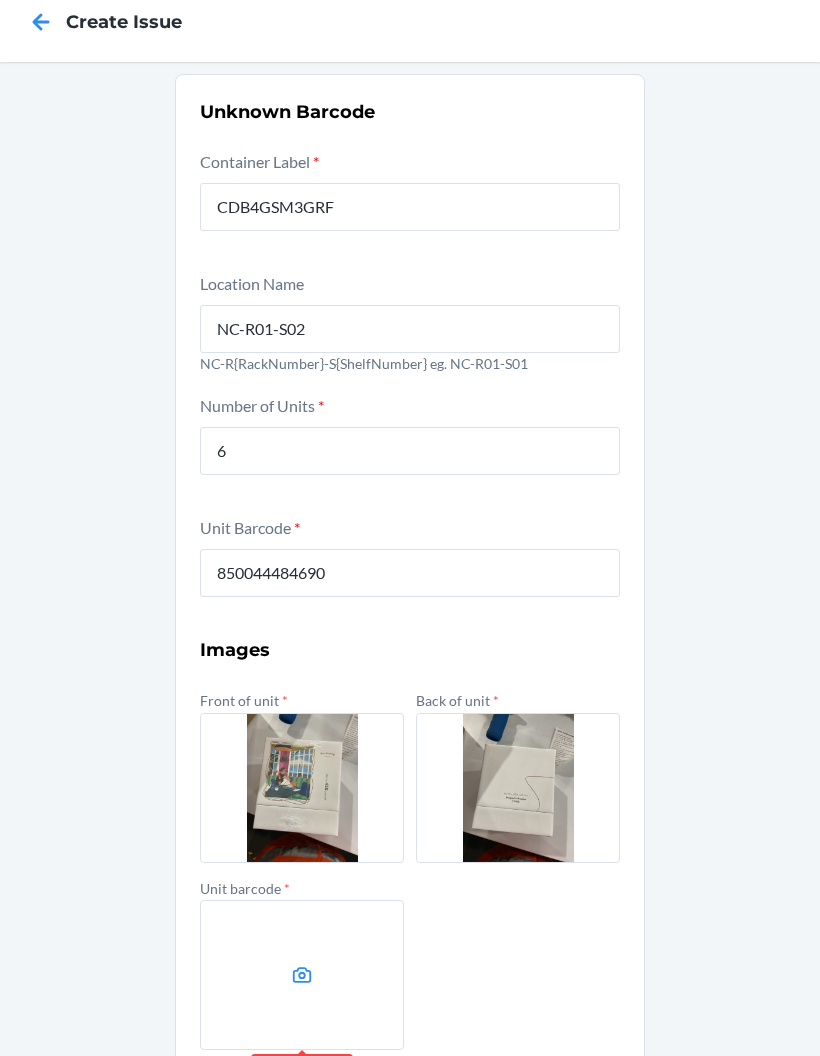 click at bounding box center [302, 975] 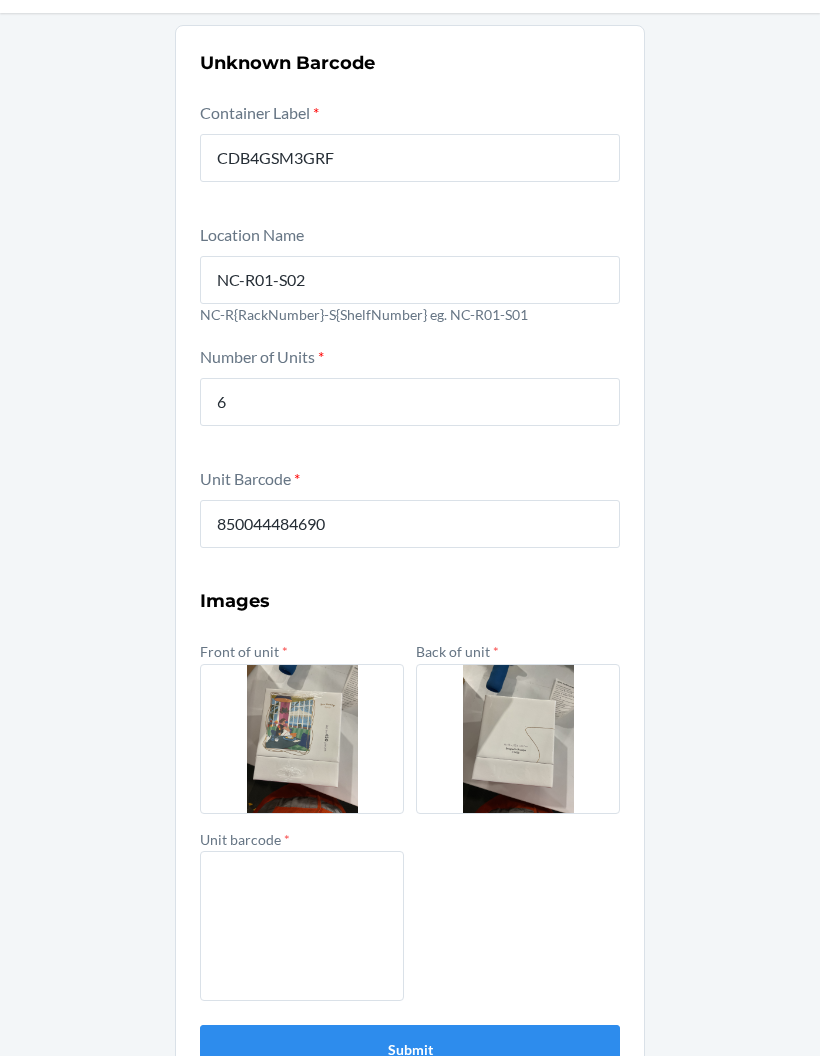 scroll, scrollTop: 64, scrollLeft: 0, axis: vertical 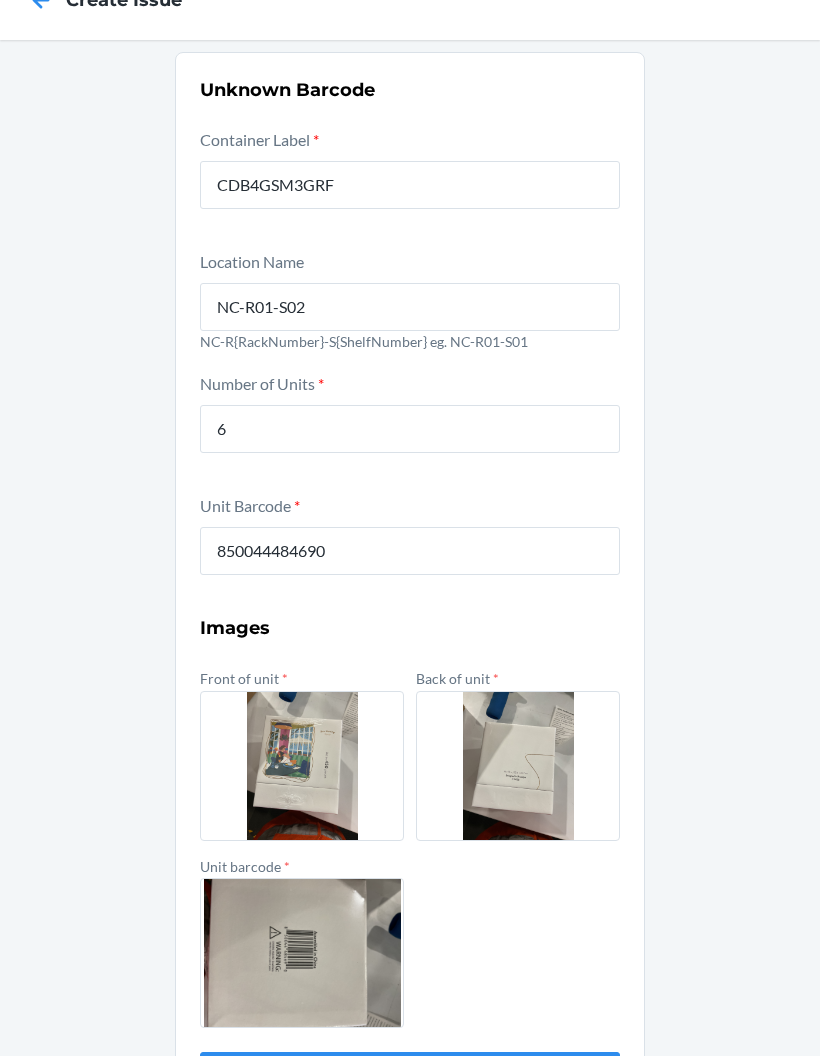 click on "Submit" at bounding box center (410, 1076) 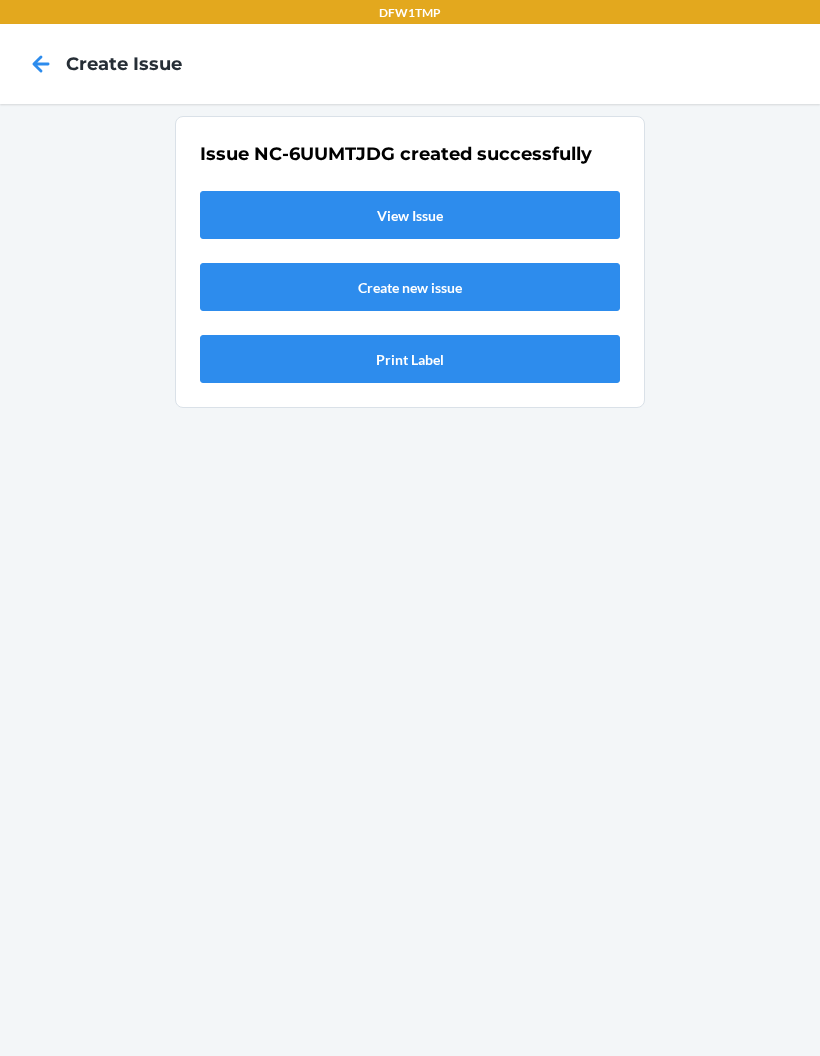 scroll, scrollTop: 0, scrollLeft: 0, axis: both 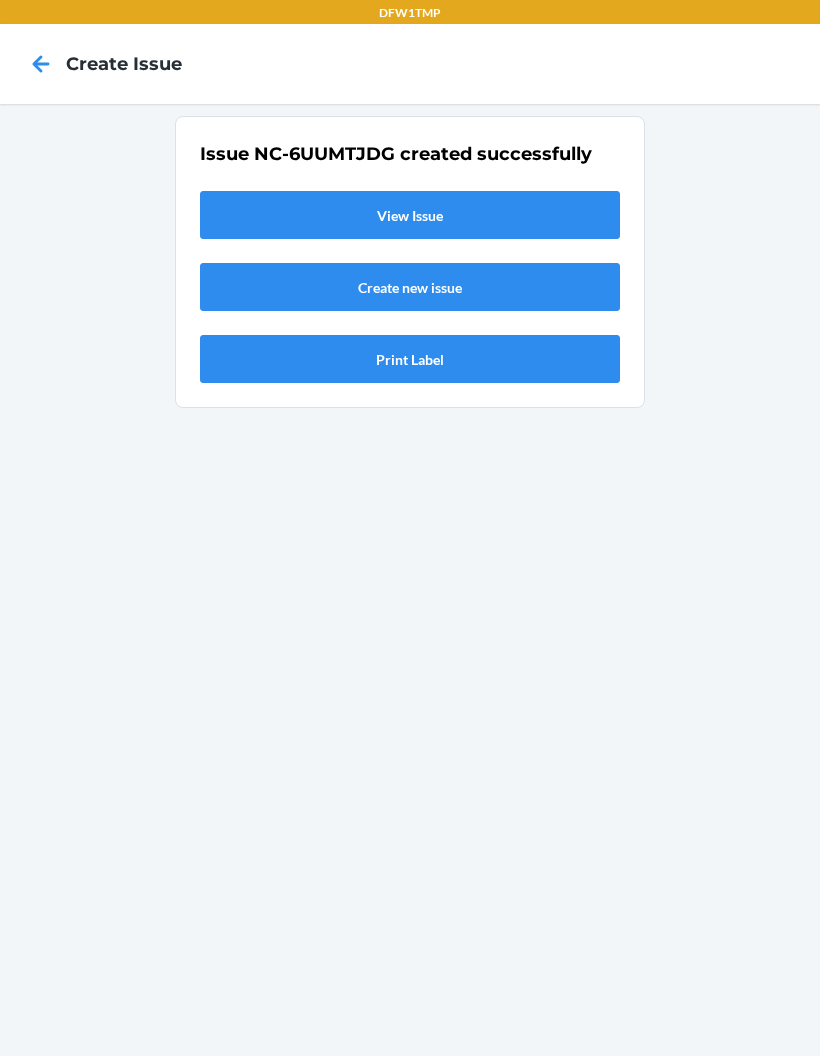 click on "View Issue" at bounding box center [410, 215] 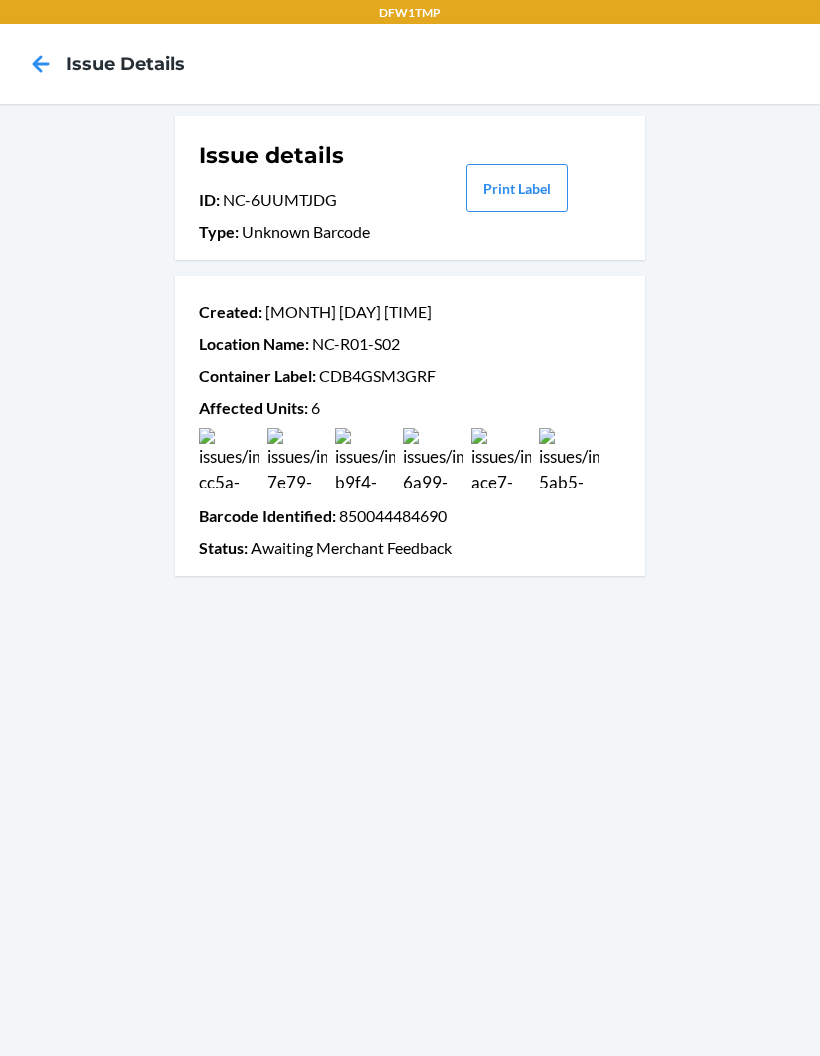 scroll, scrollTop: 0, scrollLeft: 0, axis: both 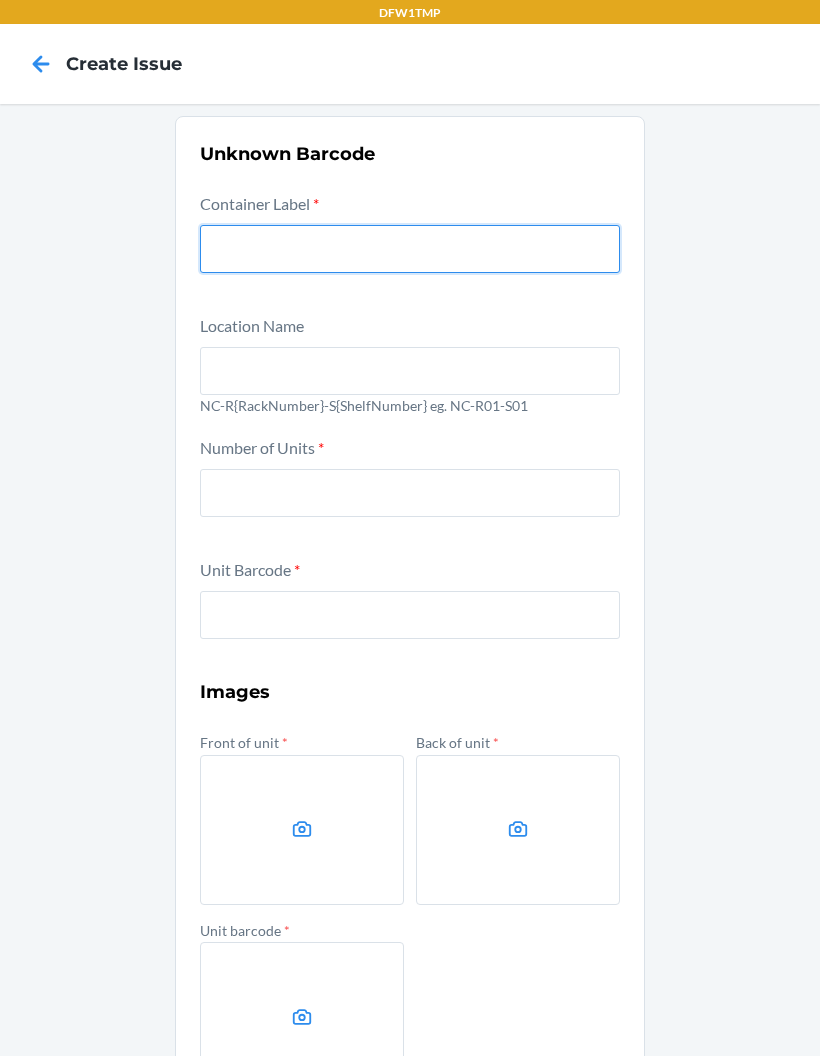 click at bounding box center [410, 249] 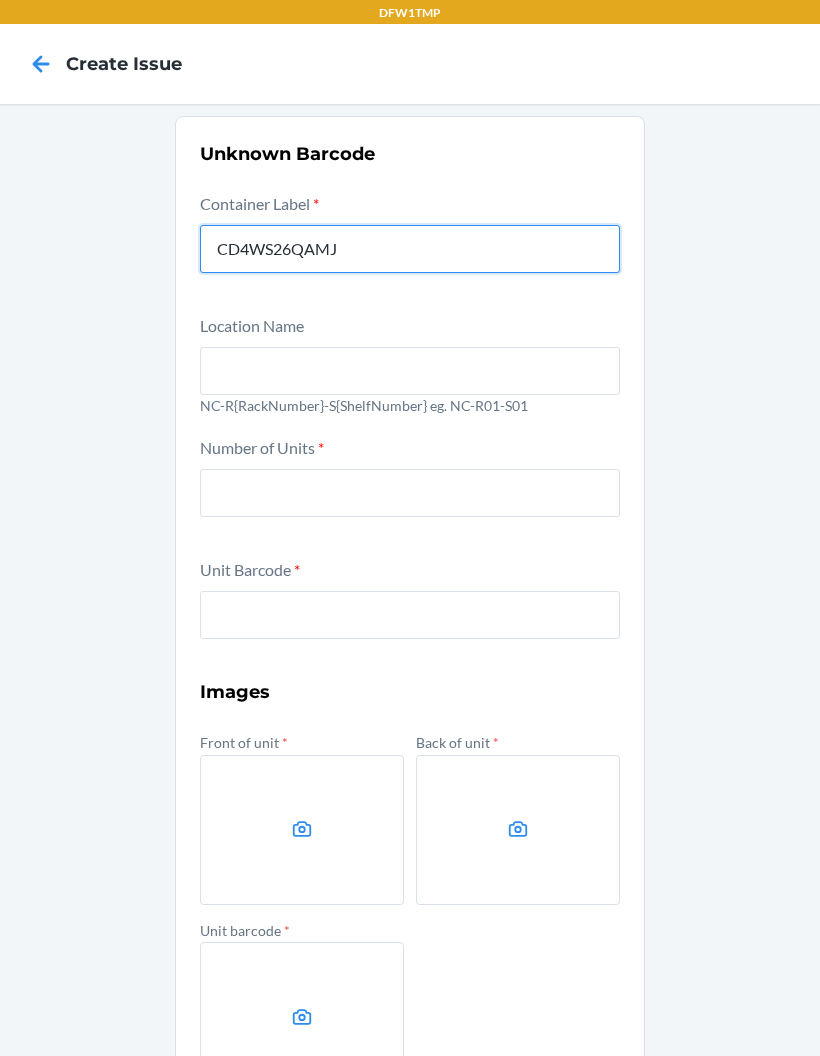 type on "CD4WS26QAMJ" 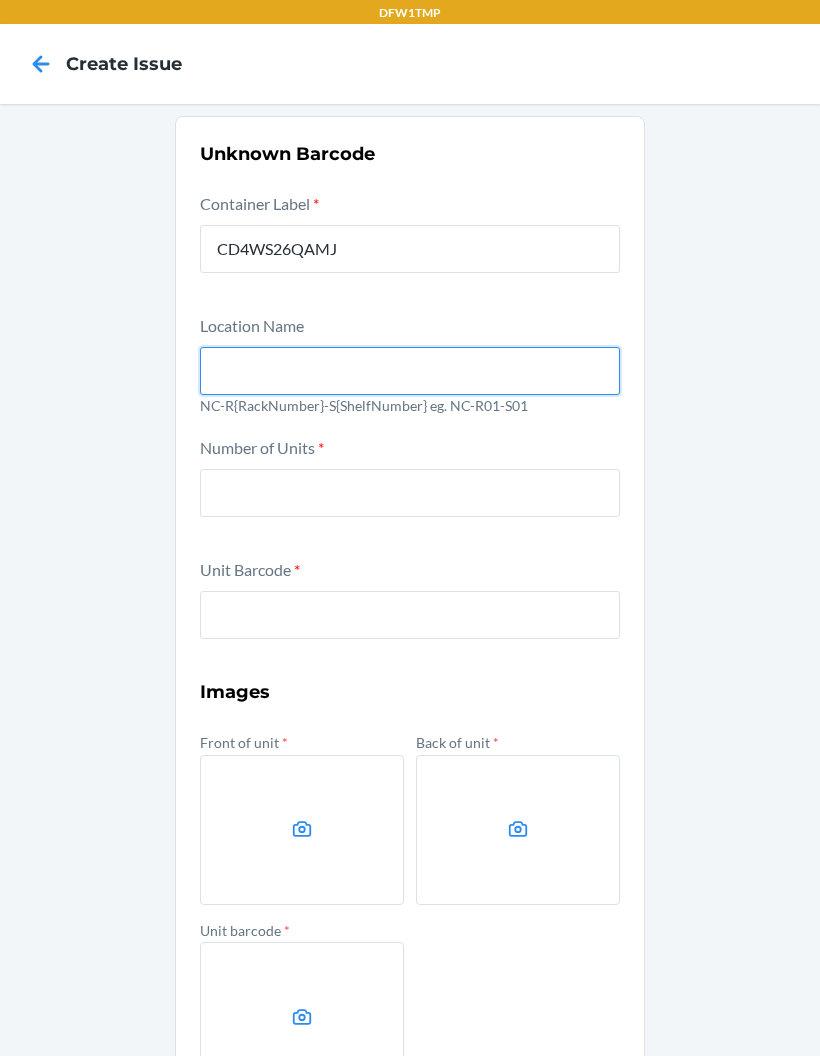 click at bounding box center (410, 371) 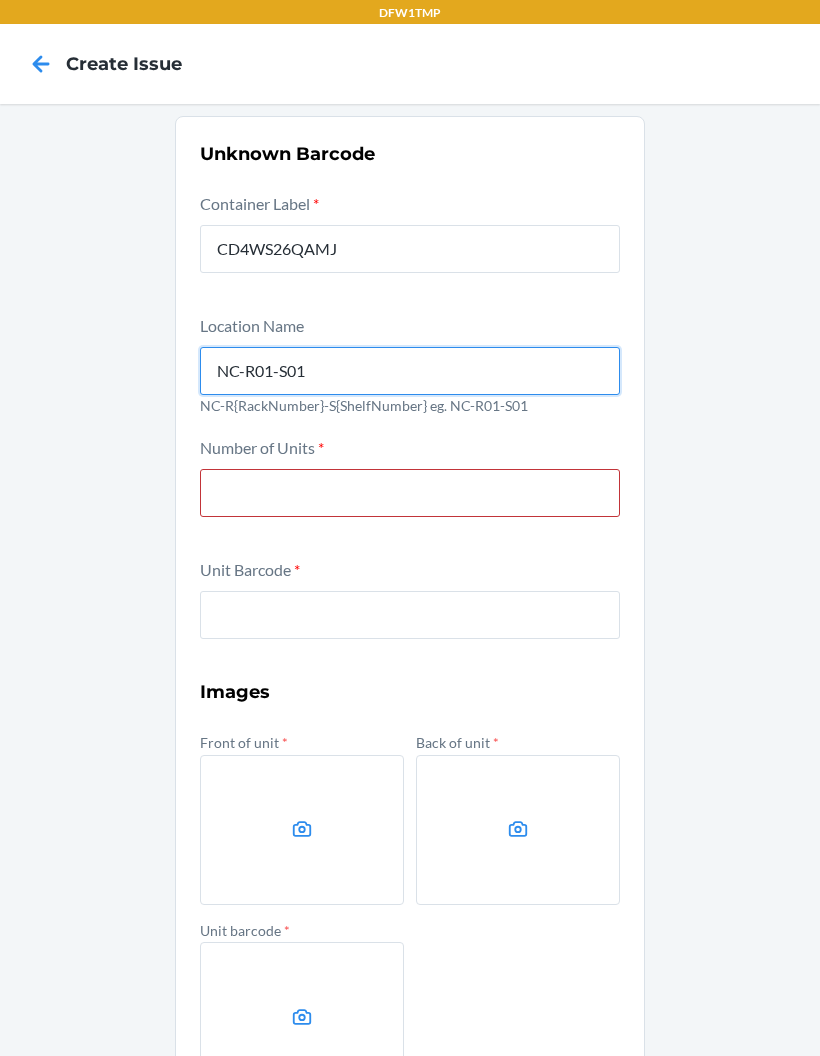 type on "NC-R01-S01" 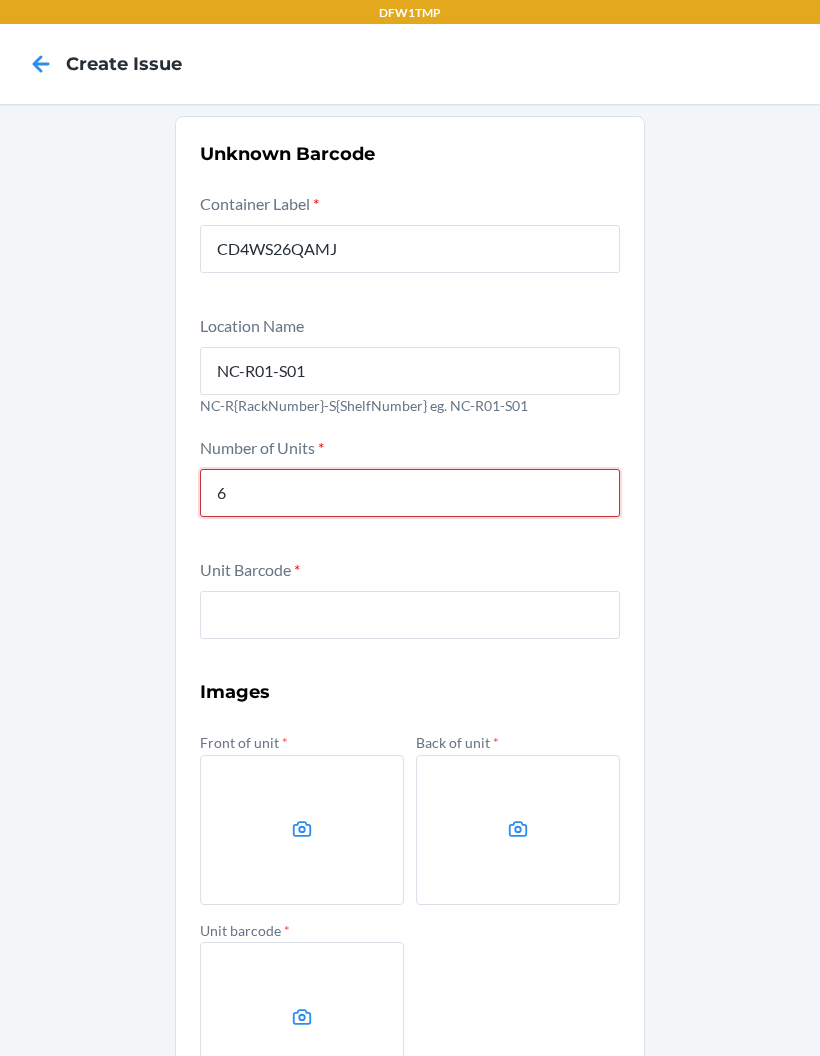type on "6" 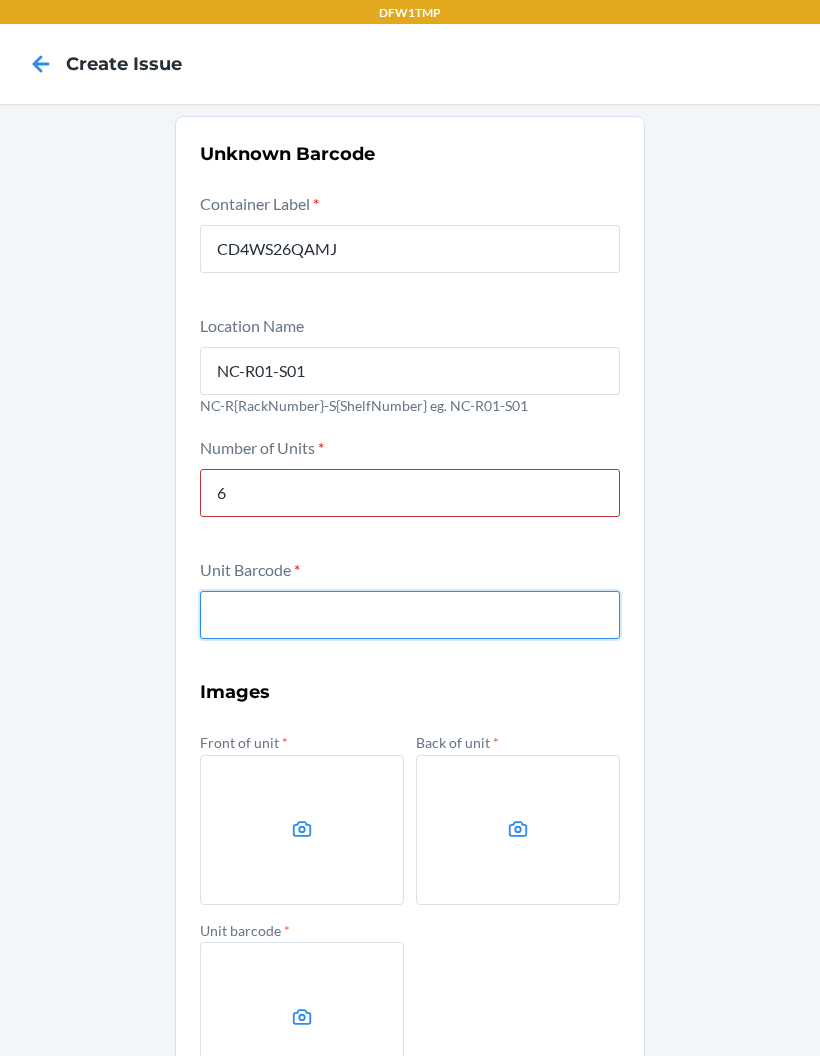 click at bounding box center [410, 615] 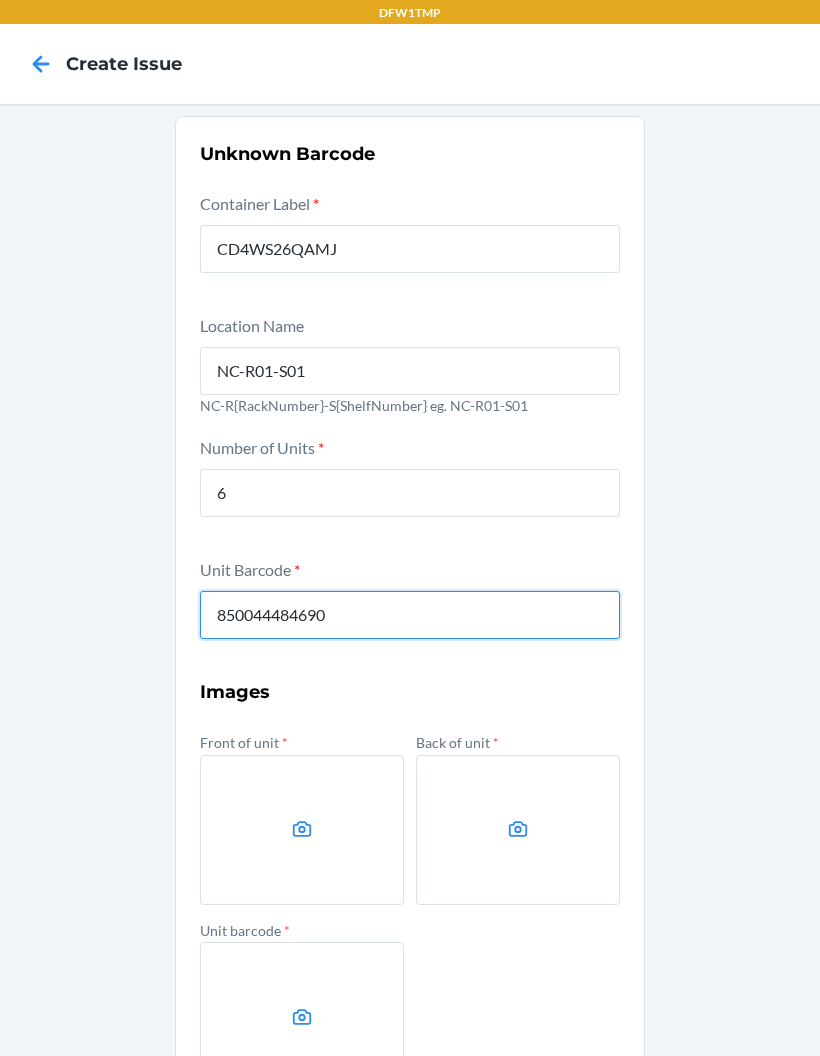 type on "850044484690" 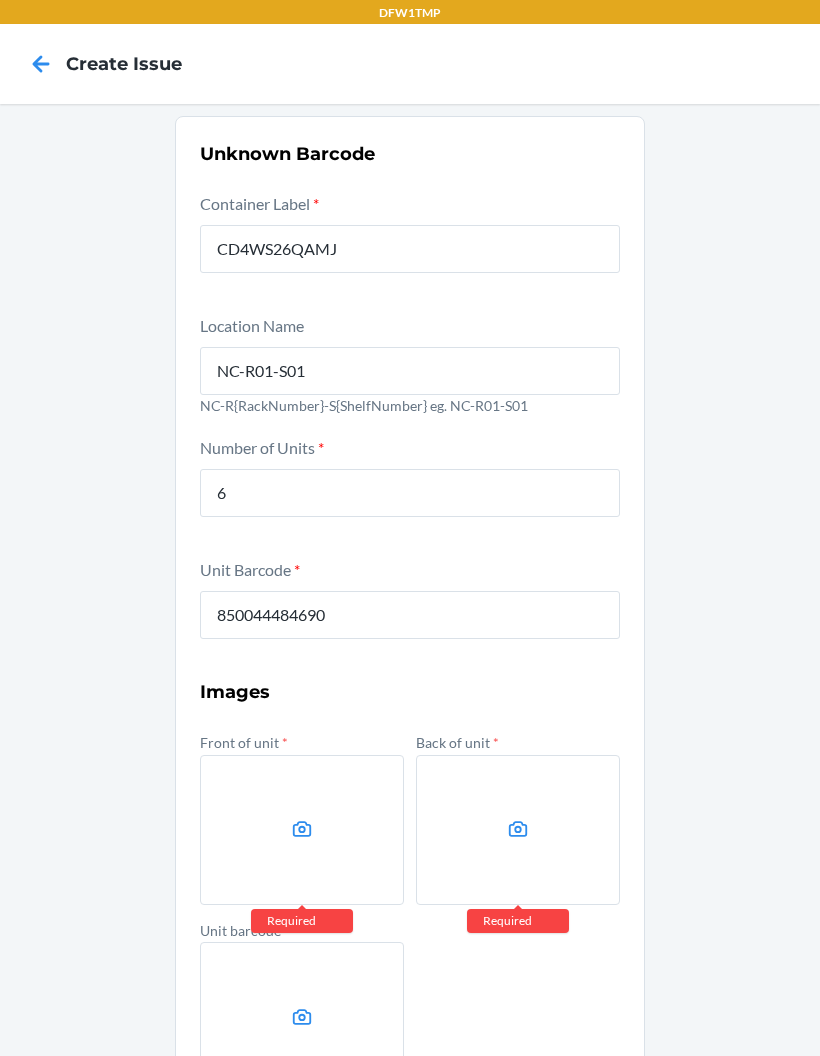 click at bounding box center [302, 830] 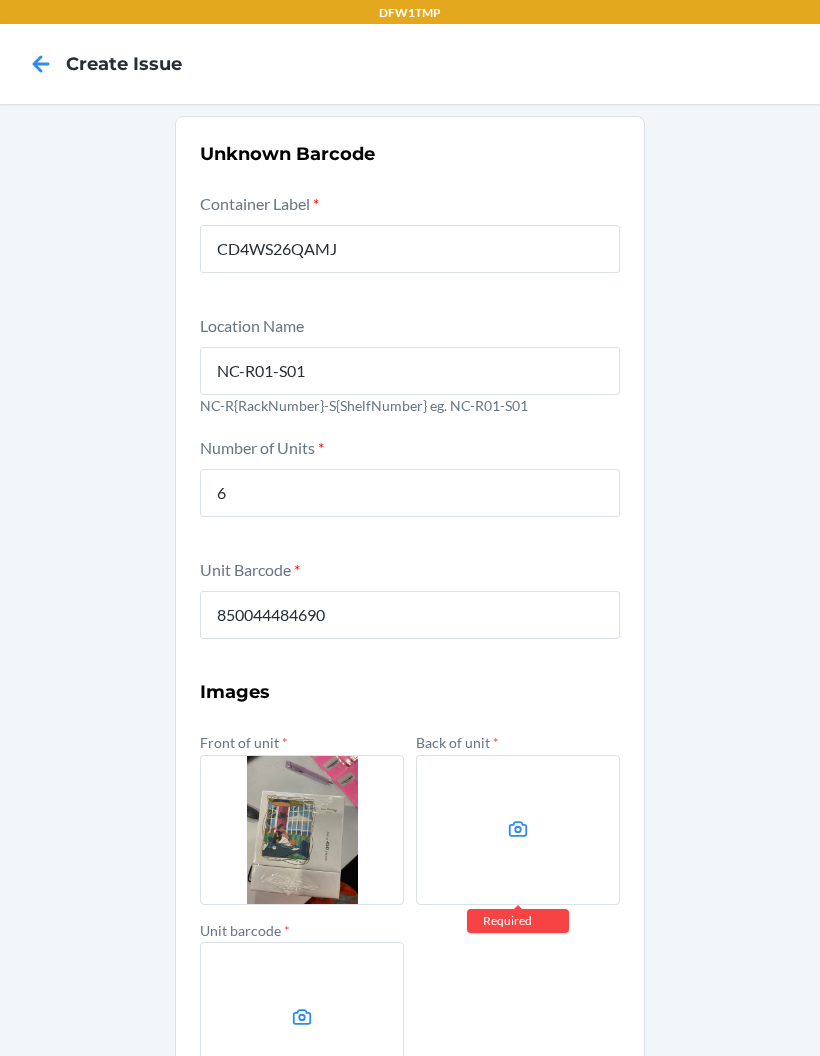 click at bounding box center (518, 830) 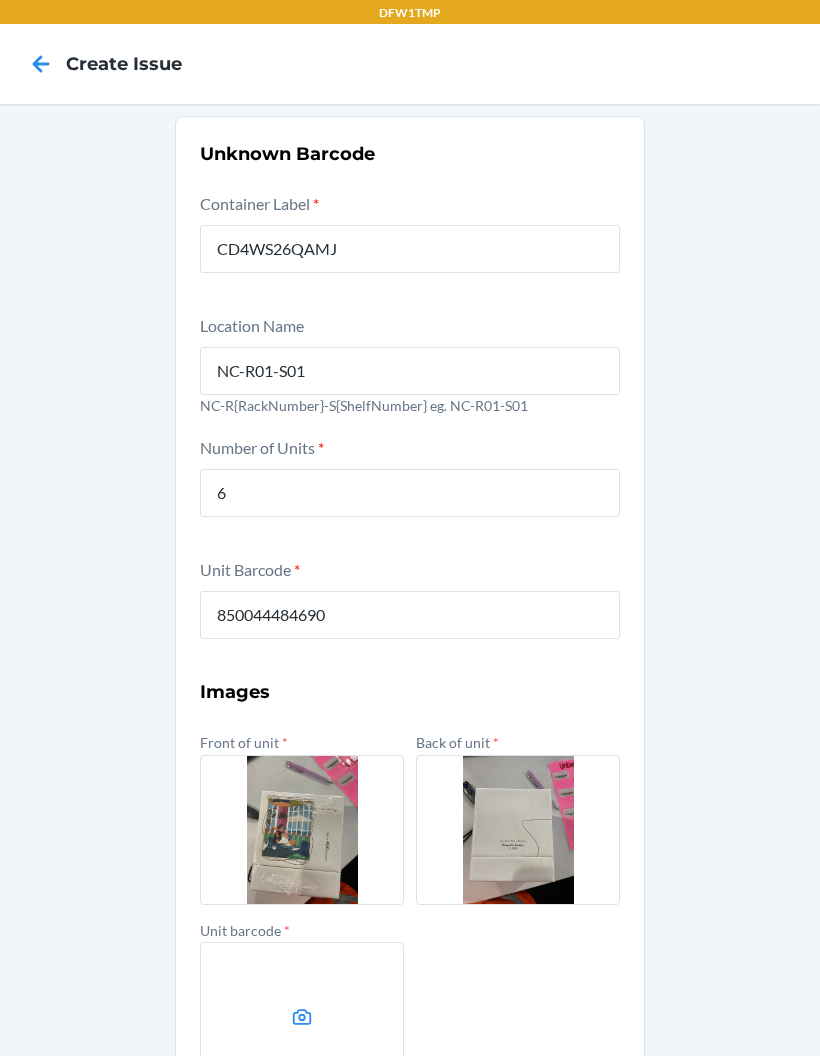 click at bounding box center [302, 1017] 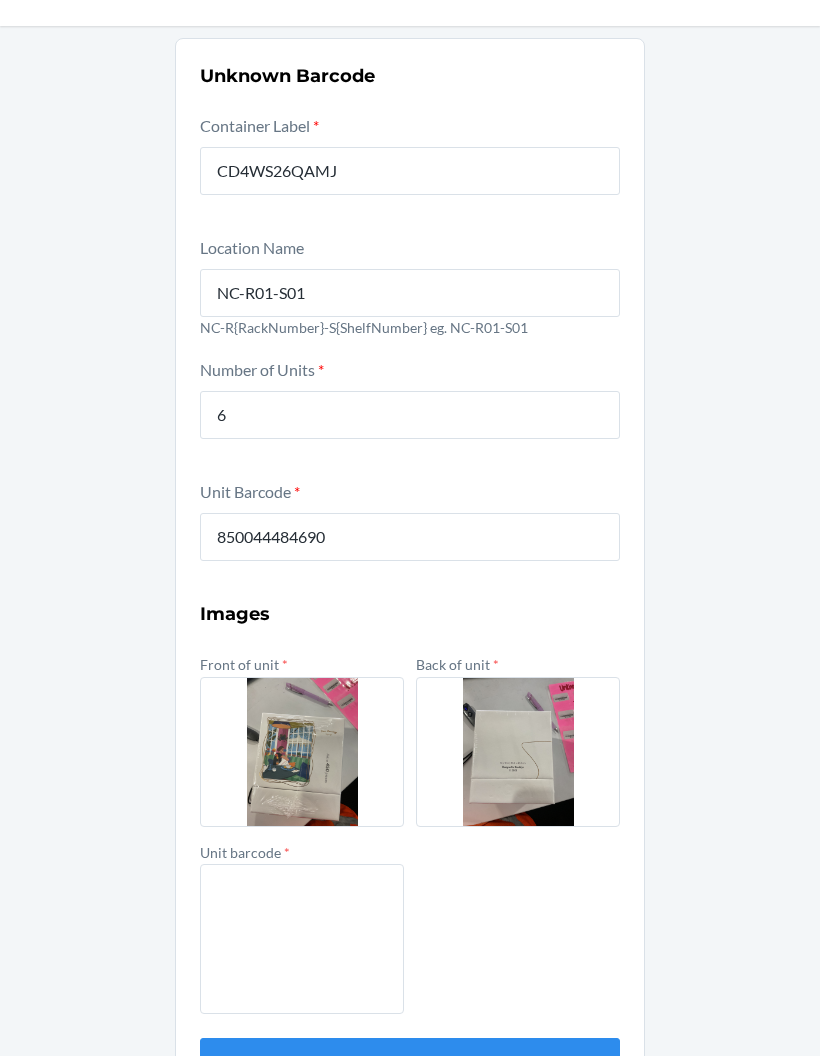 scroll, scrollTop: 64, scrollLeft: 0, axis: vertical 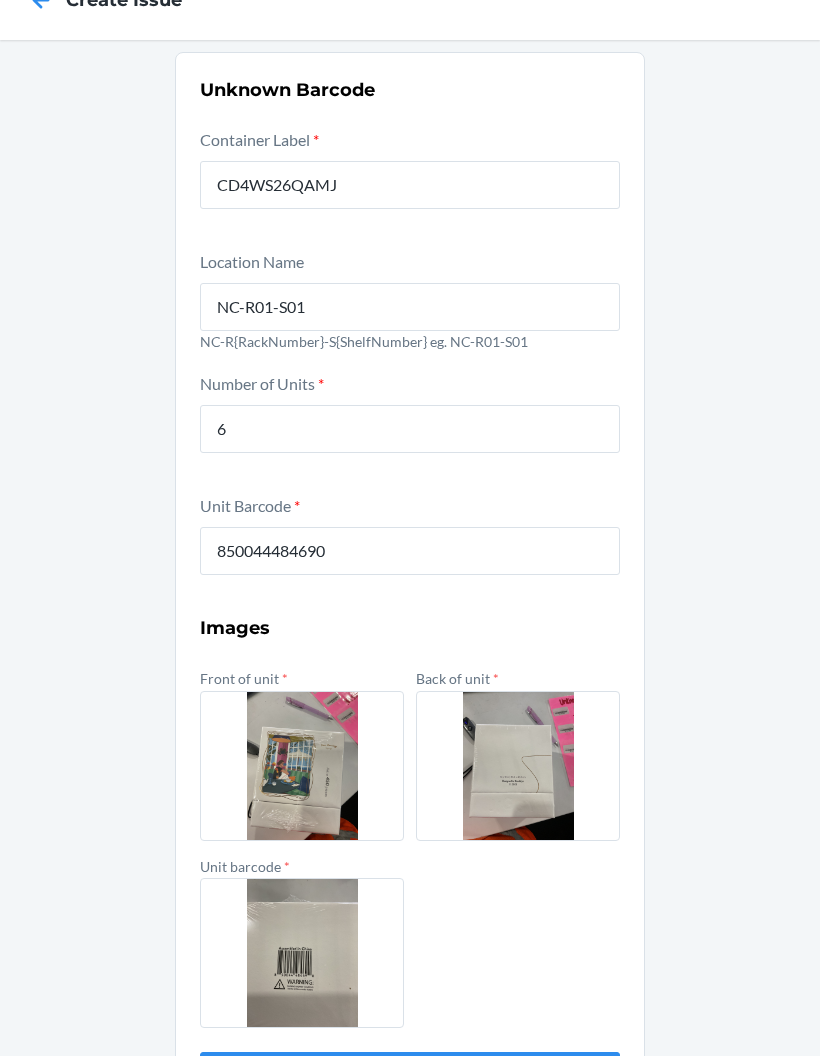 click on "Submit" at bounding box center [410, 1076] 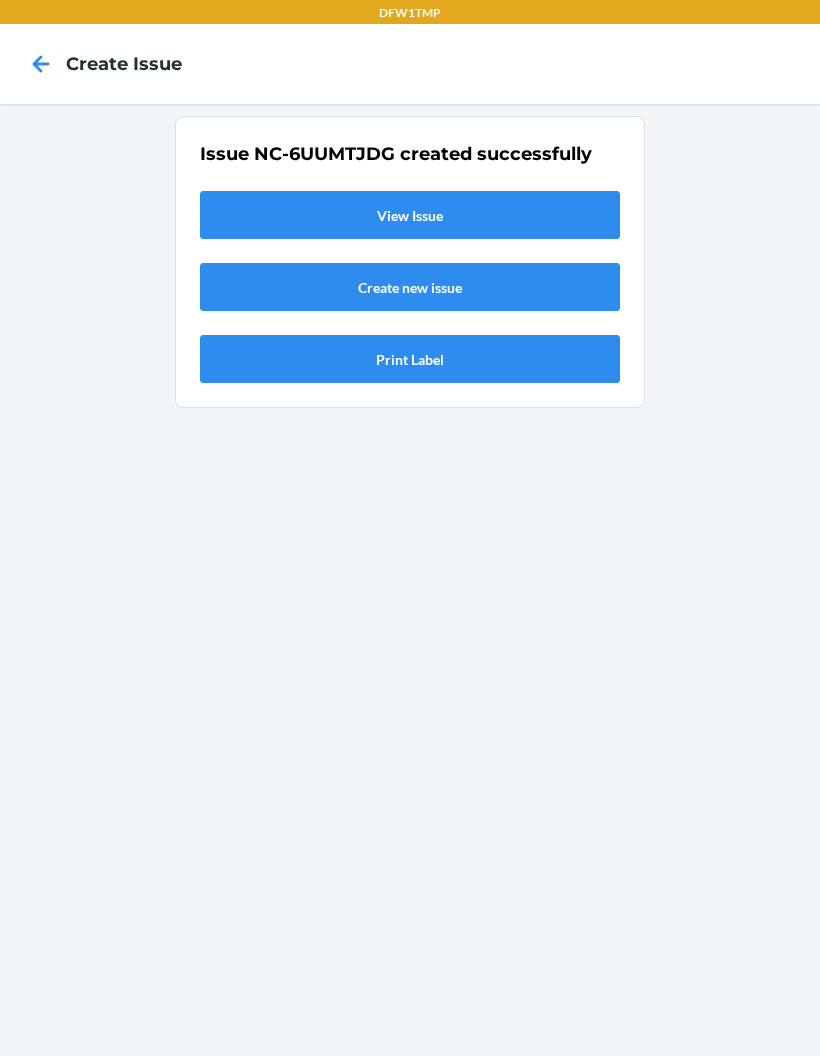 click on "View Issue" at bounding box center (410, 215) 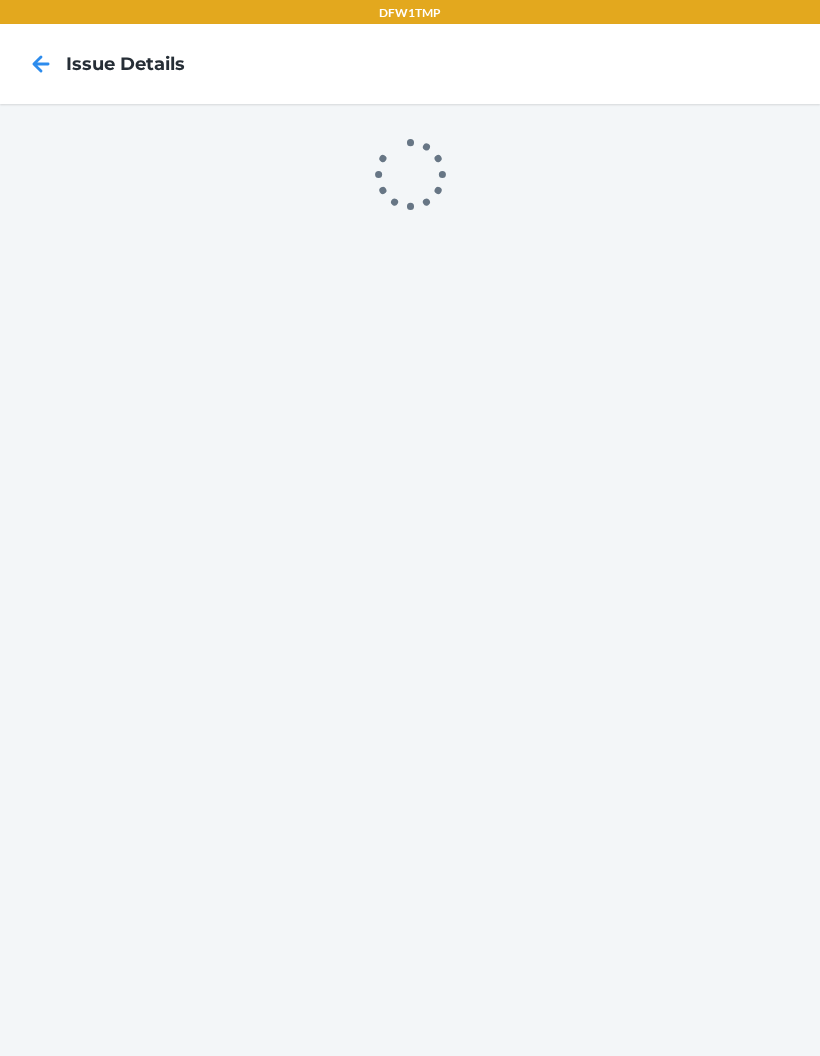 scroll, scrollTop: 0, scrollLeft: 0, axis: both 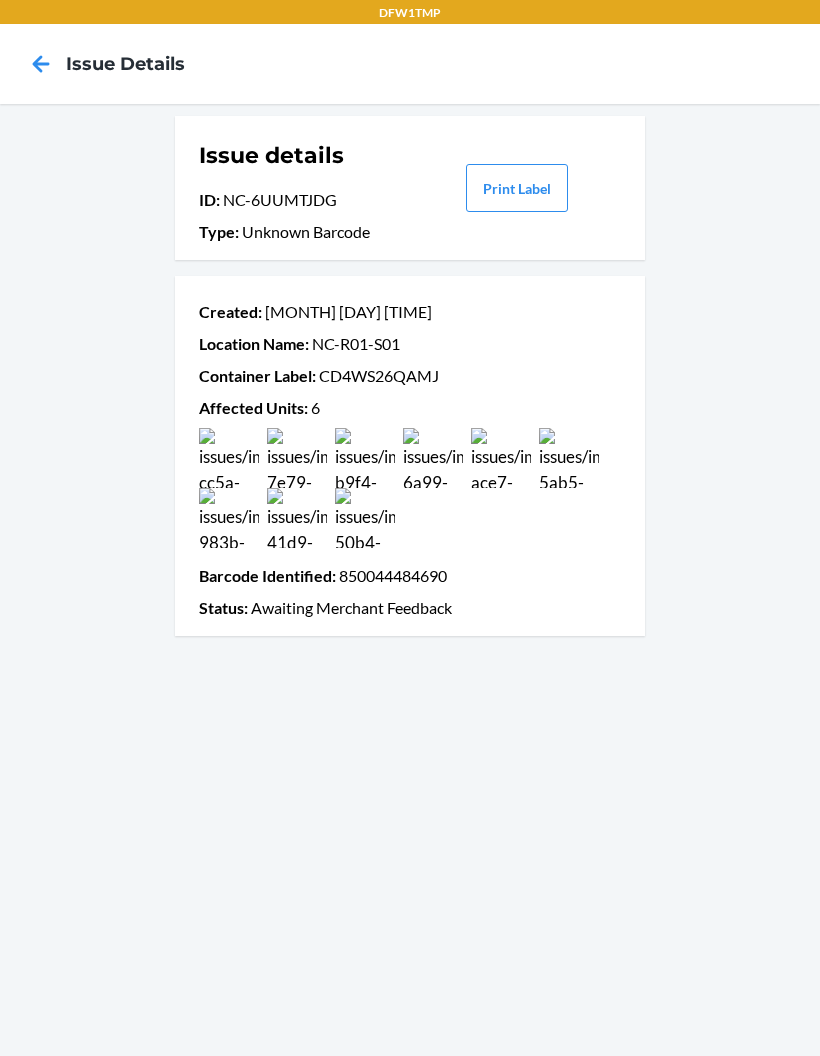 click 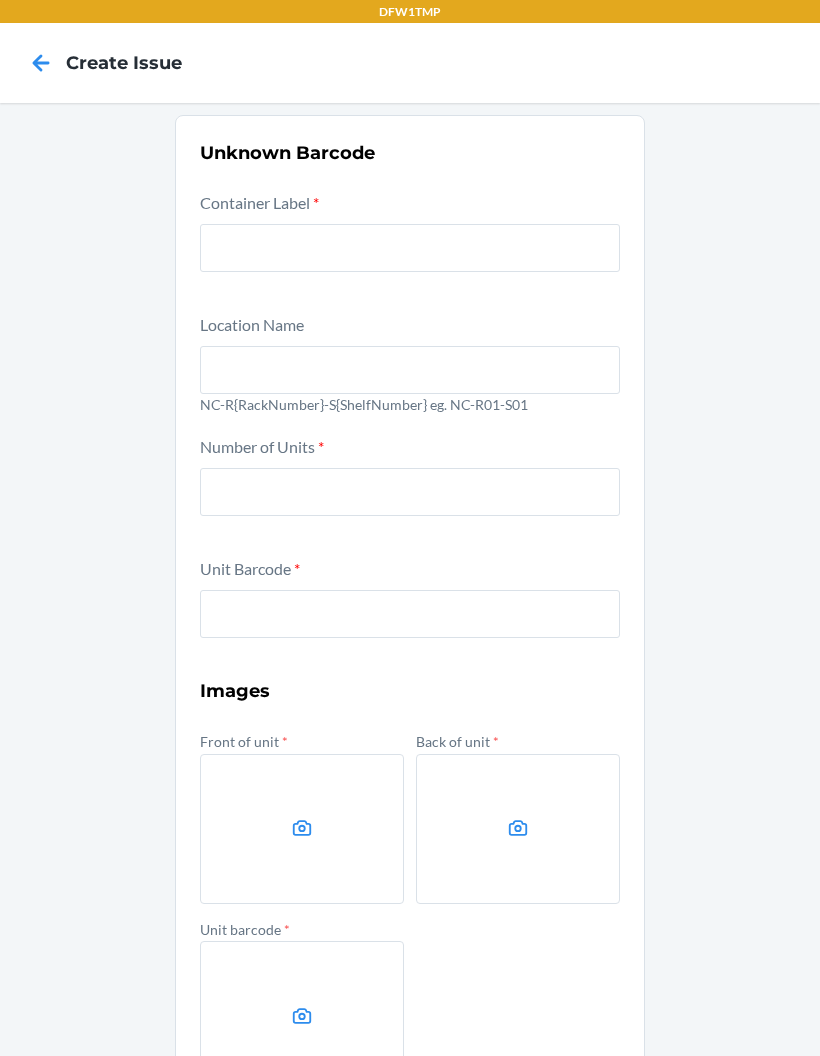 scroll, scrollTop: 0, scrollLeft: 0, axis: both 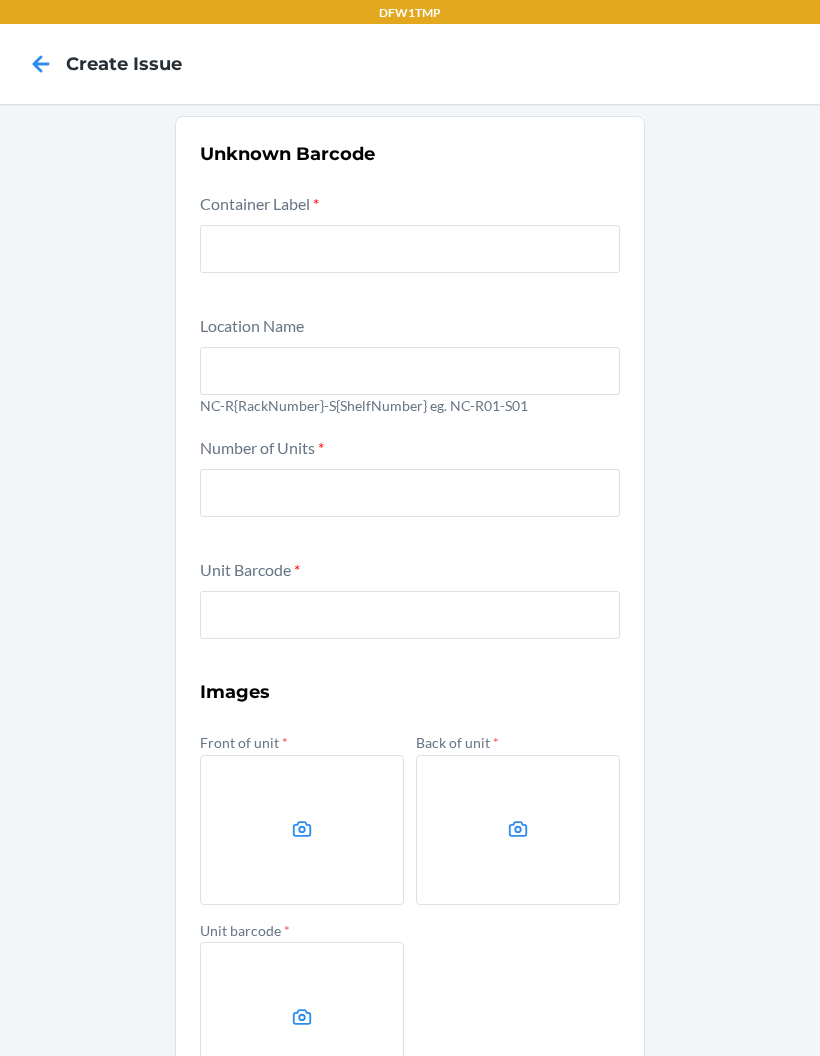 click 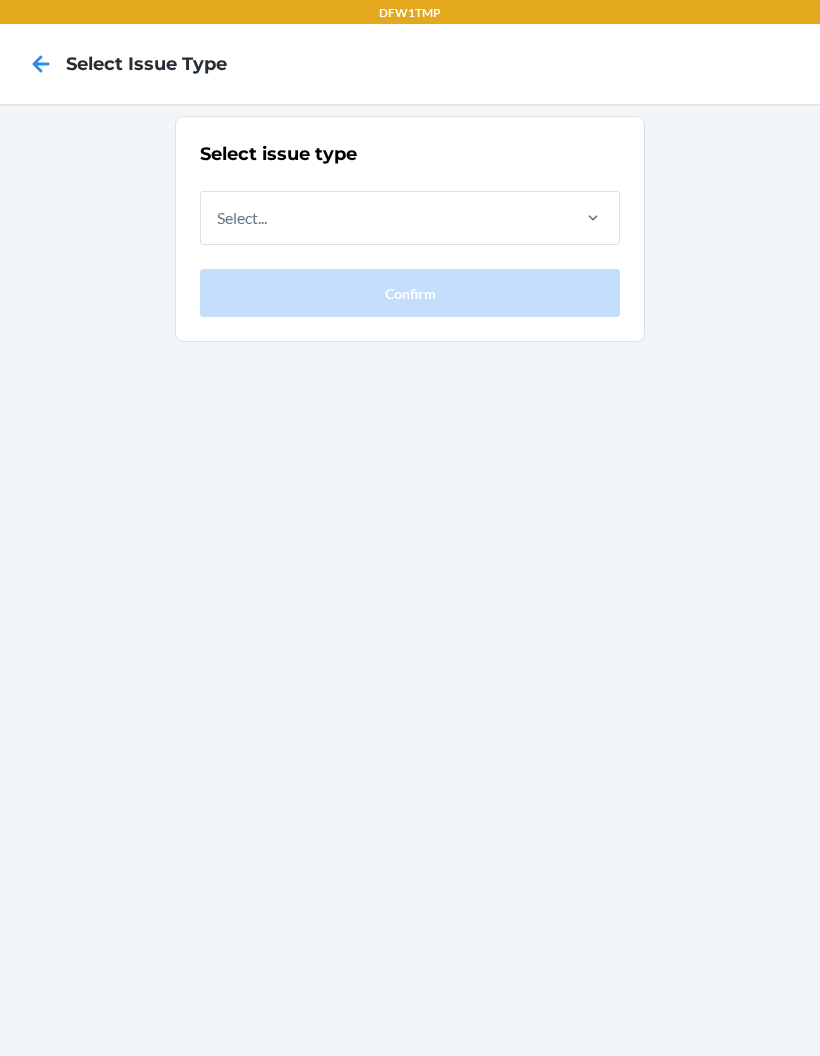 click 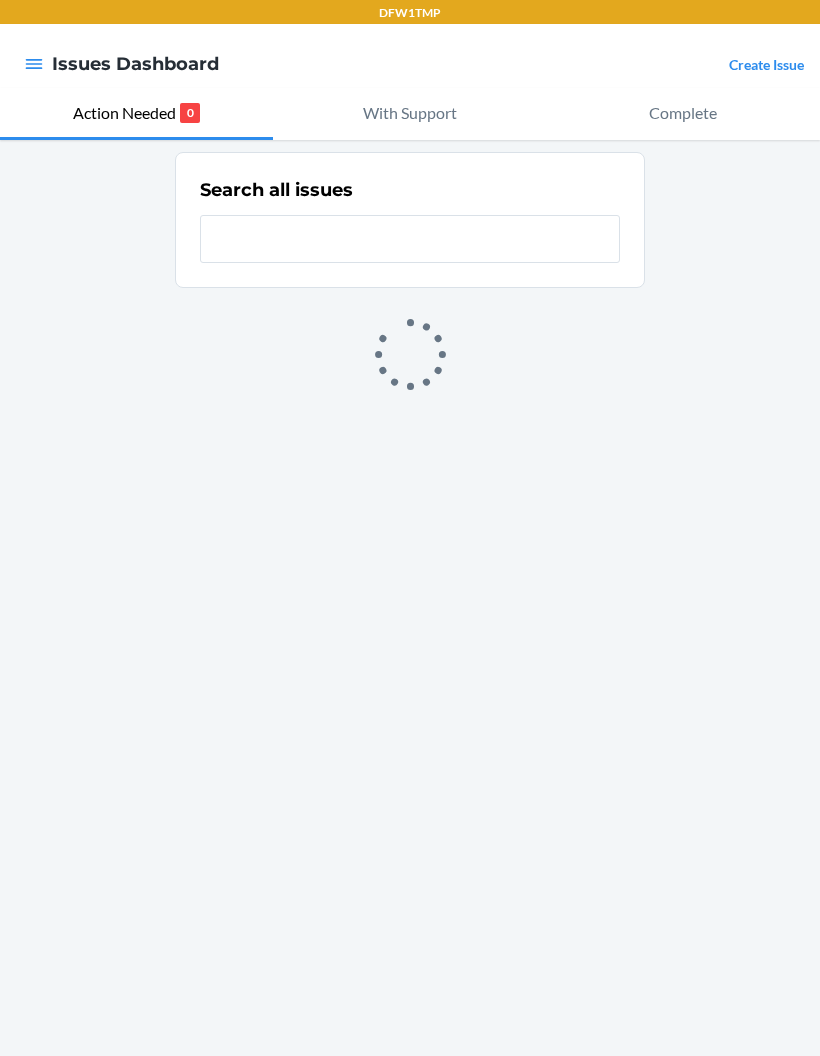 click on "With Support" at bounding box center [410, 113] 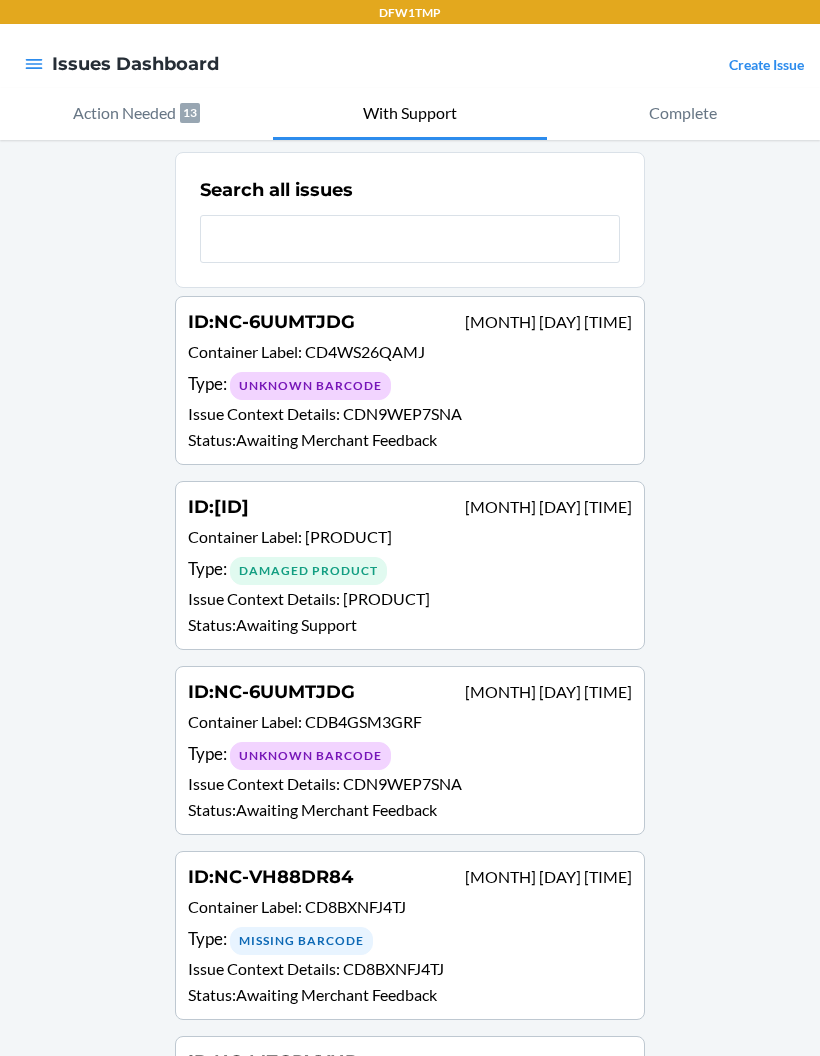 click on "ID : [ID] [MONTH] [DAY] [TIME] Container Label : [LABEL] Type : [TYPE] Barcode Issue Context Details : [DETAILS] Status : [STATUS]" at bounding box center [410, 380] 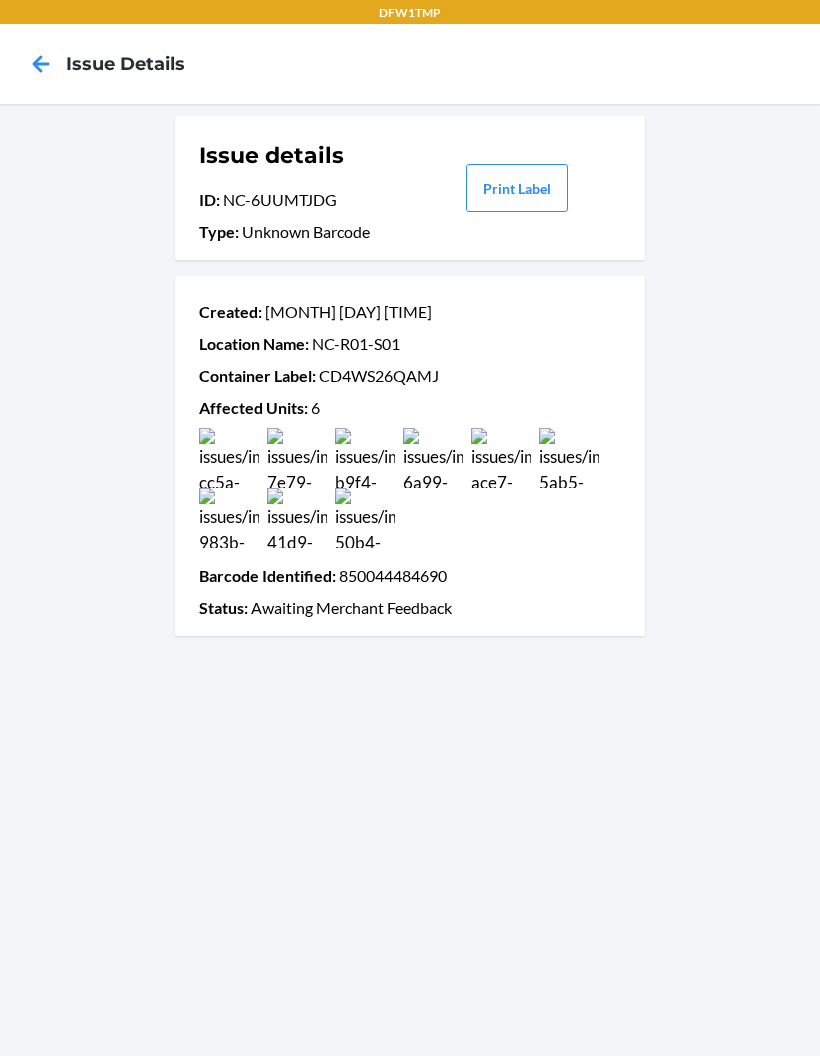 click 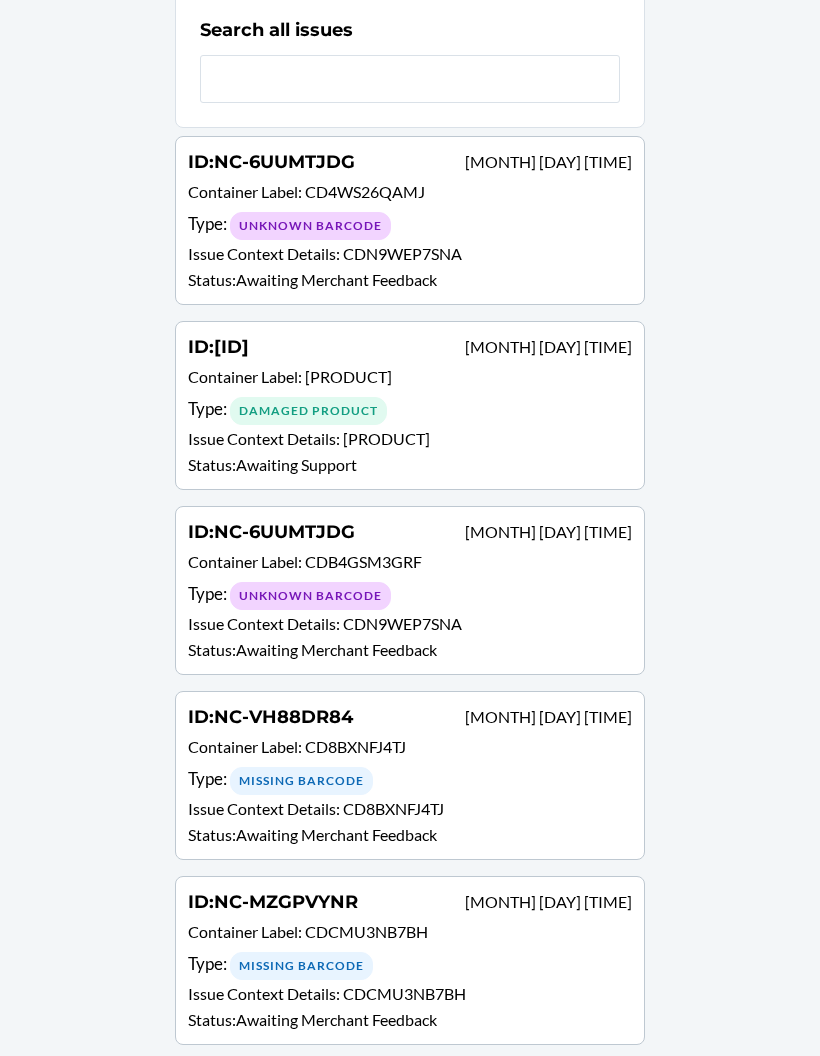 scroll, scrollTop: 158, scrollLeft: 0, axis: vertical 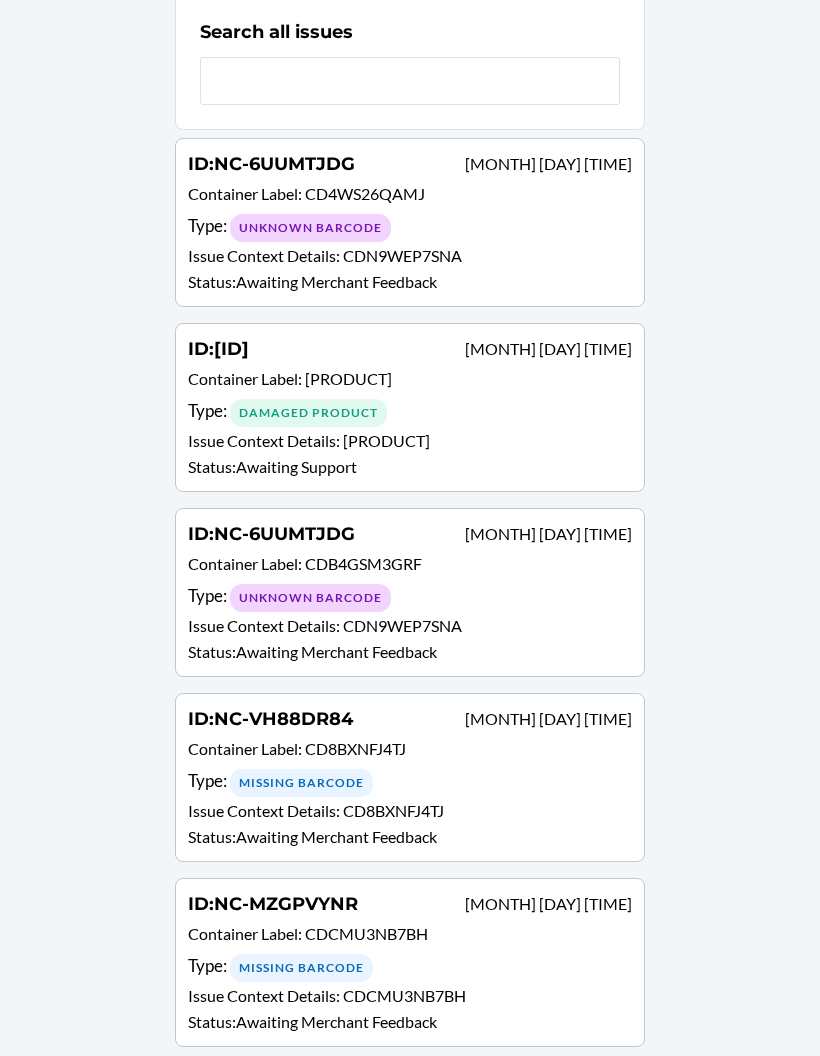 click on "[ID] : [PRODUCT] [MONTH] [DAY] [TIME]" at bounding box center (410, 535) 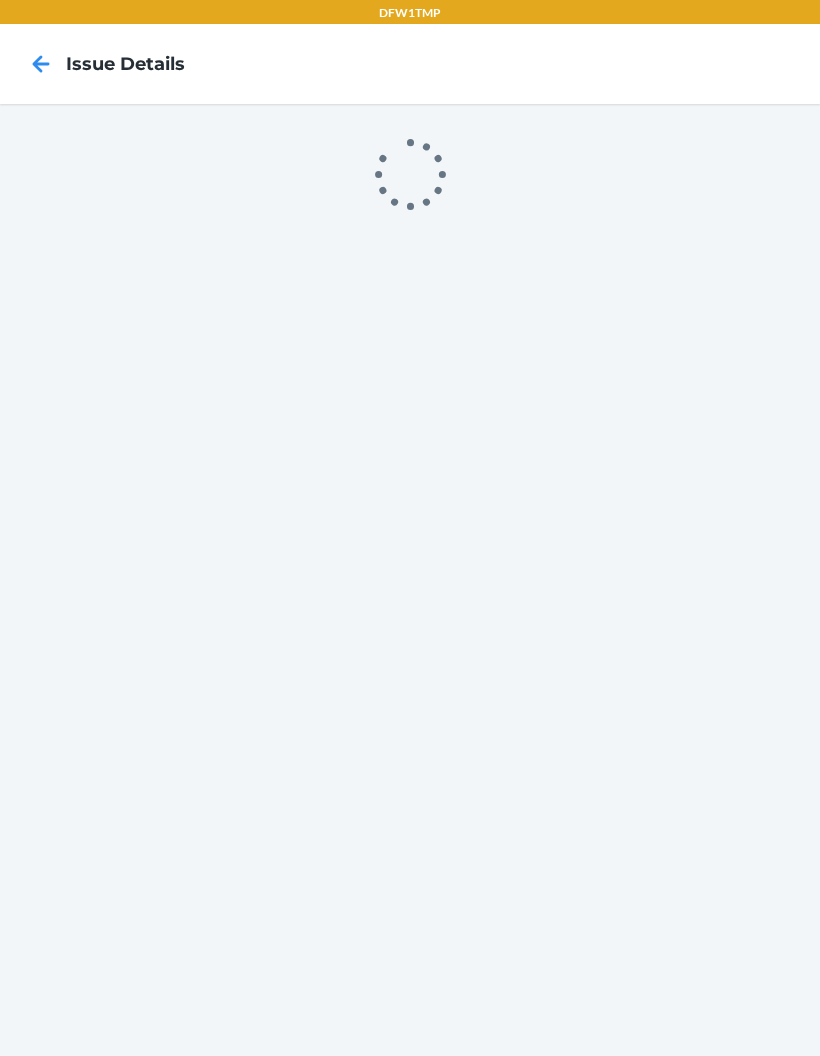 scroll, scrollTop: 0, scrollLeft: 0, axis: both 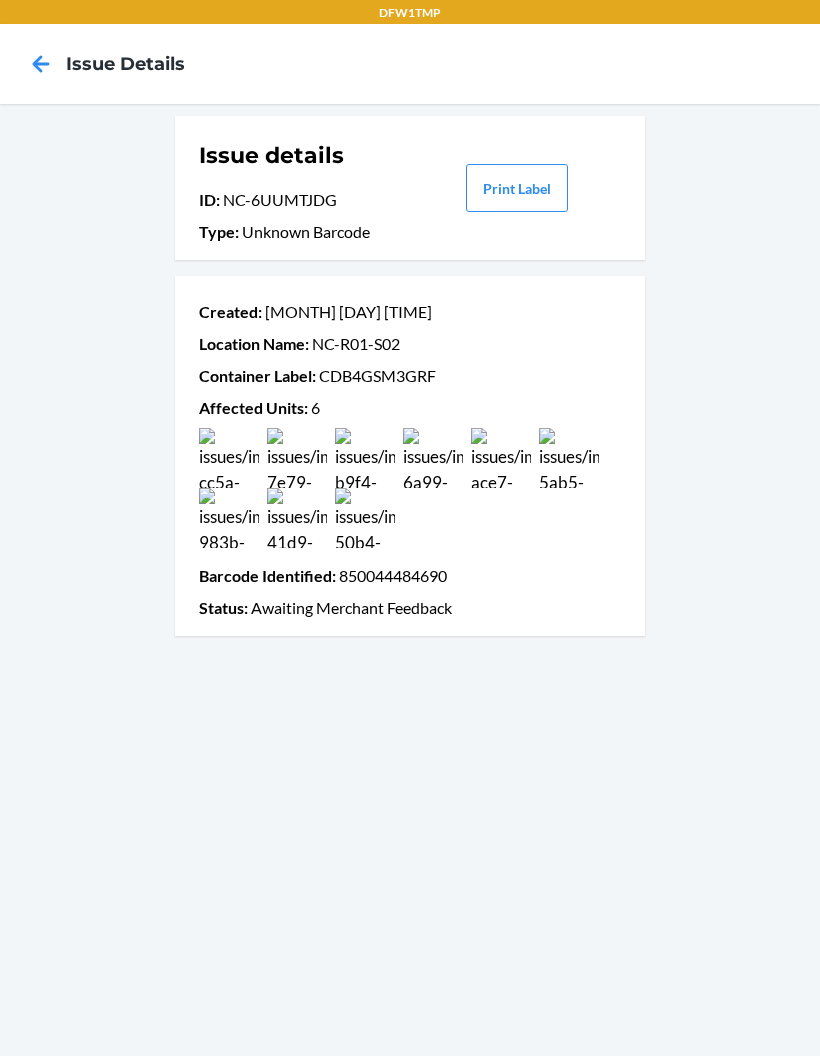 click at bounding box center (433, 458) 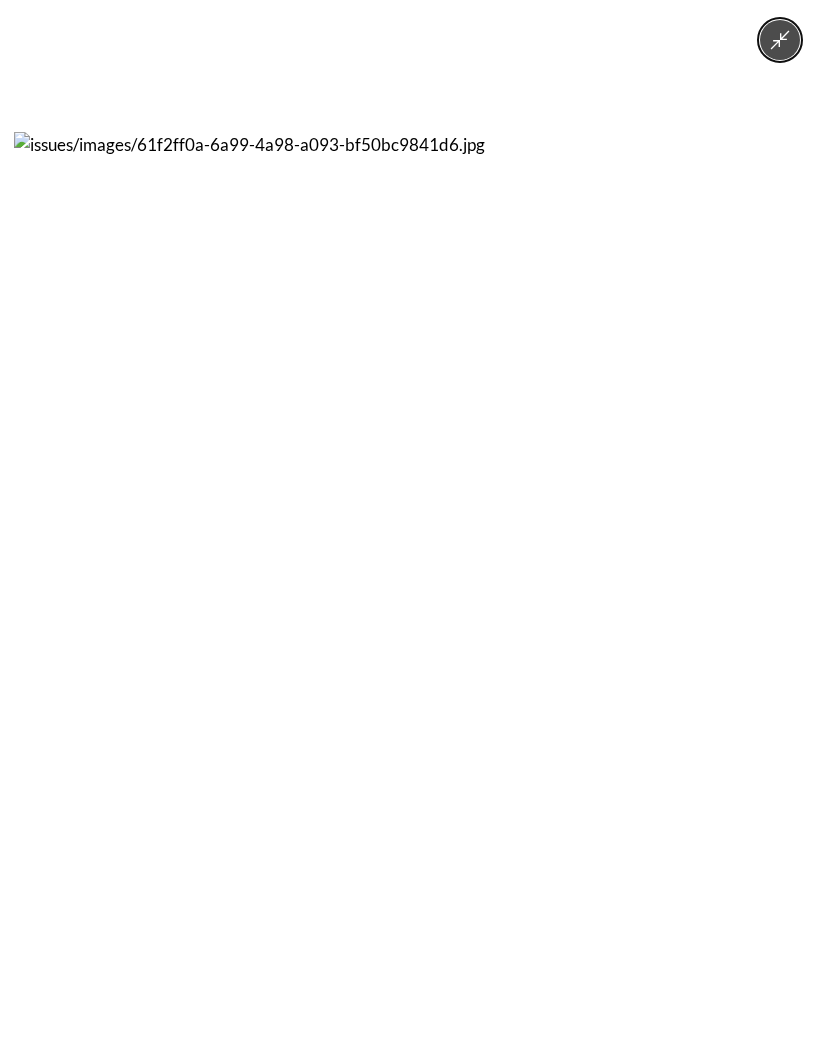 click at bounding box center (410, 528) 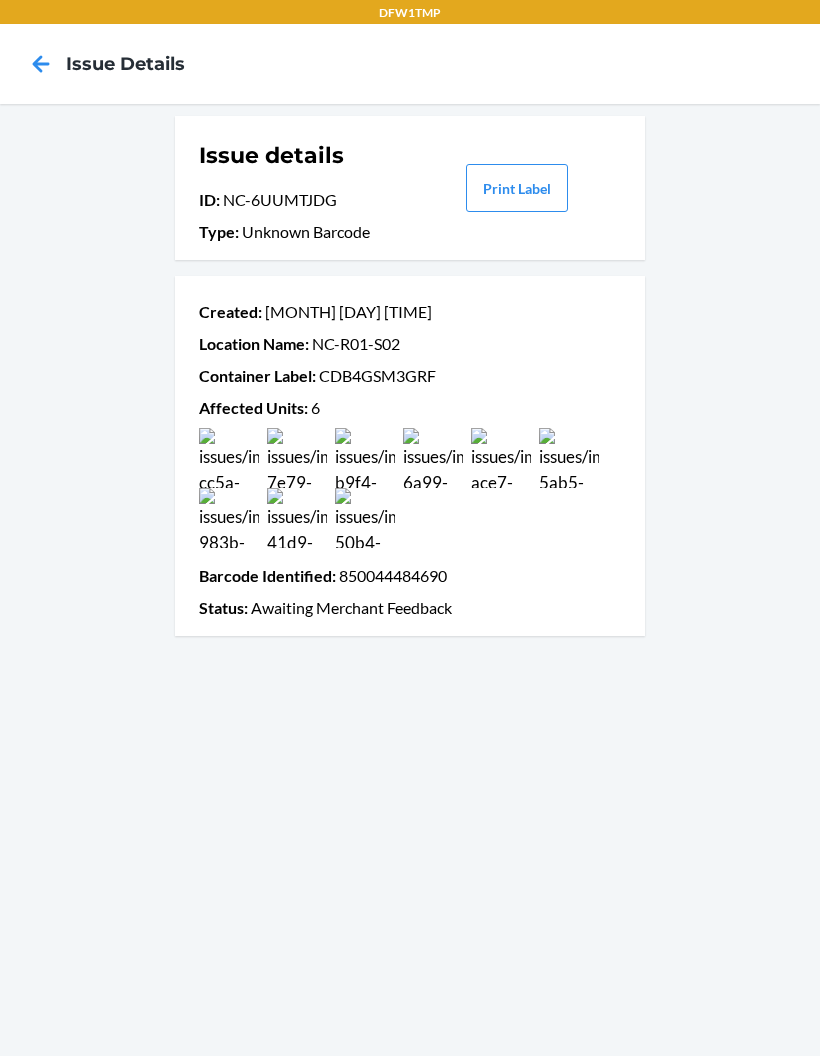 click at bounding box center [41, 64] 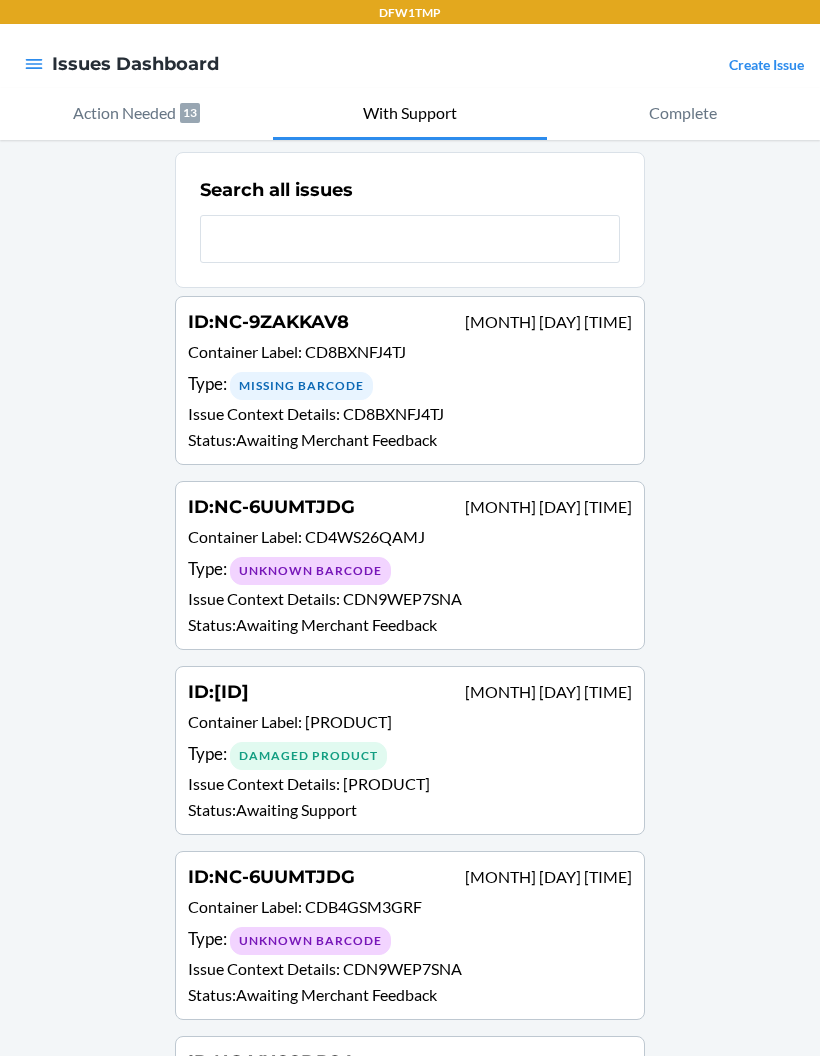 scroll, scrollTop: 0, scrollLeft: 0, axis: both 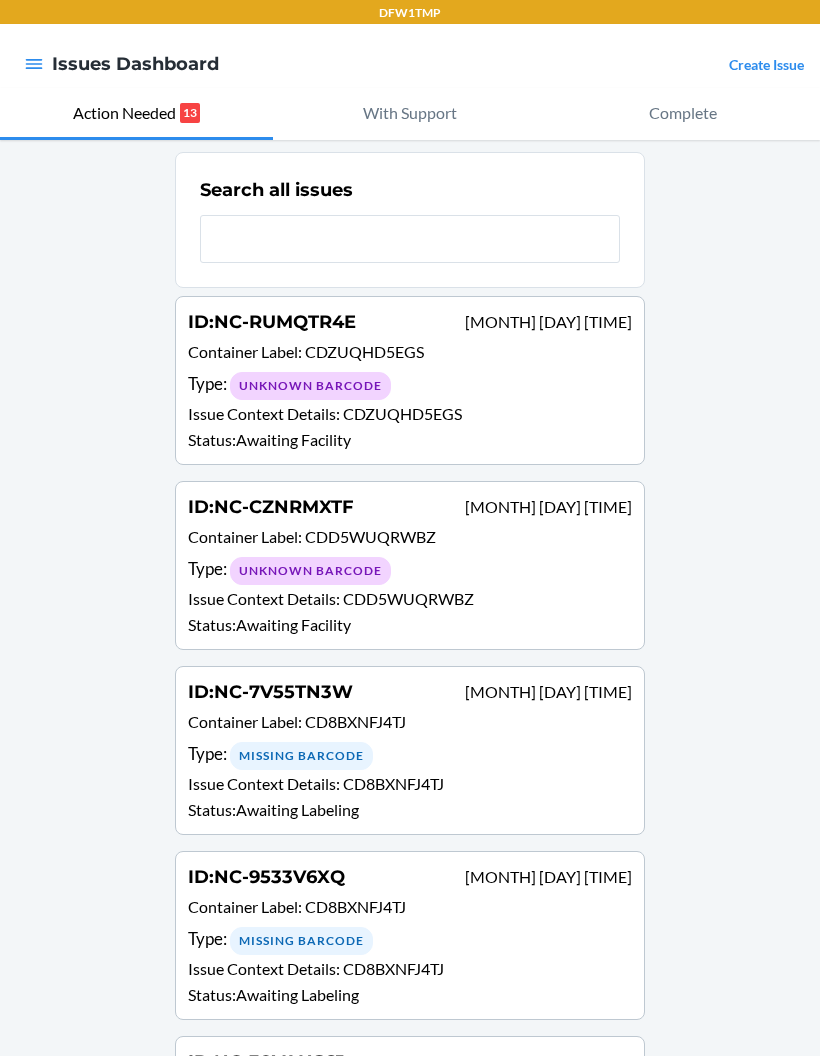 click on "Complete" at bounding box center [683, 114] 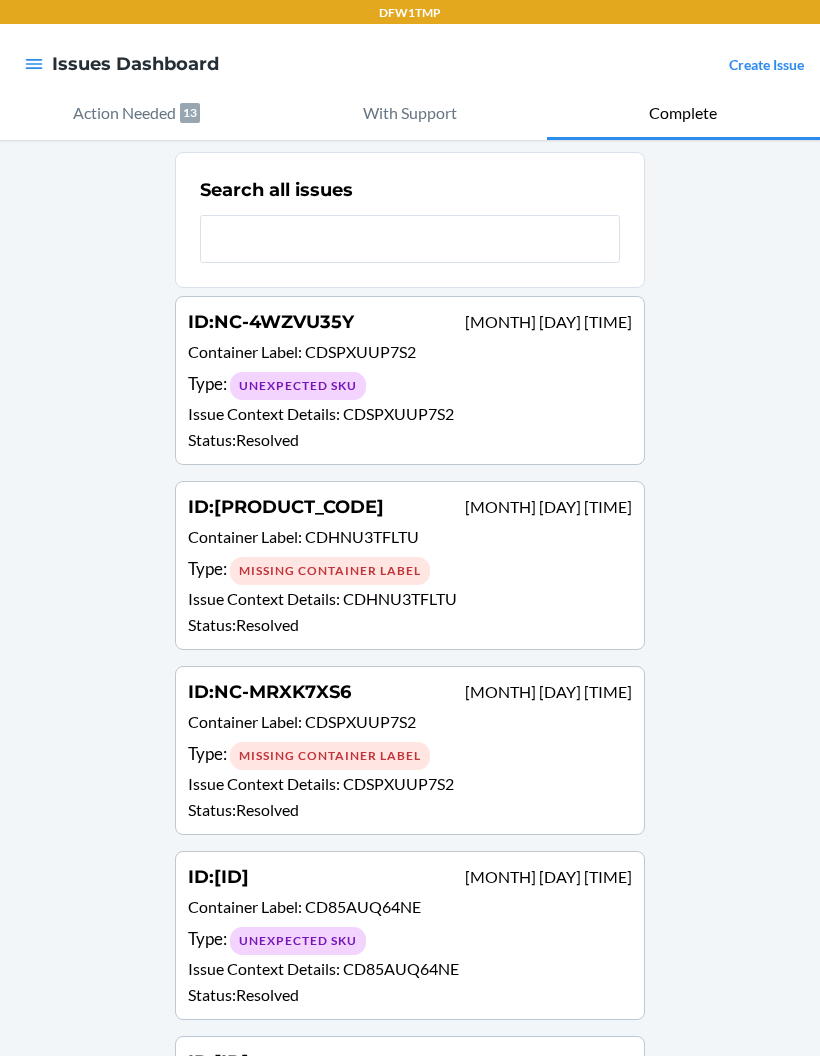 click on "Create Issue" at bounding box center [766, 64] 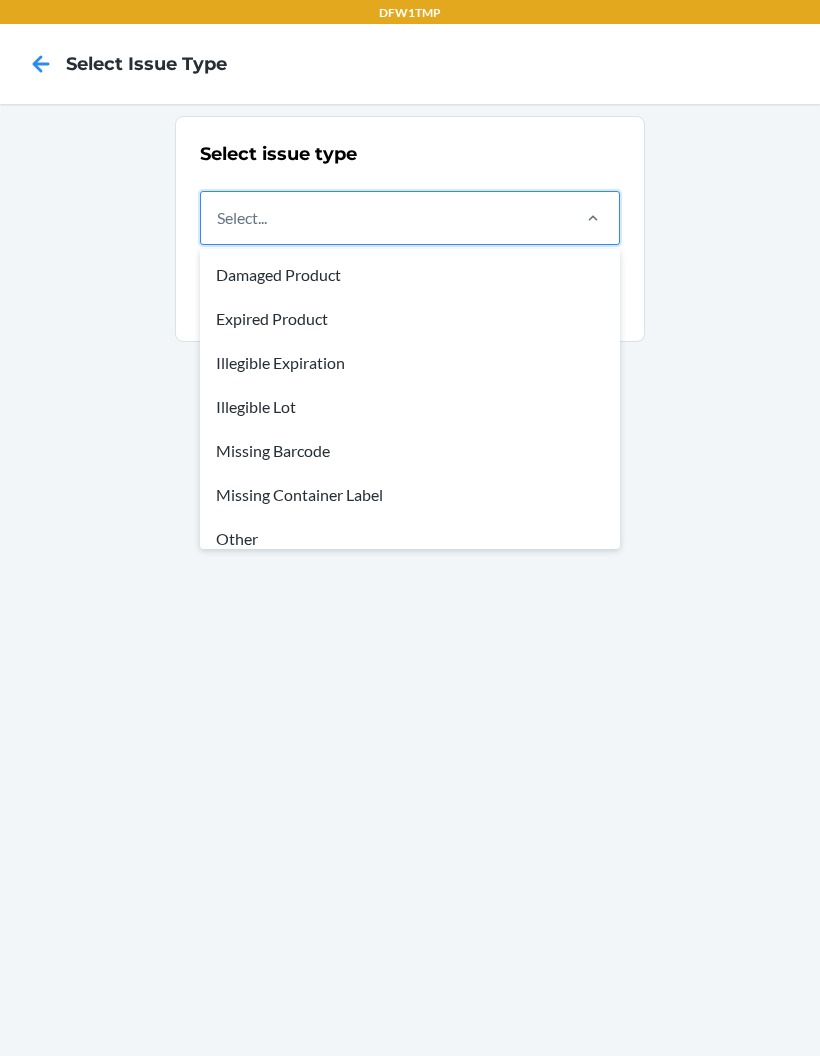 click on "Other" at bounding box center [410, 539] 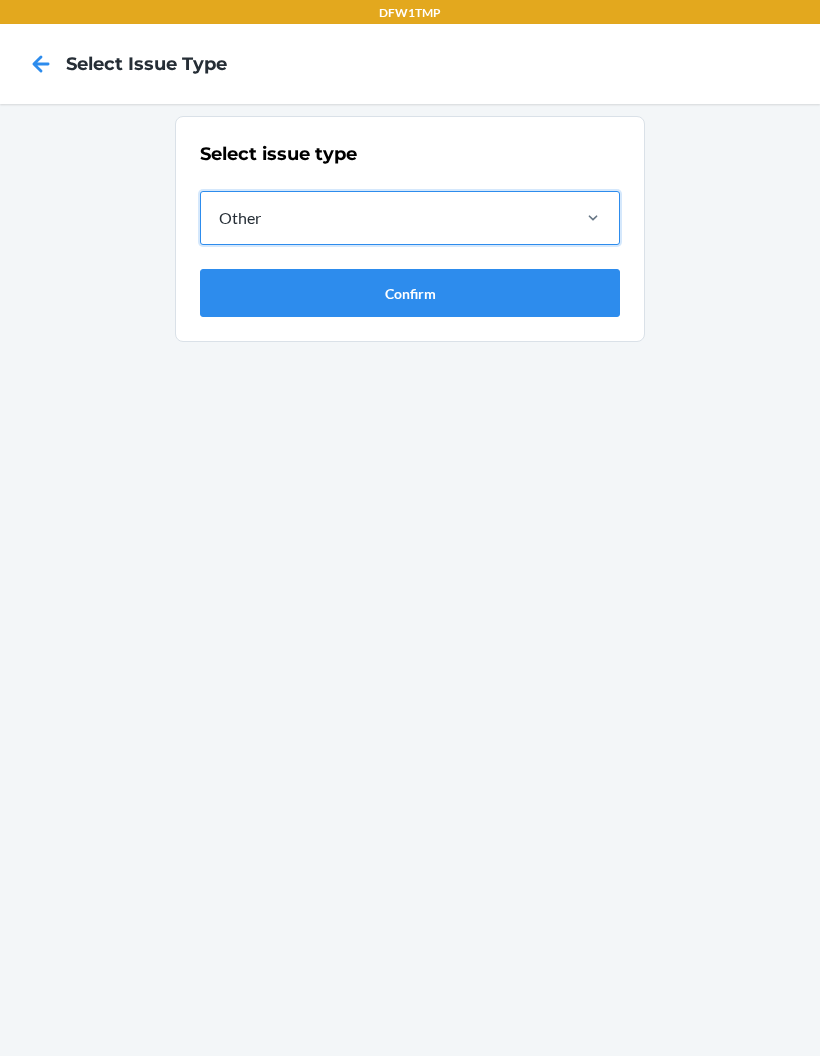 click on "Confirm" at bounding box center [410, 293] 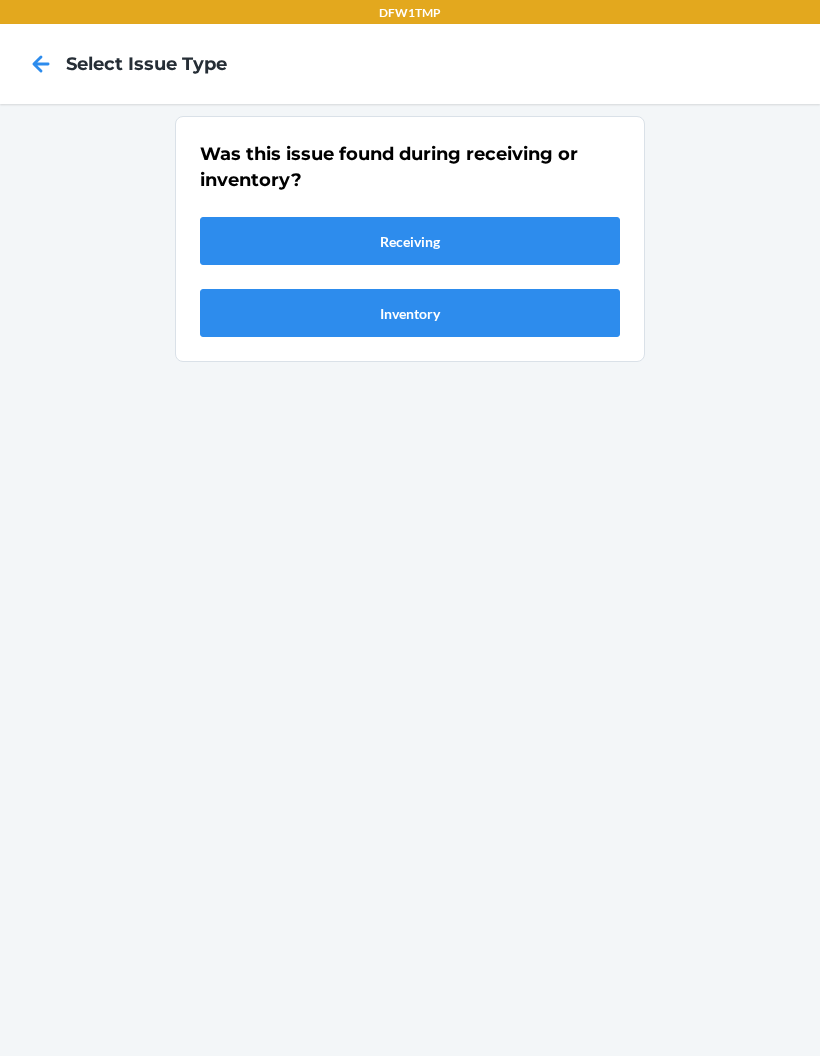 click on "Receiving" at bounding box center [410, 241] 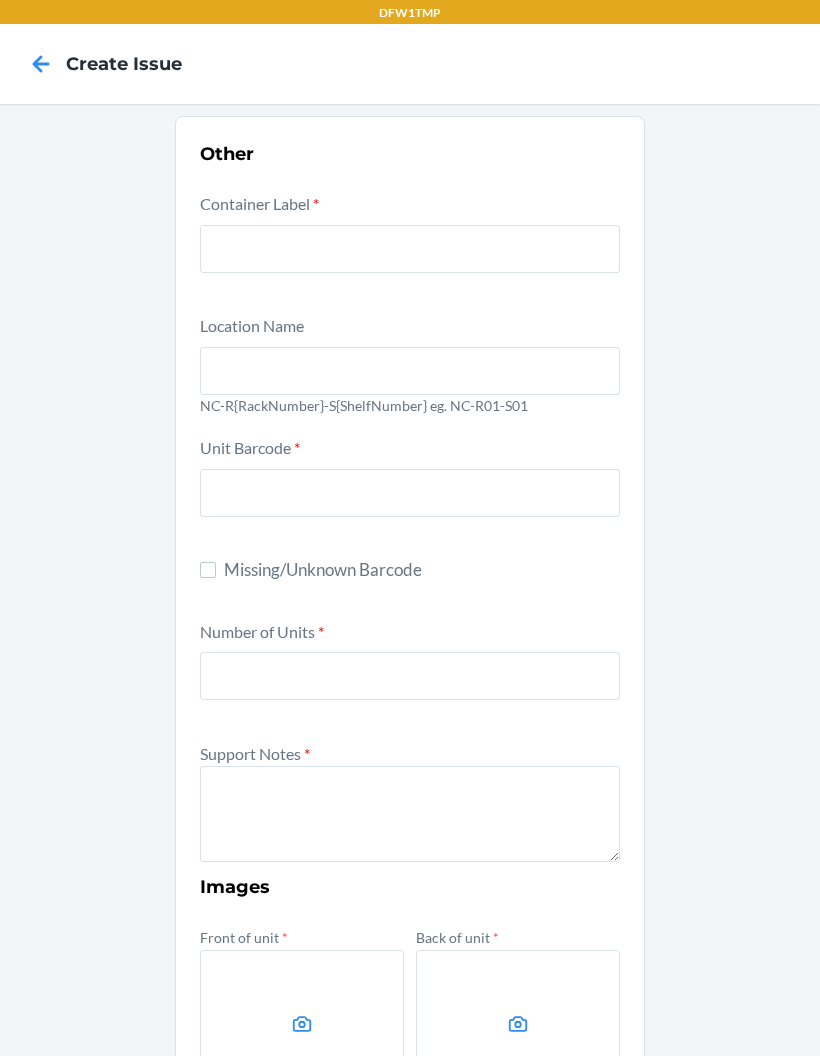 click at bounding box center [410, 249] 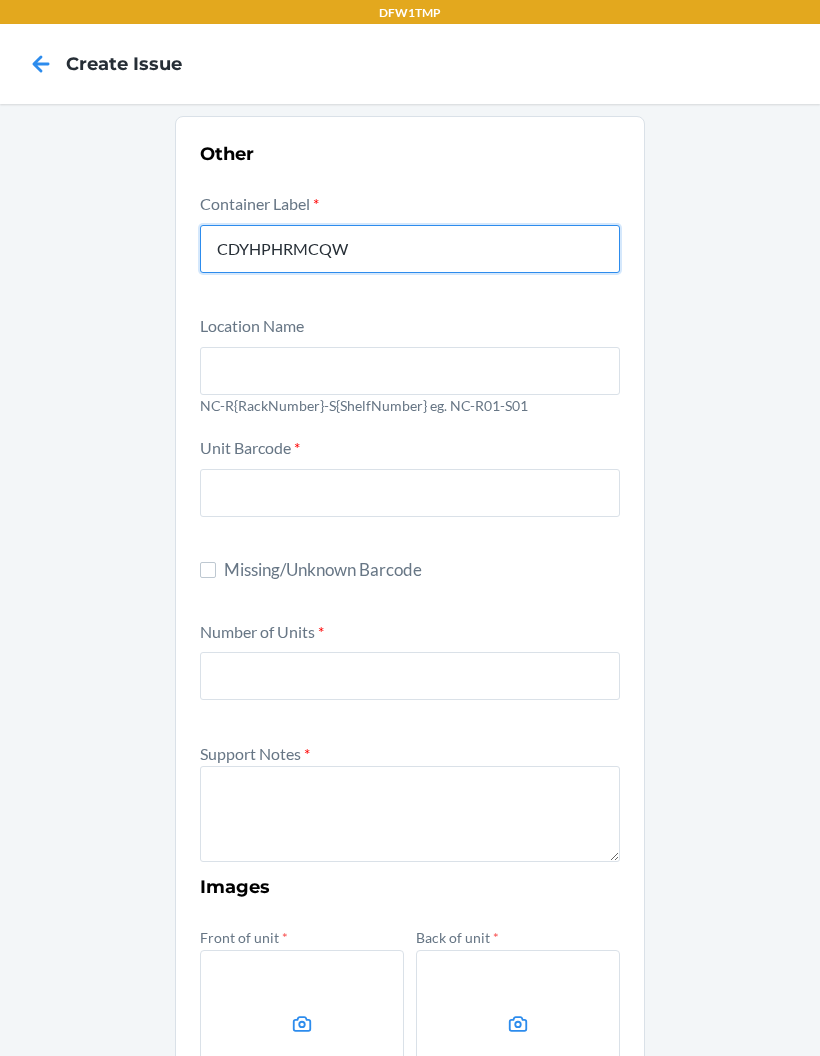 type on "CDYHPHRMCQW" 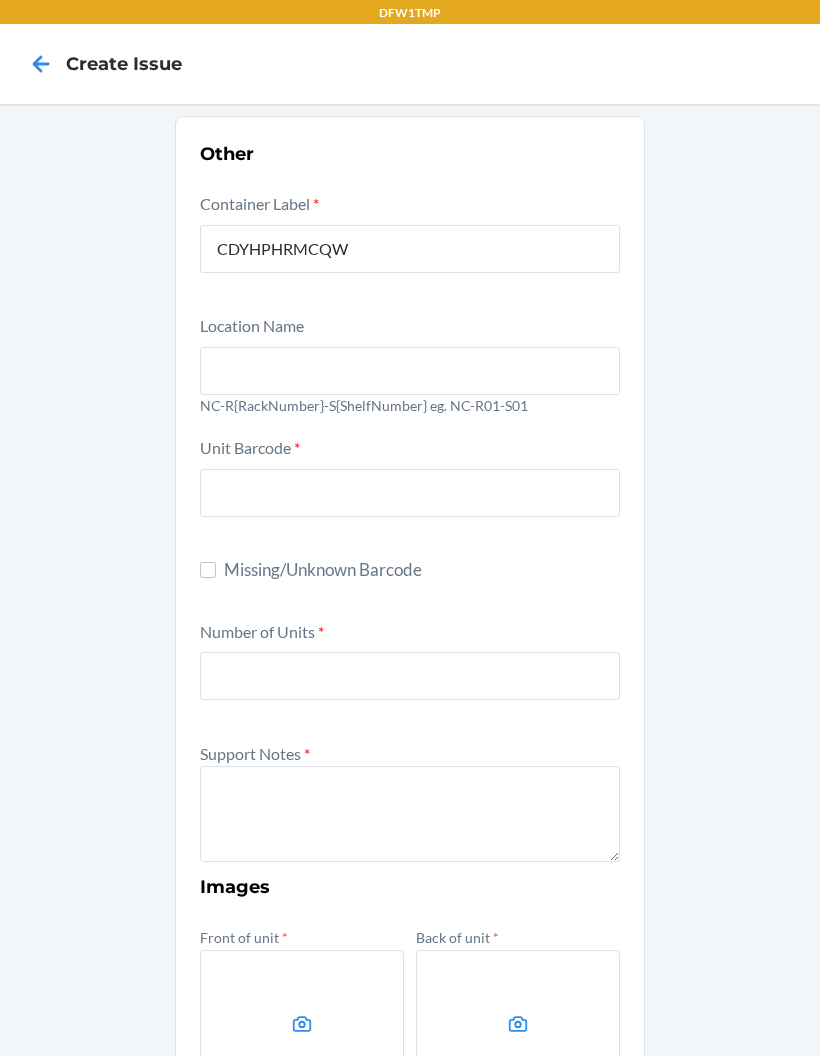 click at bounding box center (410, 371) 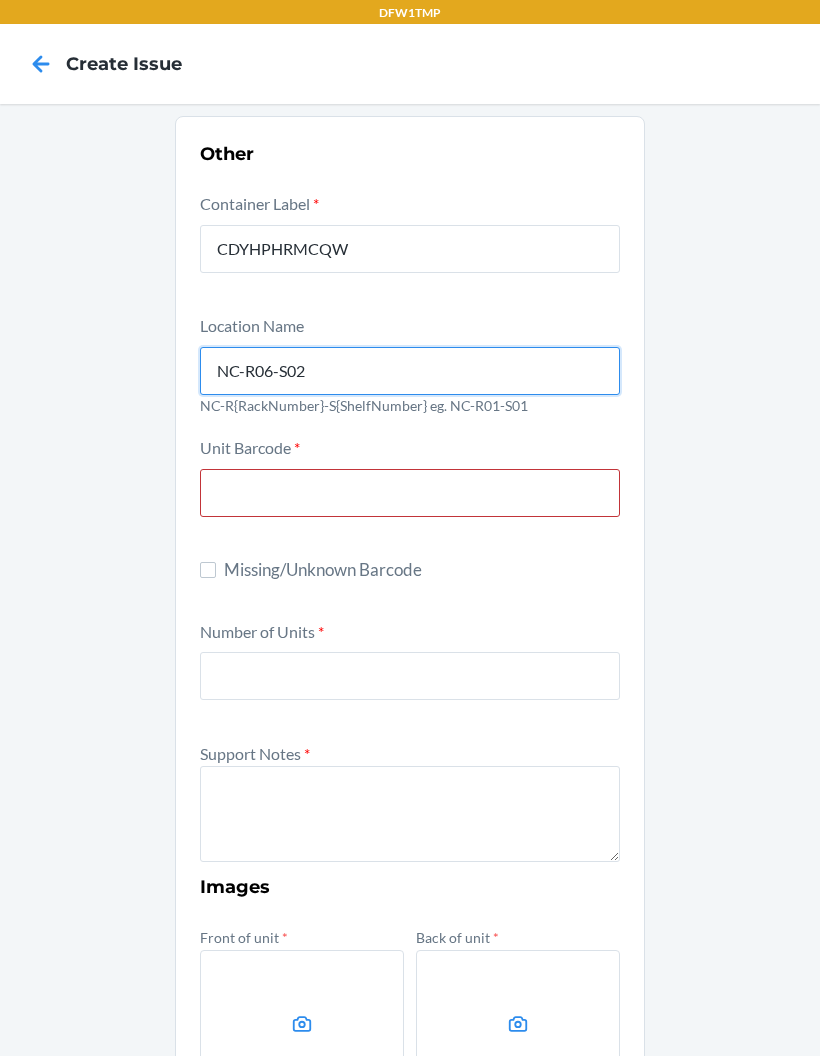 type on "NC-R06-S02" 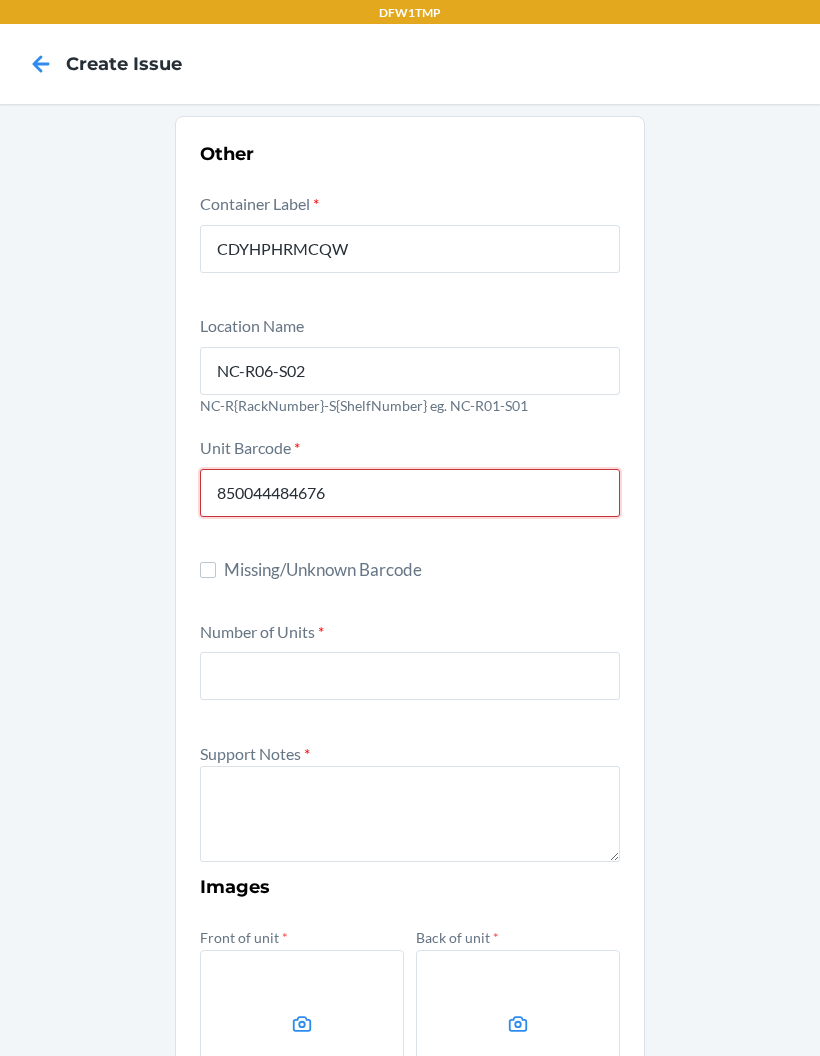 type on "850044484676" 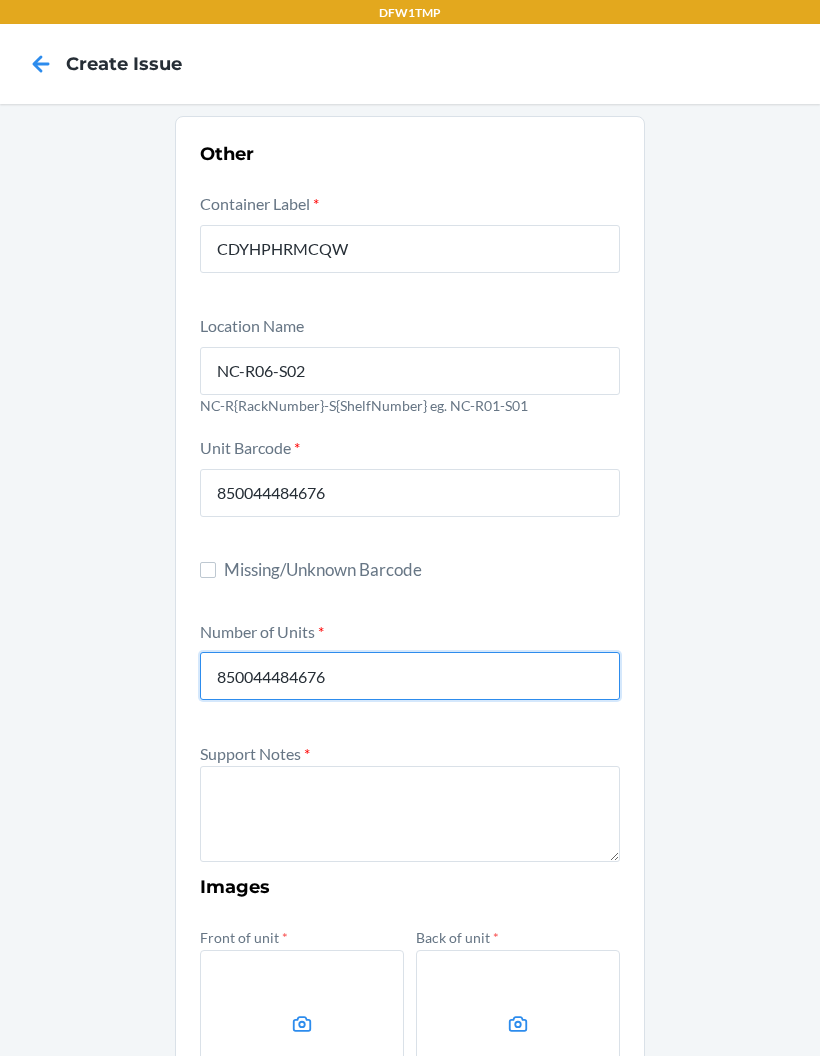 type on "850044484676" 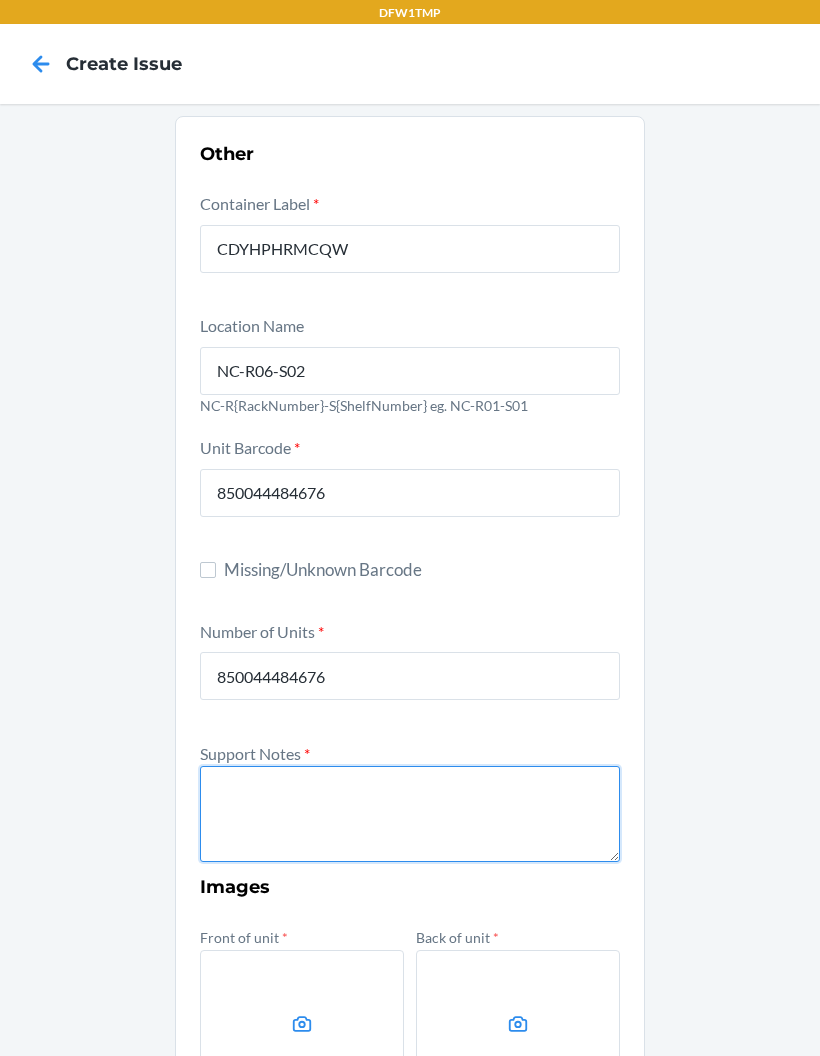 scroll, scrollTop: 0, scrollLeft: 0, axis: both 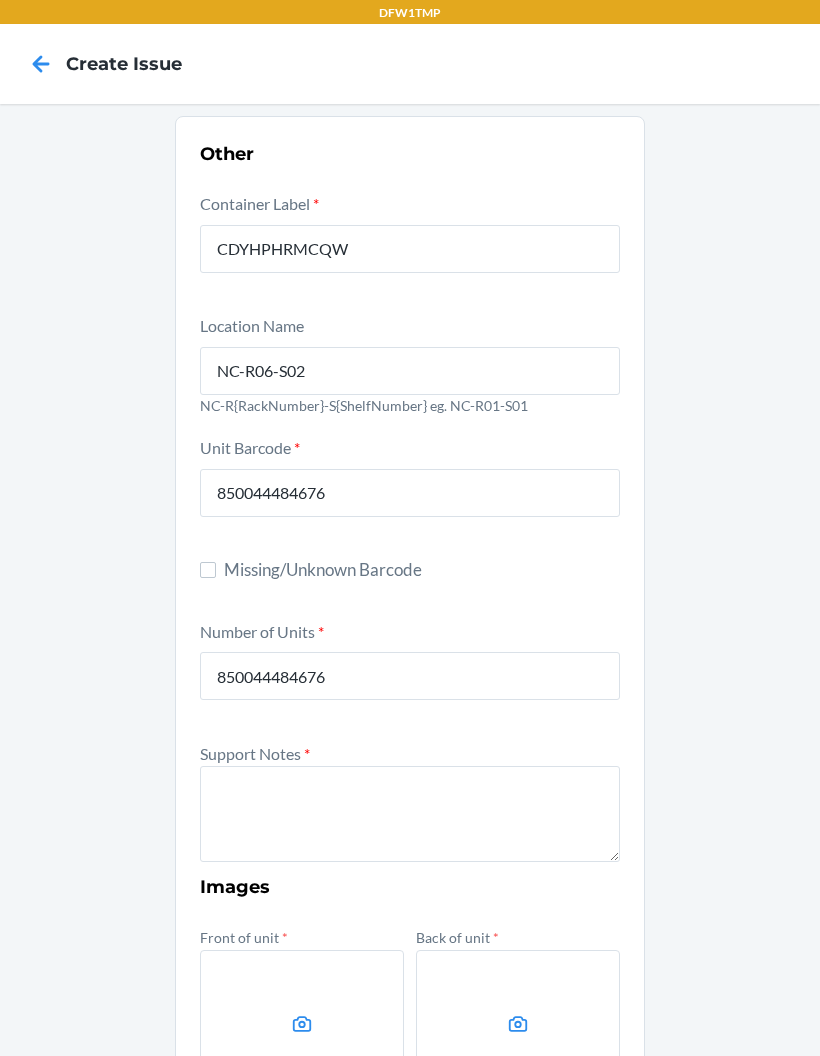 click 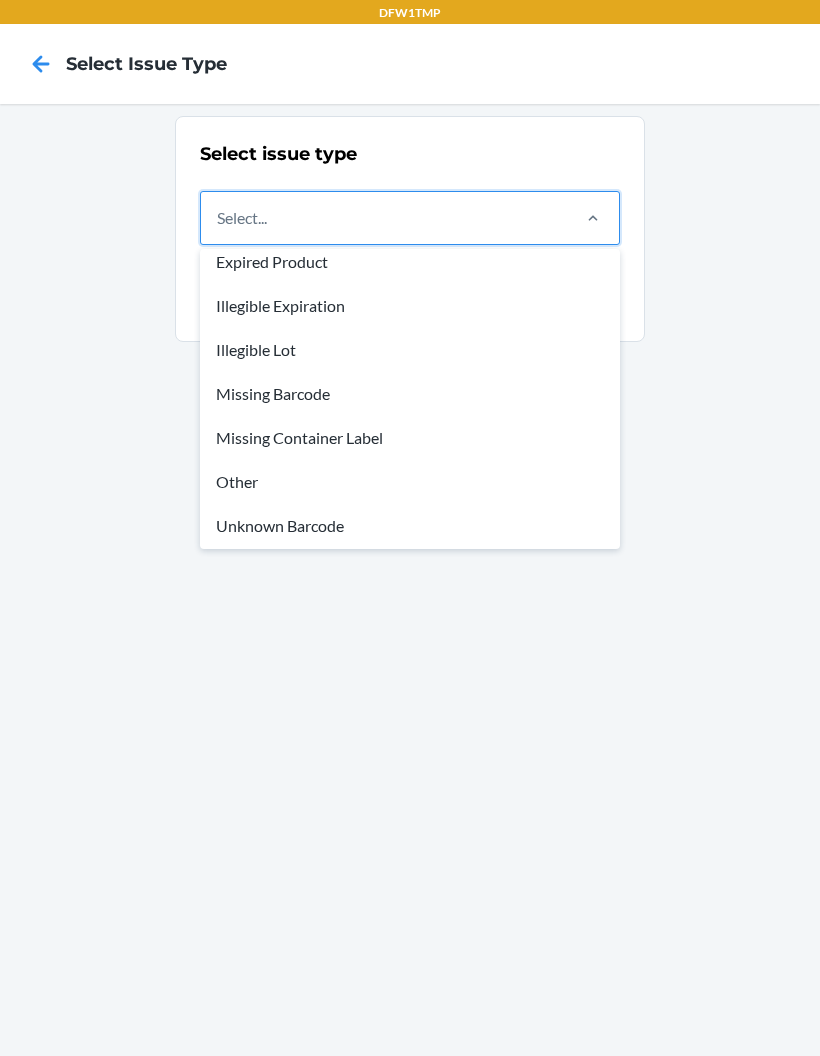 scroll, scrollTop: 56, scrollLeft: 0, axis: vertical 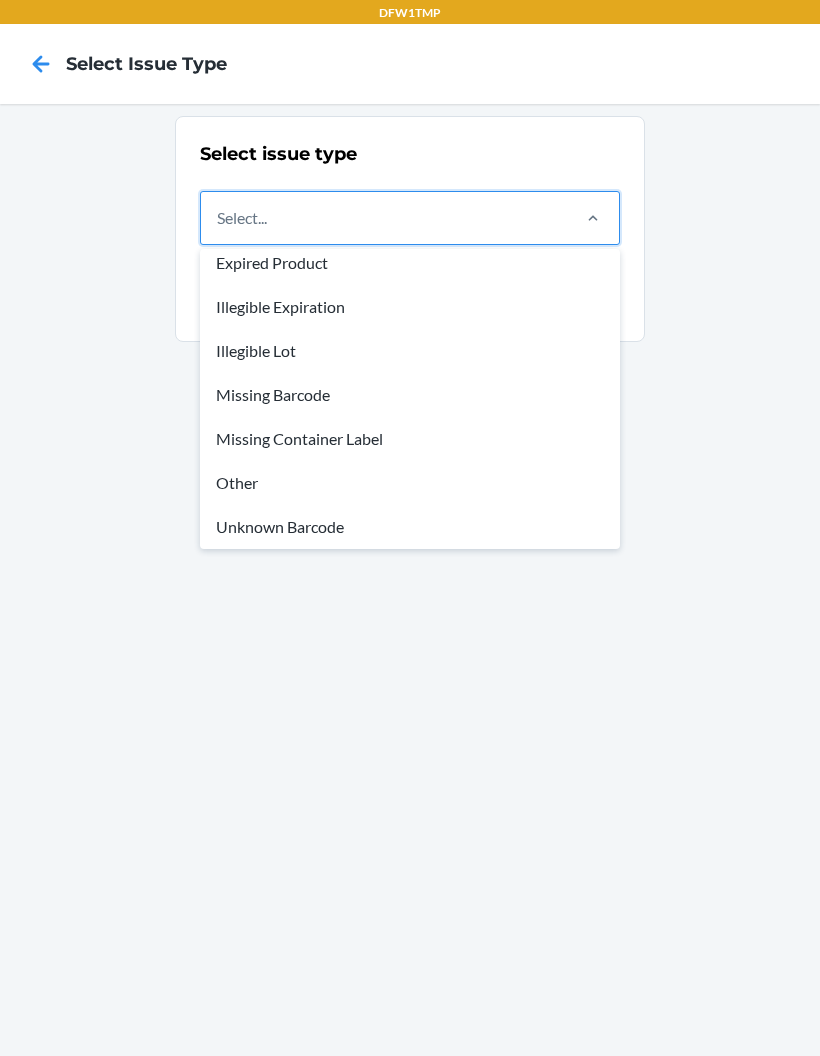 click on "Unknown Barcode" at bounding box center (410, 527) 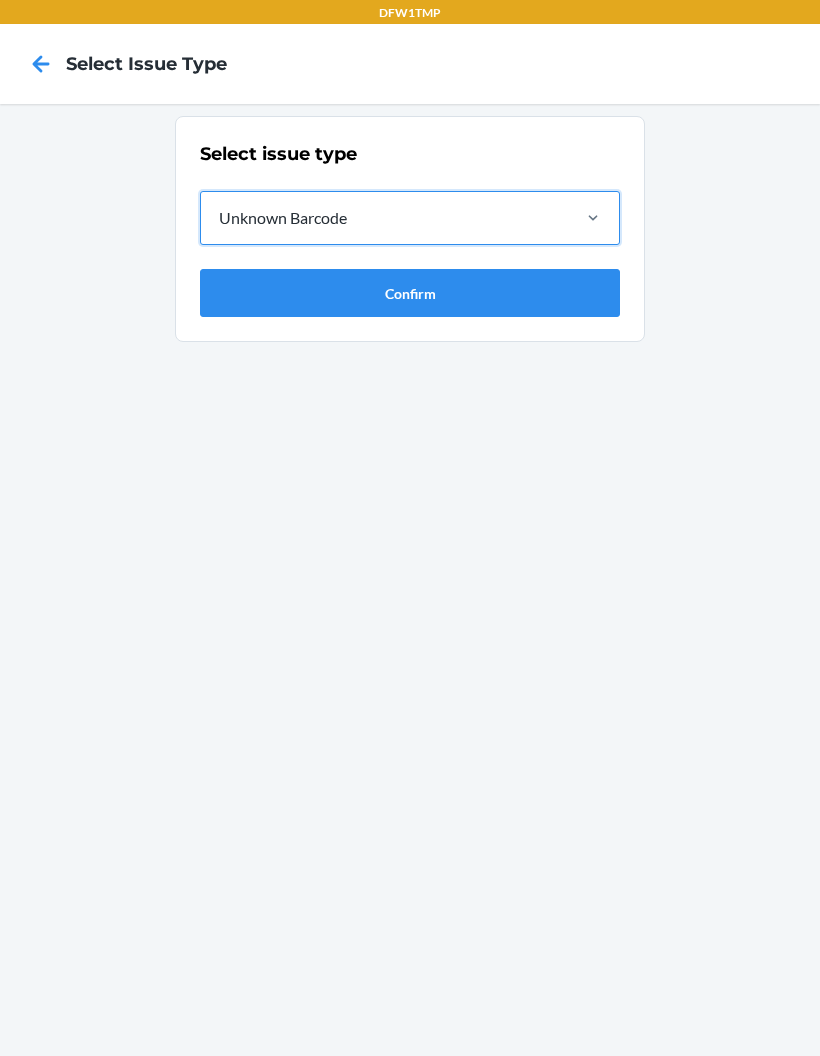 click on "Confirm" at bounding box center [410, 293] 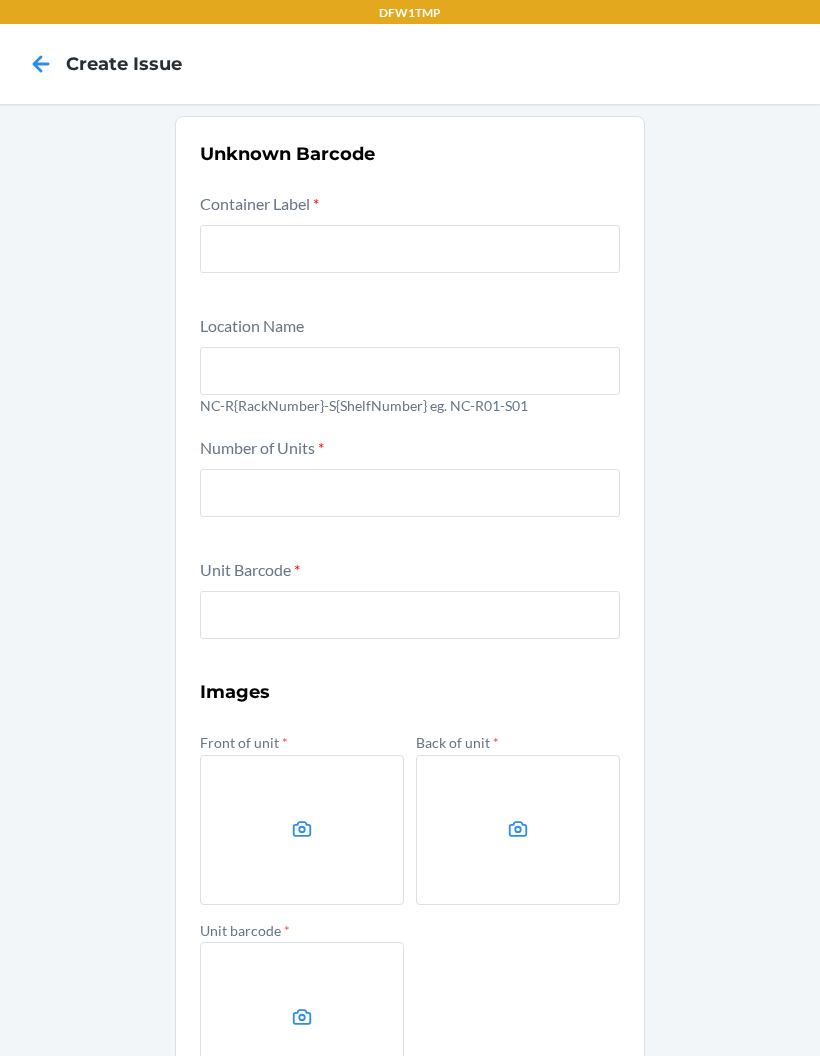 click at bounding box center [410, 249] 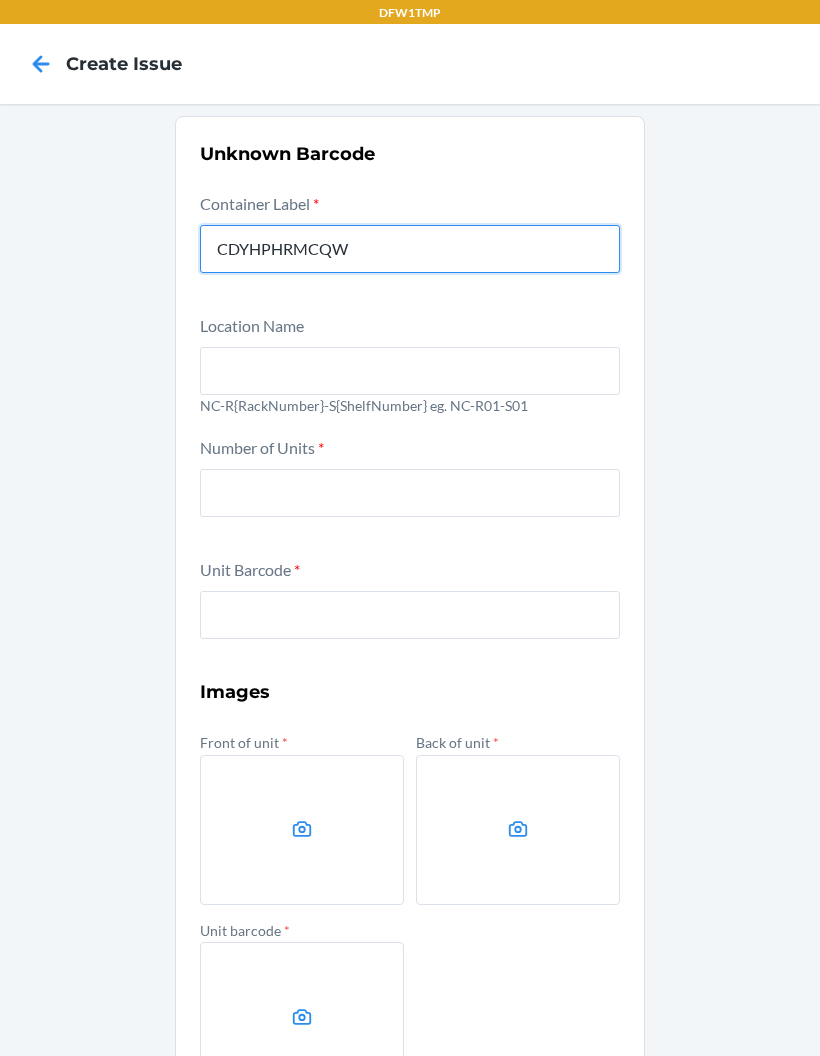 type on "CDYHPHRMCQW" 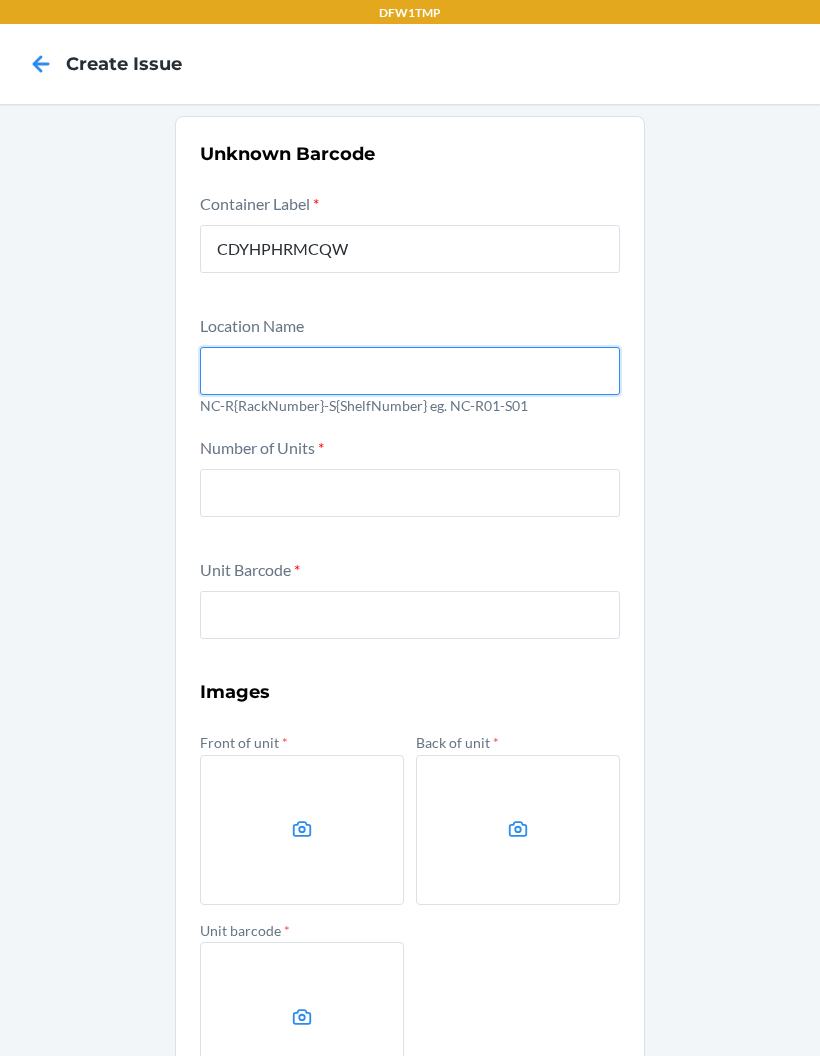 click at bounding box center [410, 371] 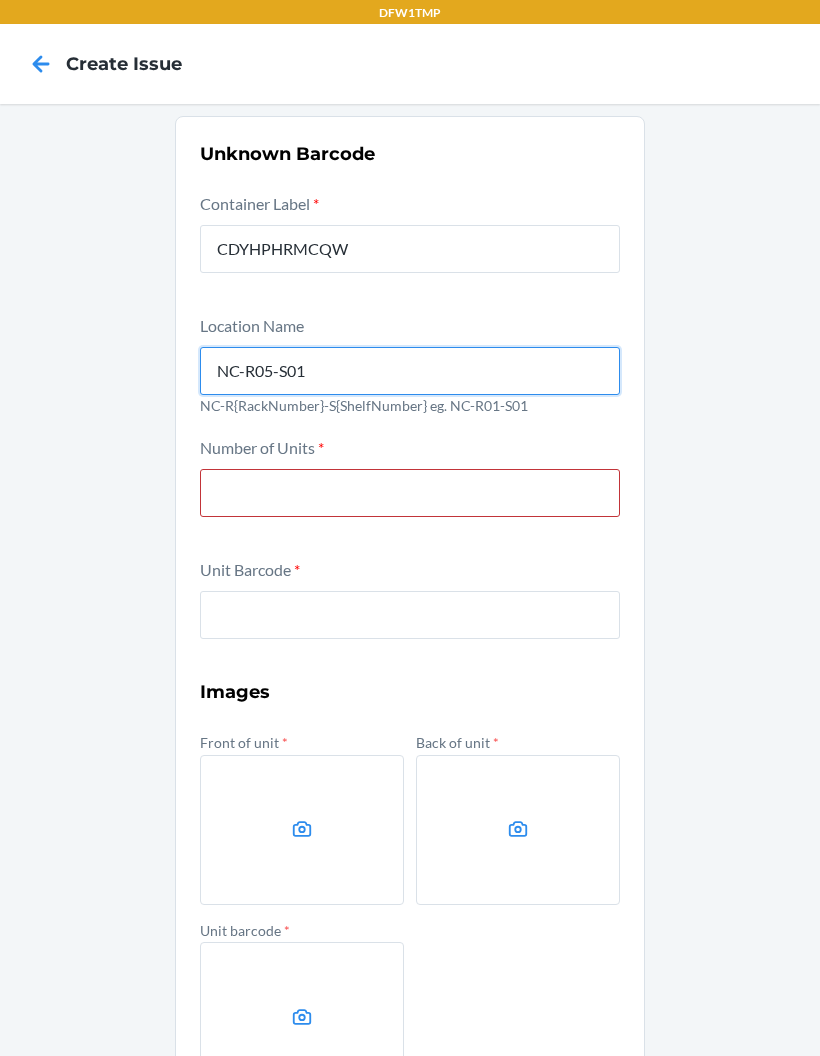 type on "NC-R05-S01" 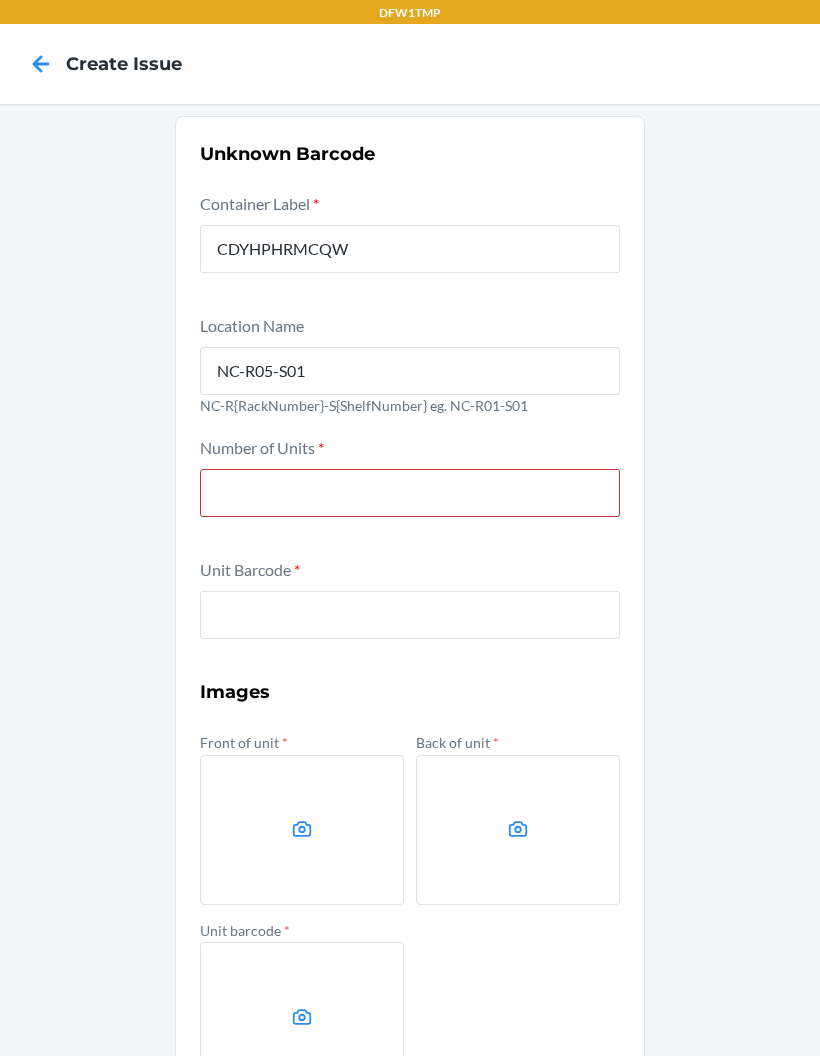 click on "[ID] [LOCATION] [ID] [ID] [ID] [ID] [ID] [ID] [ID] [ID] [ID] [ID] [ID] [ID] [ID] [ID] [ID] [ID] [ID] [ID] [ID] [ID]" at bounding box center (410, 652) 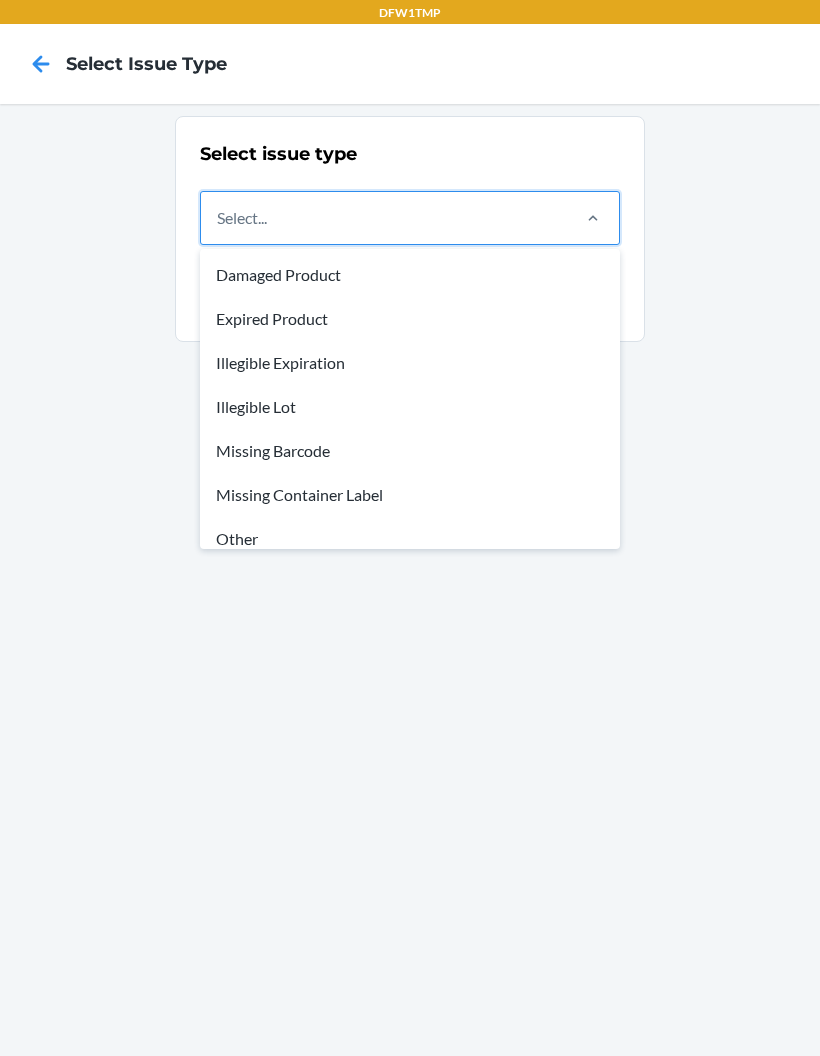 scroll, scrollTop: 0, scrollLeft: 0, axis: both 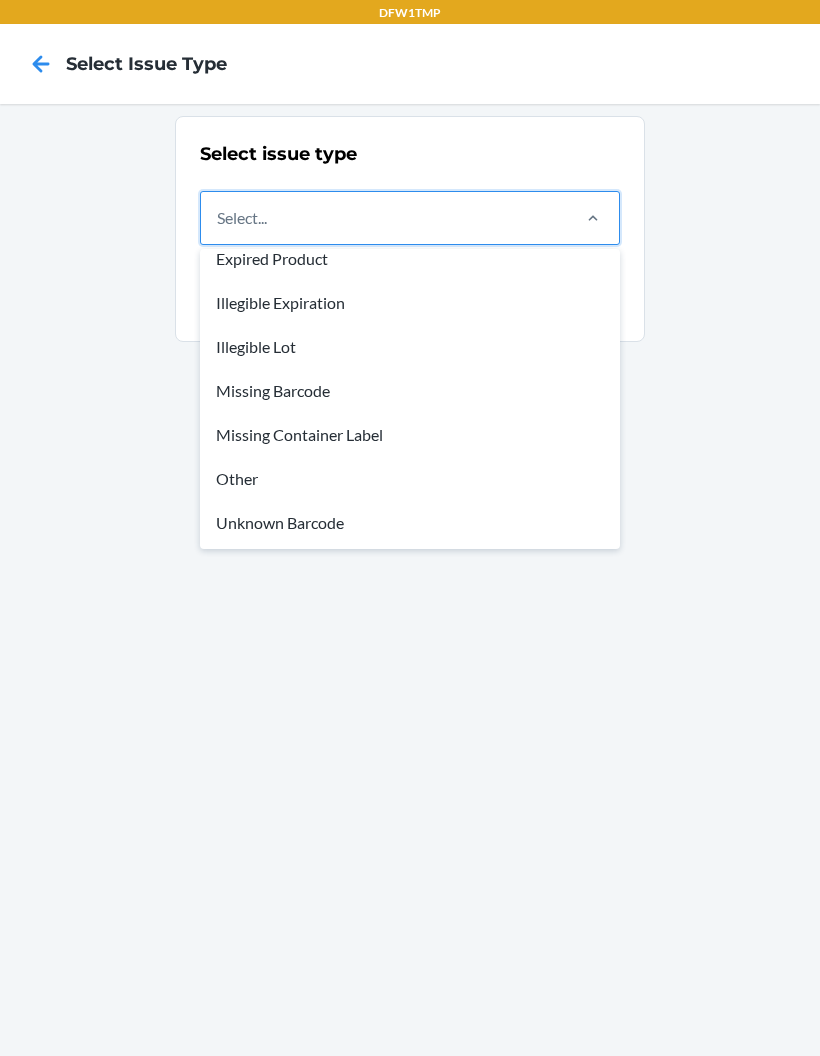 click on "Other" at bounding box center (410, 479) 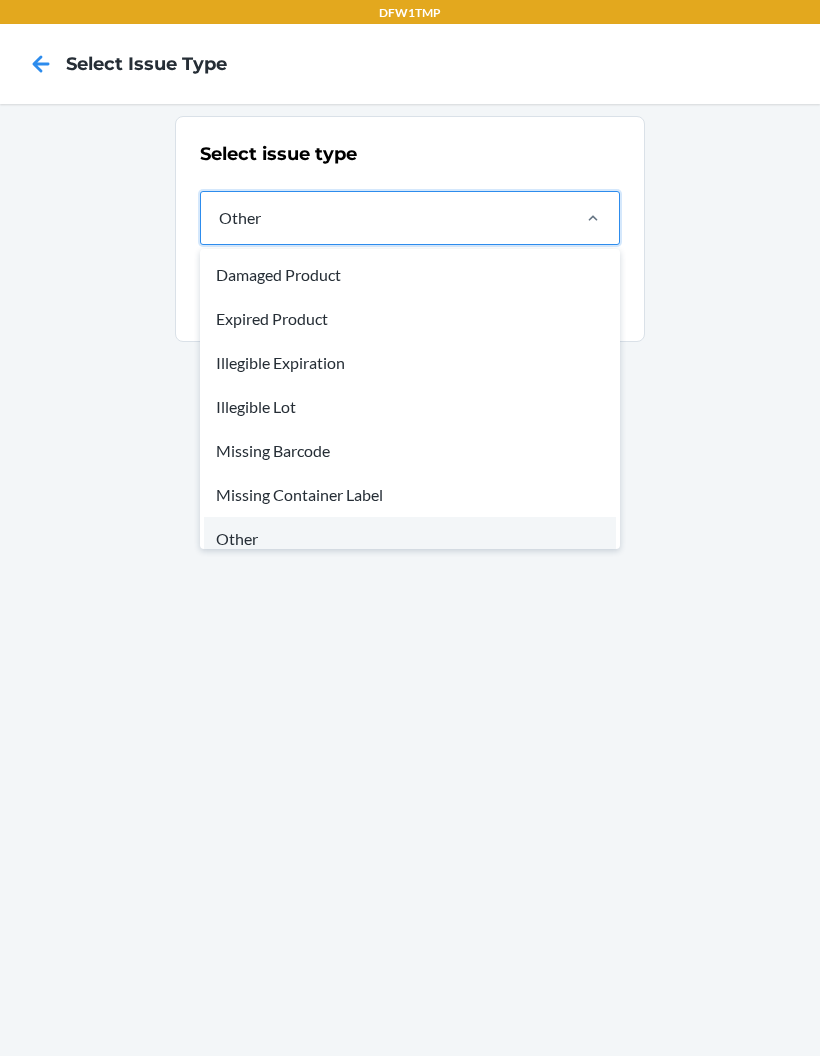 scroll, scrollTop: 26, scrollLeft: 0, axis: vertical 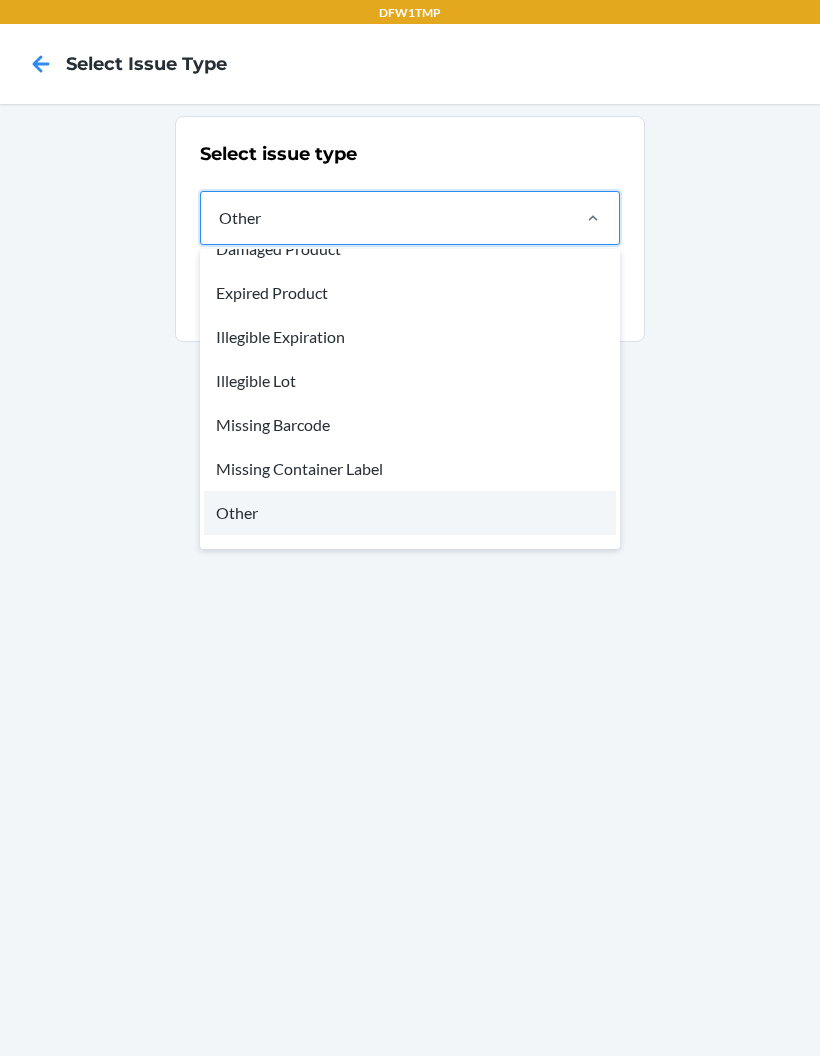 click on "Other" at bounding box center [410, 513] 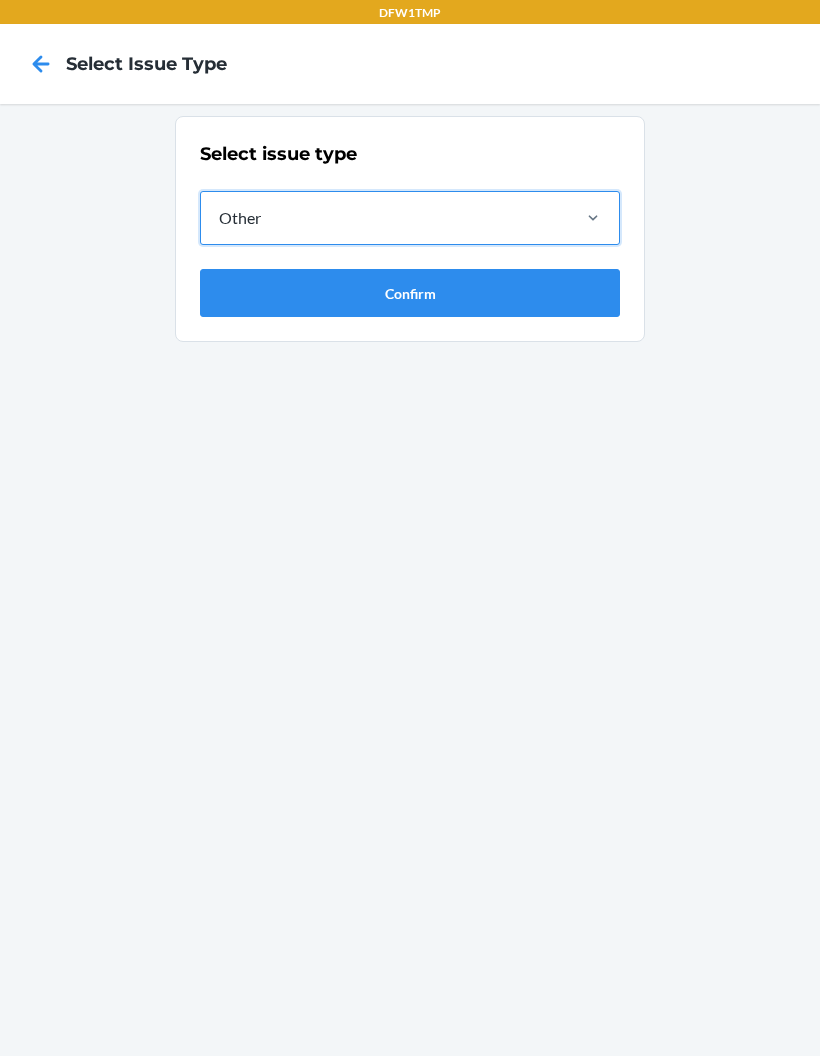 click on "Confirm" at bounding box center (410, 293) 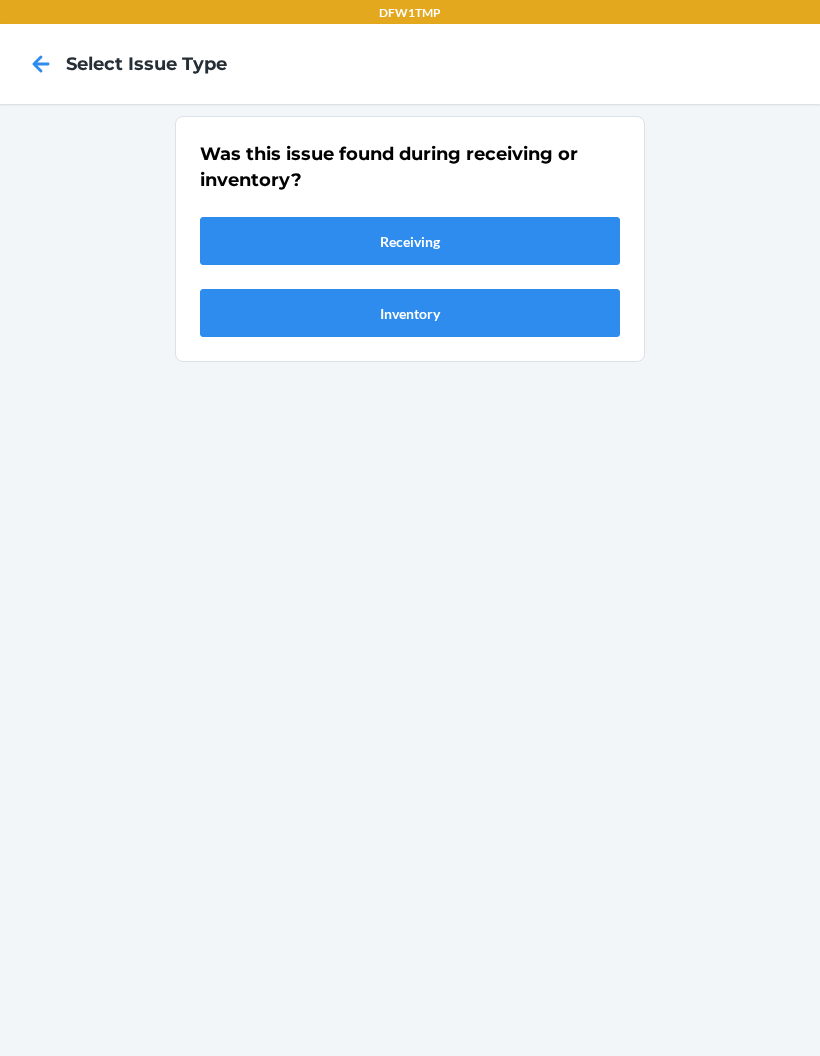 click on "Receiving" at bounding box center (410, 241) 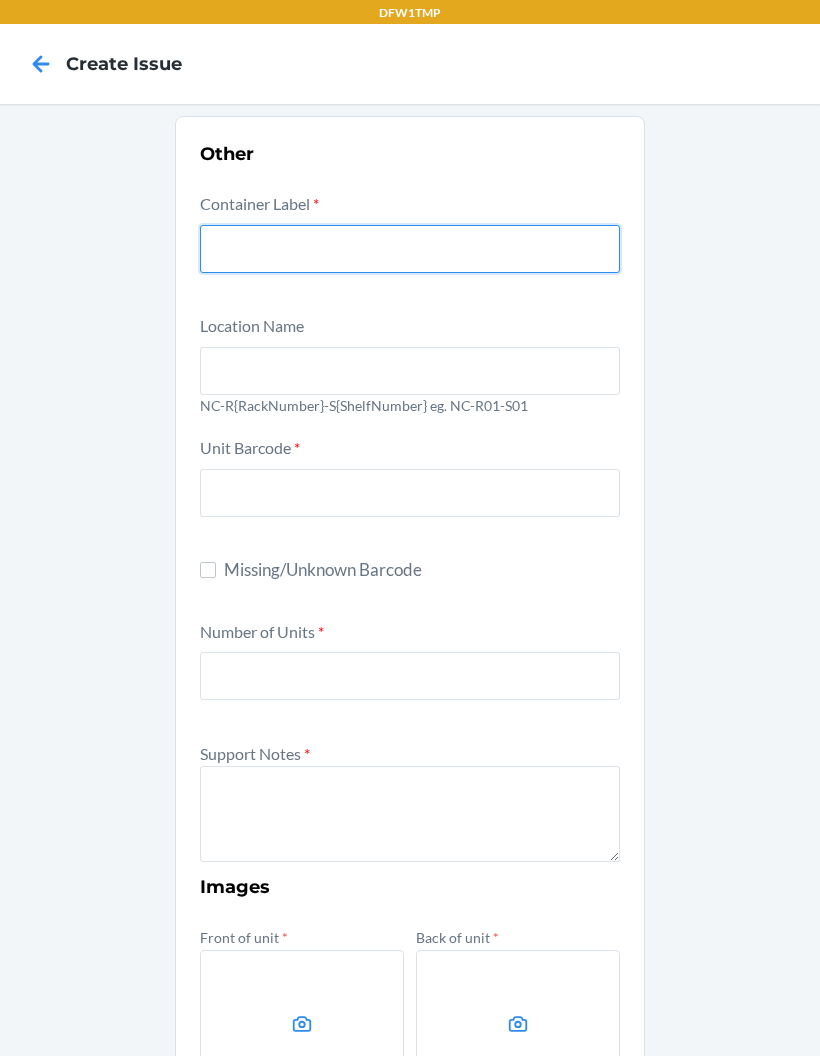 click at bounding box center [410, 249] 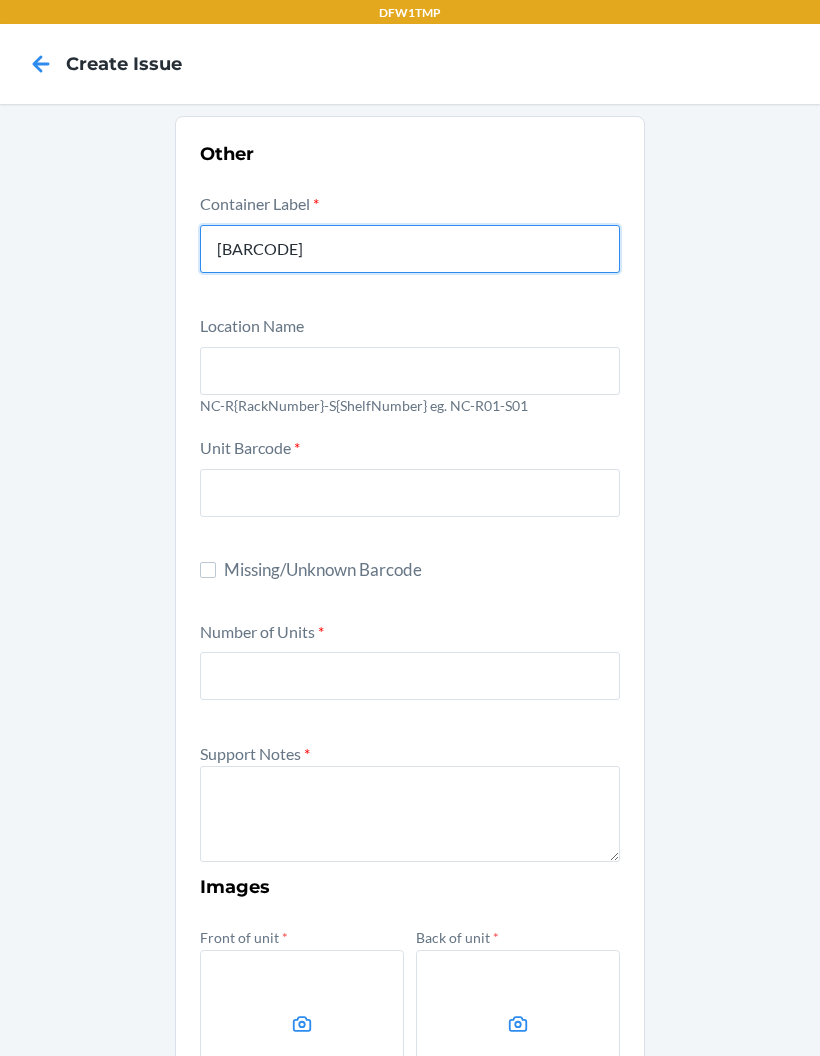 type on "CD5ZC29PMCR" 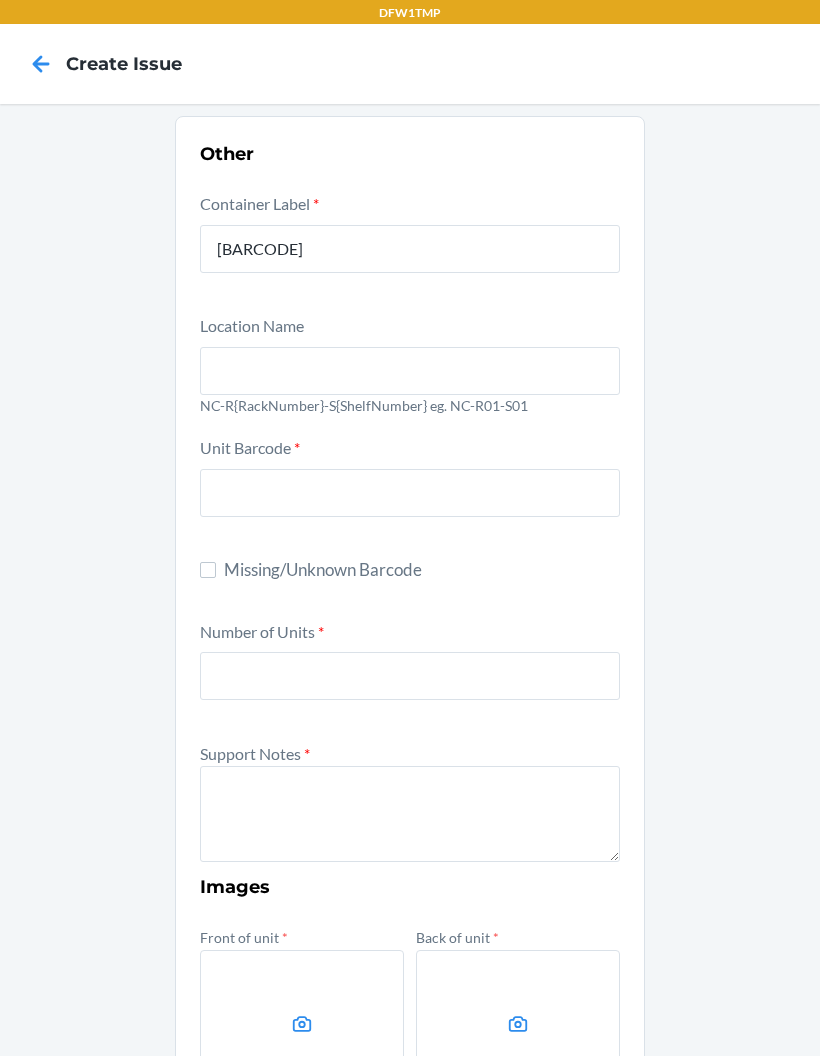 click at bounding box center (410, 371) 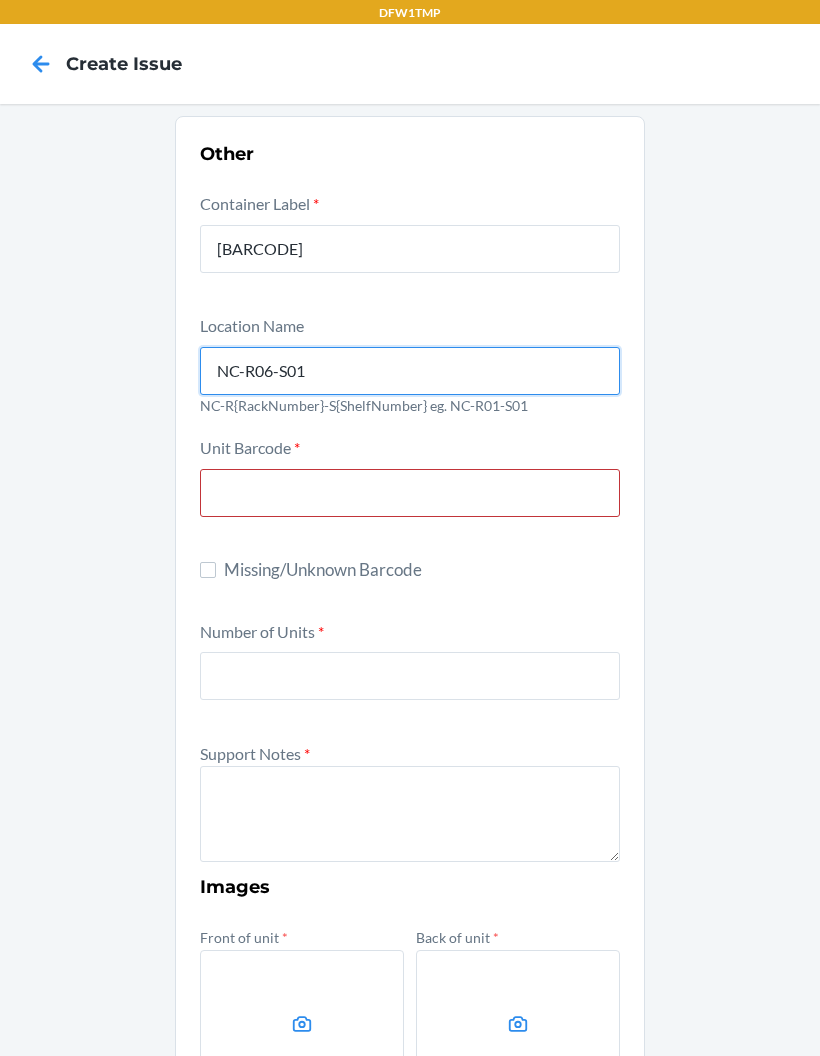 type on "NC-R06-S01" 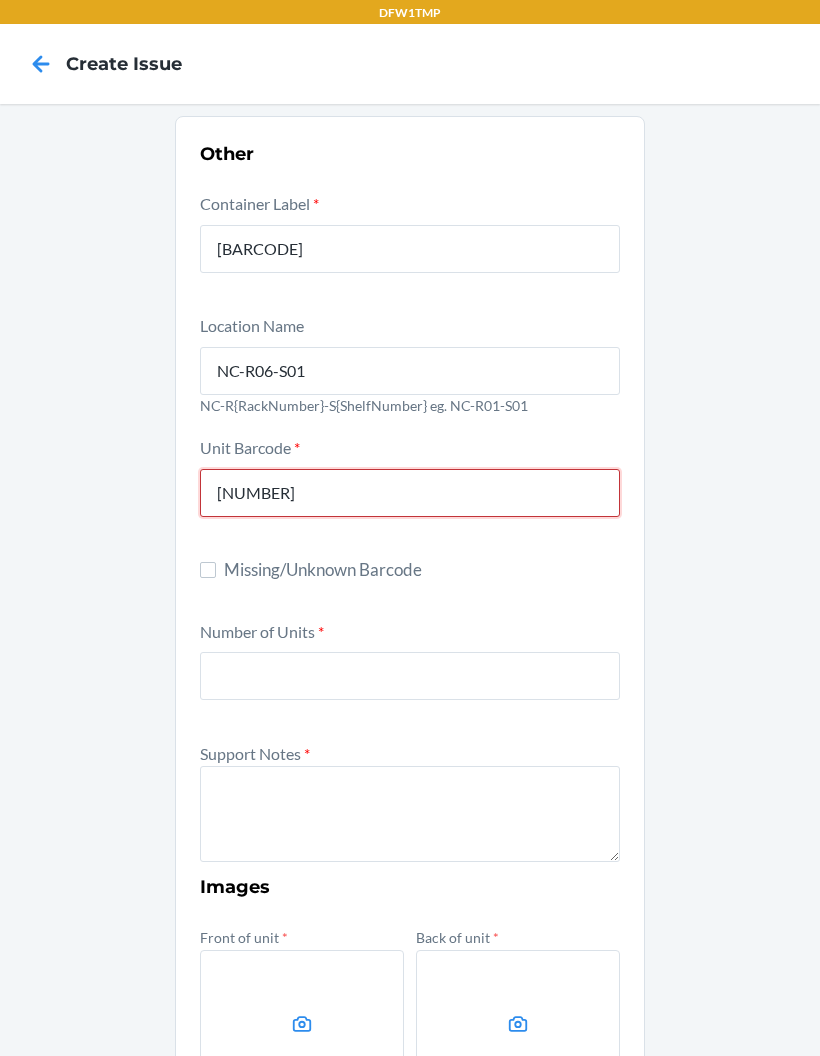 type on "613527027438" 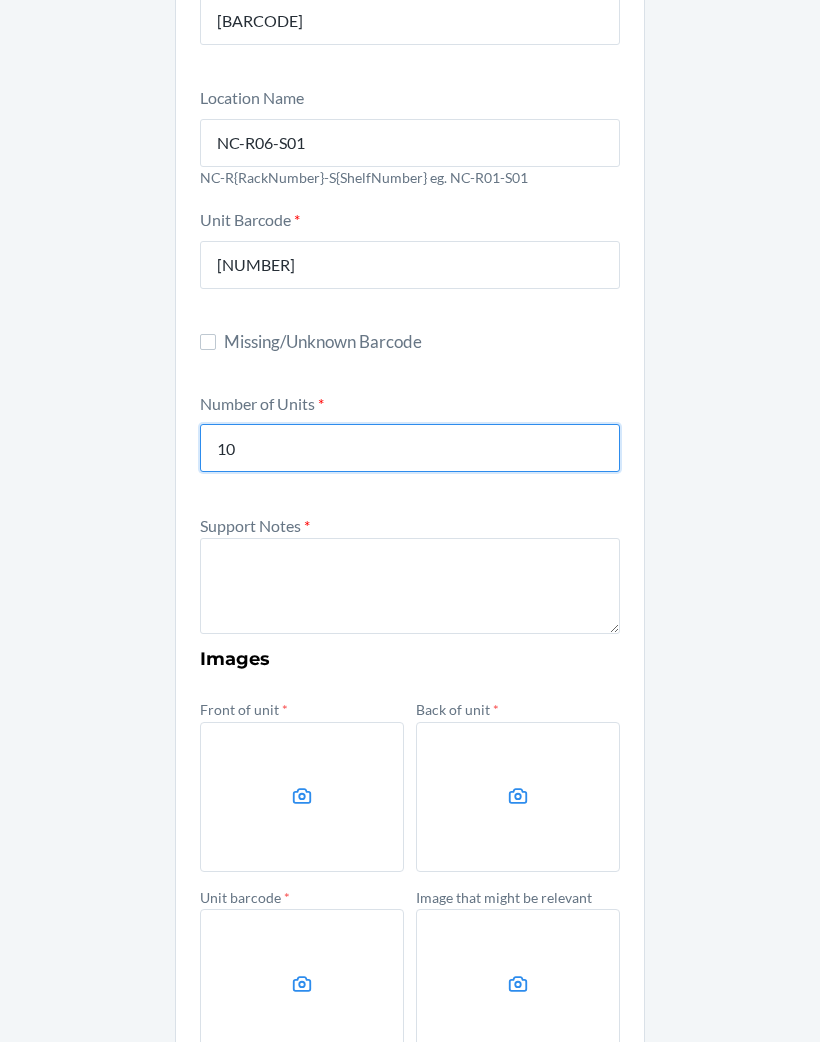 scroll, scrollTop: 229, scrollLeft: 0, axis: vertical 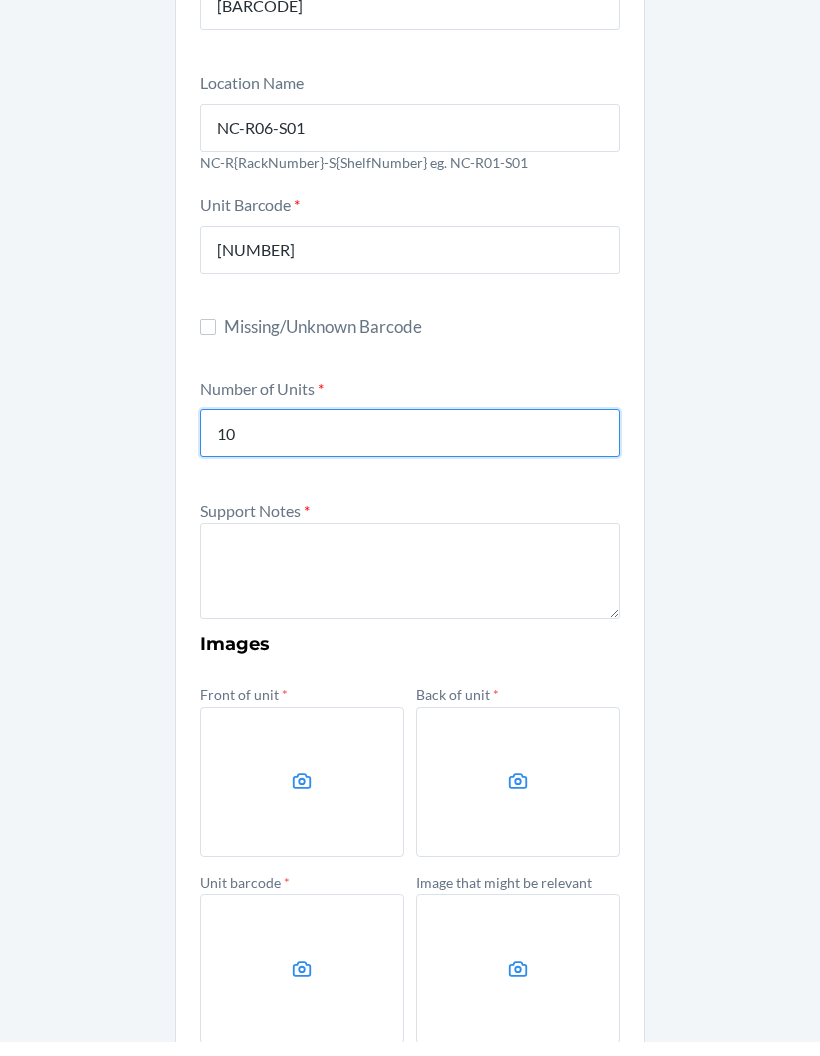 type on "10" 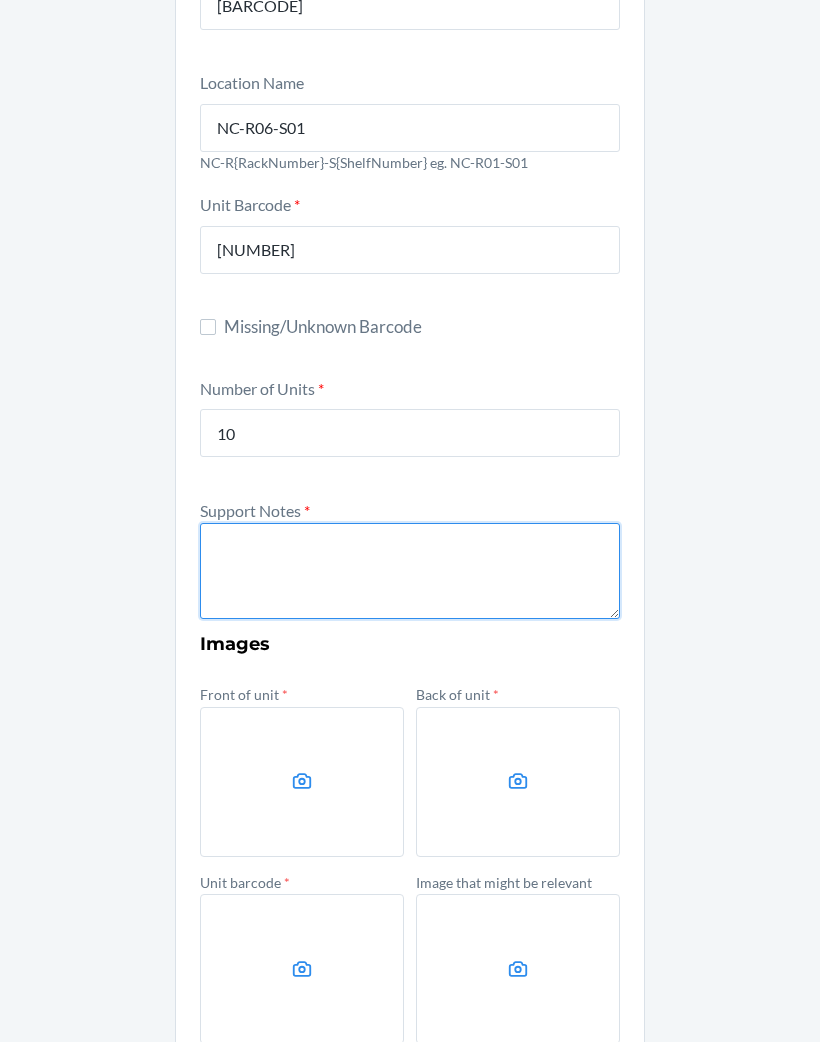 click at bounding box center [410, 585] 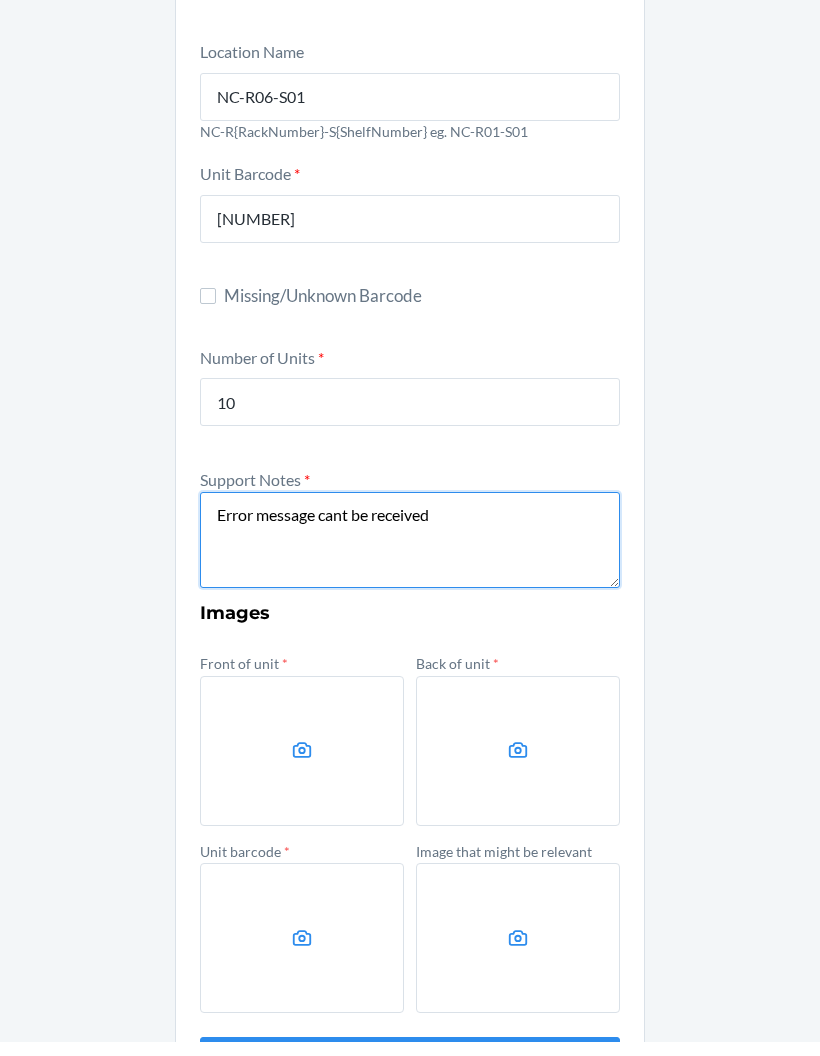 scroll, scrollTop: 258, scrollLeft: 0, axis: vertical 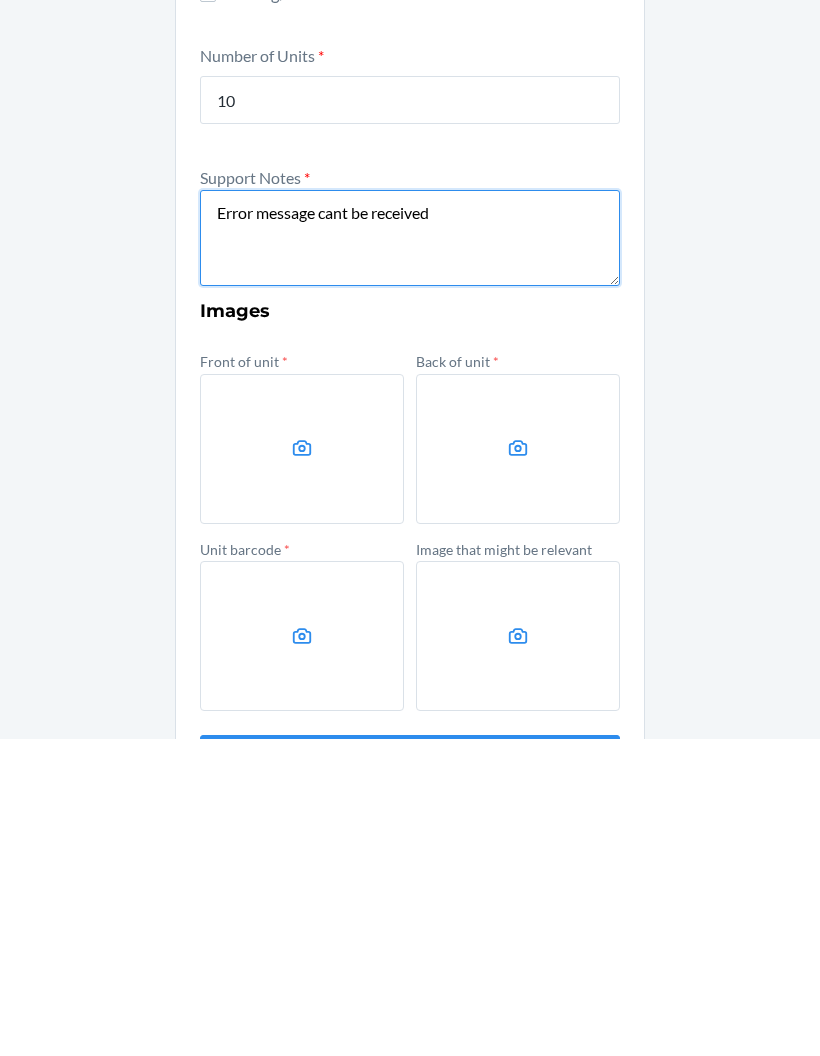 type on "Error message cant be received" 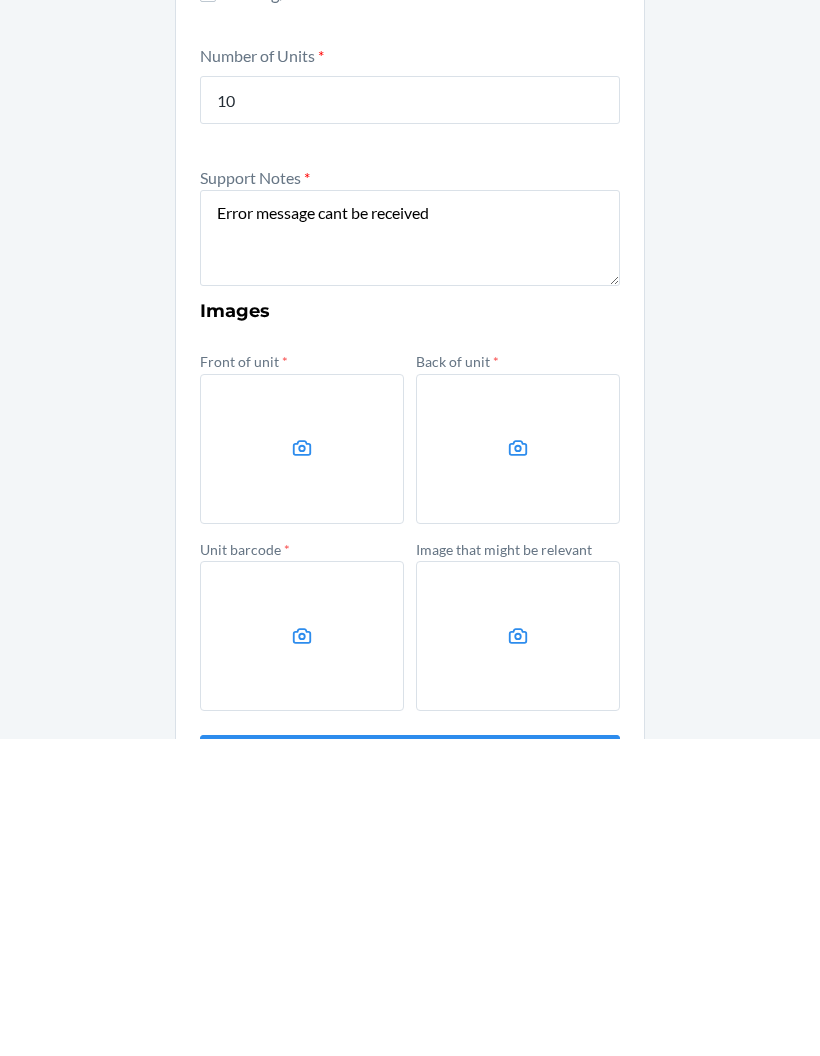 click at bounding box center [302, 767] 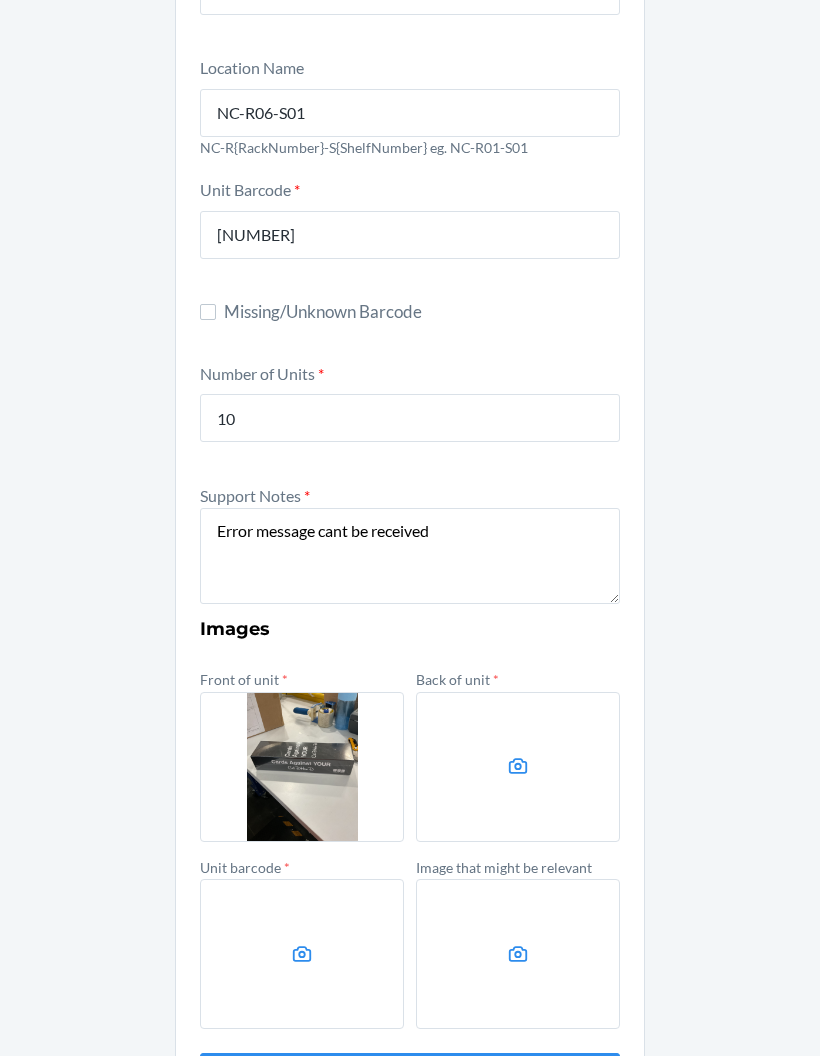 click 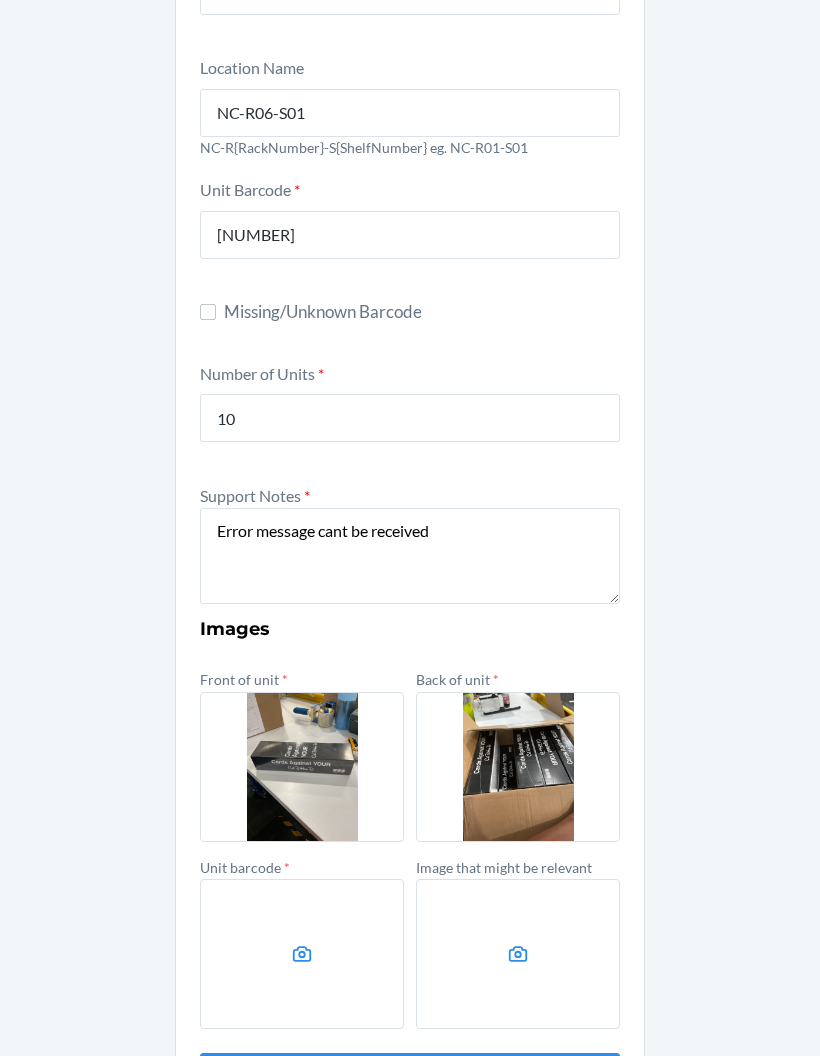 click 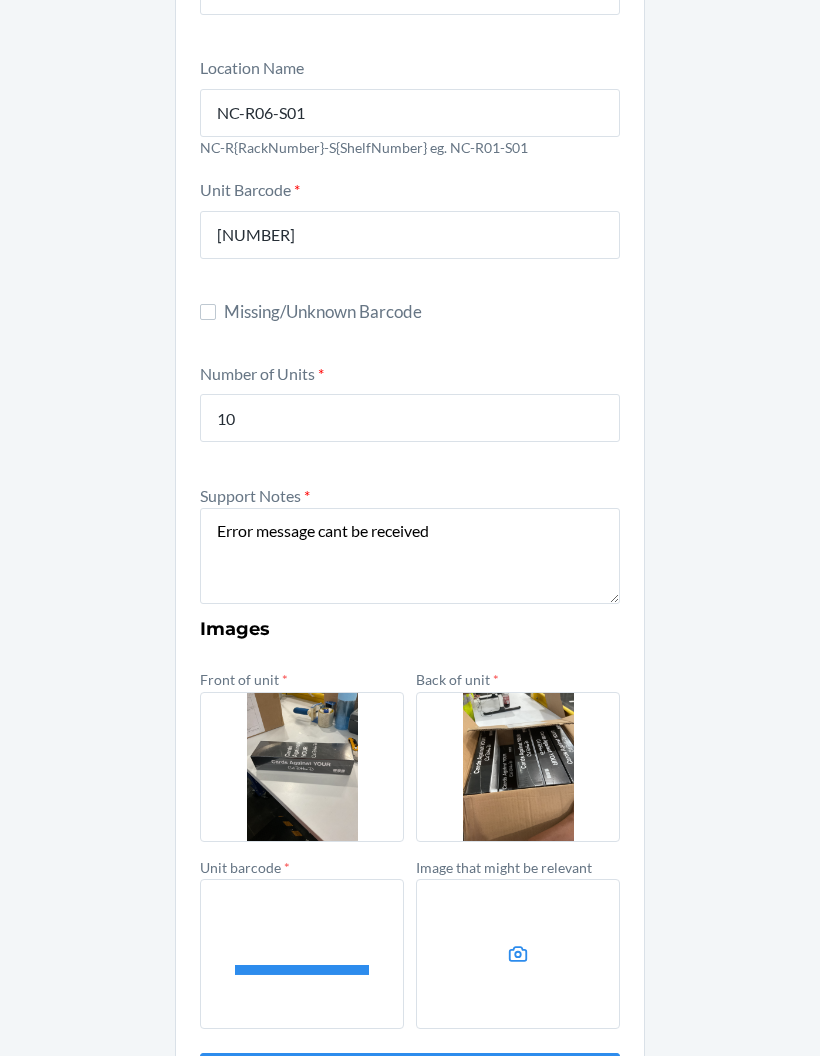 click at bounding box center (518, 954) 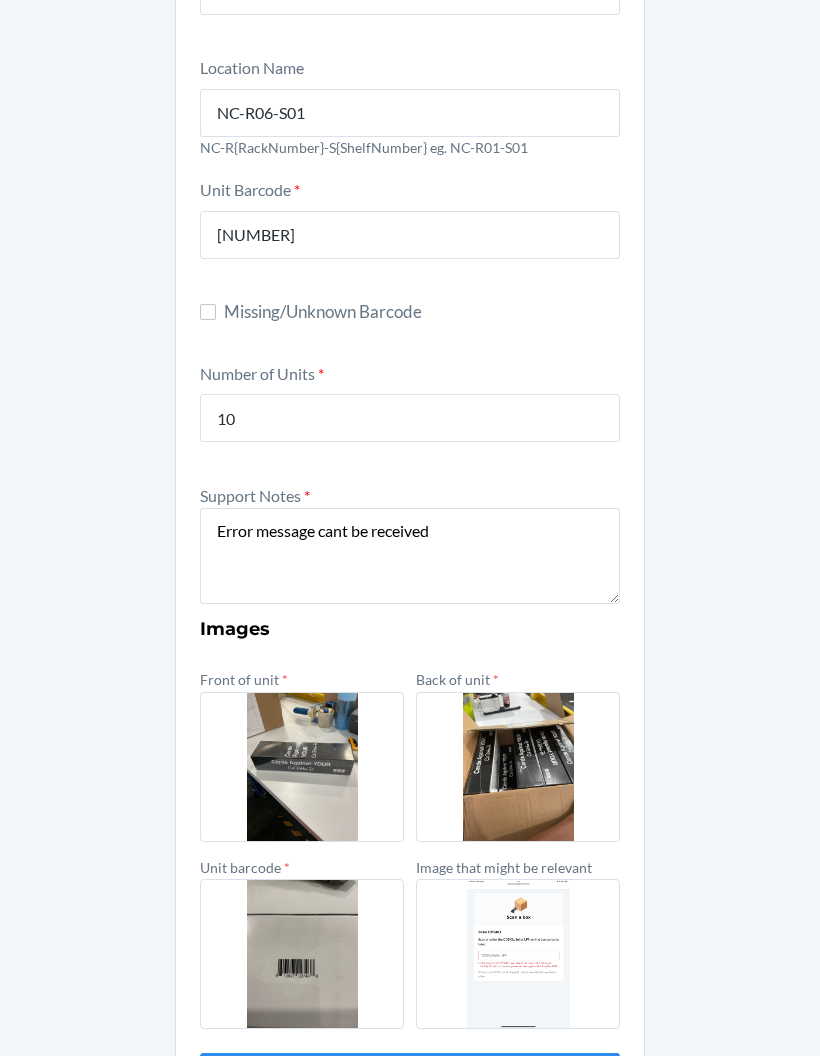 click on "Submit" at bounding box center [410, 1077] 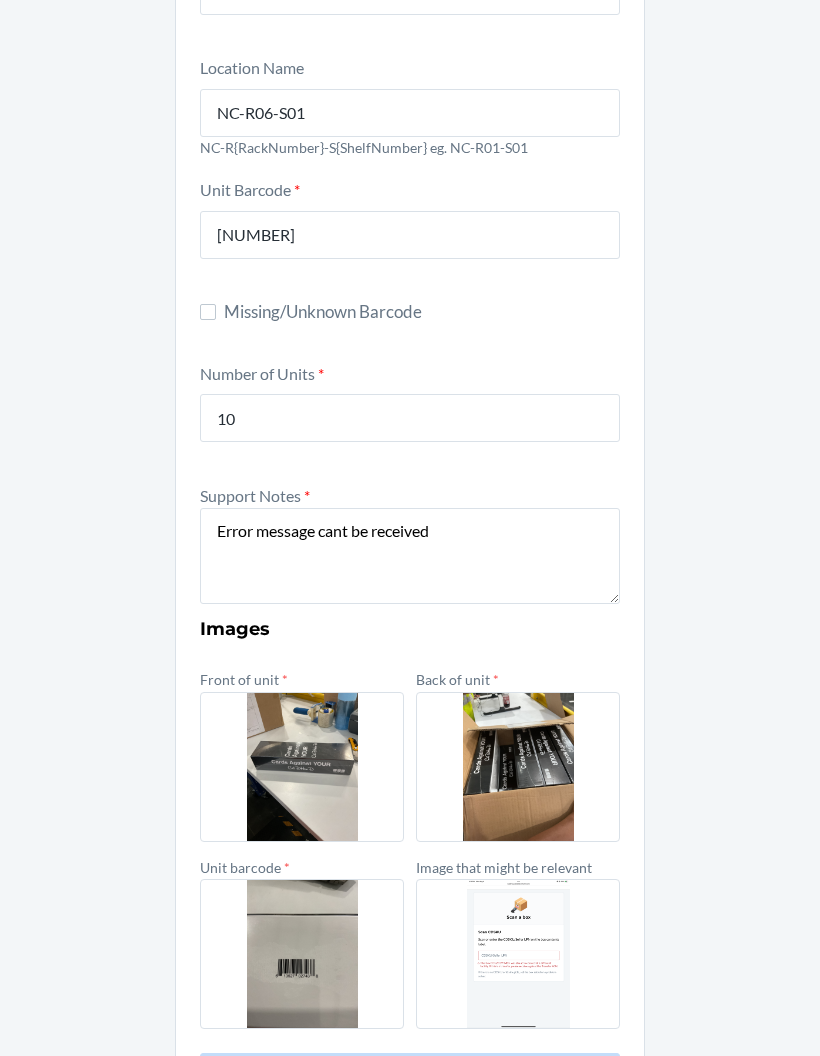 scroll, scrollTop: 0, scrollLeft: 0, axis: both 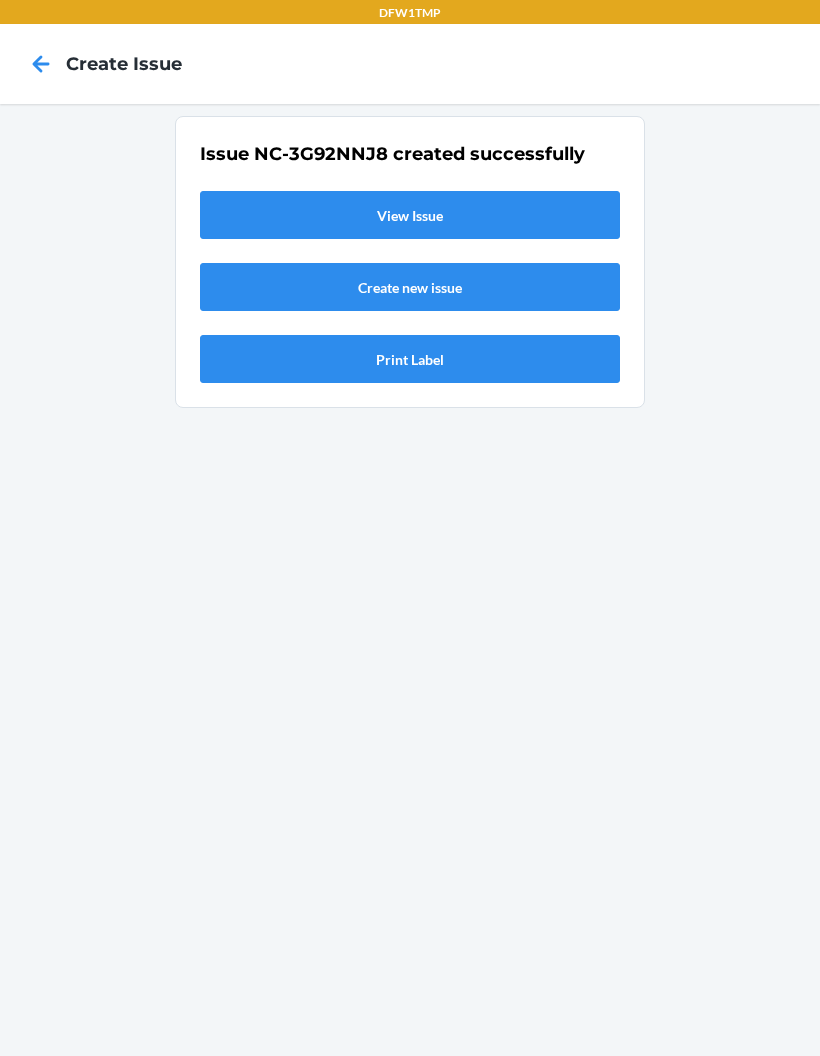 click on "View Issue" at bounding box center [410, 215] 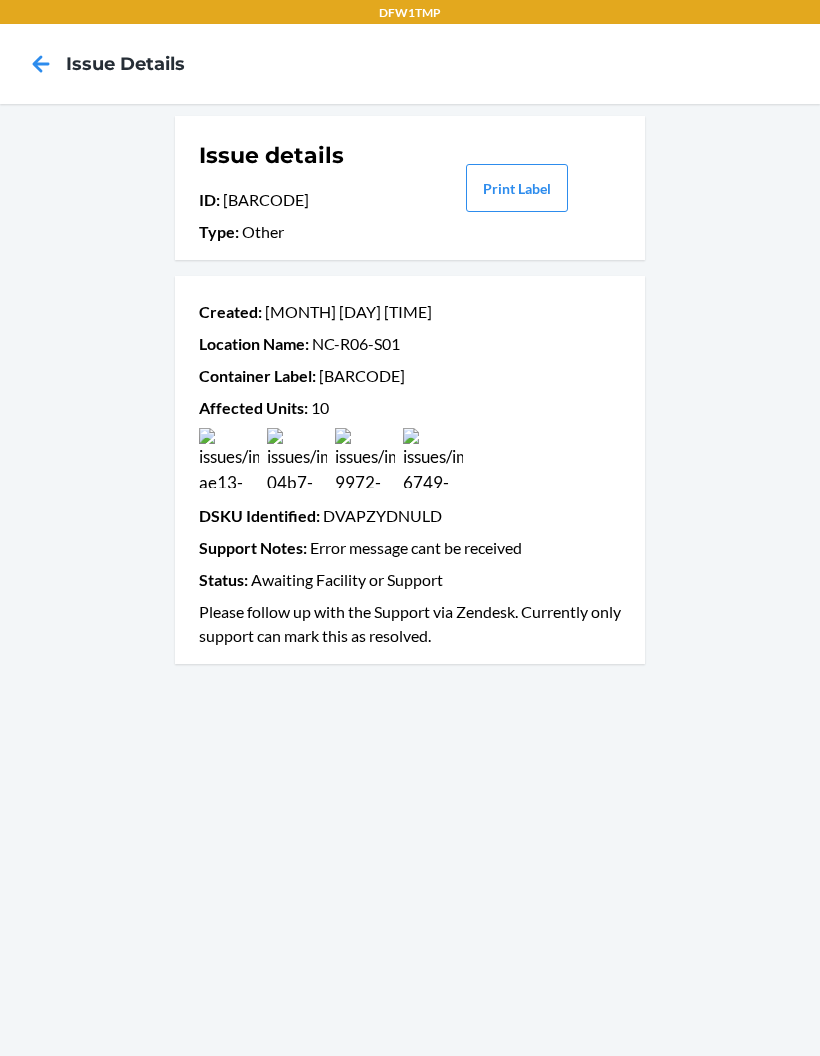 scroll, scrollTop: 0, scrollLeft: 0, axis: both 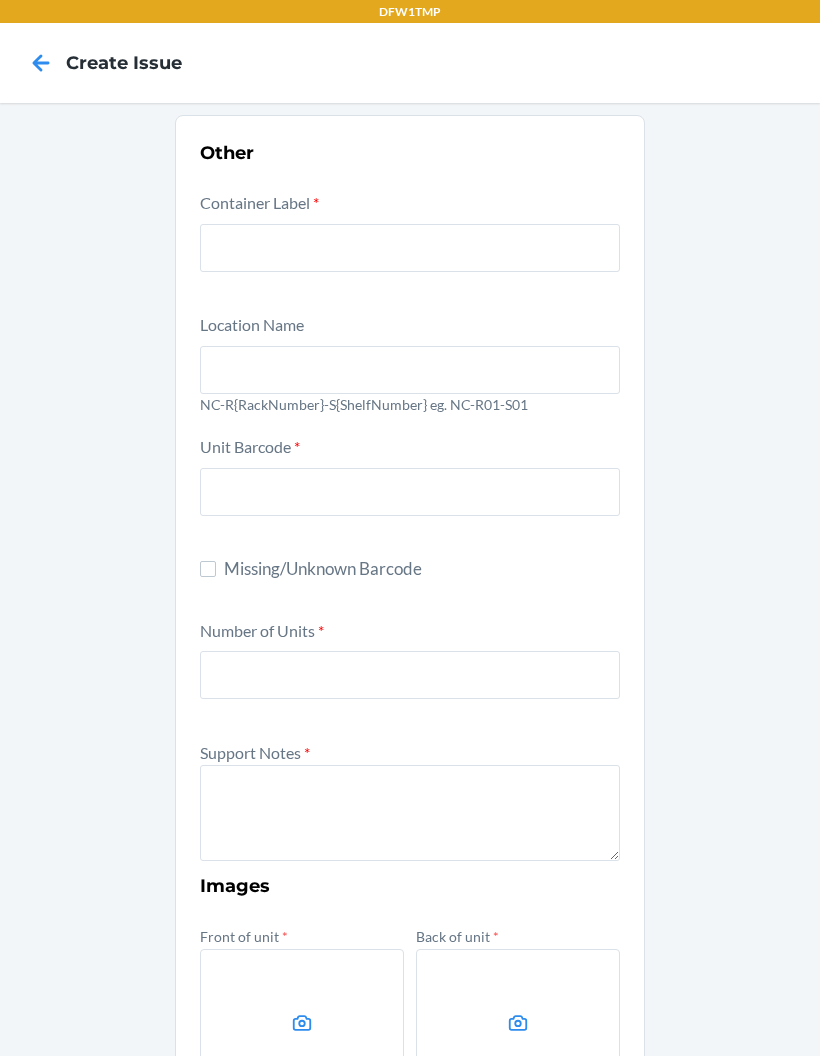 click 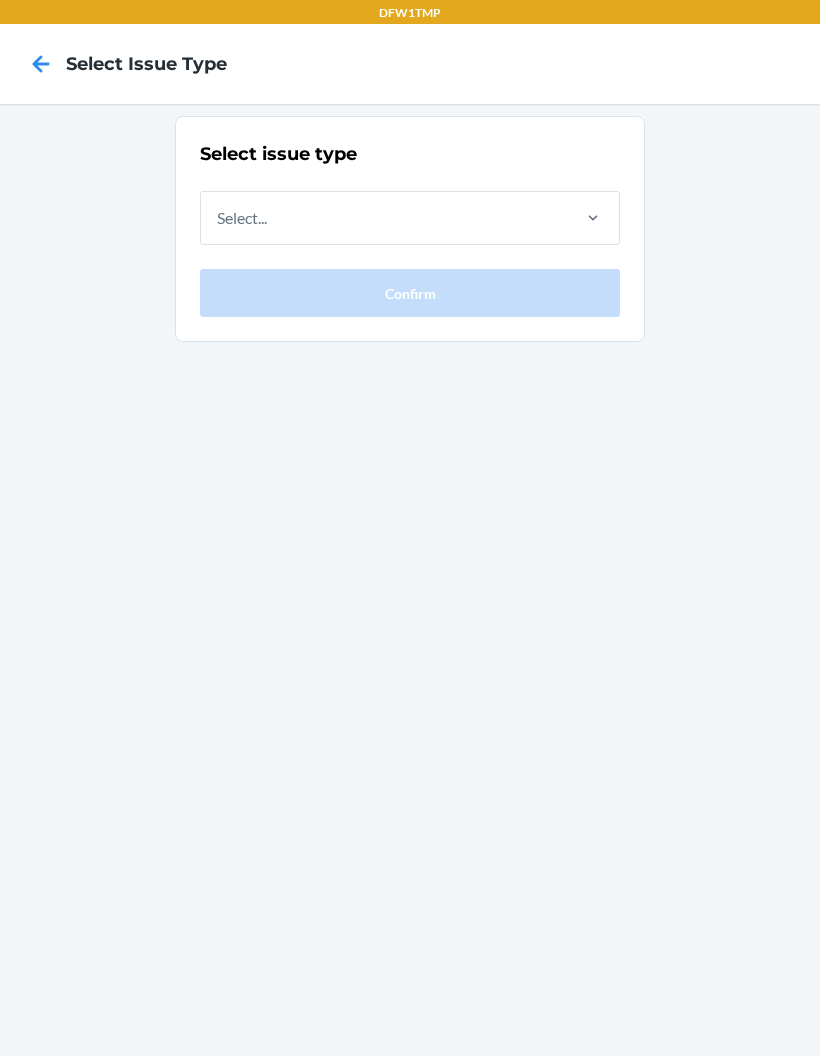 scroll, scrollTop: 0, scrollLeft: 0, axis: both 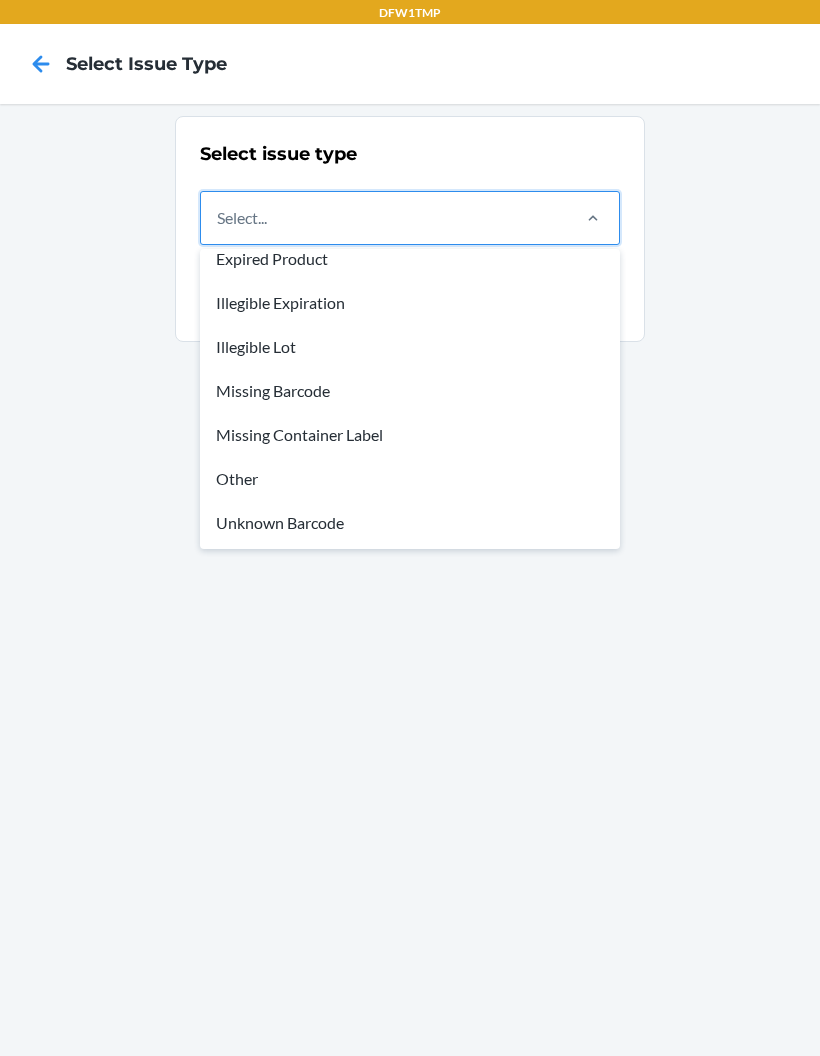 click on "Unknown Barcode" at bounding box center [410, 523] 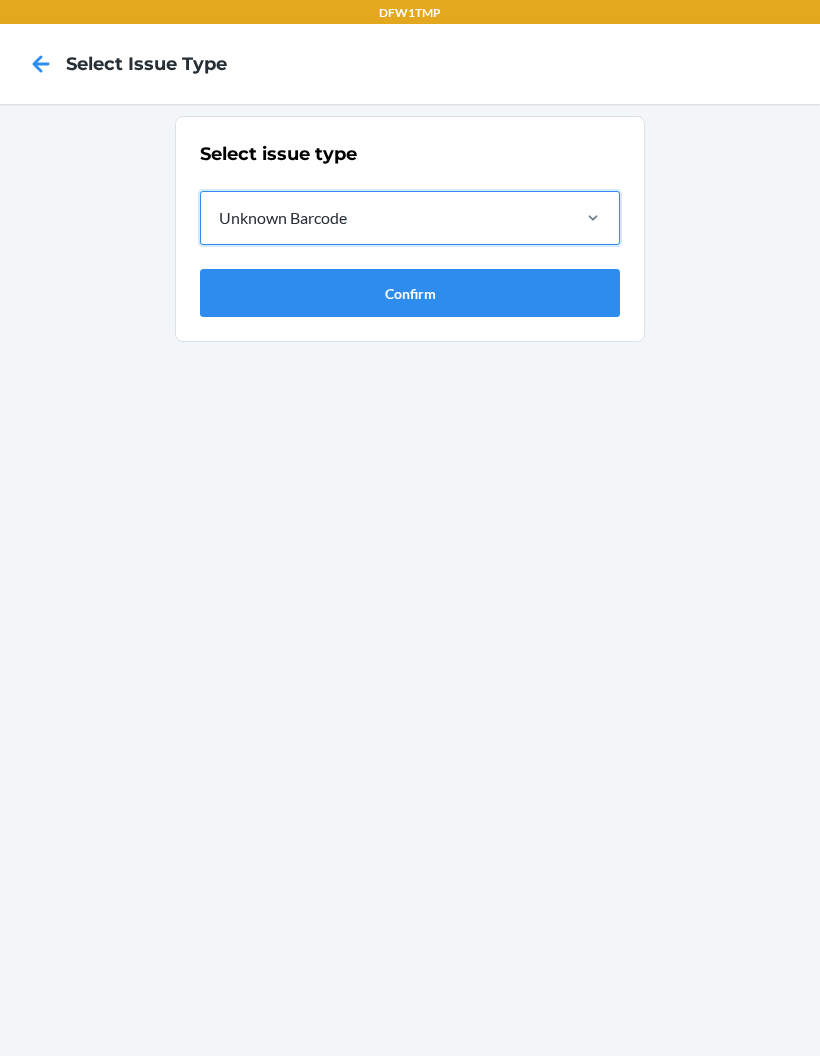 click on "Confirm" at bounding box center (410, 293) 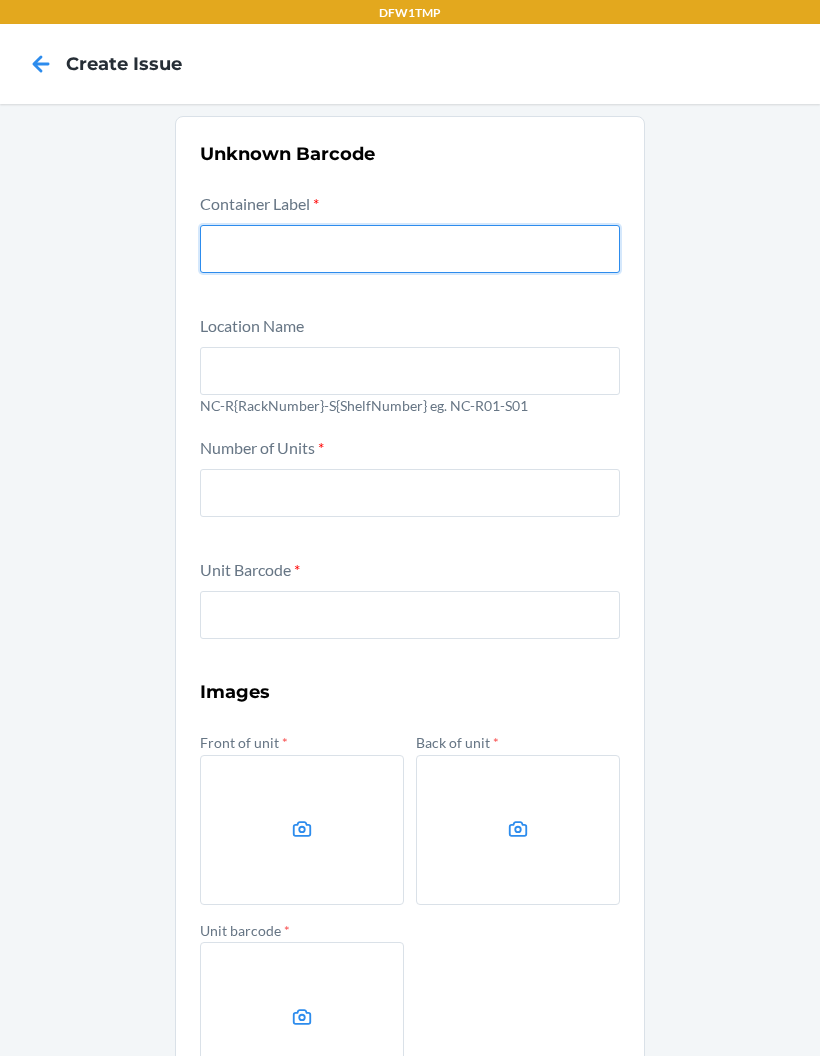 click at bounding box center [410, 249] 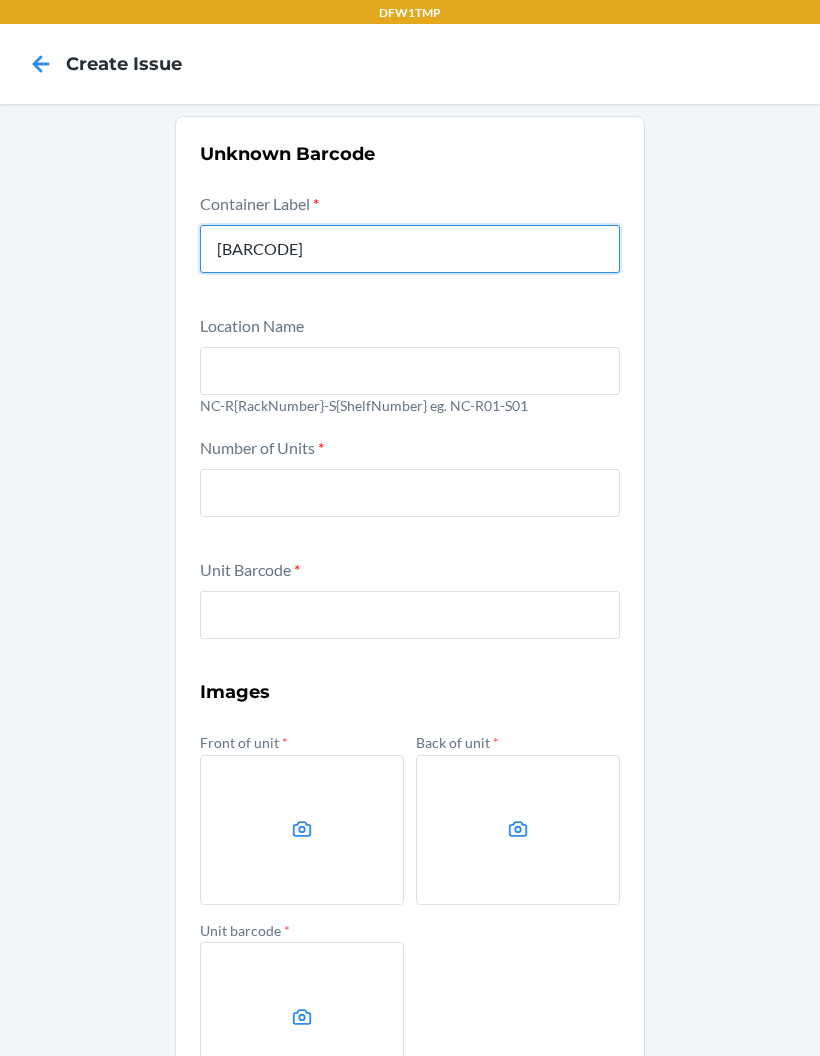 type on "CD93E8L6S3S" 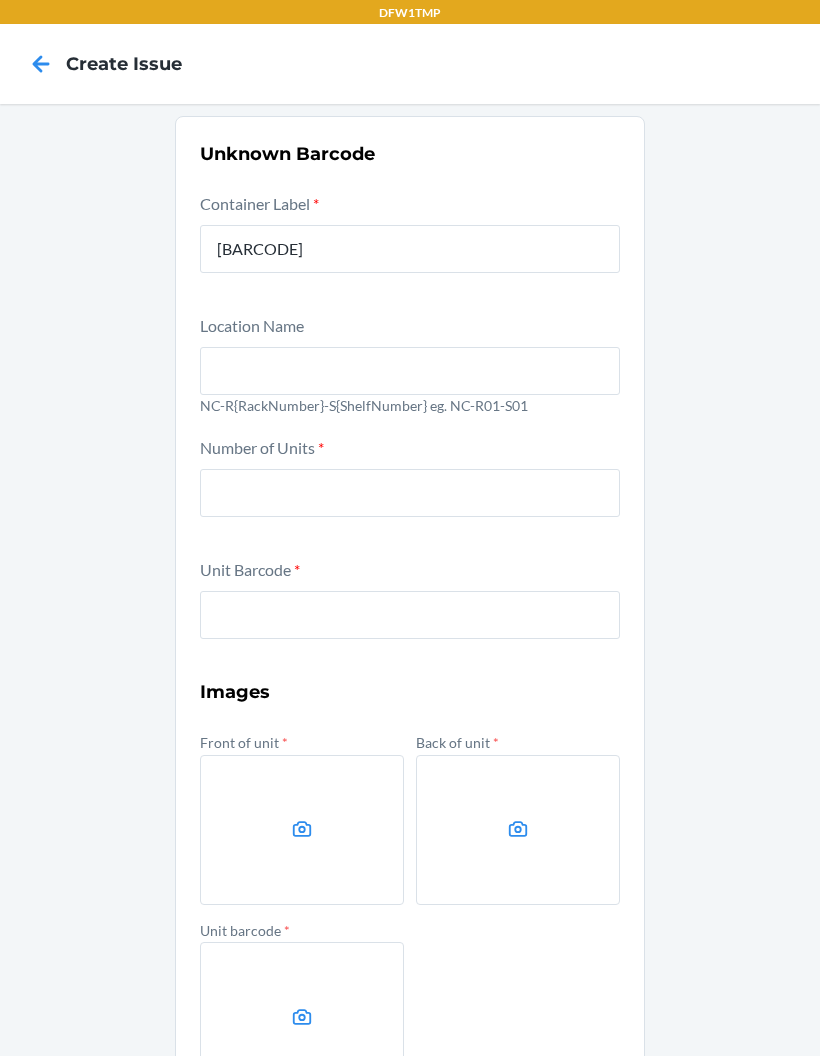click at bounding box center [410, 371] 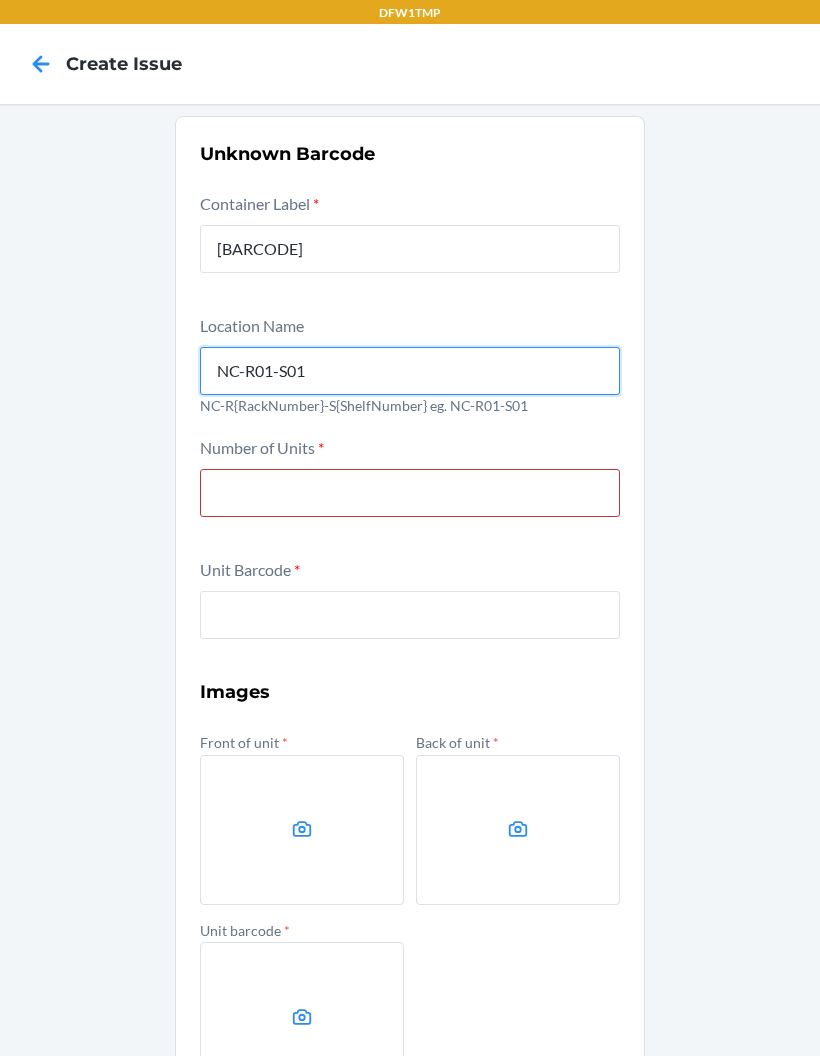 type on "NC-R01-S01" 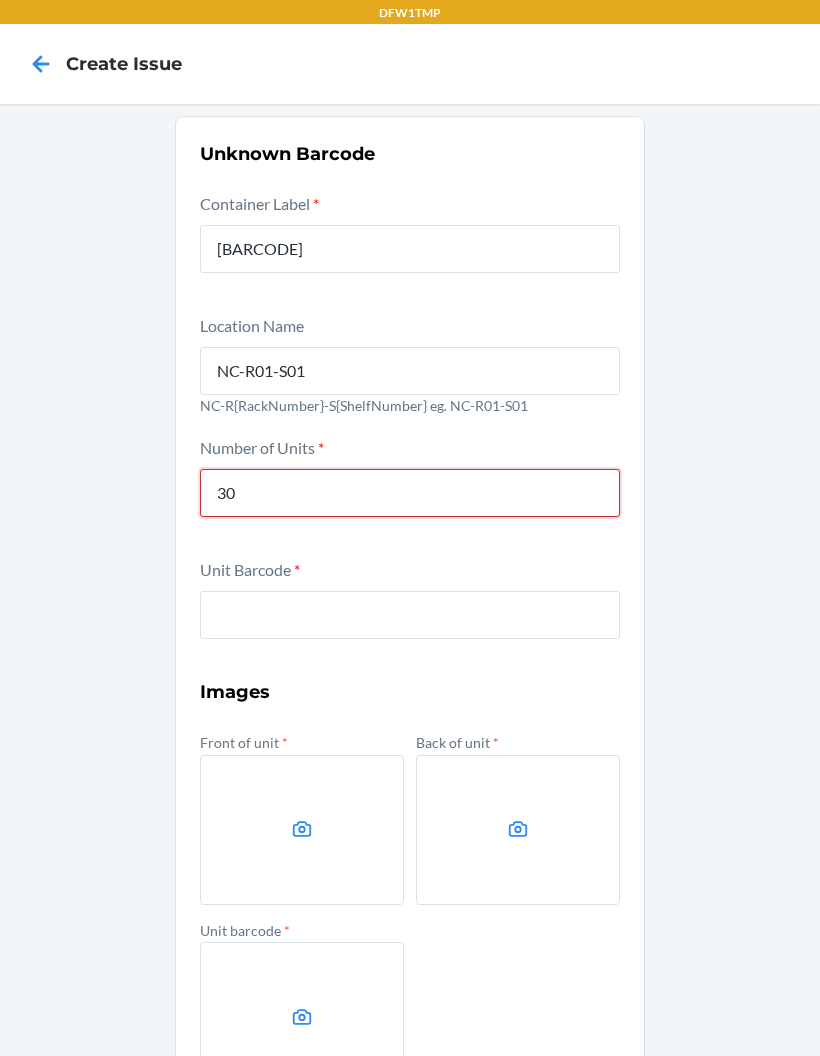 type on "30" 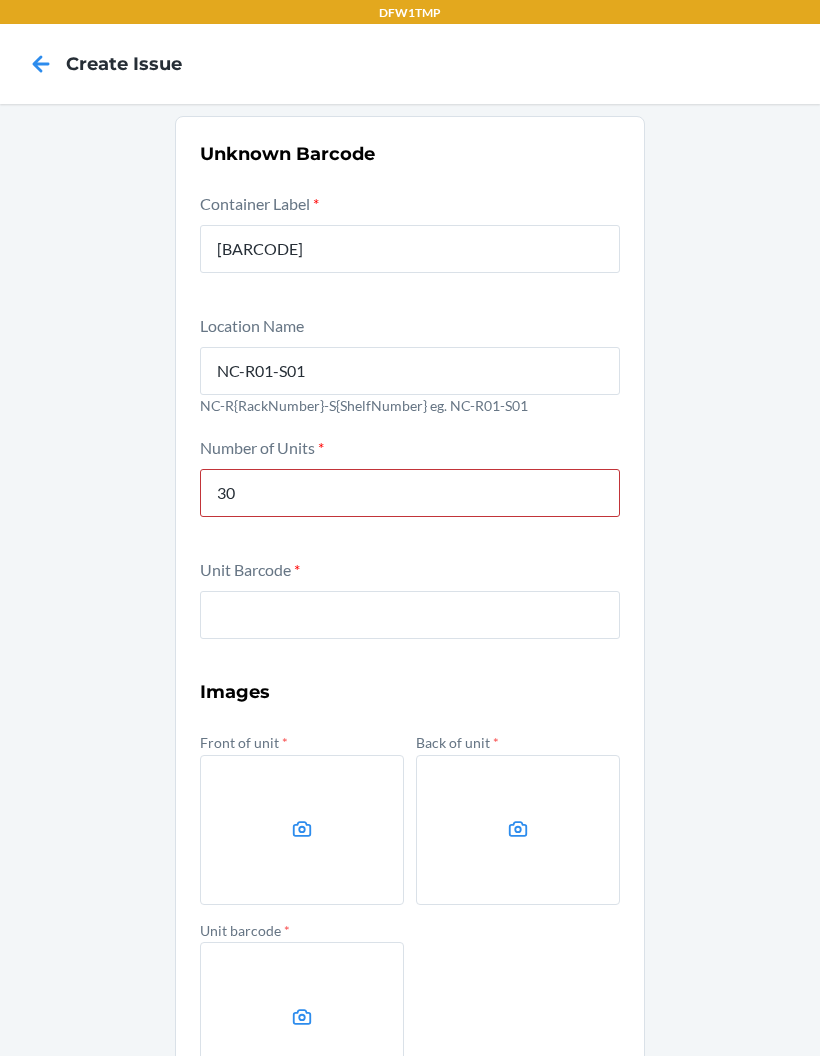 click at bounding box center [410, 615] 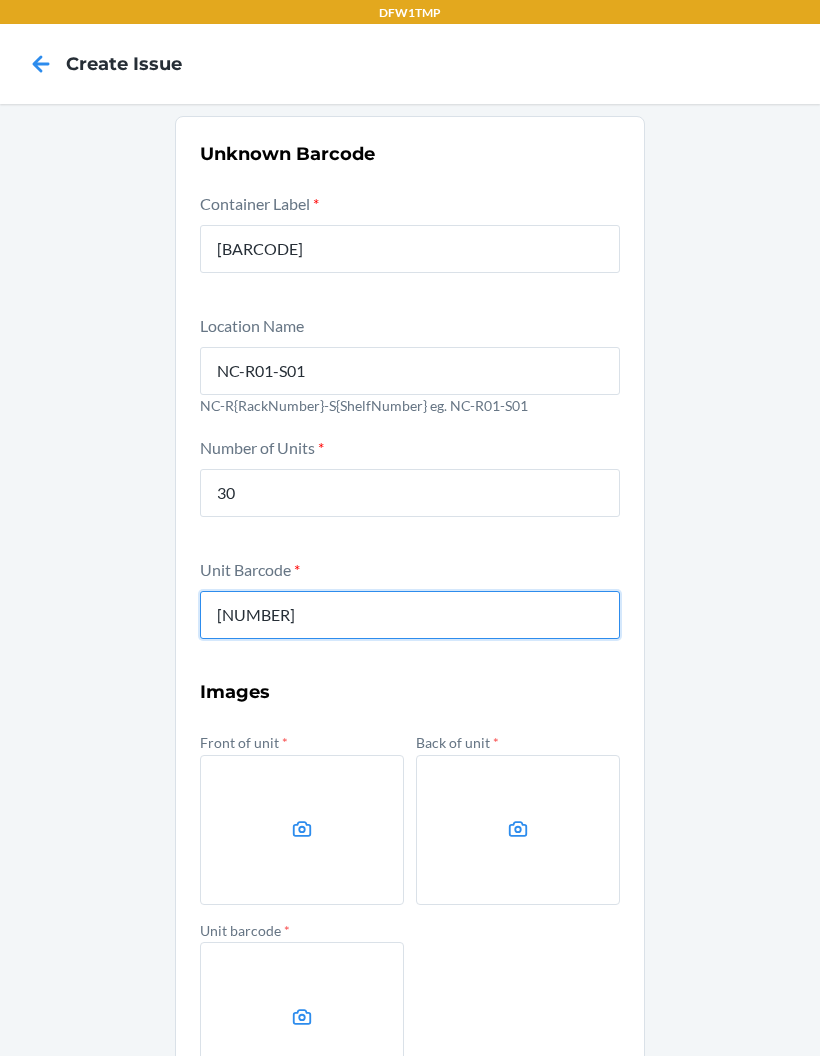 type on "10850053758161" 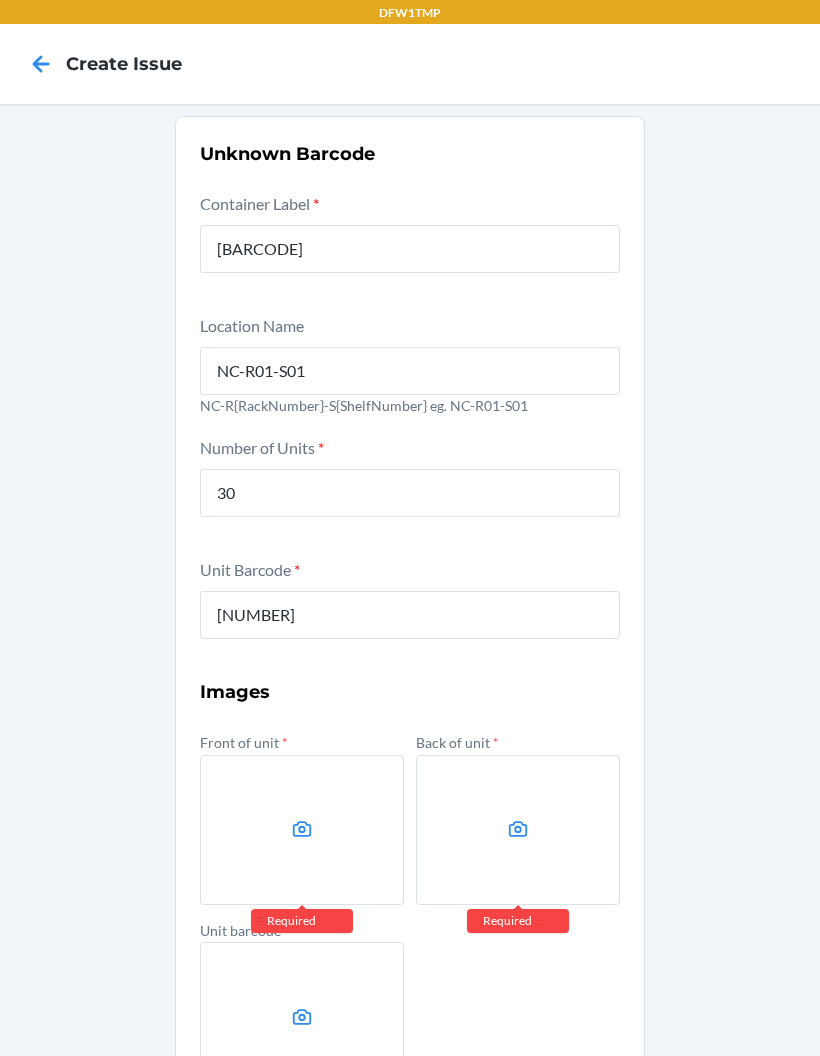 click 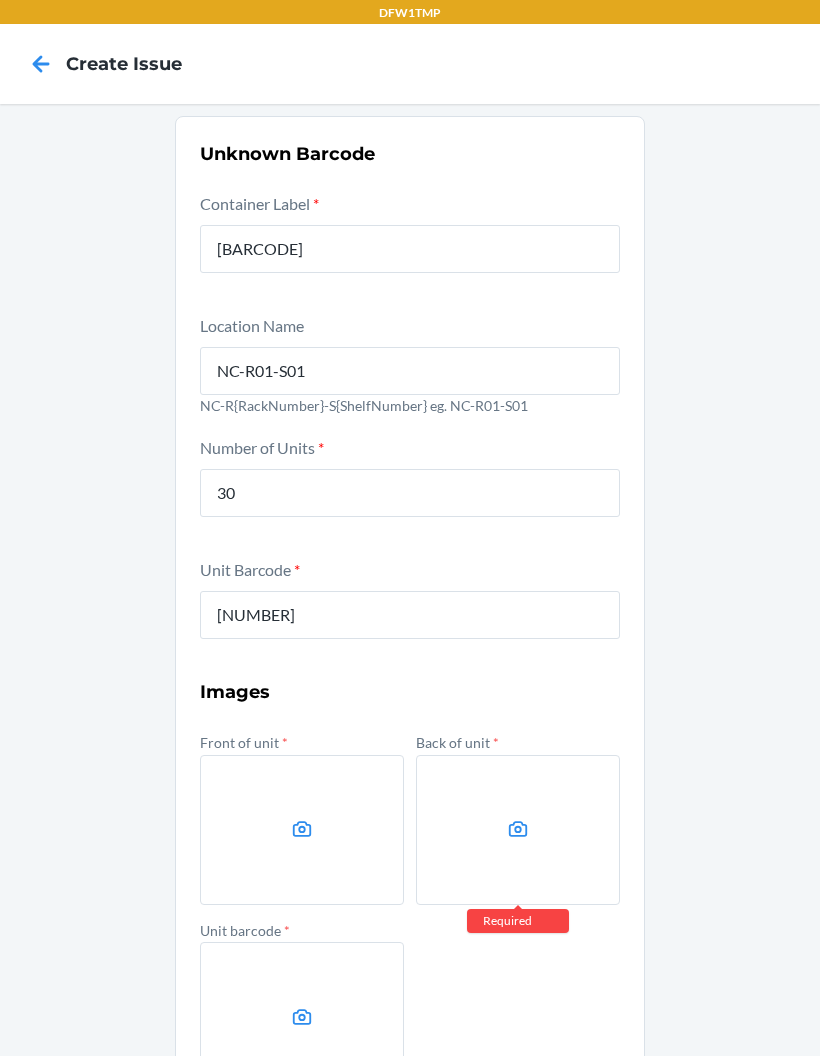 click at bounding box center [518, 830] 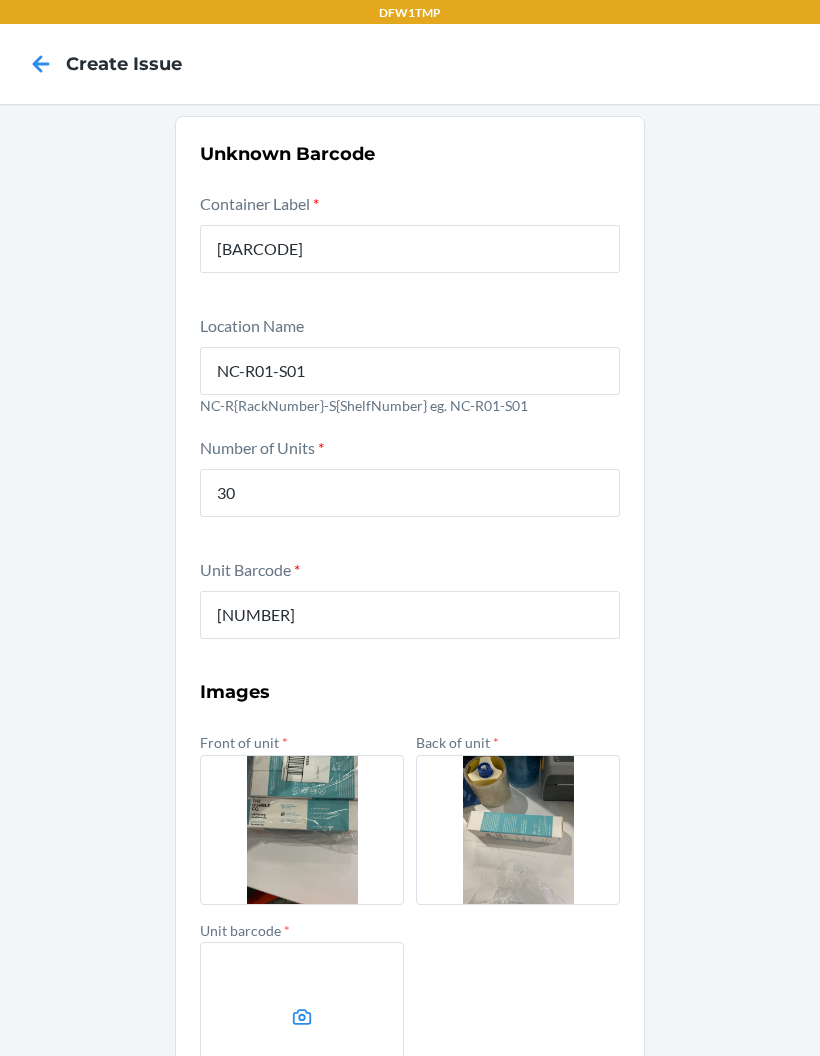 click at bounding box center (302, 1017) 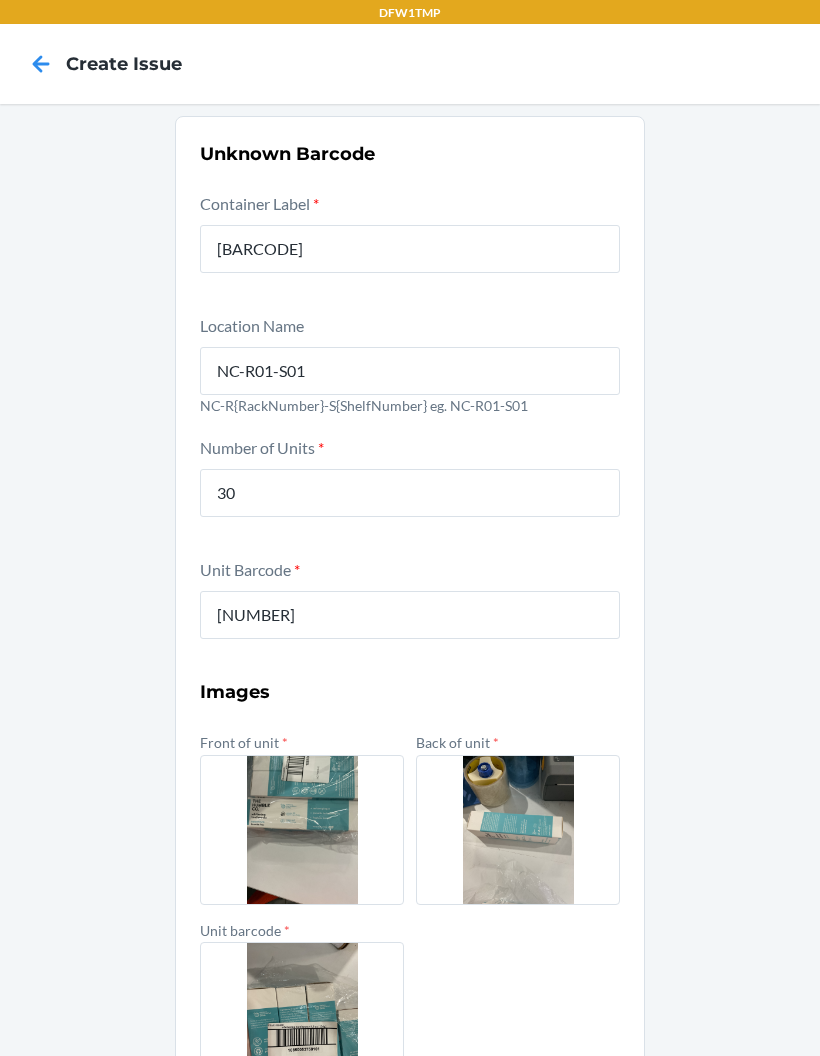 click on "Unknown Barcode Container Label   * CD93E8L6S3S Location Name   NC-R01-S01 NC-R{RackNumber}-S{ShelfNumber} eg. NC-R01-S01 Number of Units   * 30 Unit Barcode   * 10850053758161 Images Front of unit   * Back of unit   * Unit barcode   * Submit" at bounding box center (410, 652) 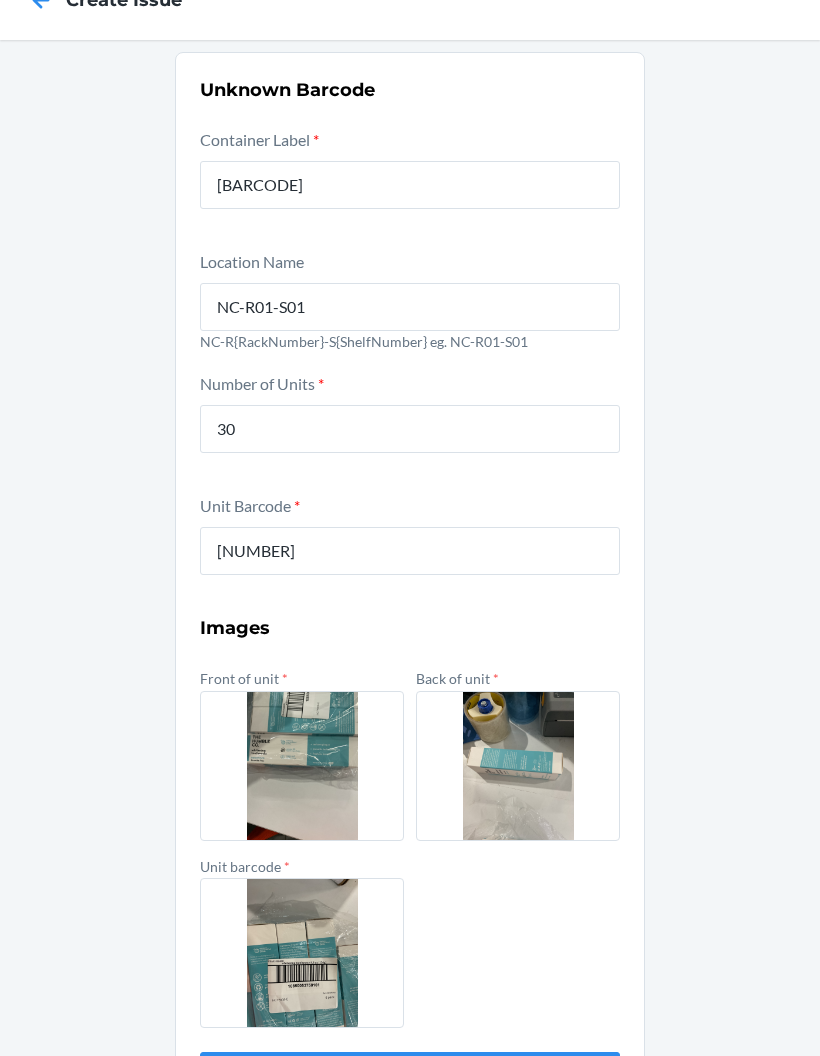 scroll, scrollTop: 64, scrollLeft: 0, axis: vertical 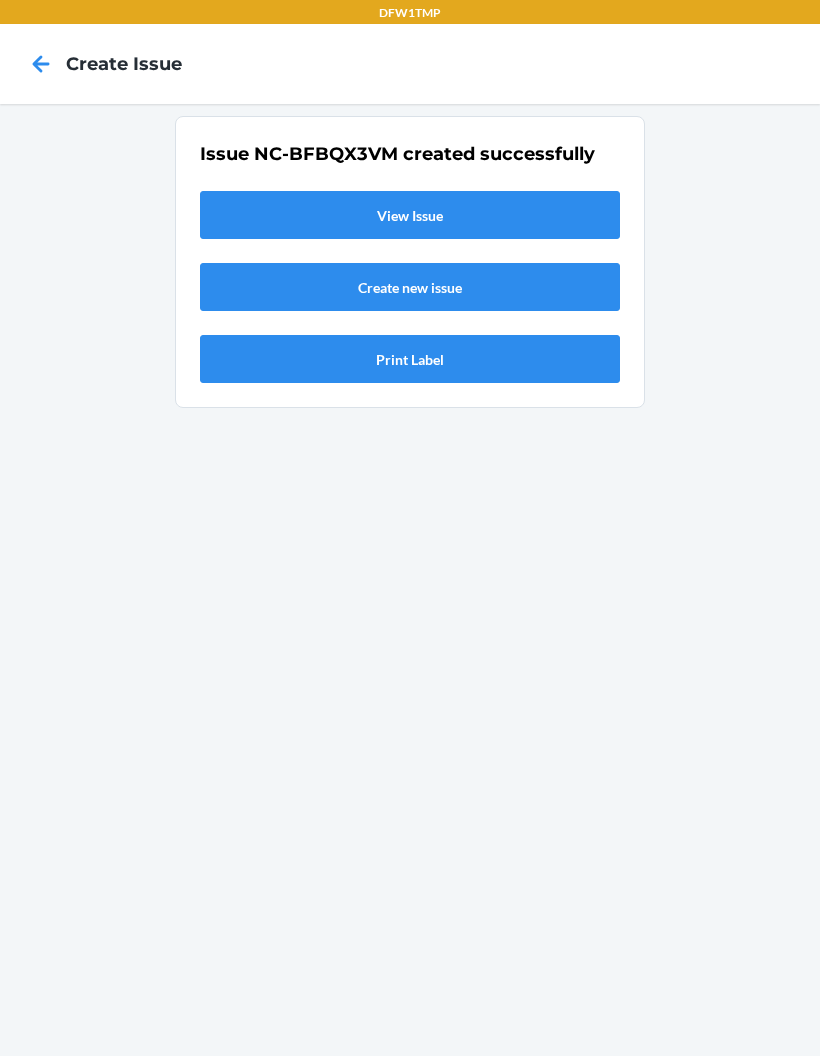 click on "View Issue" at bounding box center [410, 215] 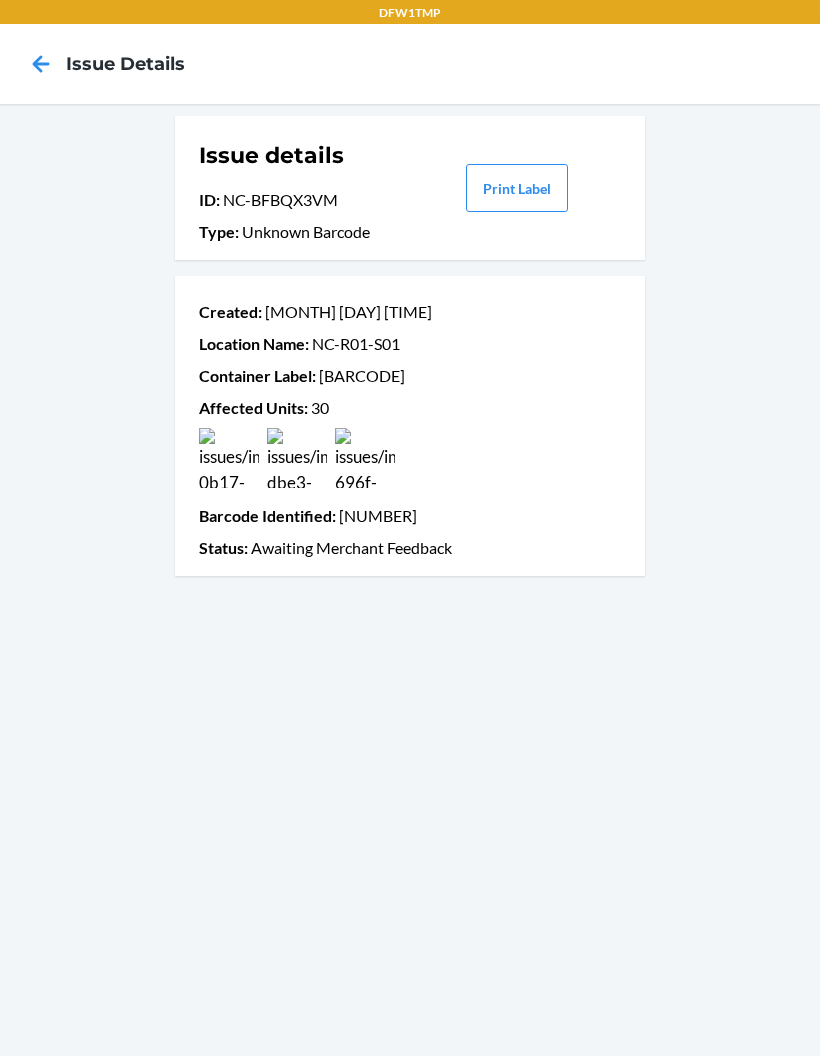scroll, scrollTop: 0, scrollLeft: 0, axis: both 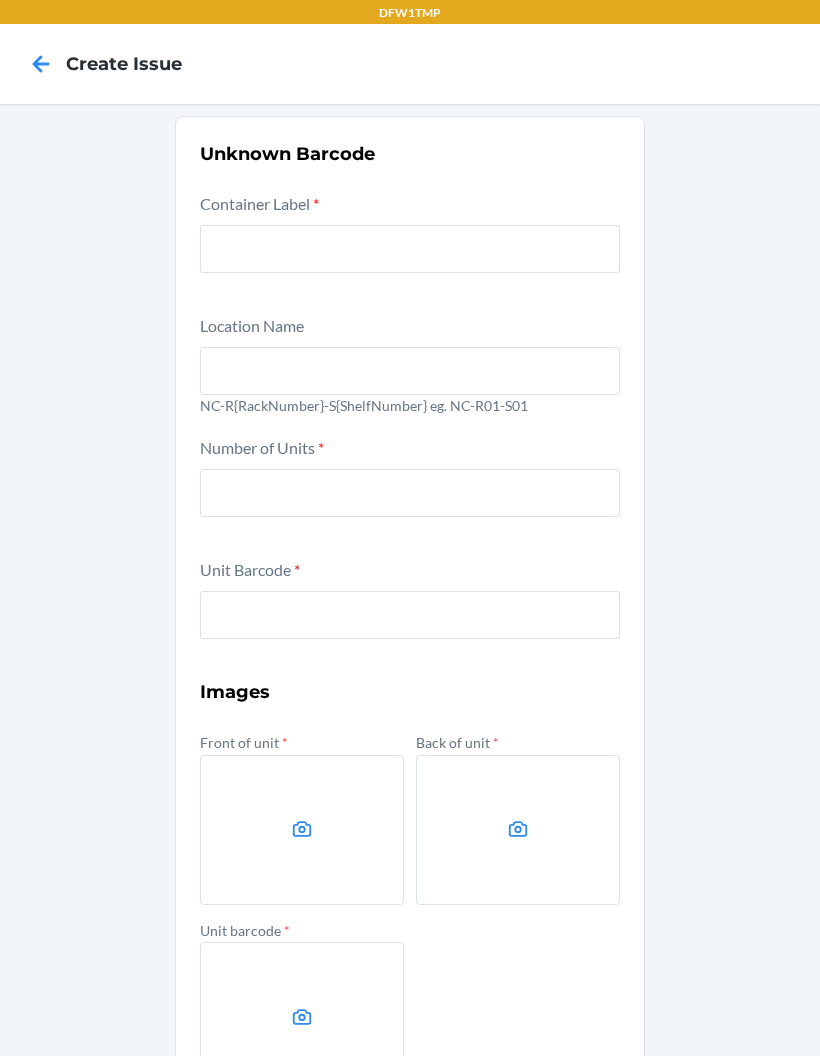 click 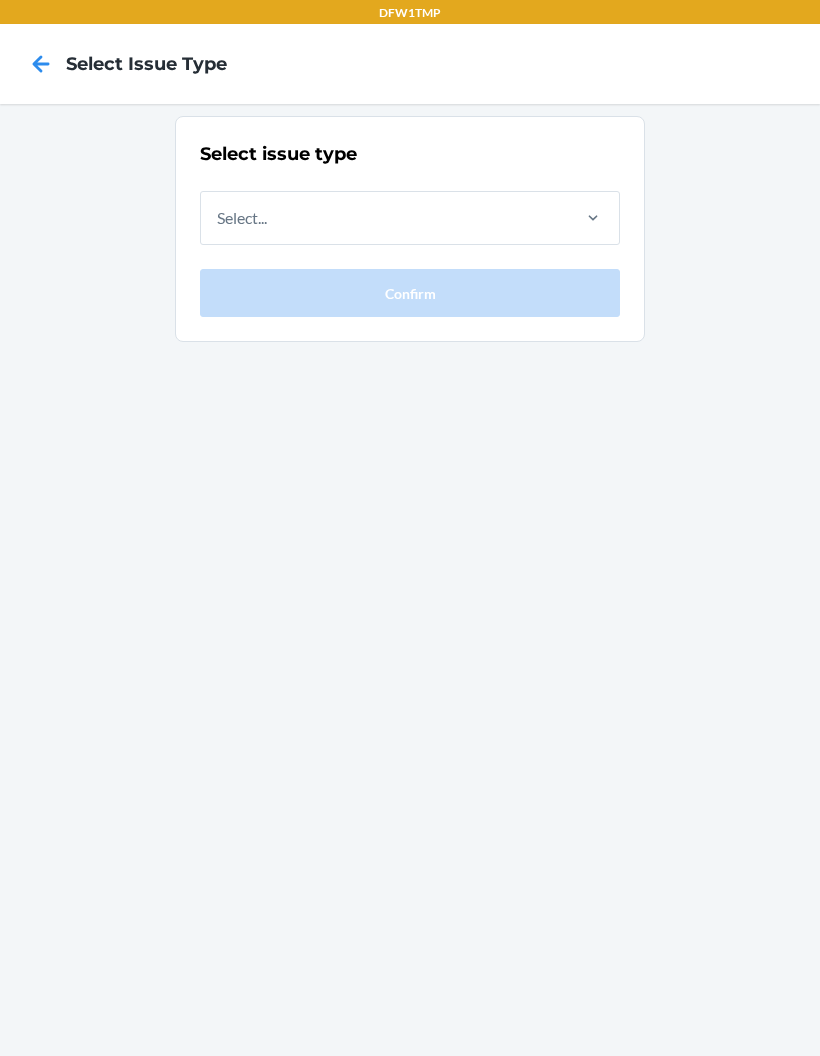 scroll, scrollTop: 0, scrollLeft: 0, axis: both 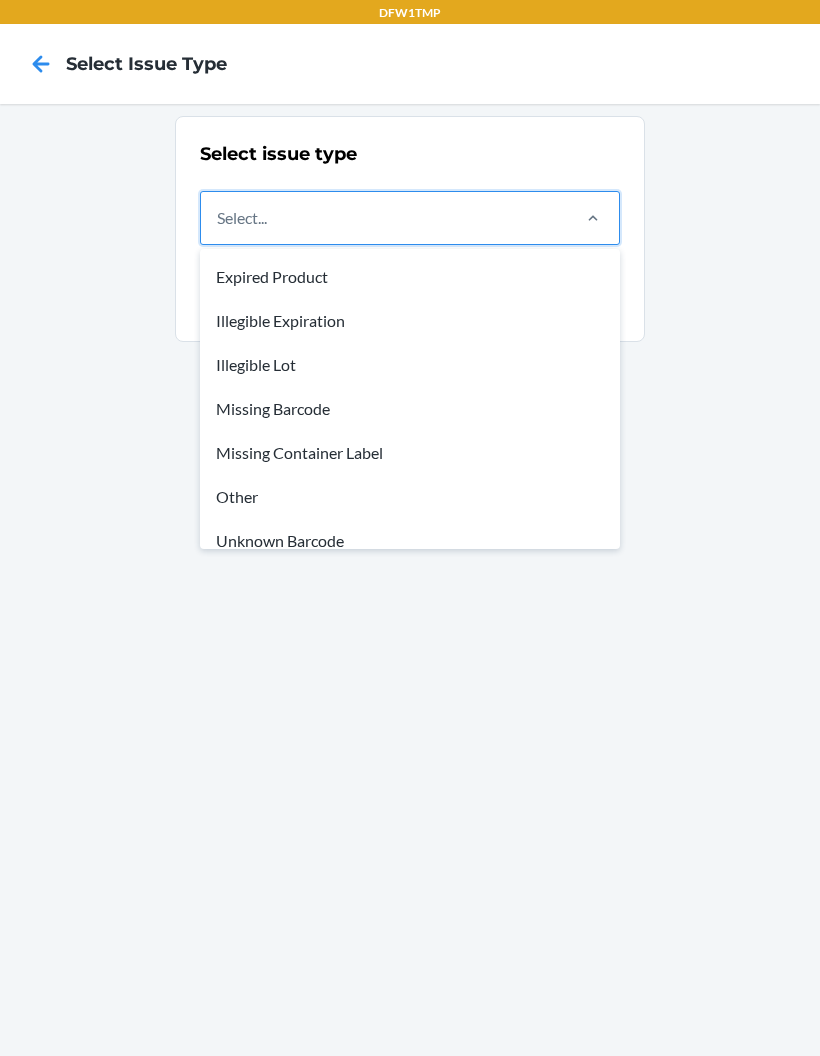 click on "Other" at bounding box center (410, 497) 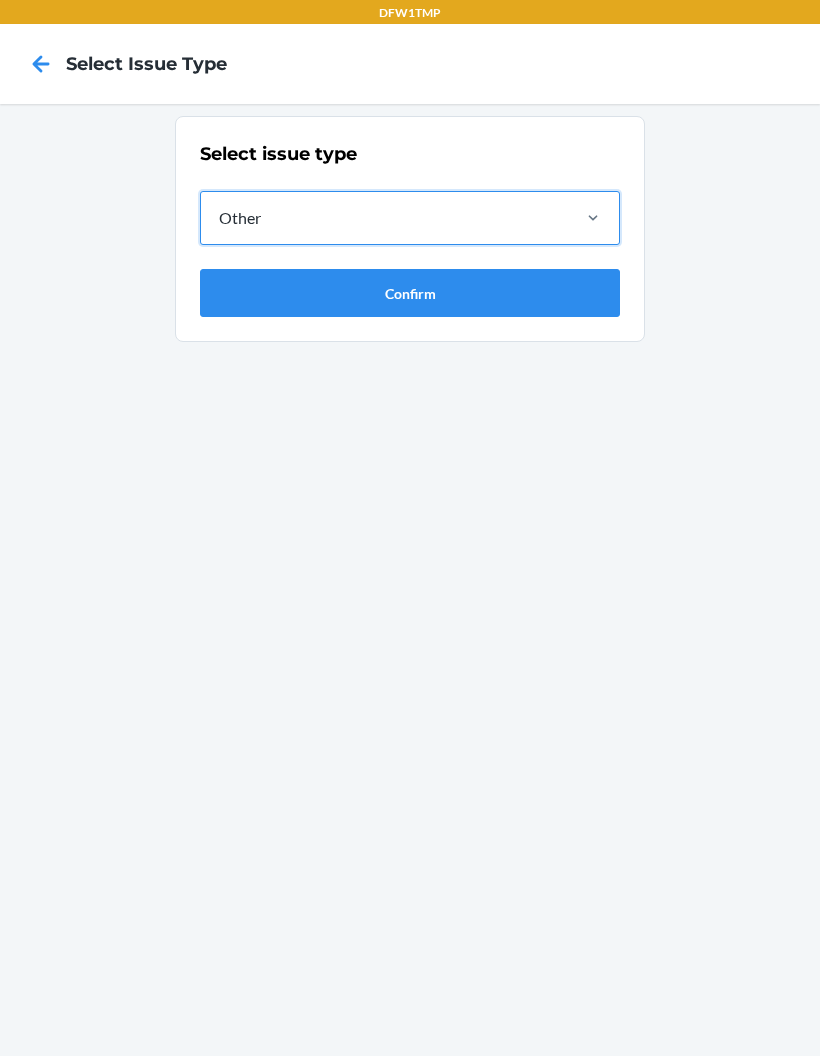 click on "Confirm" at bounding box center [410, 293] 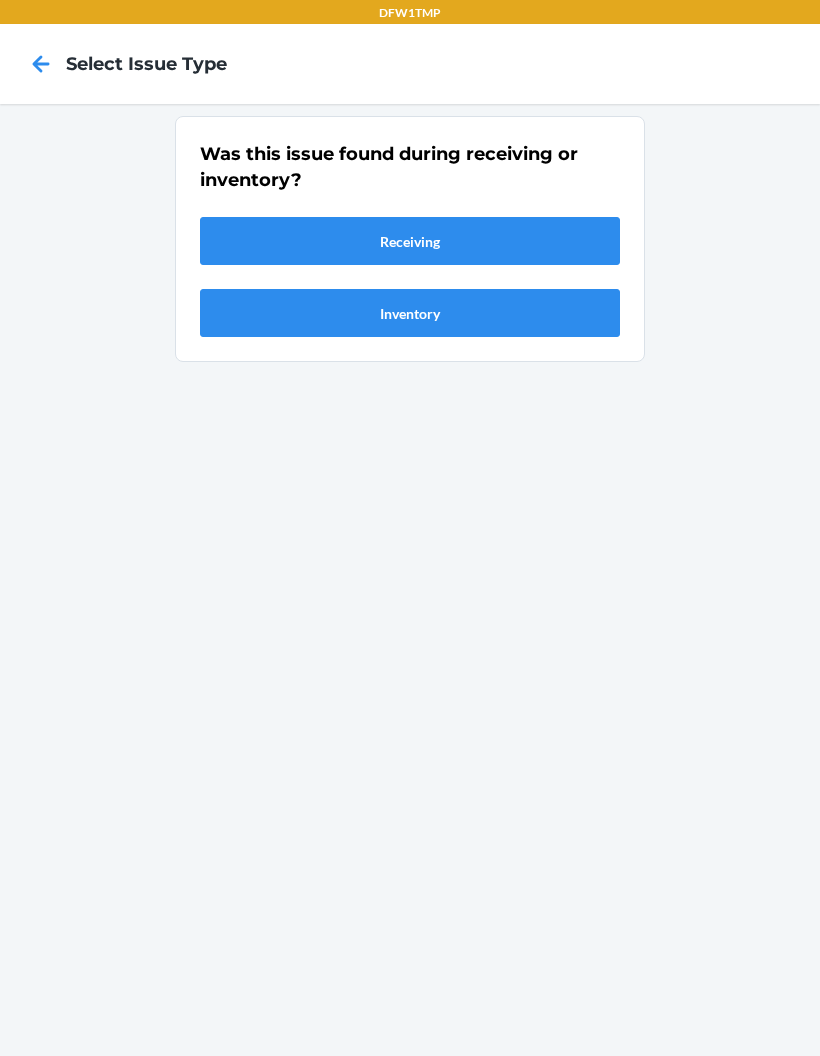 click on "Receiving" at bounding box center (410, 241) 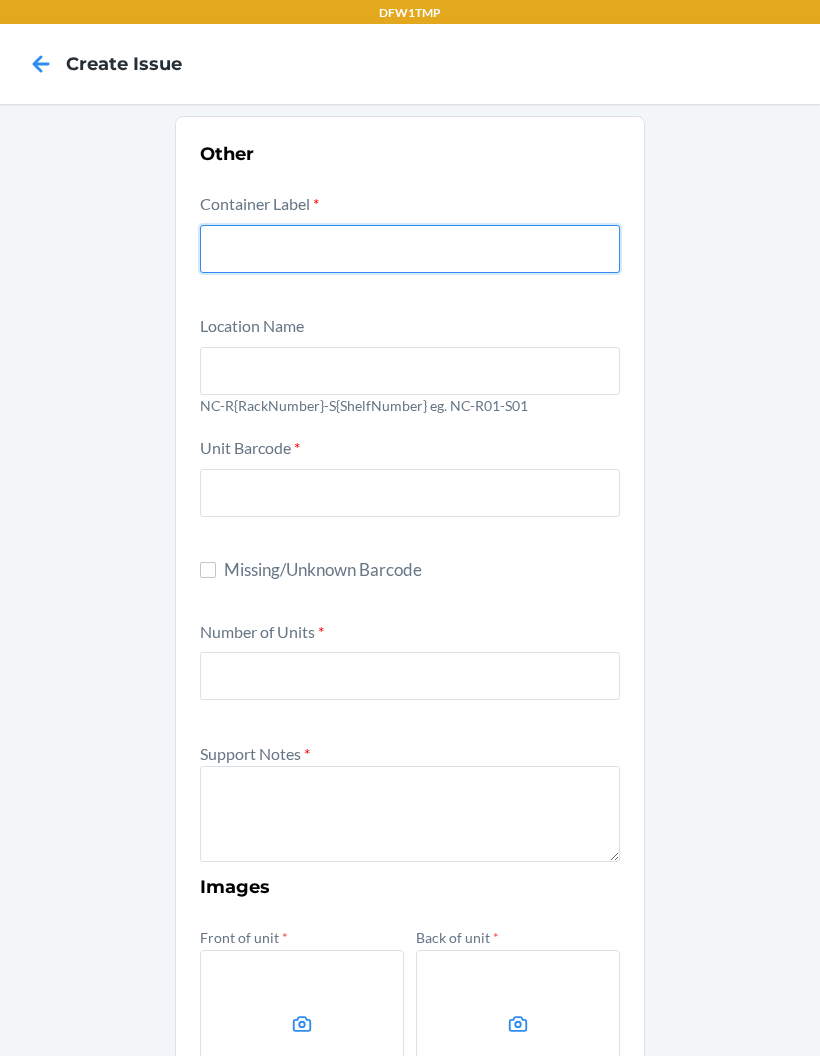 click at bounding box center [410, 249] 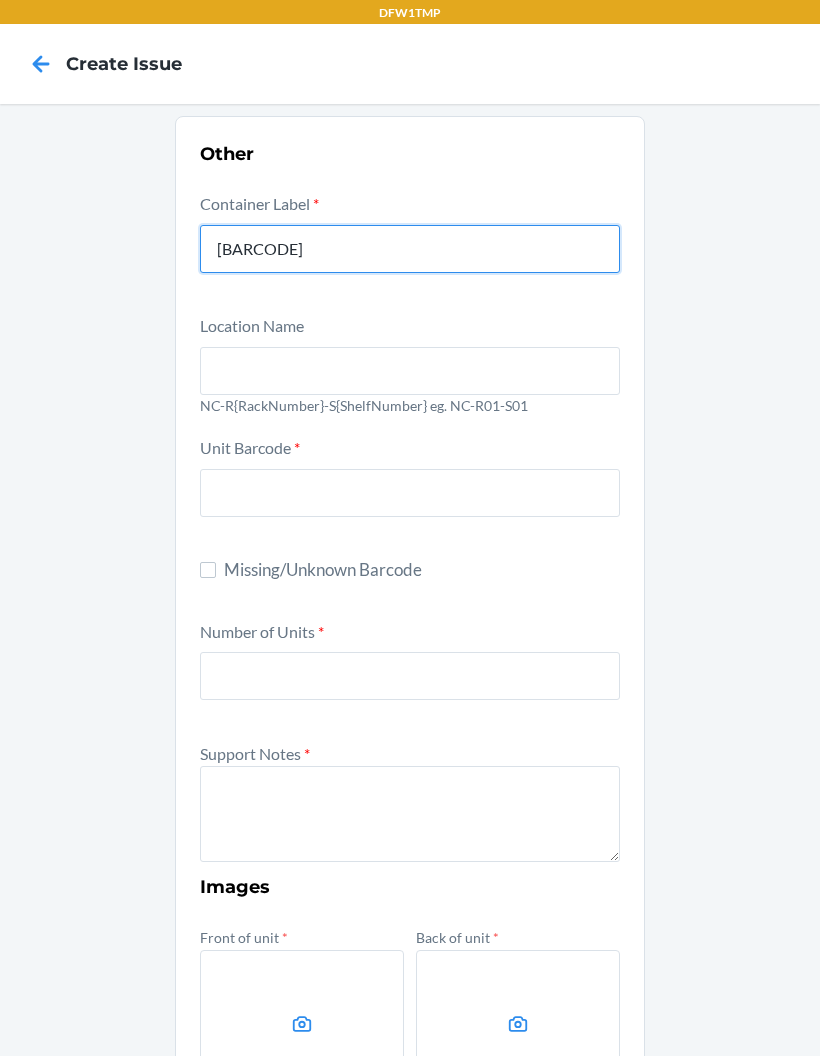 type on "CD3R8YQTG7G" 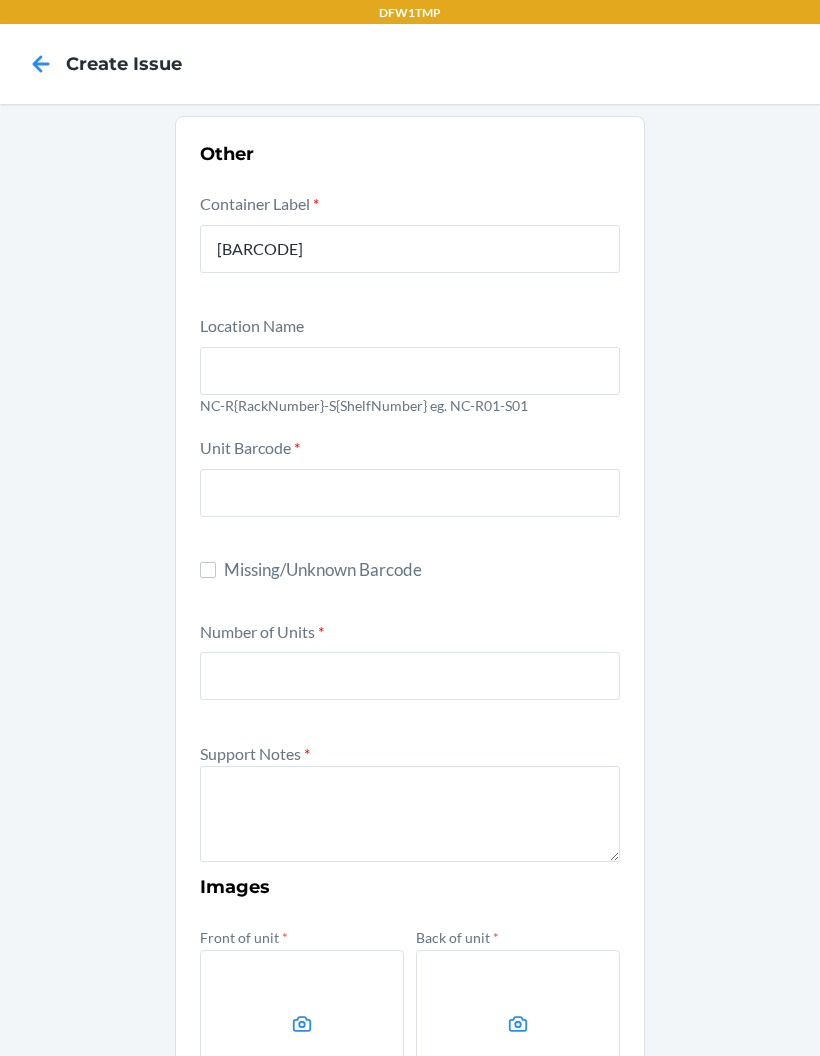 click at bounding box center (410, 371) 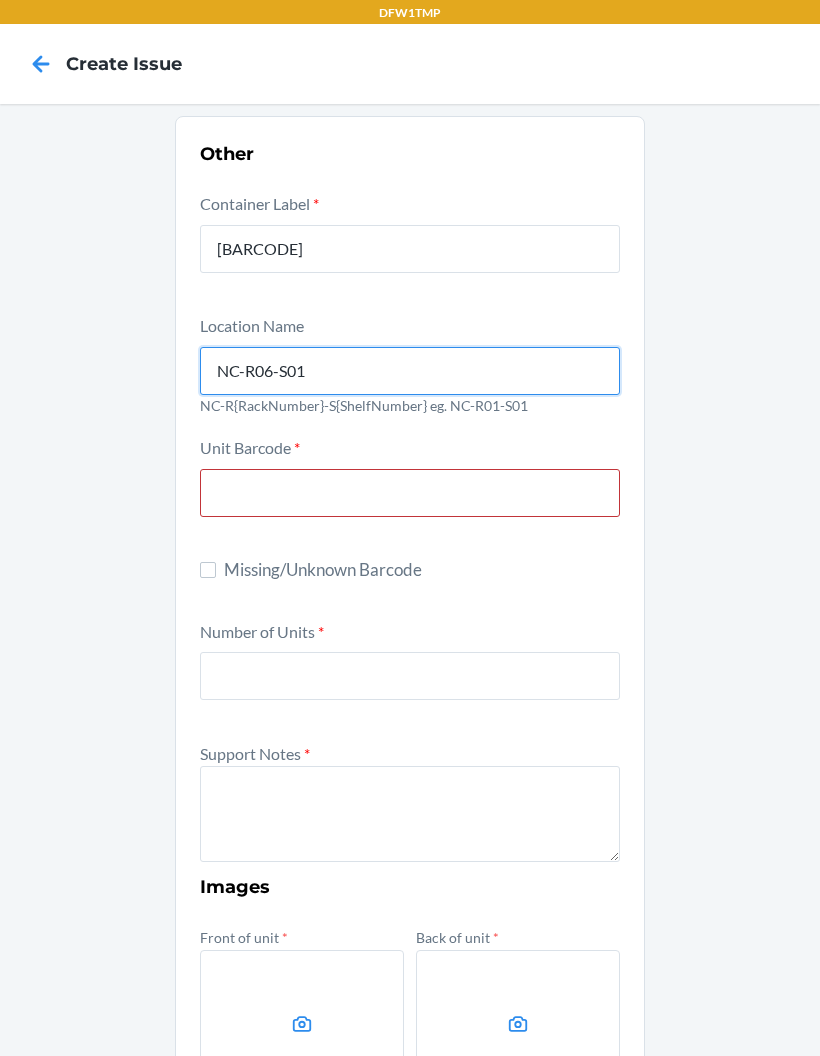 type on "NC-R06-S01" 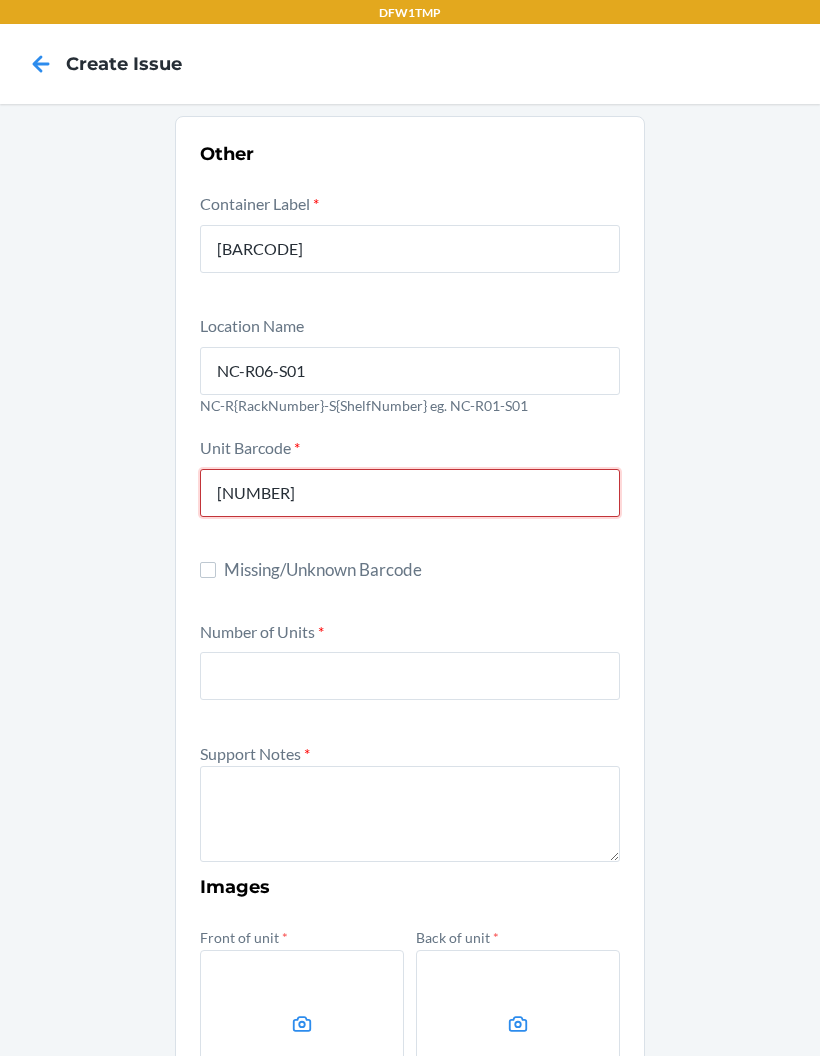type on "197312167108" 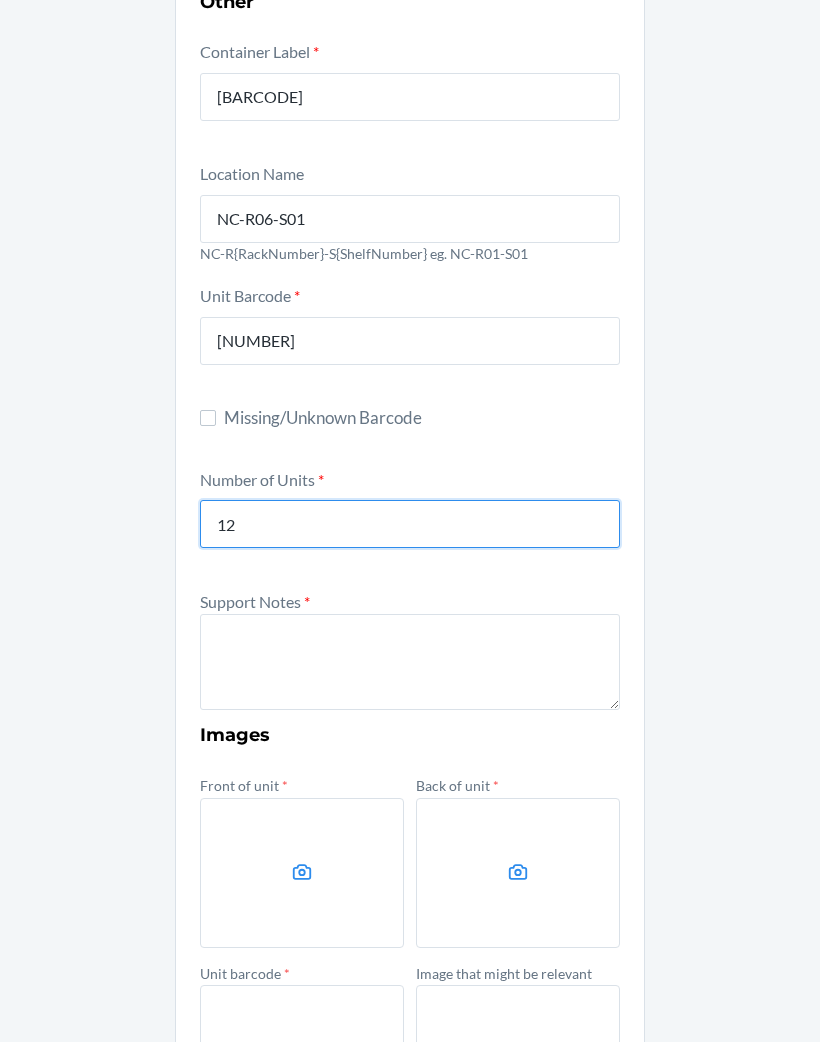 scroll, scrollTop: 135, scrollLeft: 0, axis: vertical 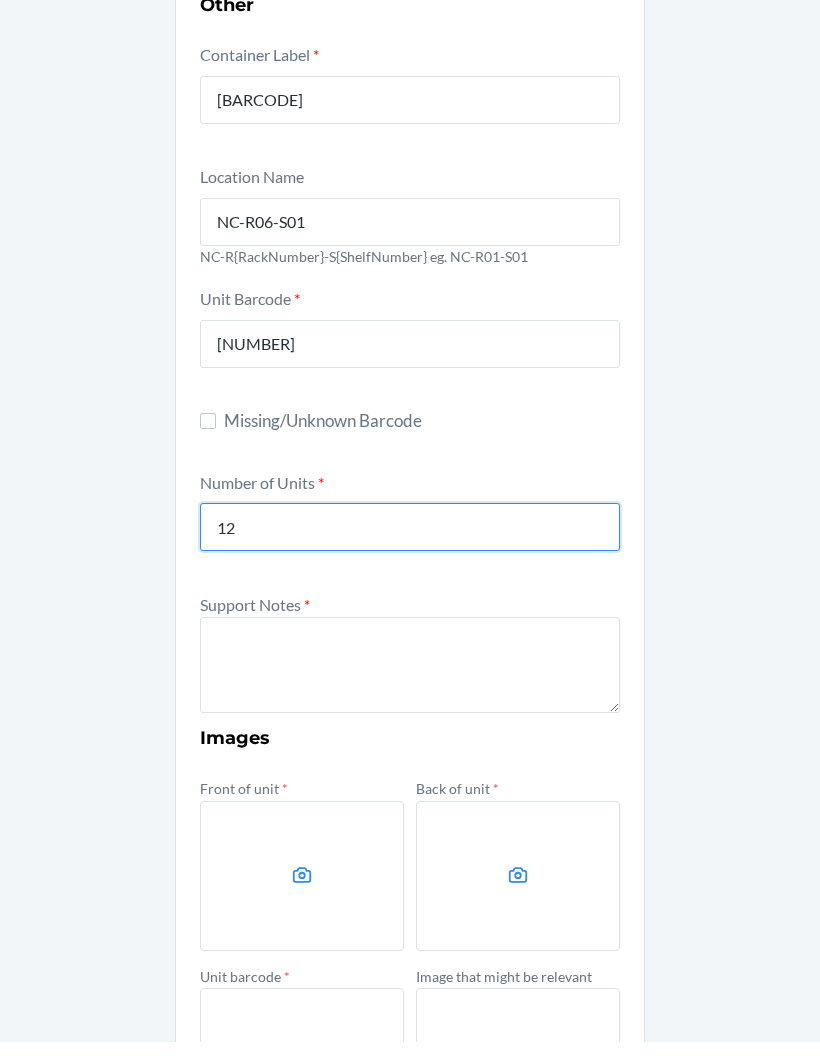 type on "12" 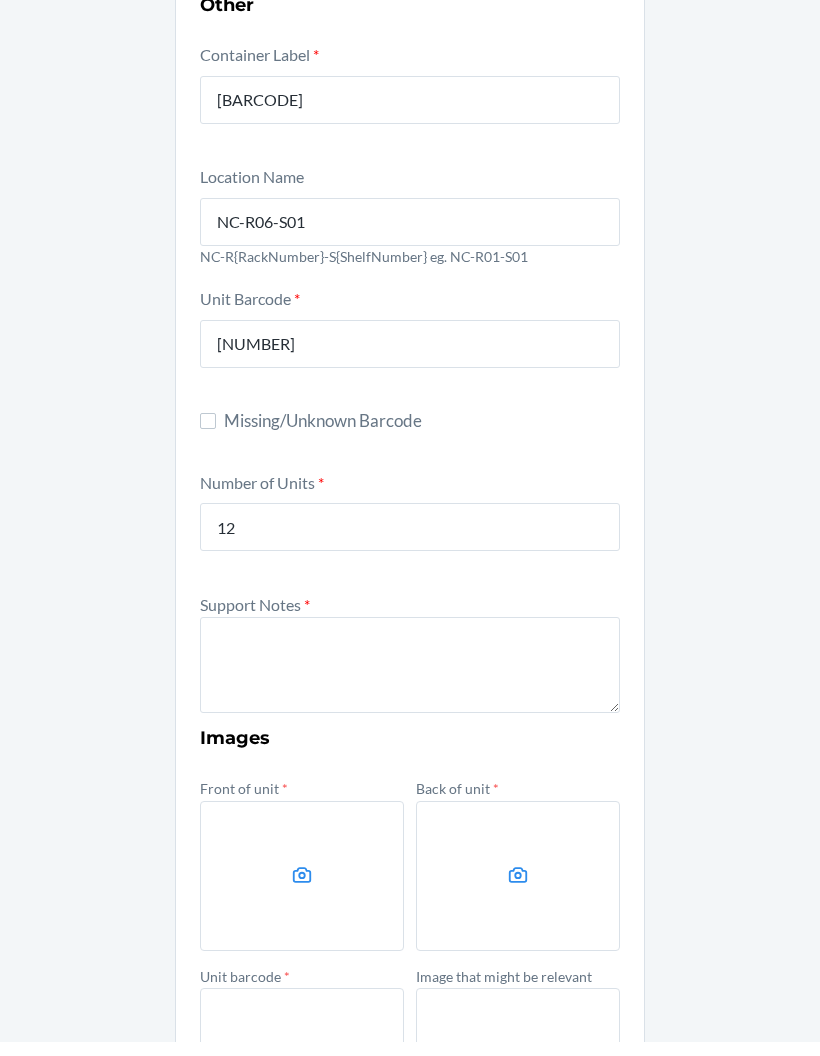 click at bounding box center (410, 679) 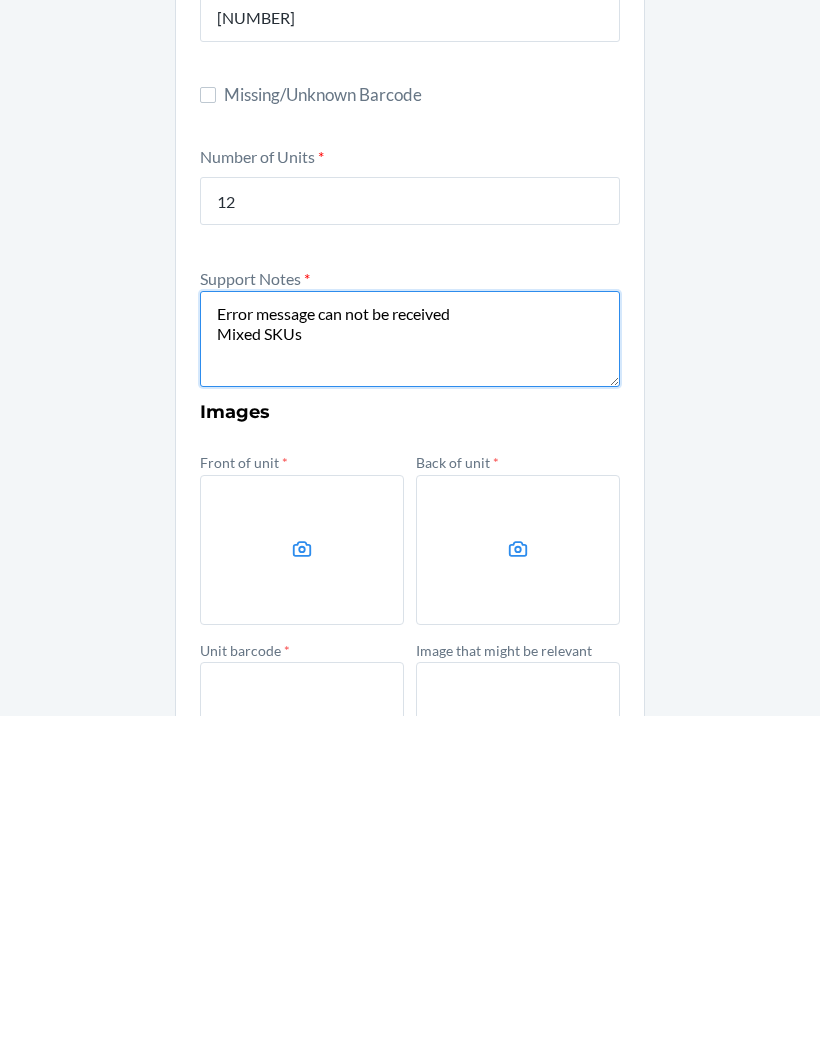 type on "Error message can not be received
Mixed SKUs" 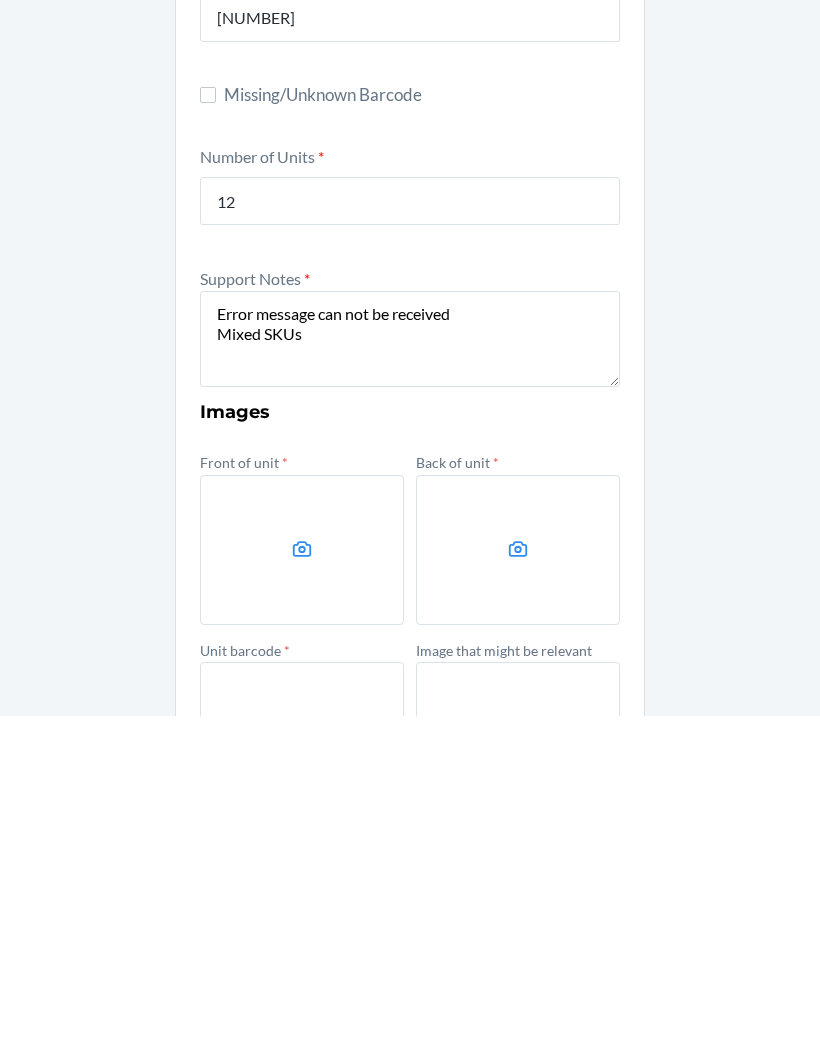 click at bounding box center (302, 890) 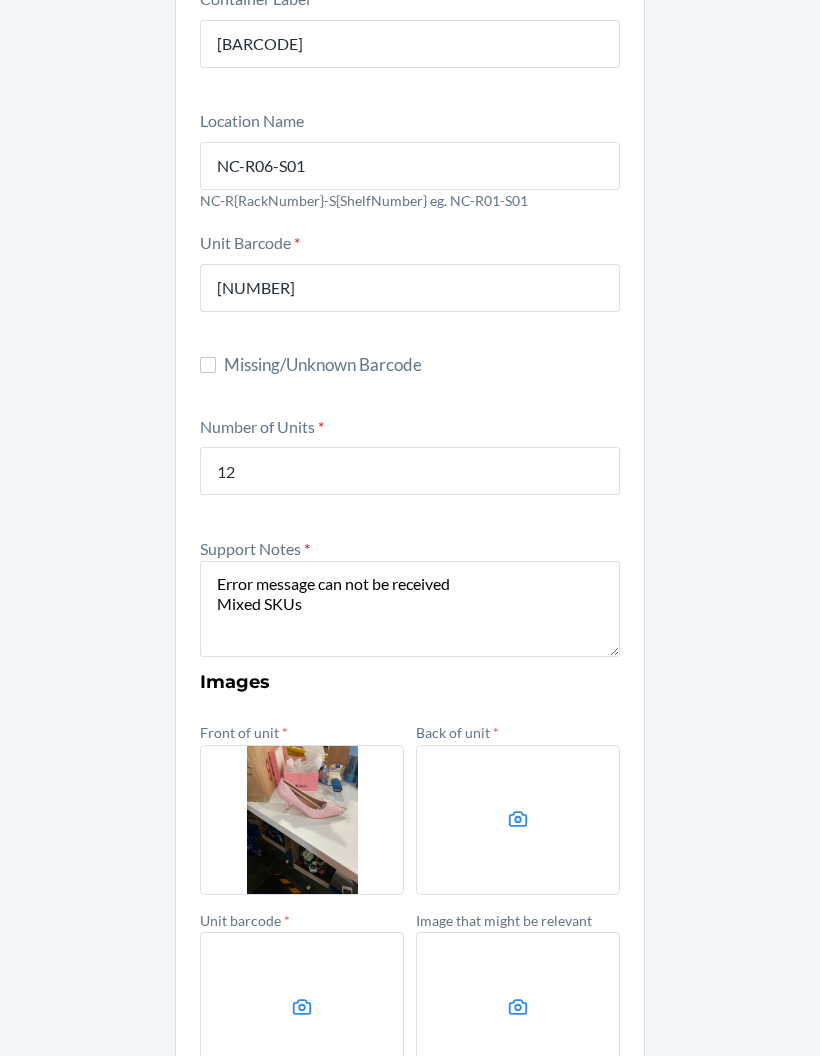 scroll, scrollTop: 206, scrollLeft: 0, axis: vertical 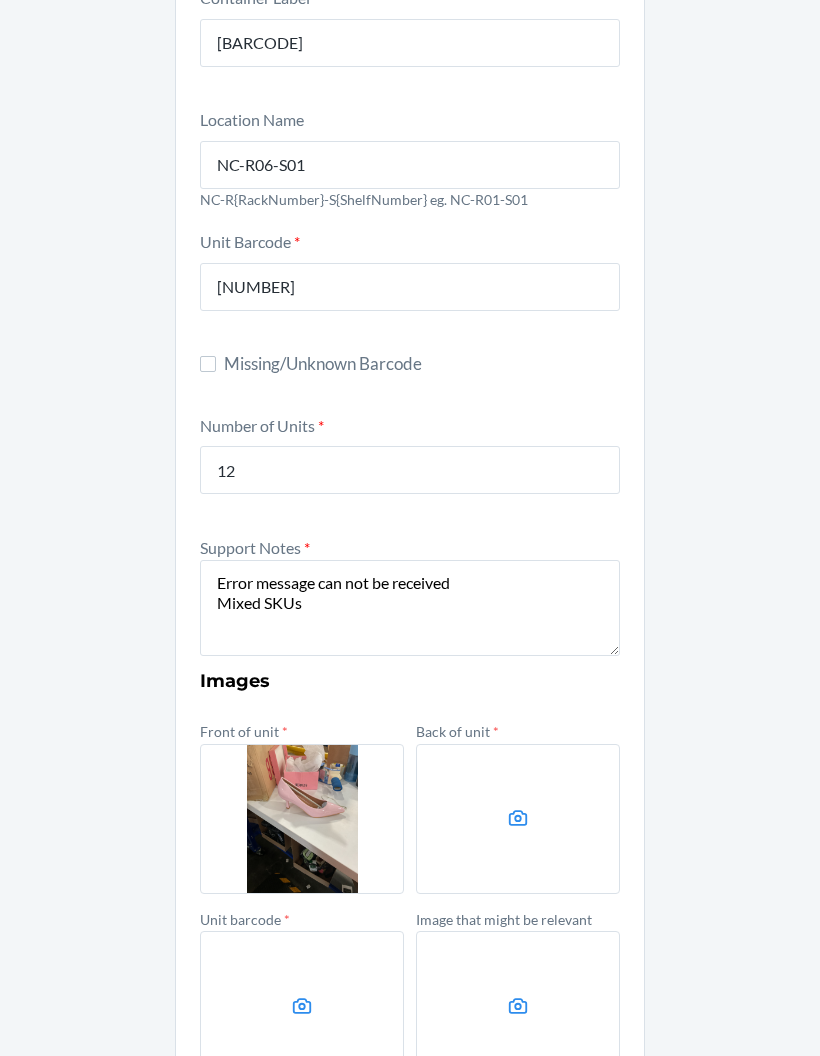 click at bounding box center [518, 819] 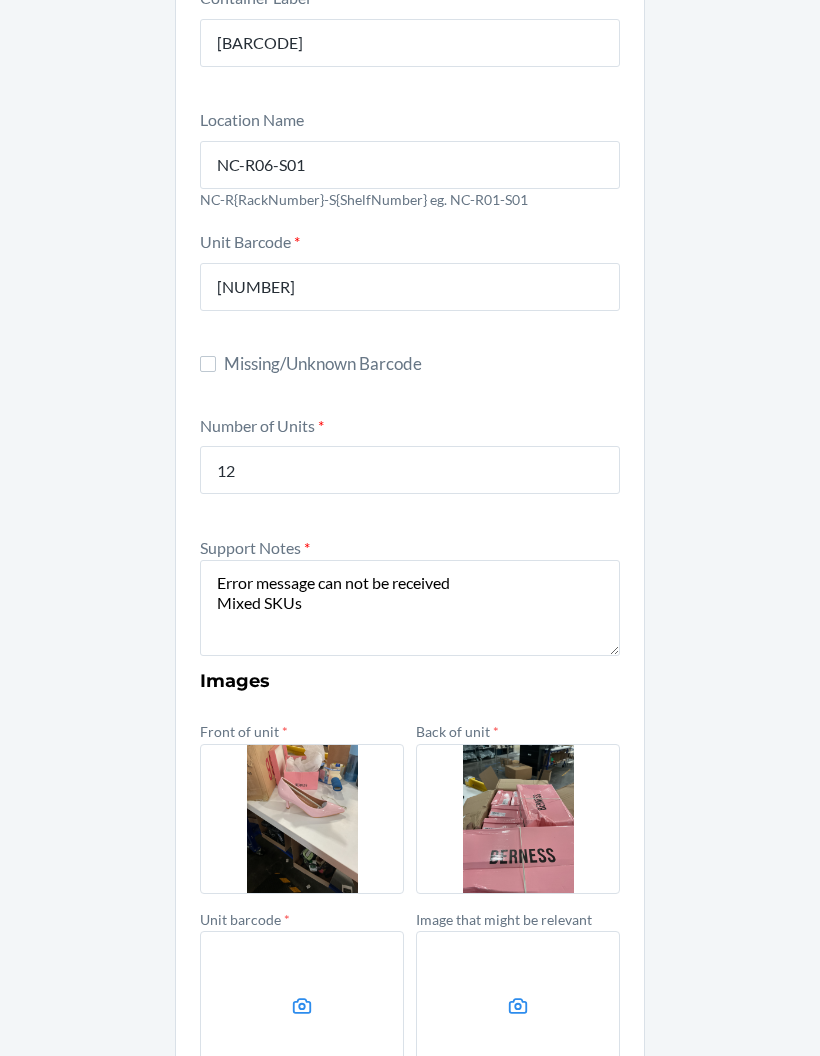 click at bounding box center [302, 1006] 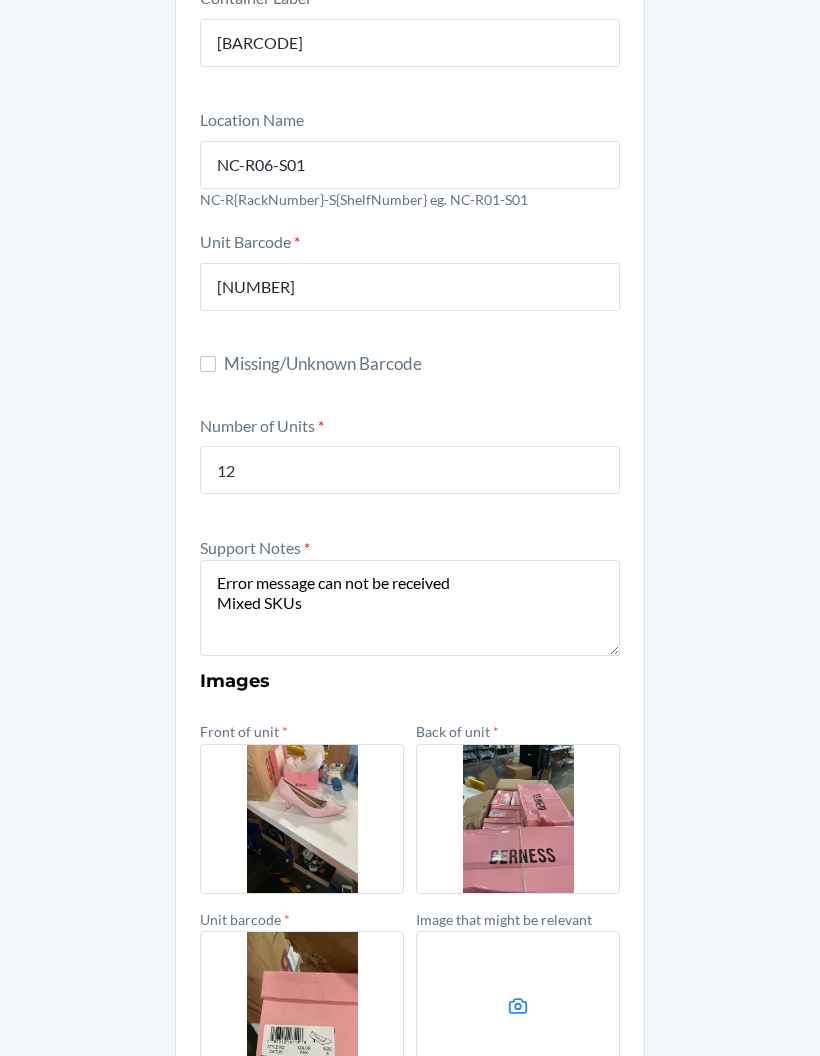 click at bounding box center [518, 1006] 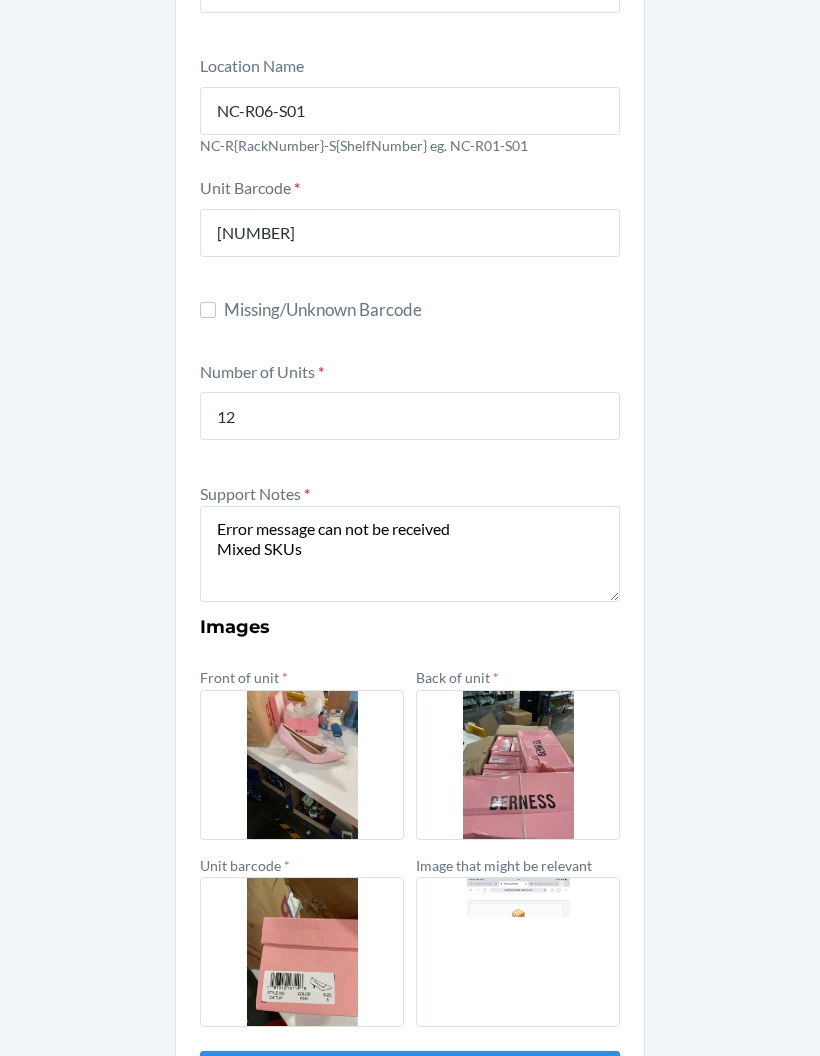 scroll, scrollTop: 258, scrollLeft: 0, axis: vertical 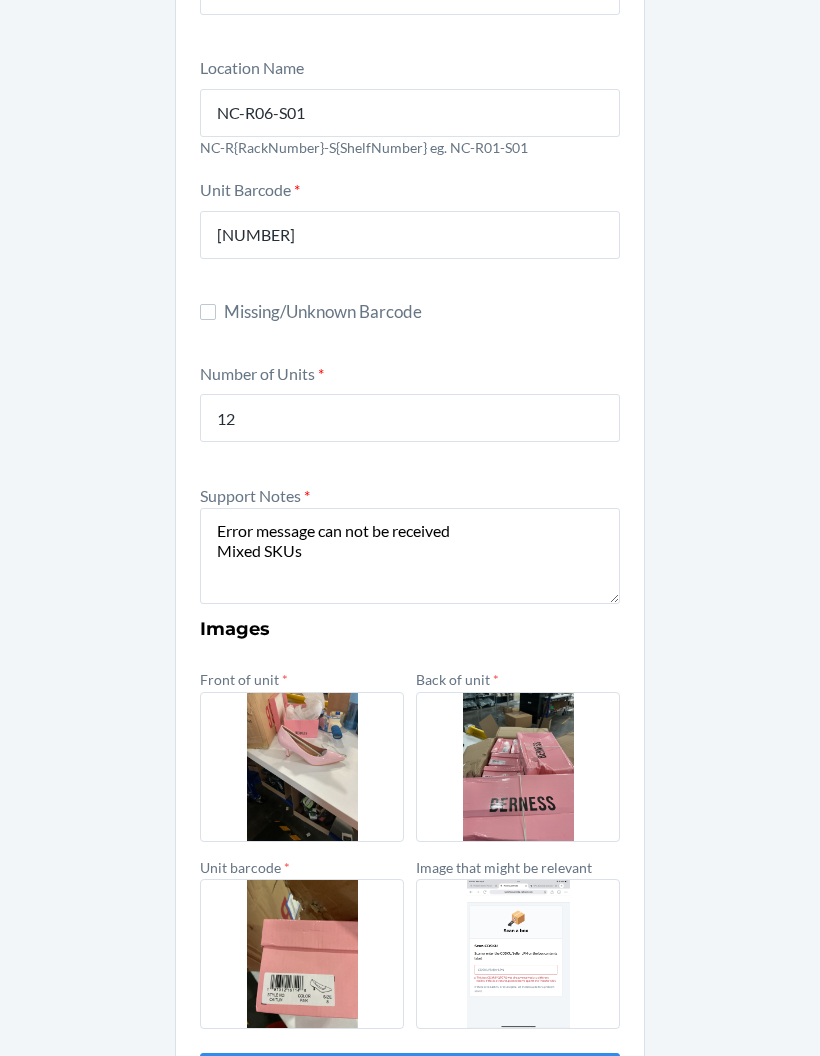click on "Submit" at bounding box center (410, 1077) 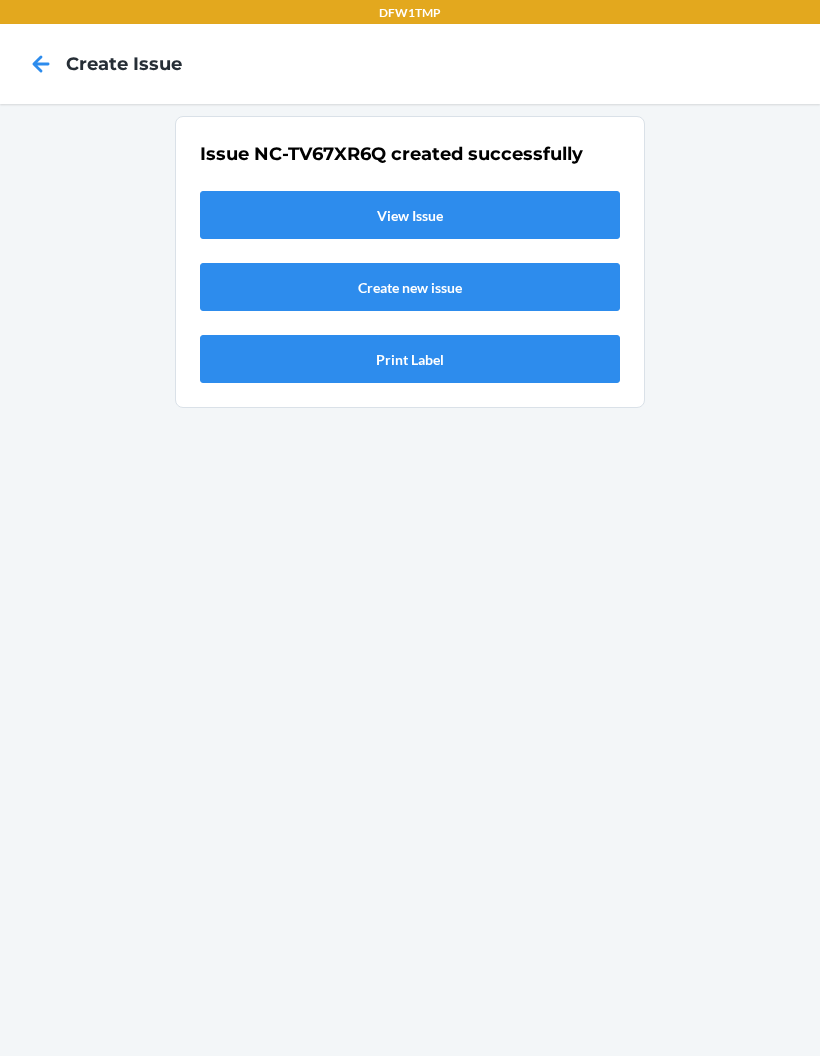 scroll, scrollTop: 0, scrollLeft: 0, axis: both 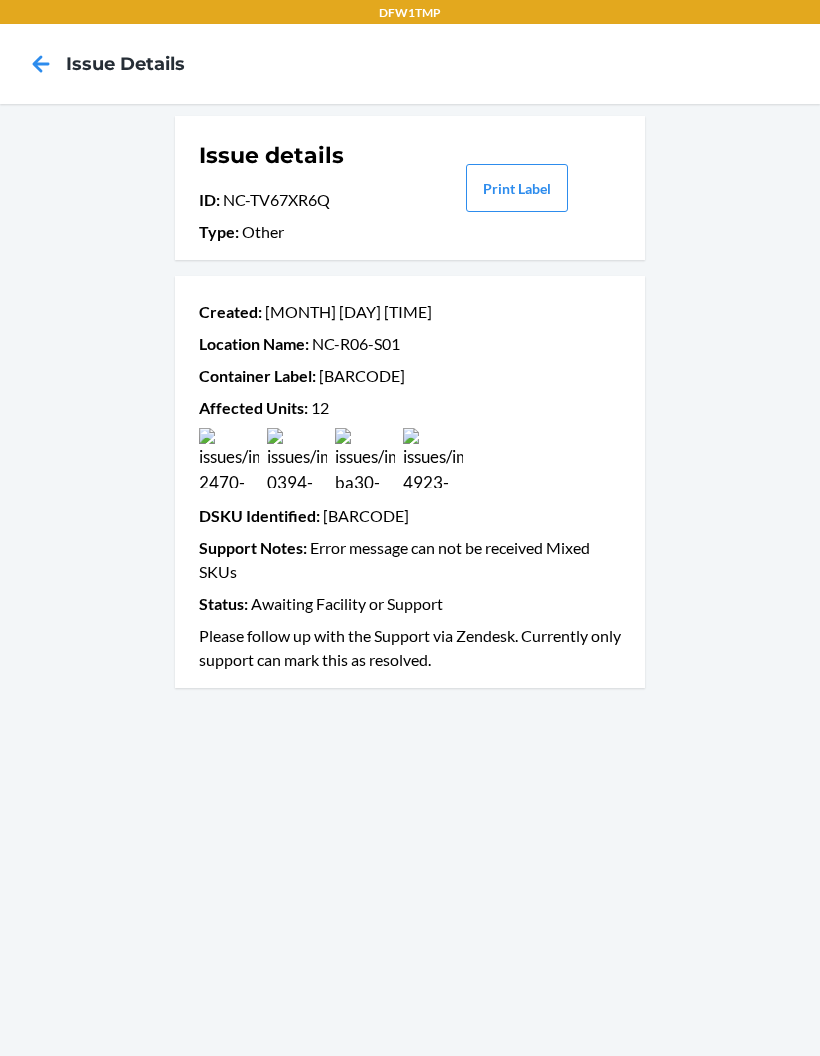 click 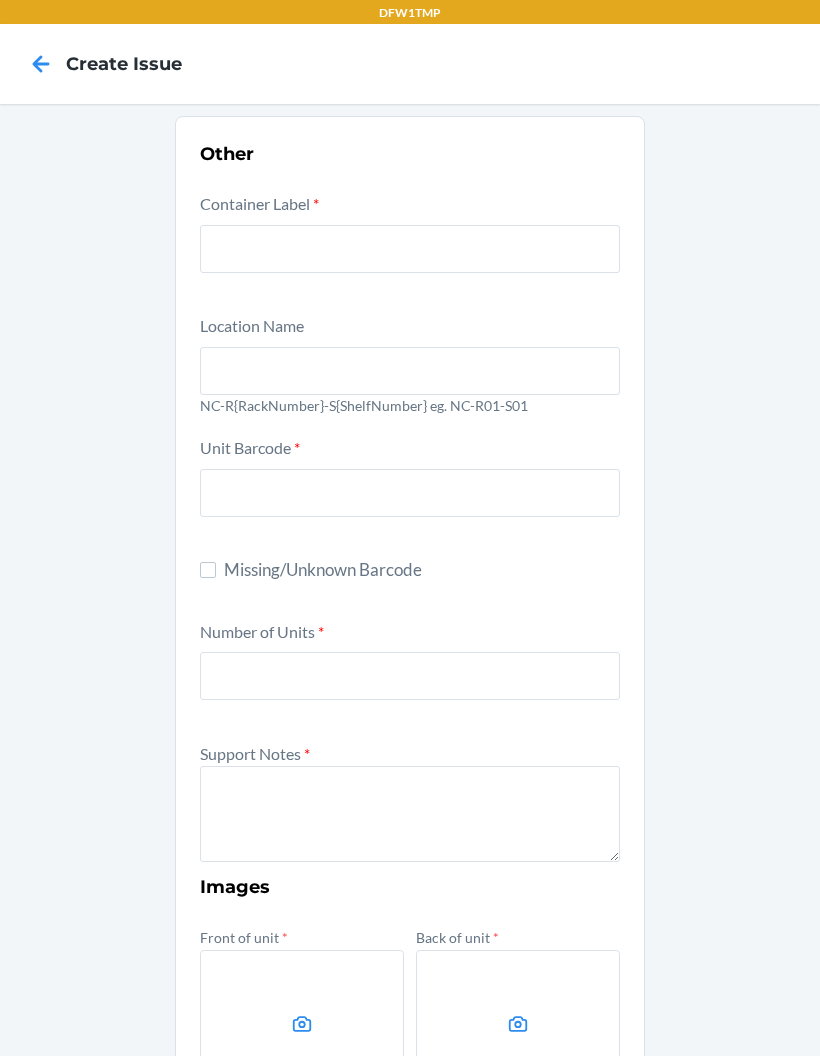 scroll, scrollTop: 0, scrollLeft: 0, axis: both 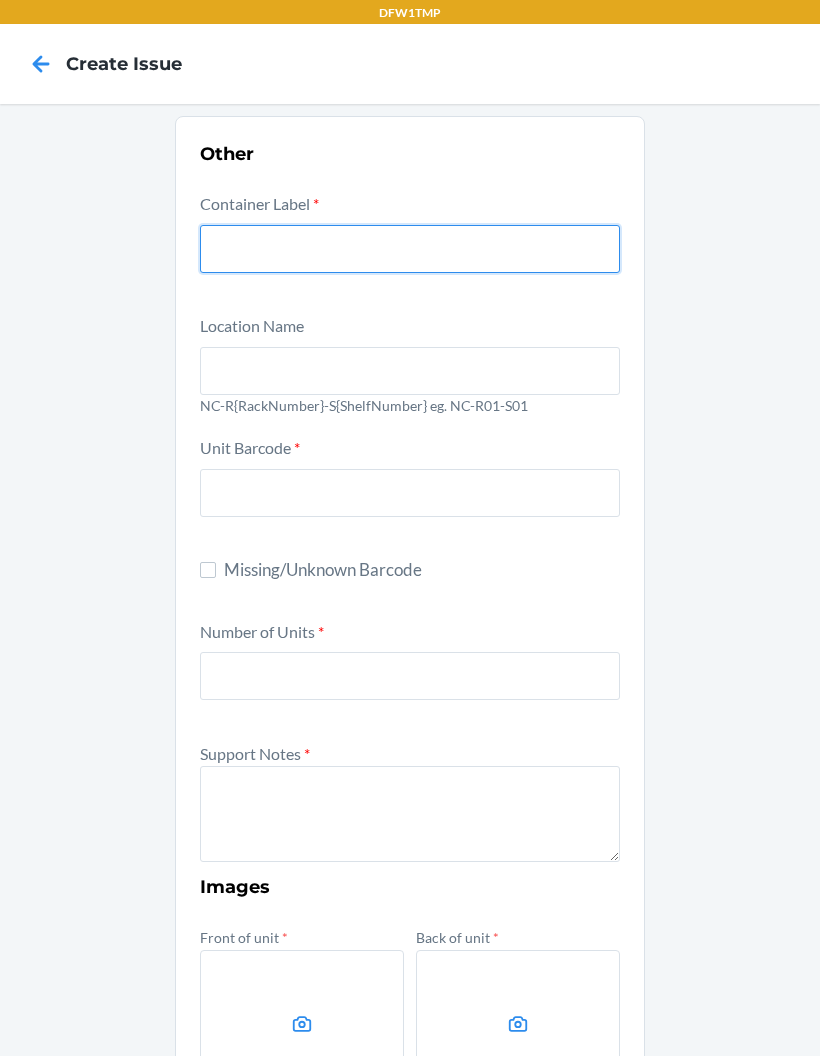 click at bounding box center [410, 249] 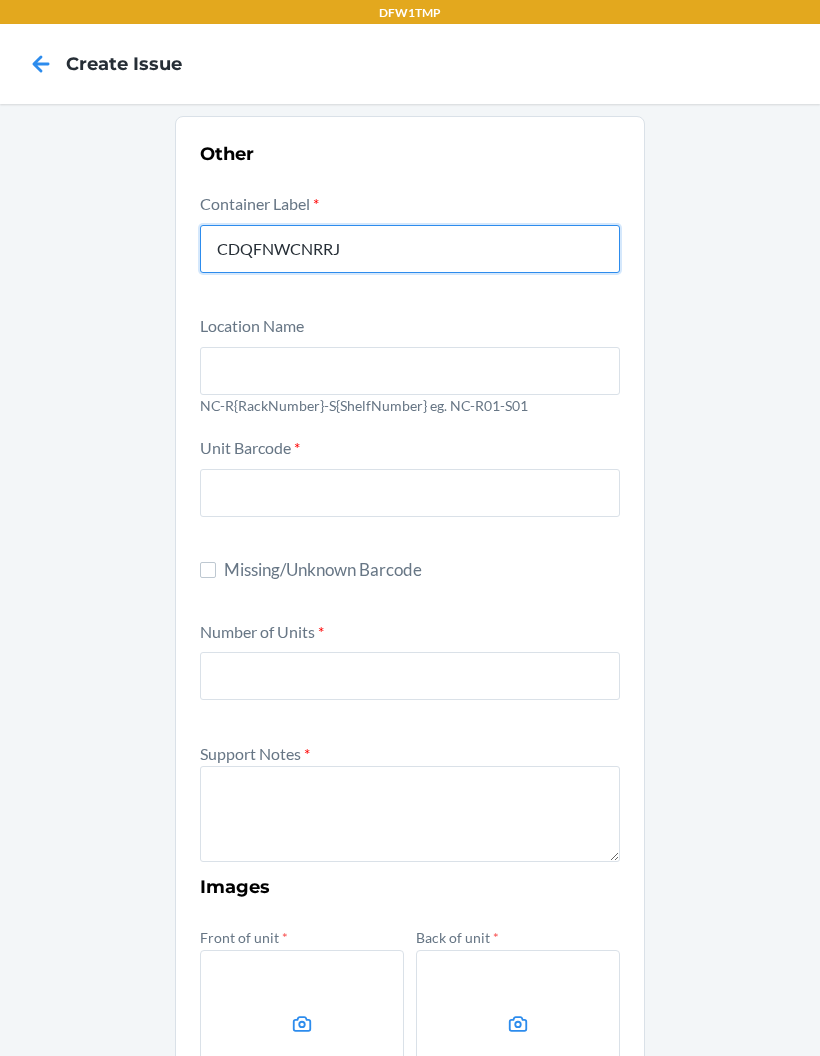 type on "CDQFNWCNRRJ" 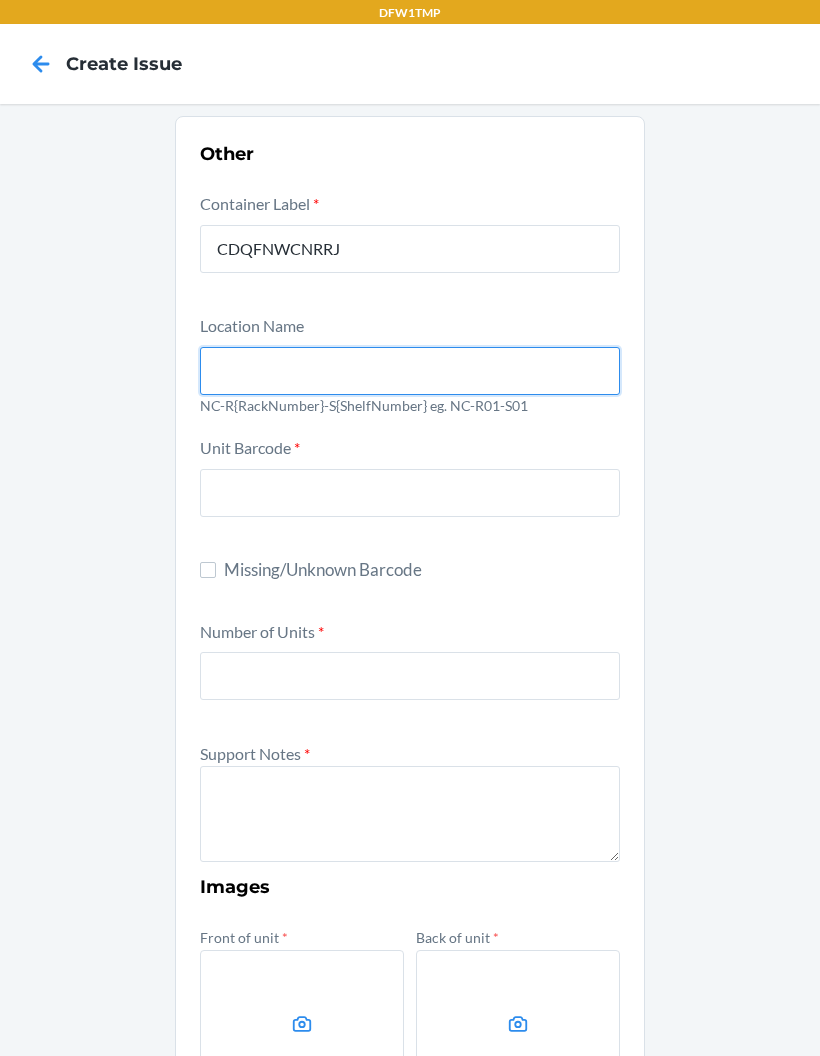 click at bounding box center (410, 371) 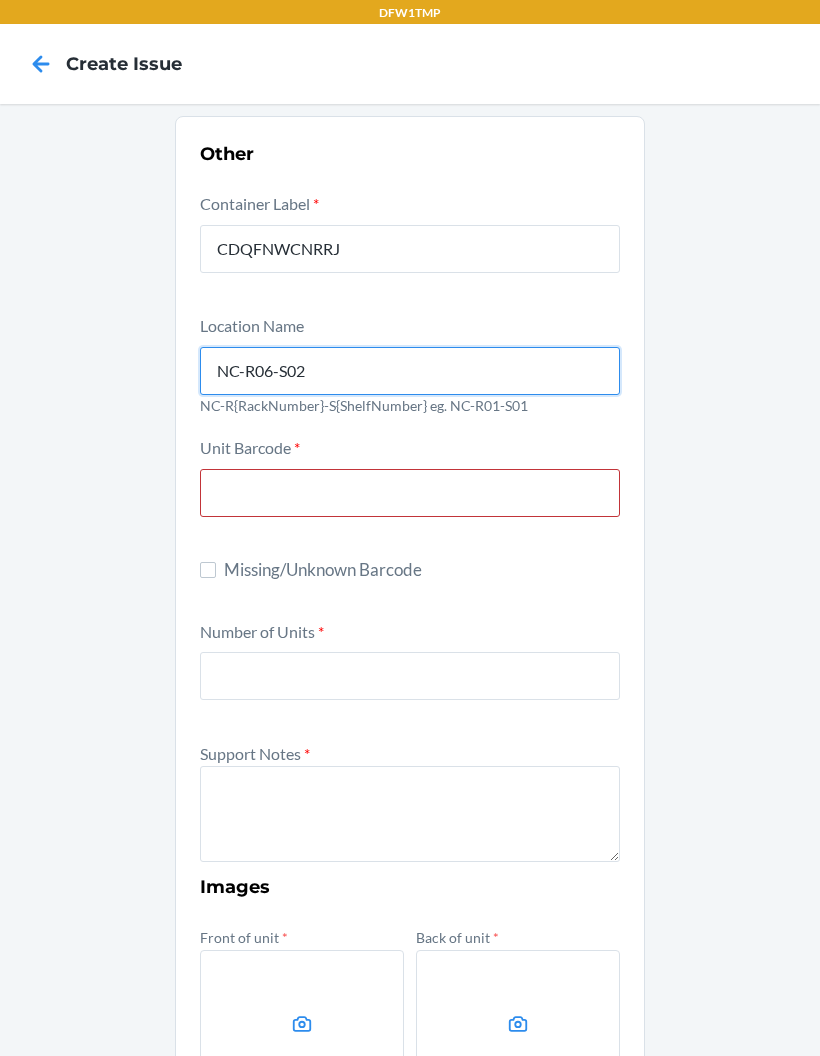 type on "NC-R06-S02" 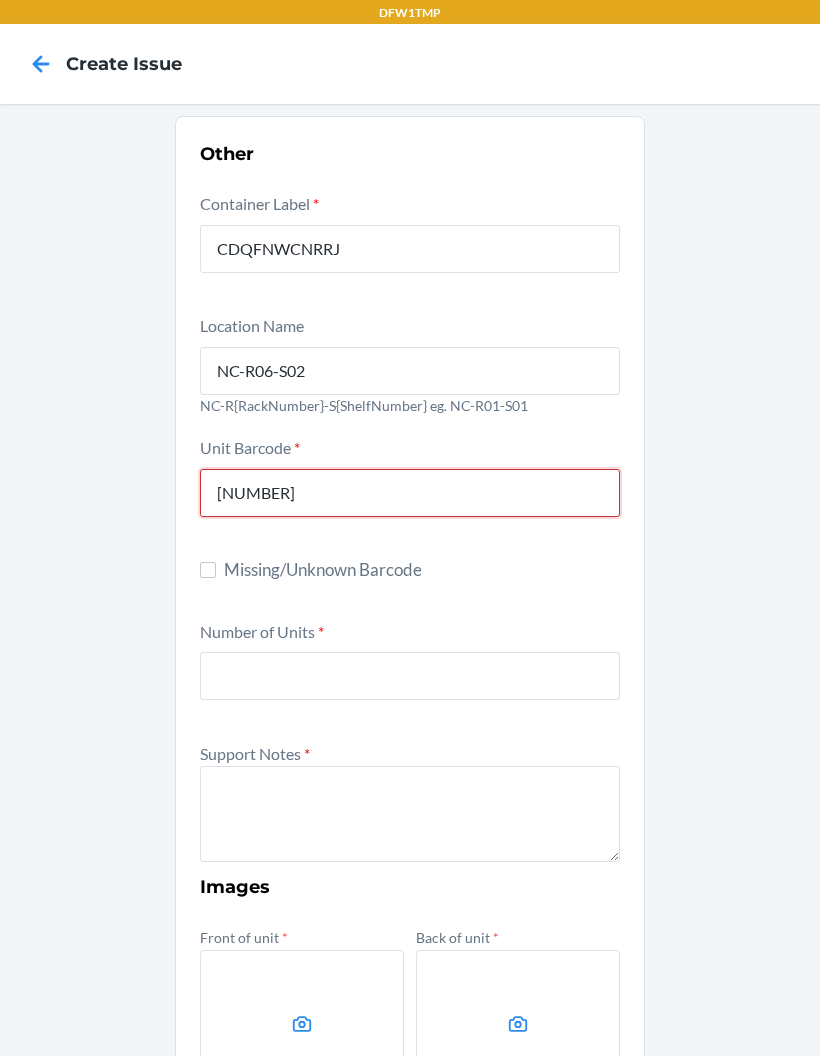 type on "694485725260" 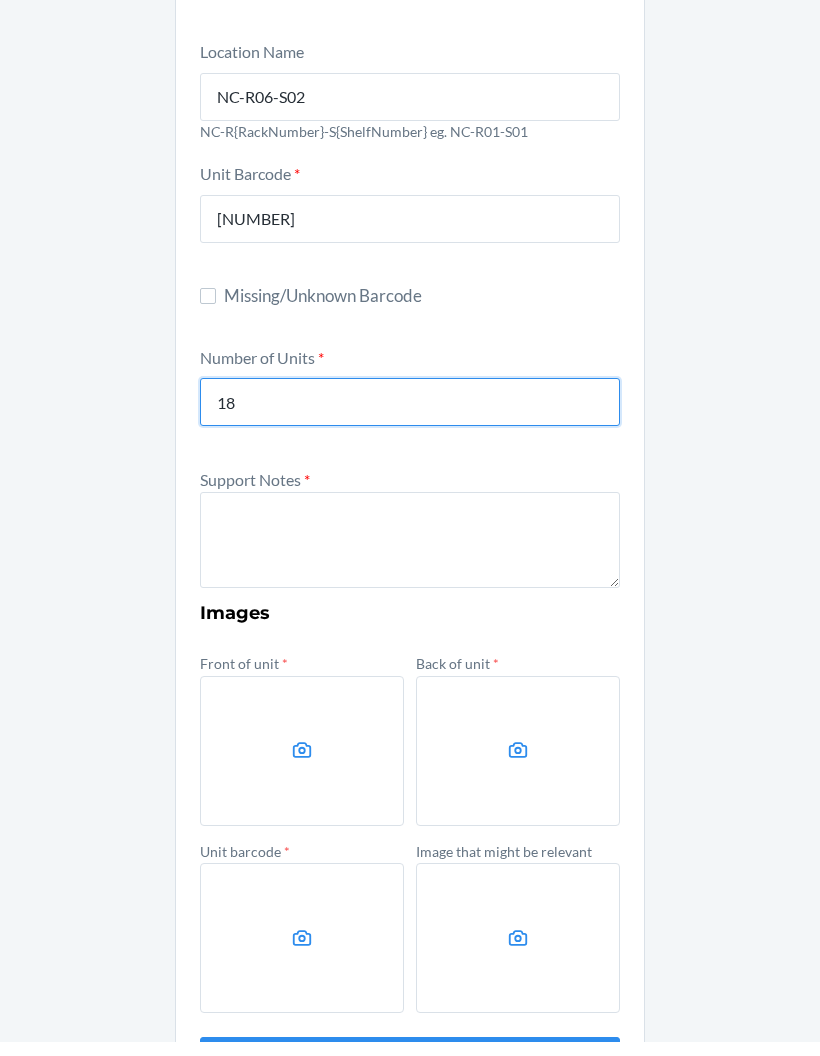 scroll, scrollTop: 258, scrollLeft: 0, axis: vertical 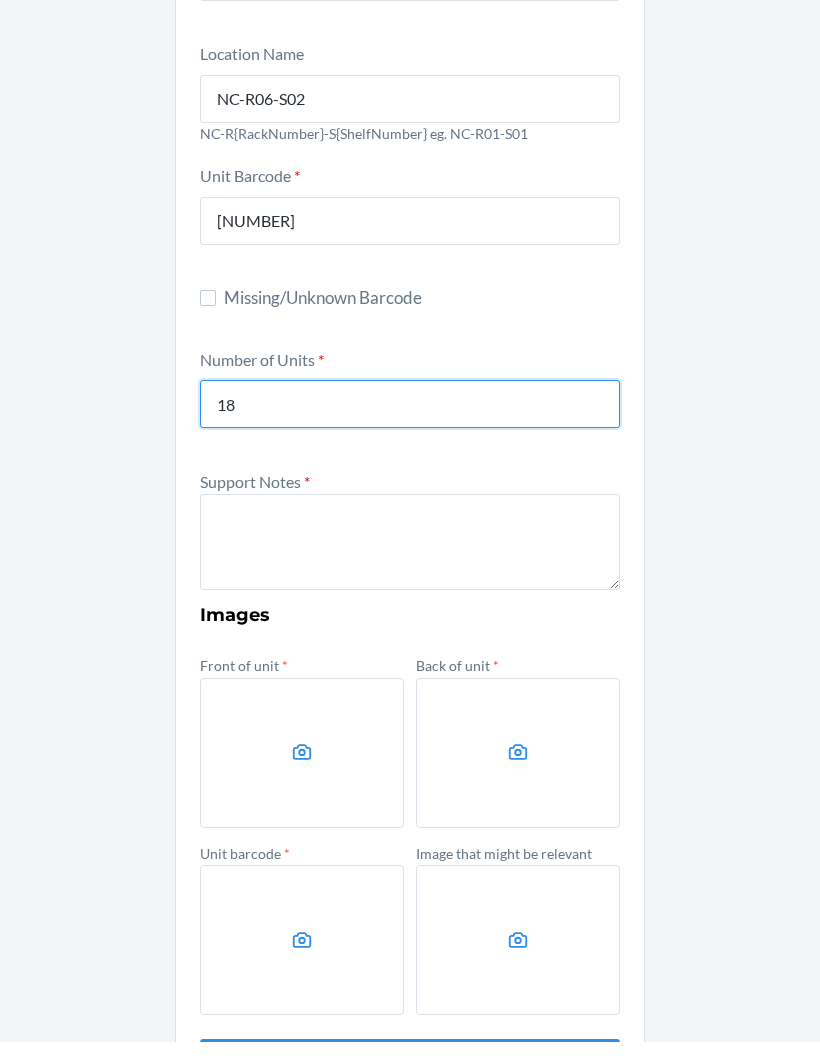 type on "18" 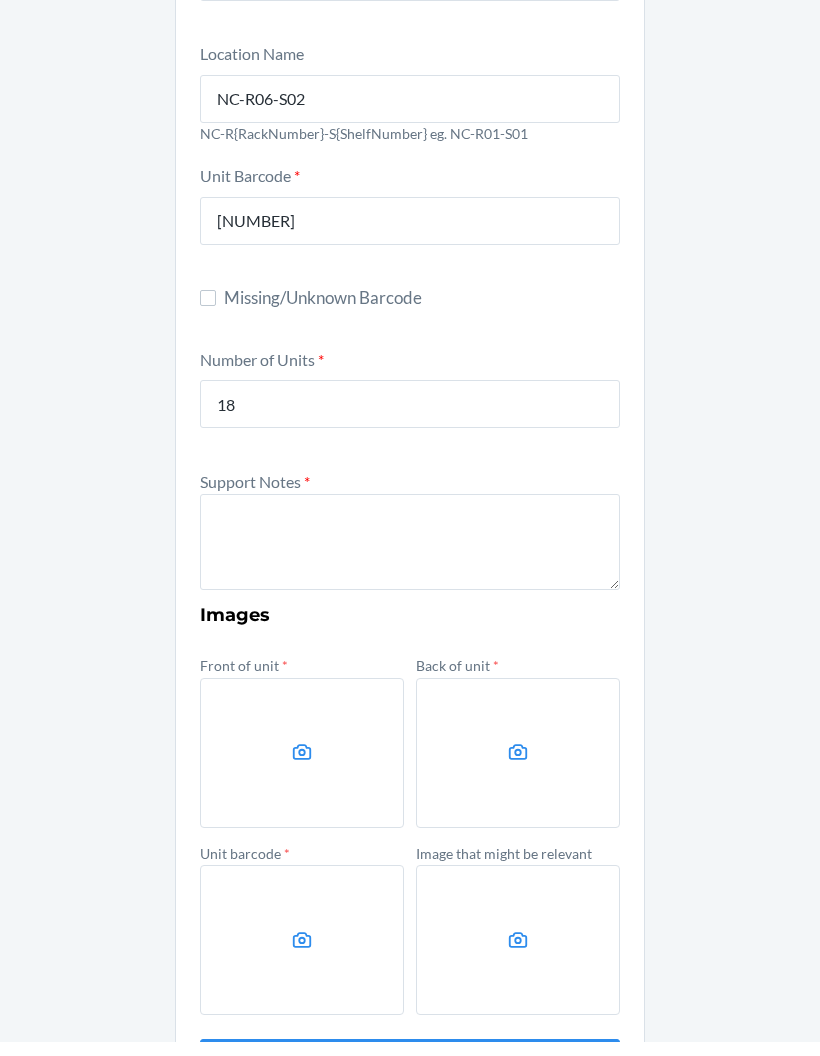 click at bounding box center (410, 556) 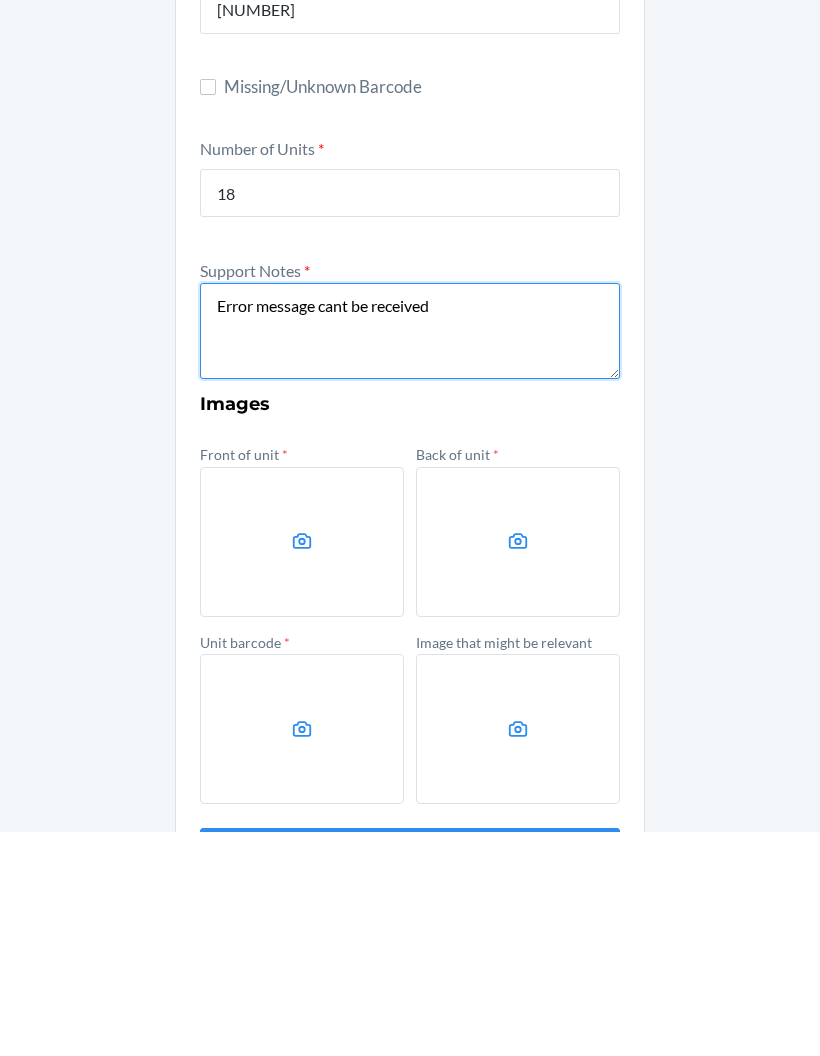 type on "Error message cant be received" 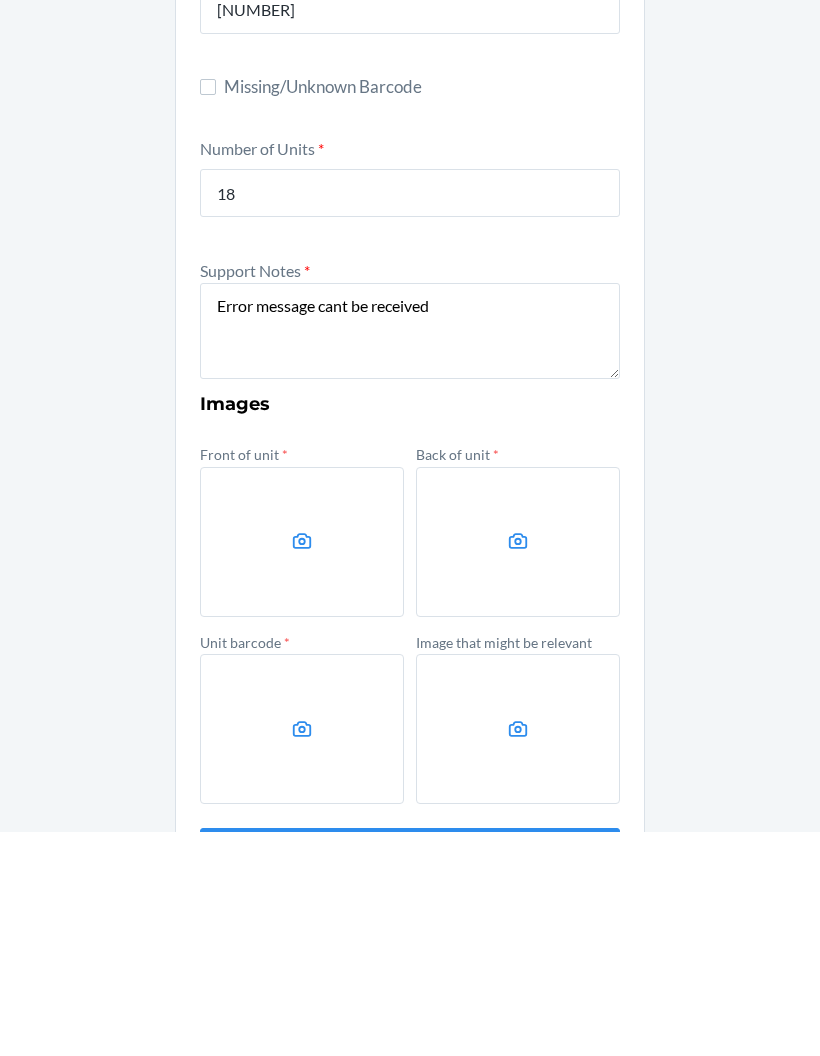 click at bounding box center [302, 767] 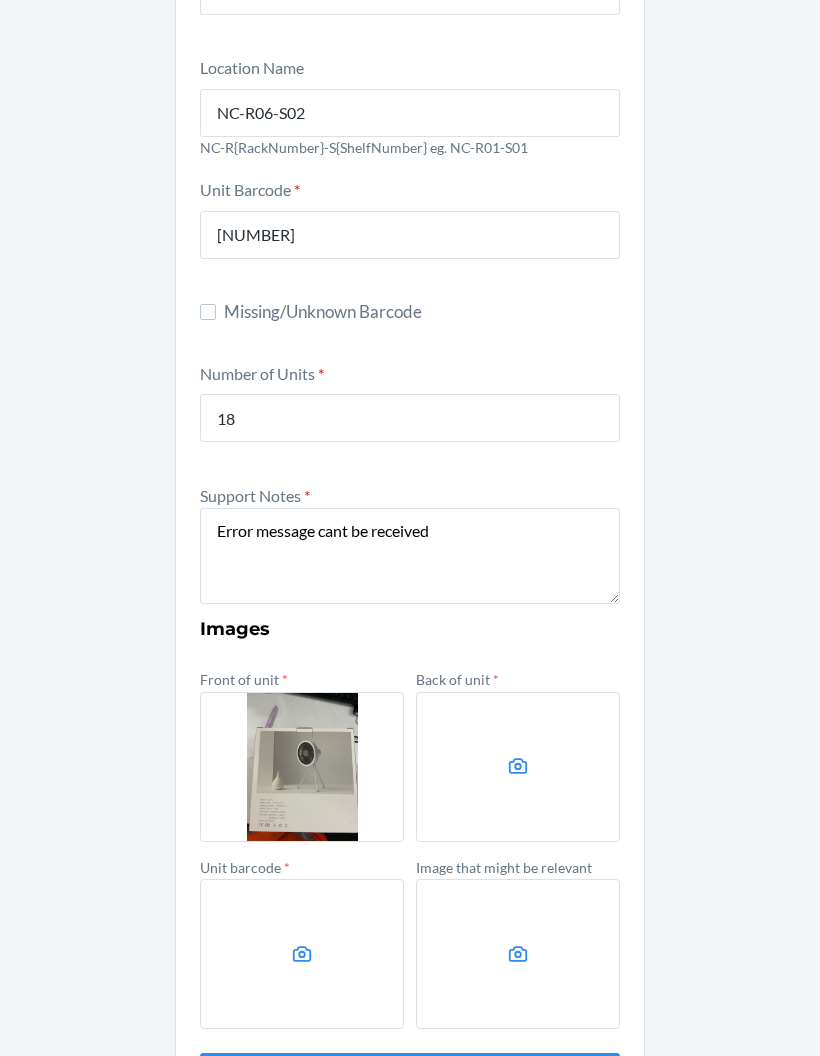 click at bounding box center [518, 767] 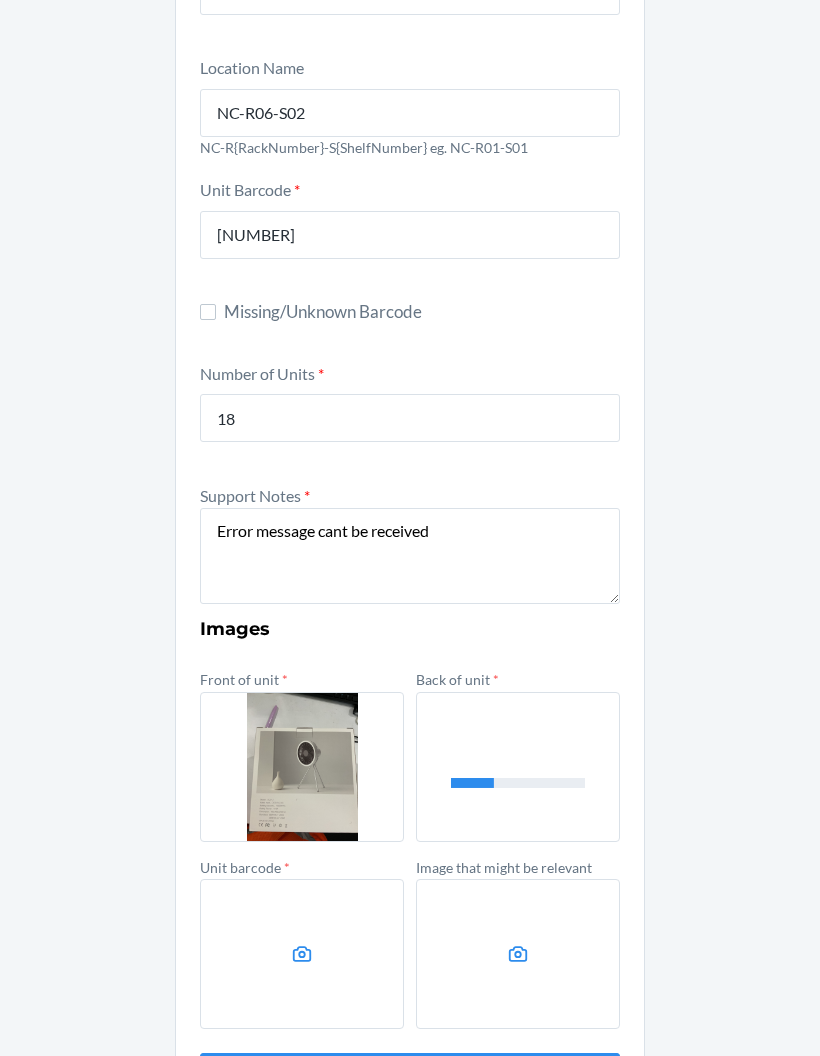 click at bounding box center (302, 954) 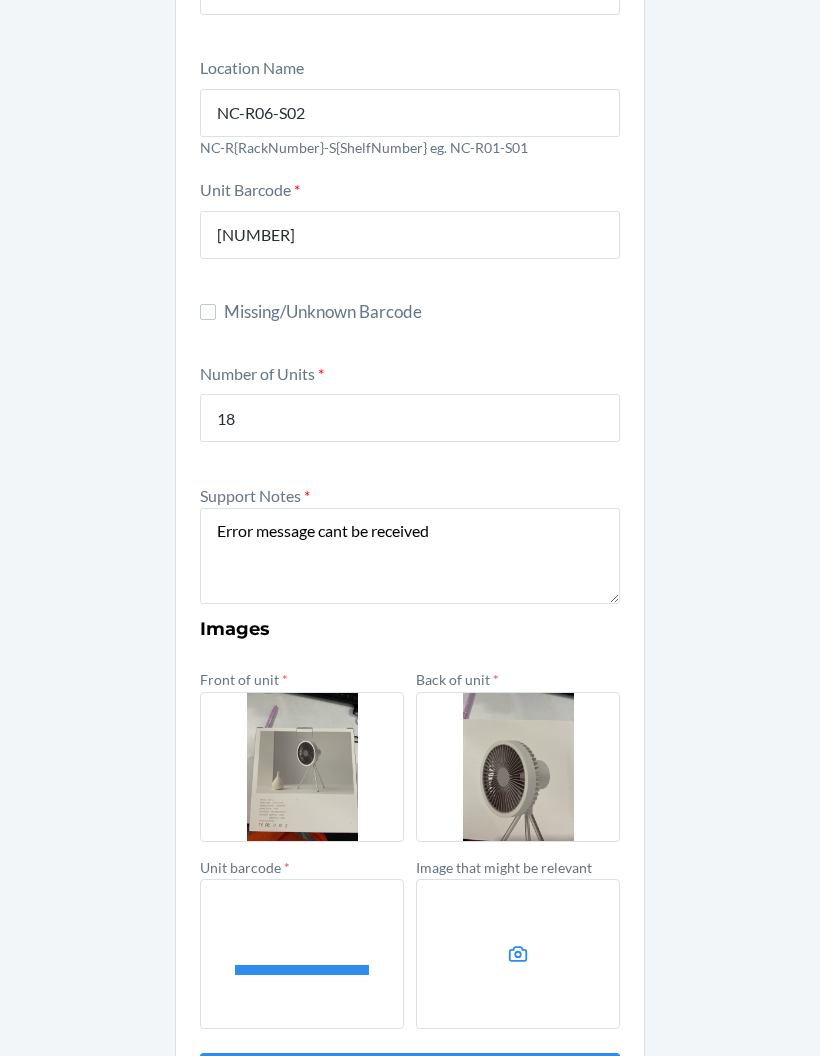 click at bounding box center (518, 954) 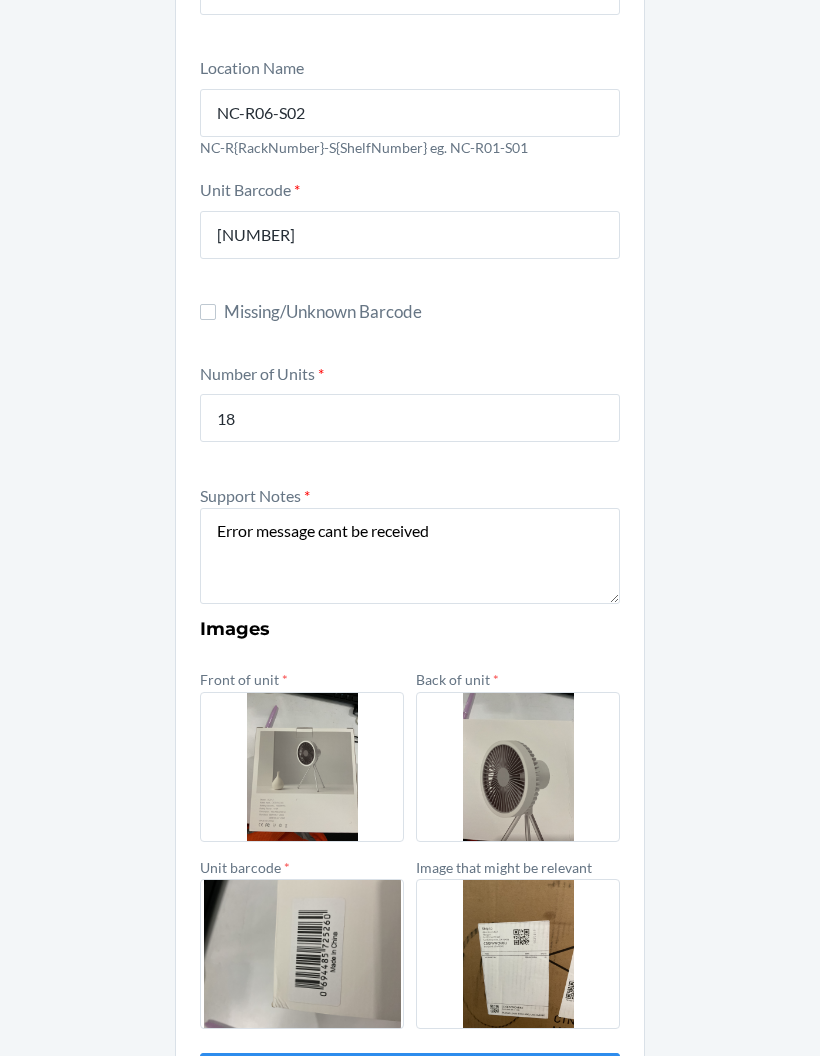 click on "Container Label   * CDQFNWCNRRJ Location Name   NC-R06-S02 NC-R{RackNumber}-S{ShelfNumber} eg. NC-R01-S01 Unit Barcode   * 694485725260 Missing/Unknown Barcode Number of Units   * 18 Support Notes   * Error message cant be received Images Front of unit   * Back of unit   * Unit barcode   * Image that might be relevant   Submit" at bounding box center [410, 517] 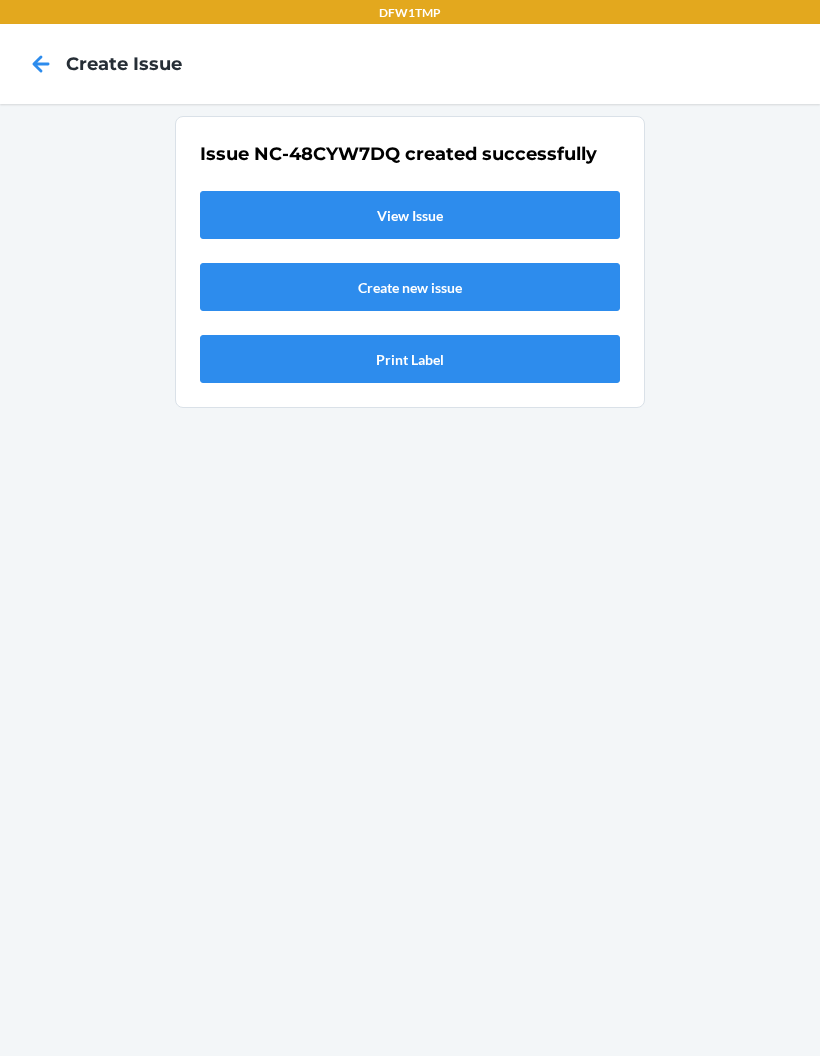 scroll, scrollTop: 0, scrollLeft: 0, axis: both 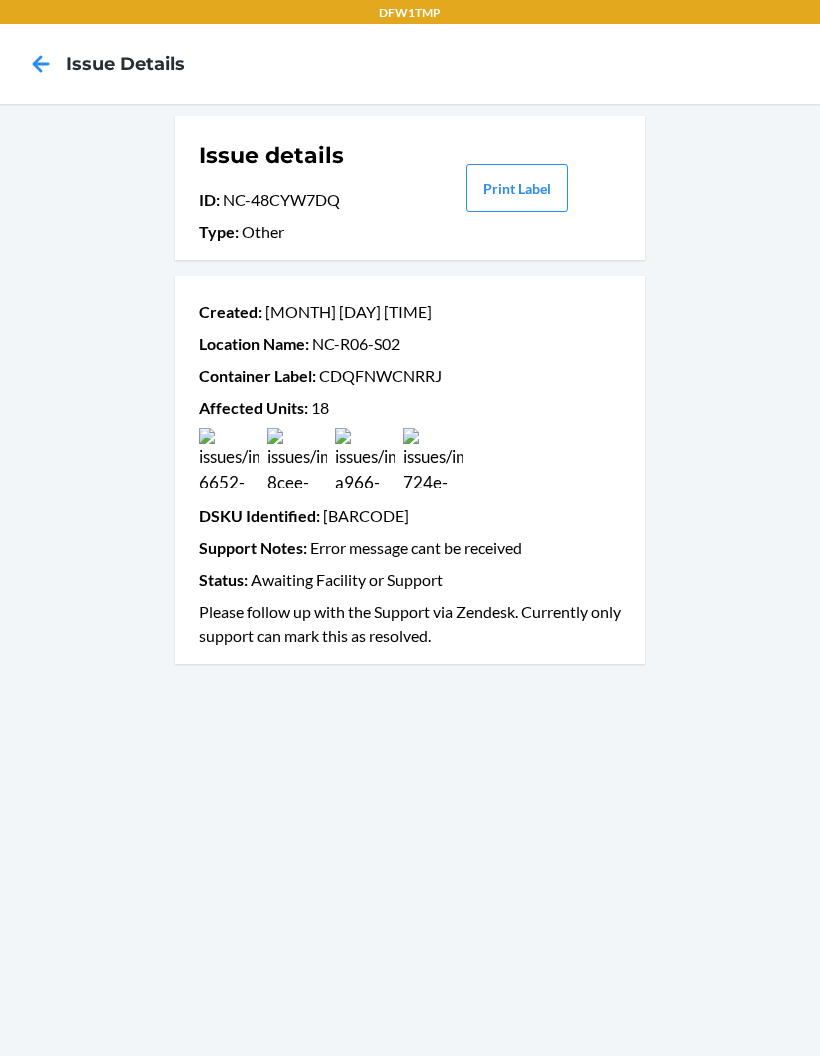 click 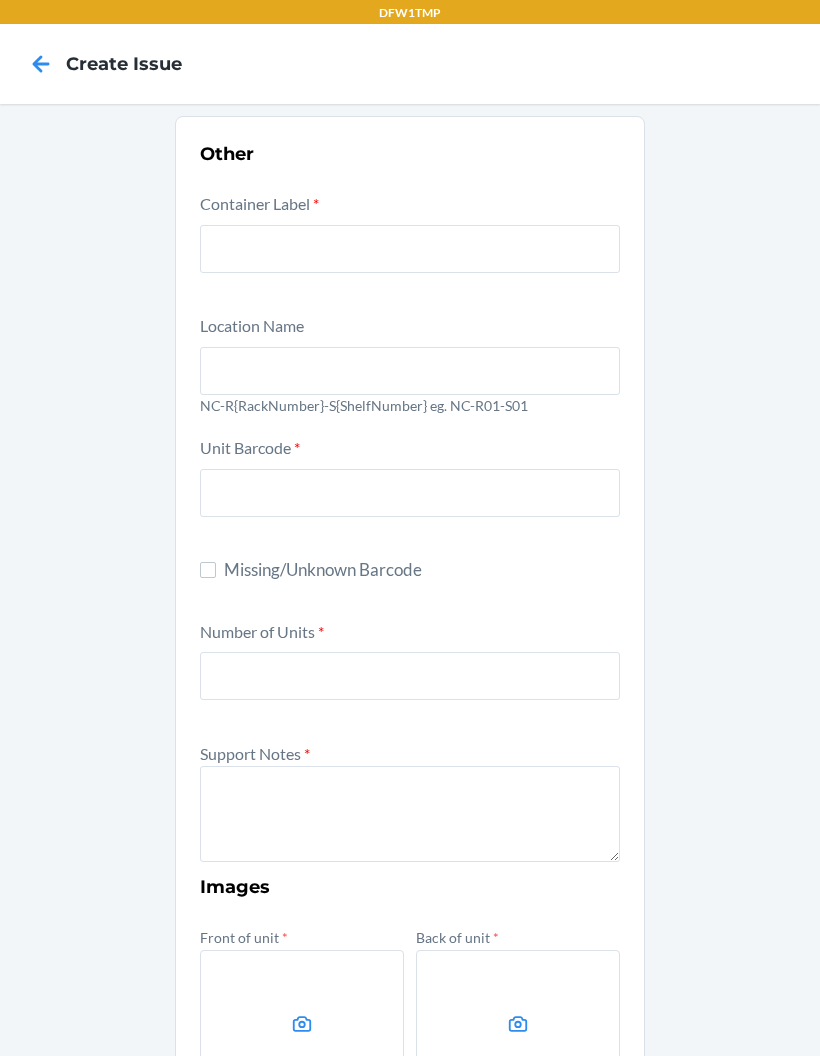 scroll, scrollTop: 0, scrollLeft: 0, axis: both 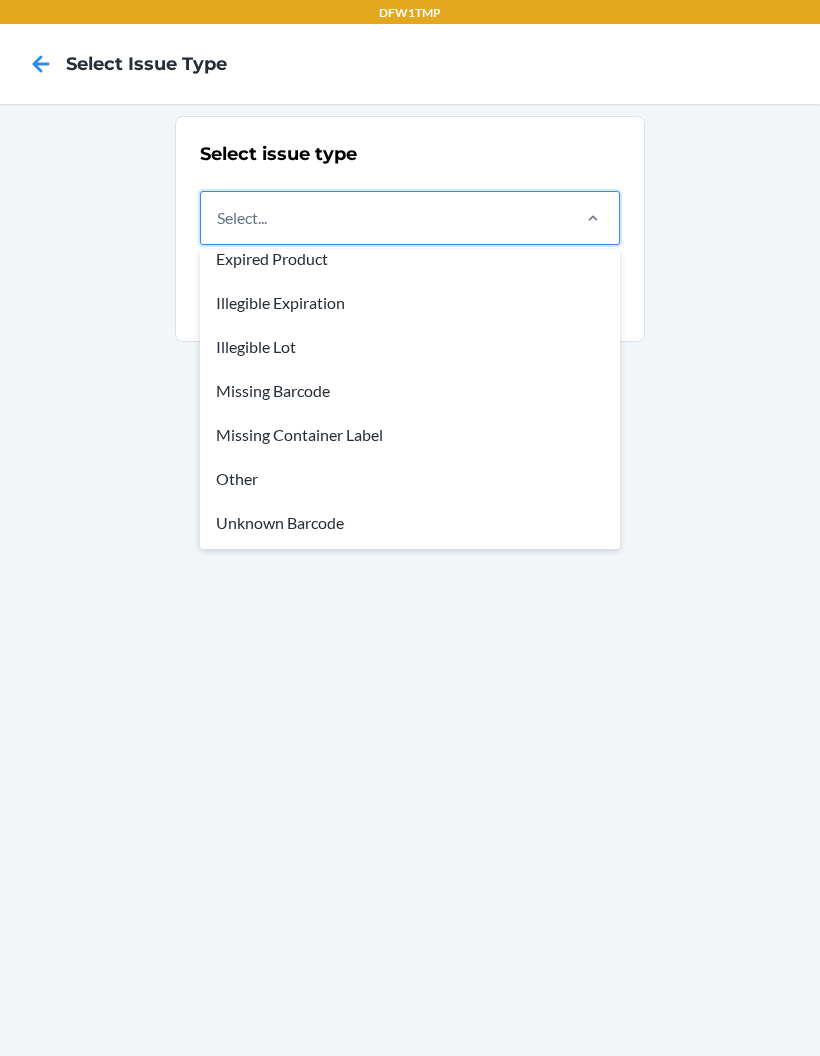 click on "Unknown Barcode" at bounding box center (410, 523) 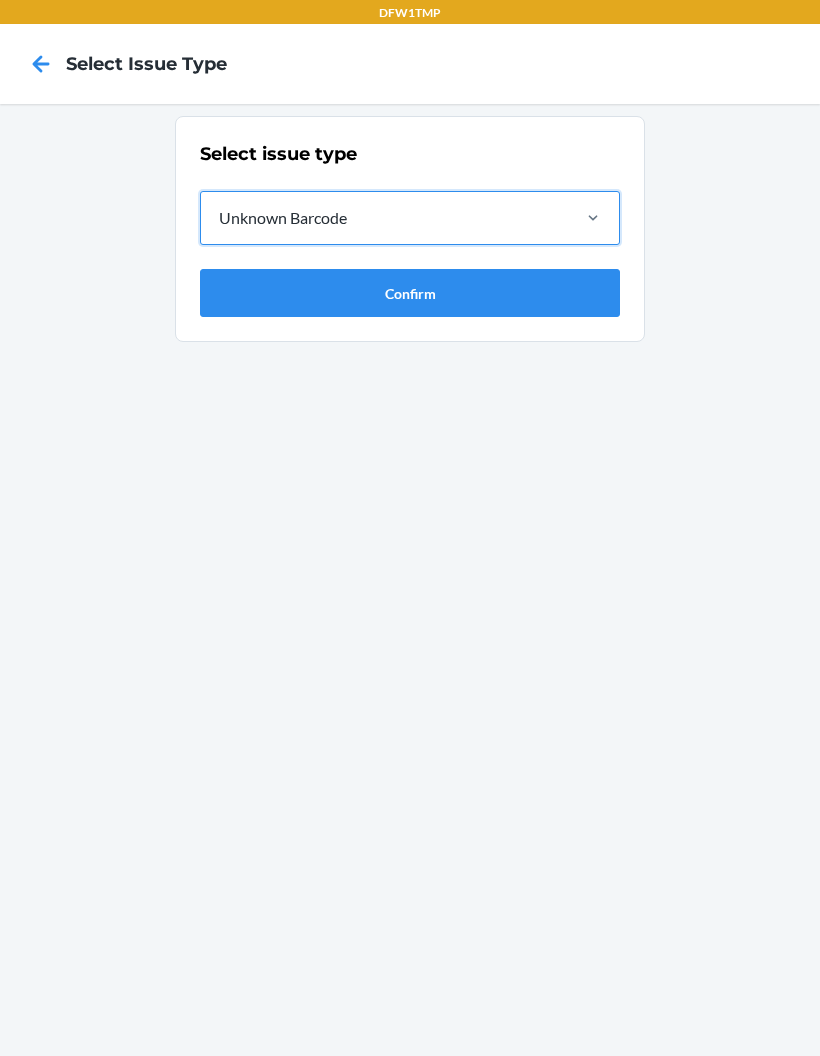 click on "Confirm" at bounding box center [410, 293] 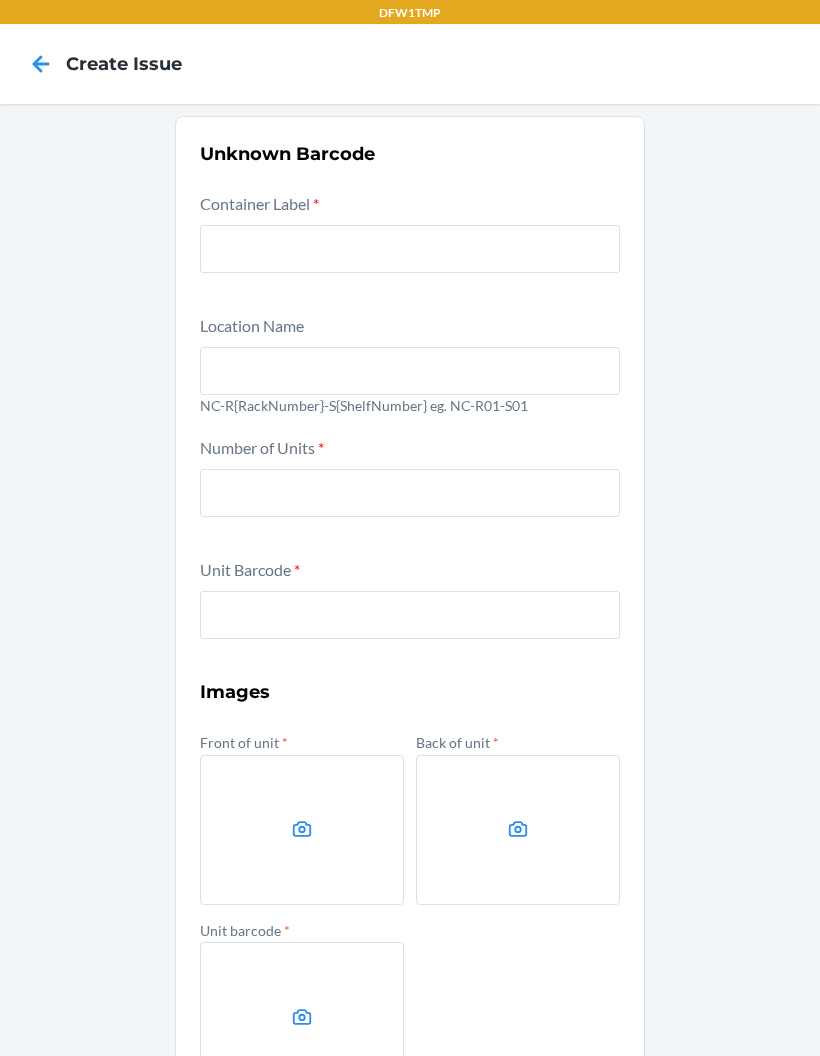 click at bounding box center (410, 249) 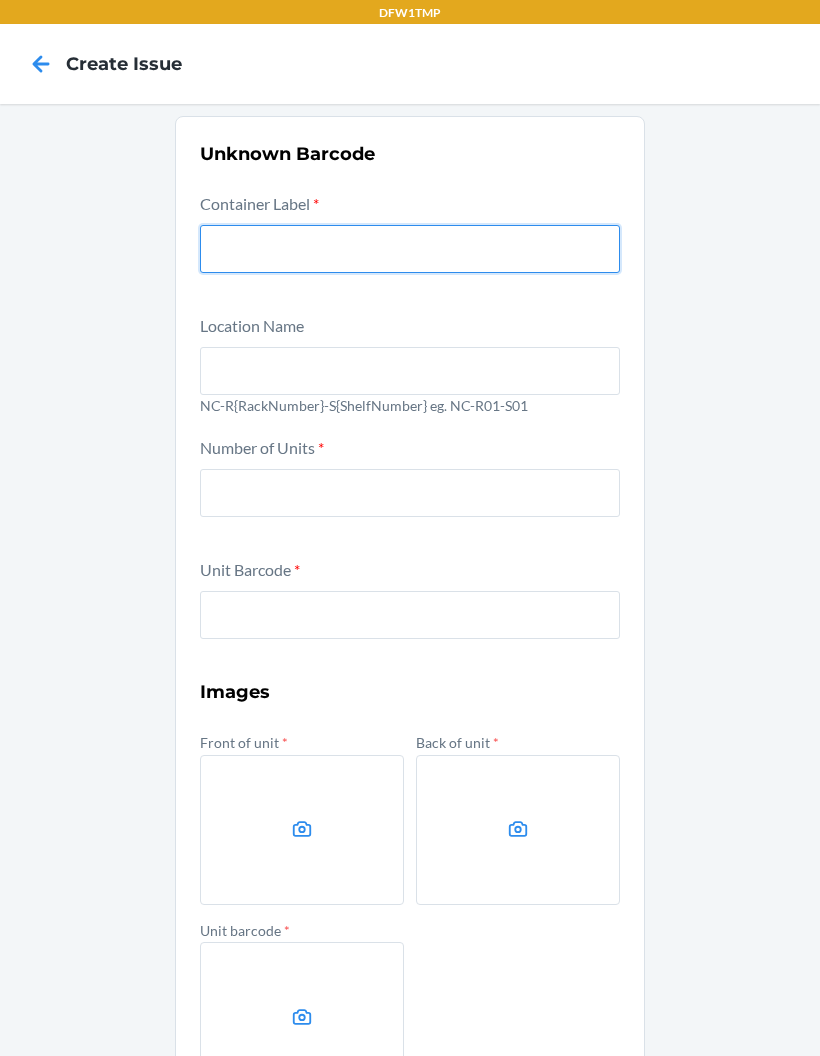 scroll, scrollTop: 0, scrollLeft: 0, axis: both 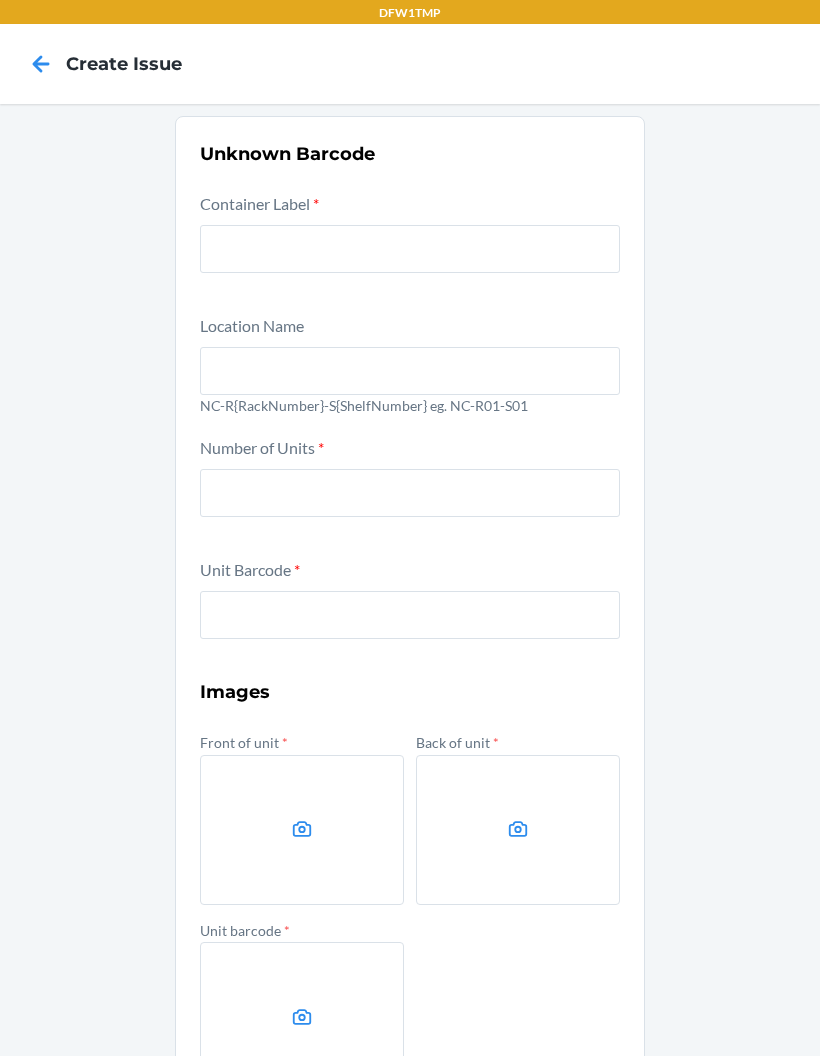 click 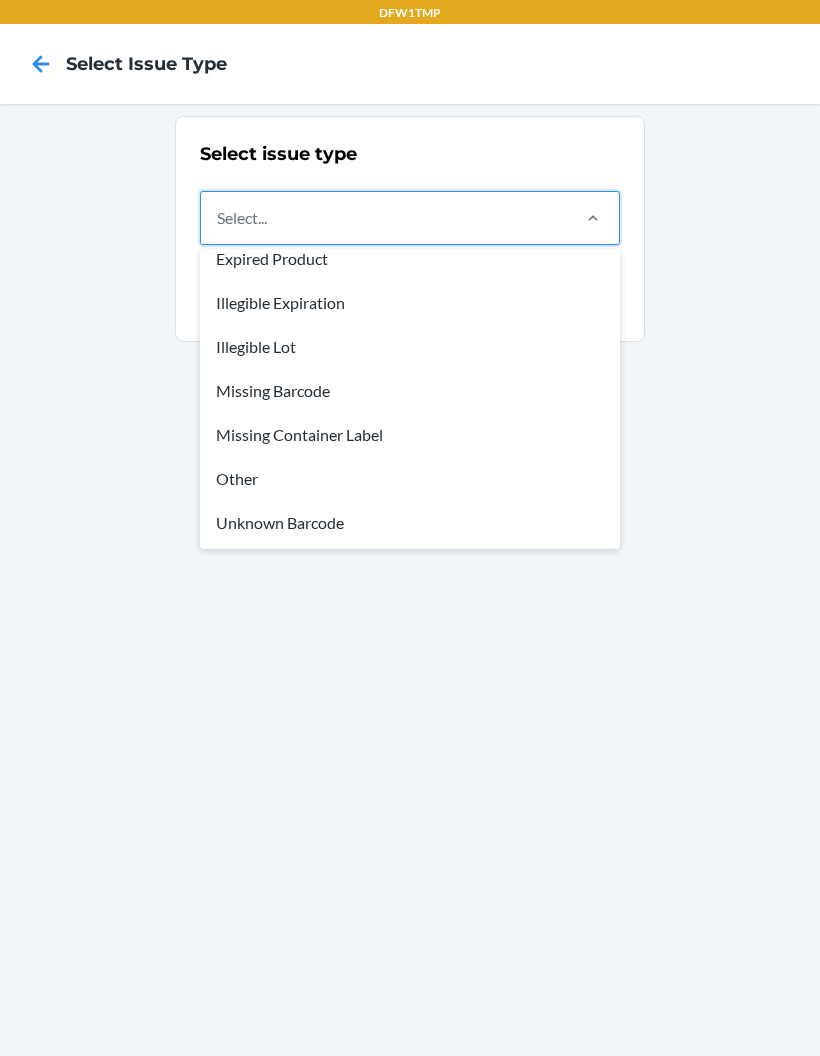 scroll, scrollTop: 60, scrollLeft: 0, axis: vertical 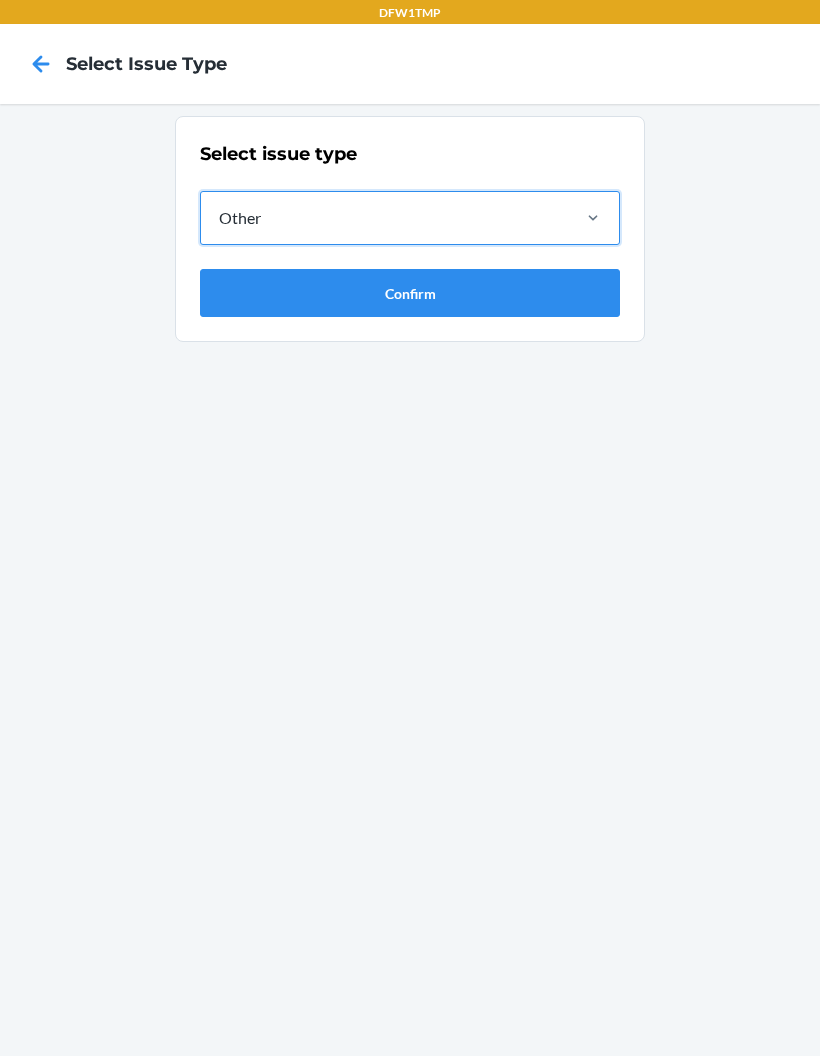 click on "Confirm" at bounding box center (410, 293) 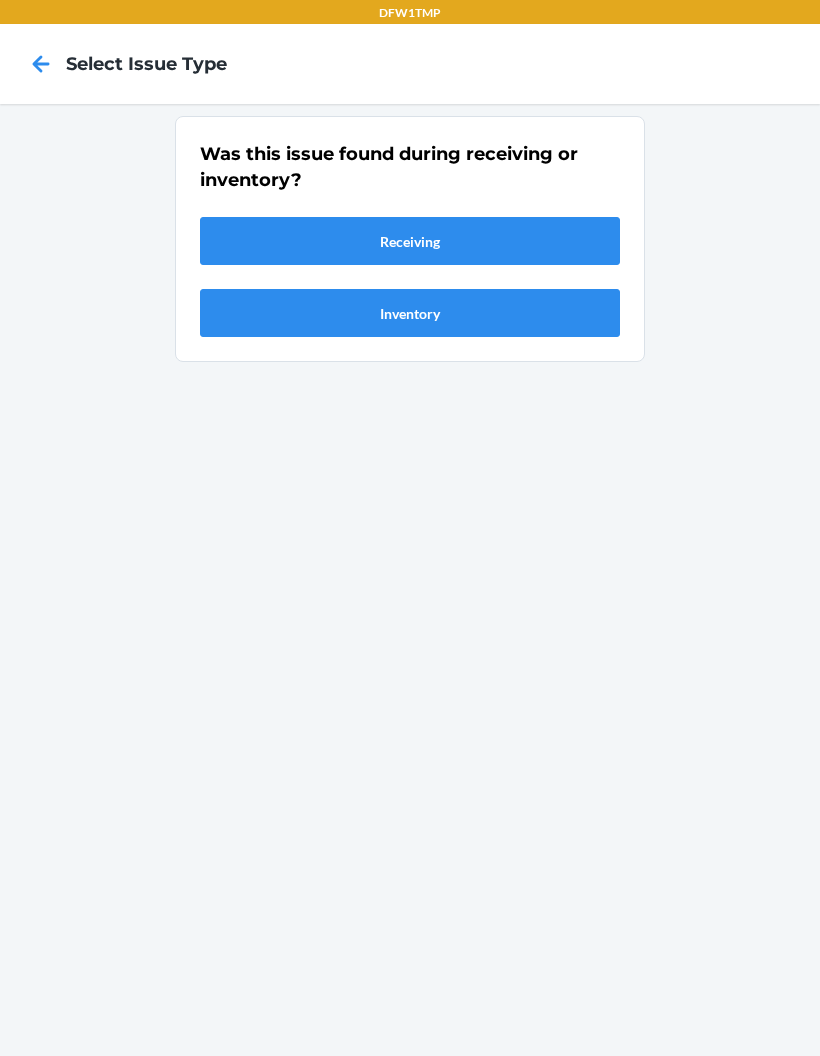 click on "Inventory" at bounding box center (410, 313) 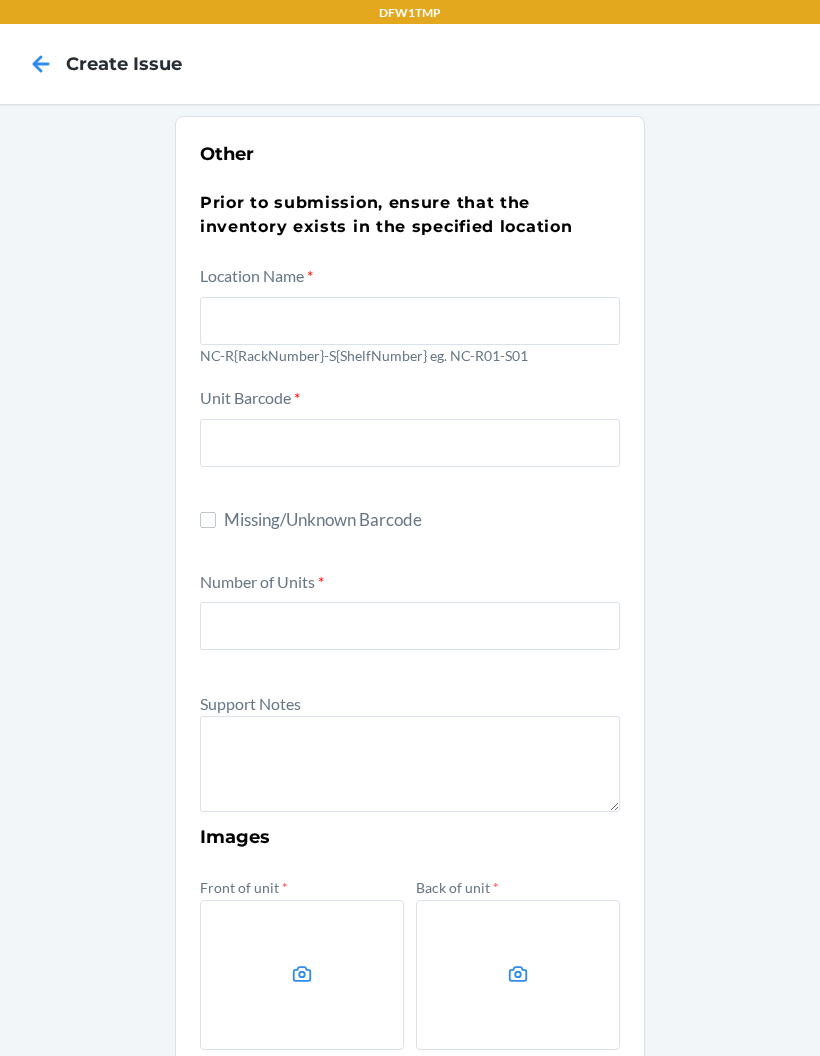 click at bounding box center [41, 64] 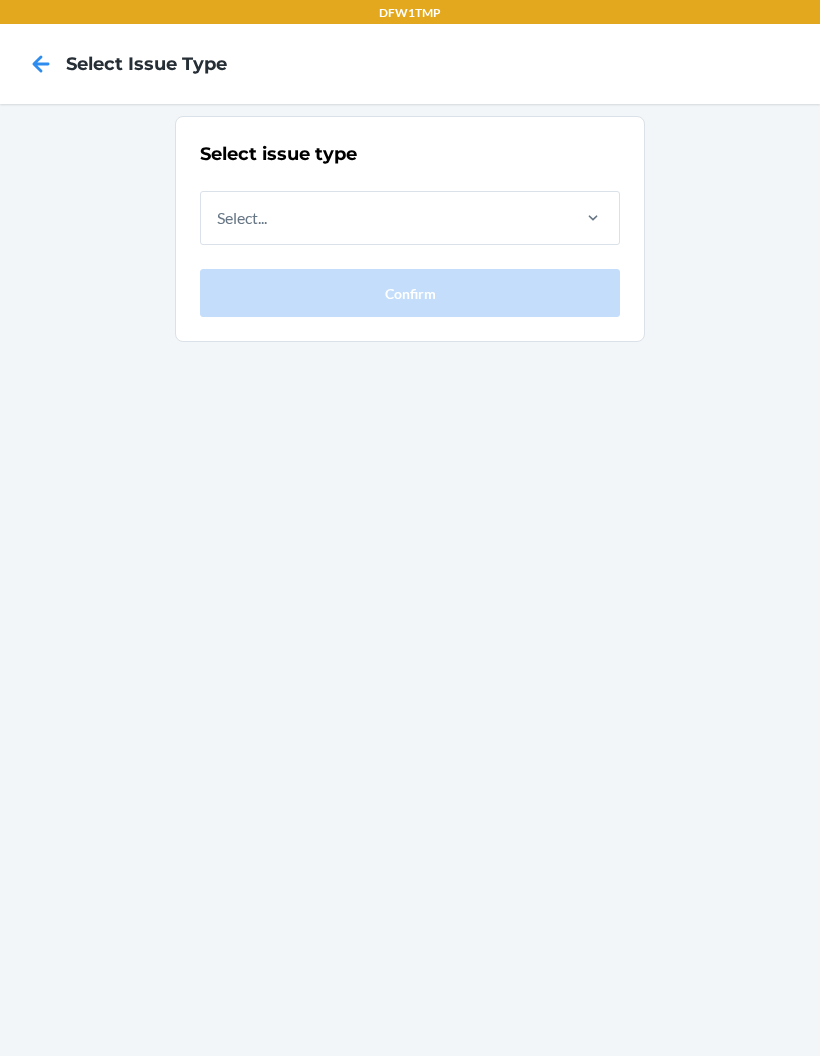 click on "Select issue type Select... Confirm" at bounding box center (410, 580) 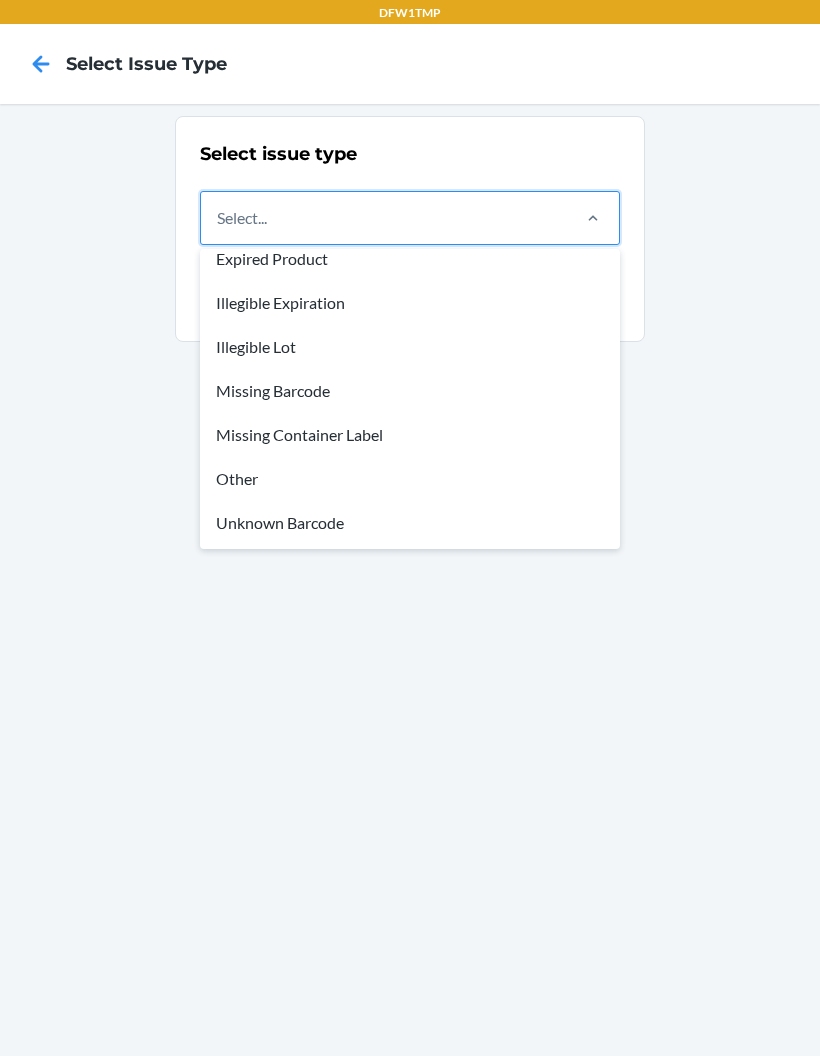 scroll, scrollTop: 60, scrollLeft: 0, axis: vertical 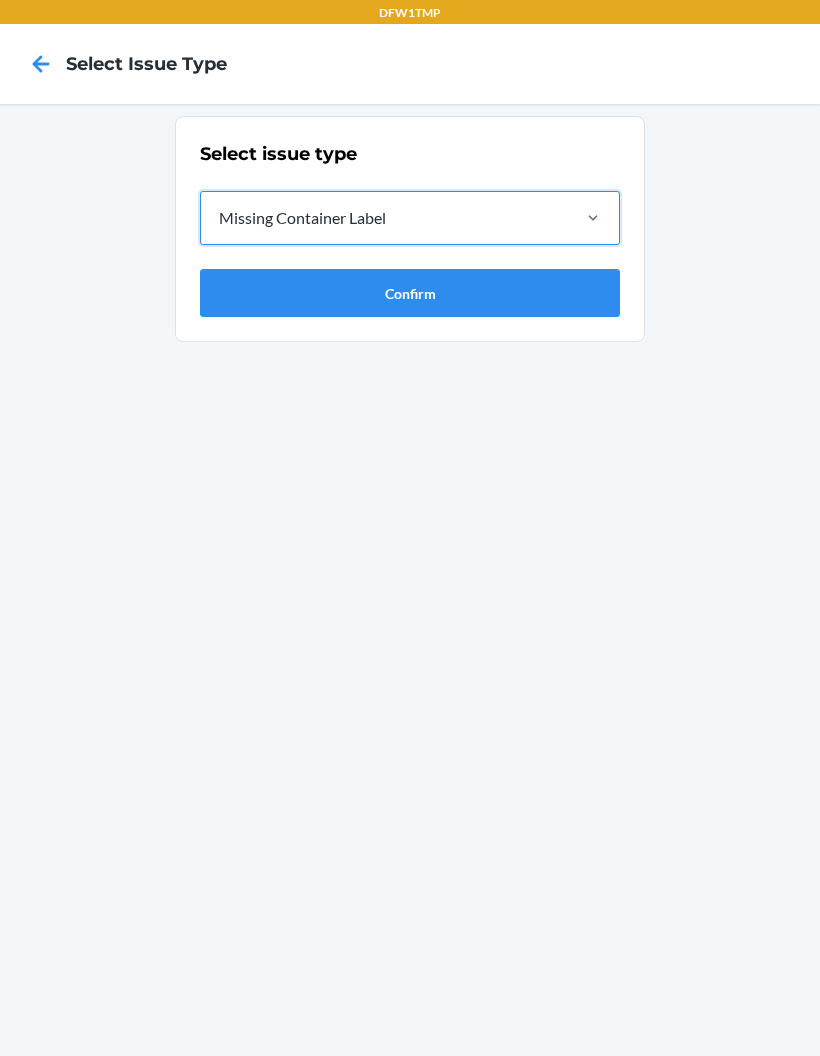 click on "Confirm" at bounding box center (410, 293) 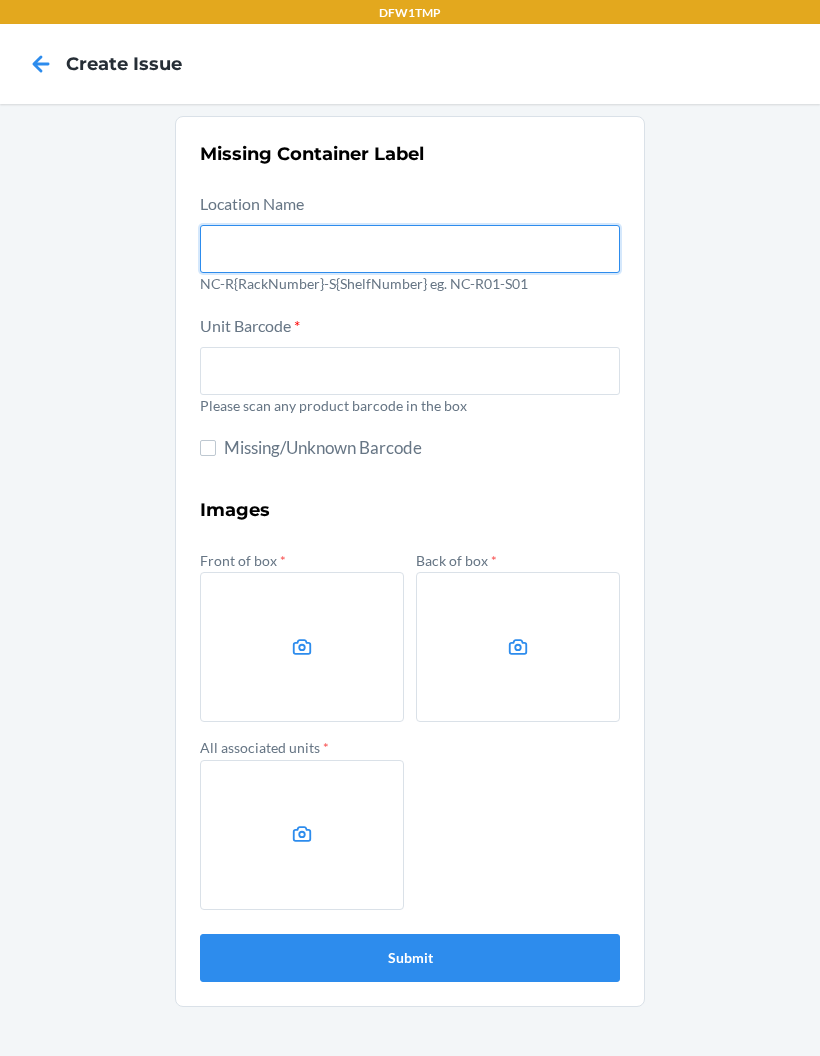 click at bounding box center [410, 249] 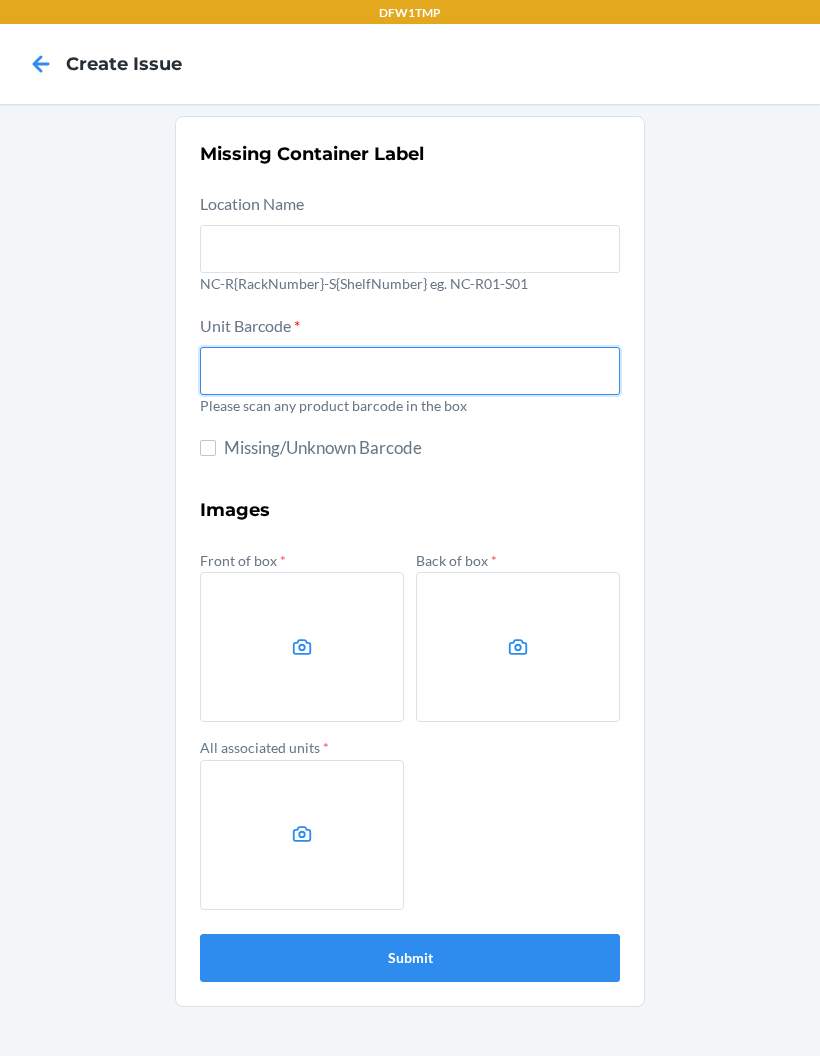 click at bounding box center [410, 371] 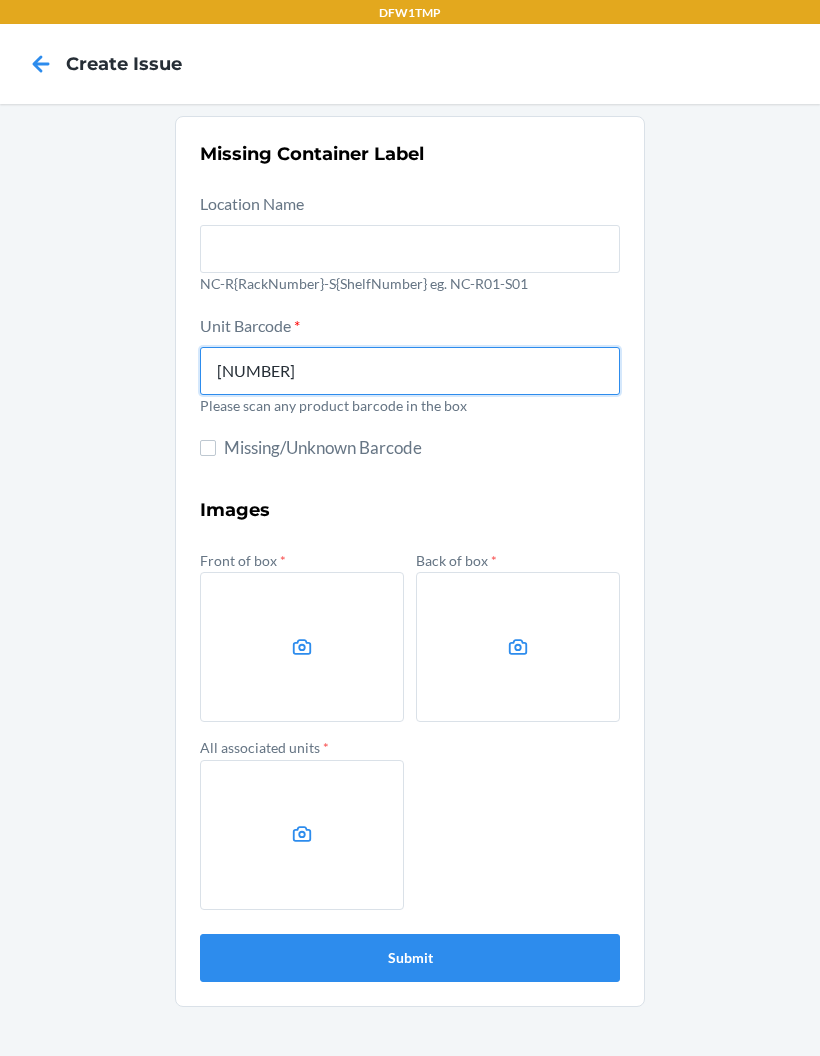 type on "8434545558818" 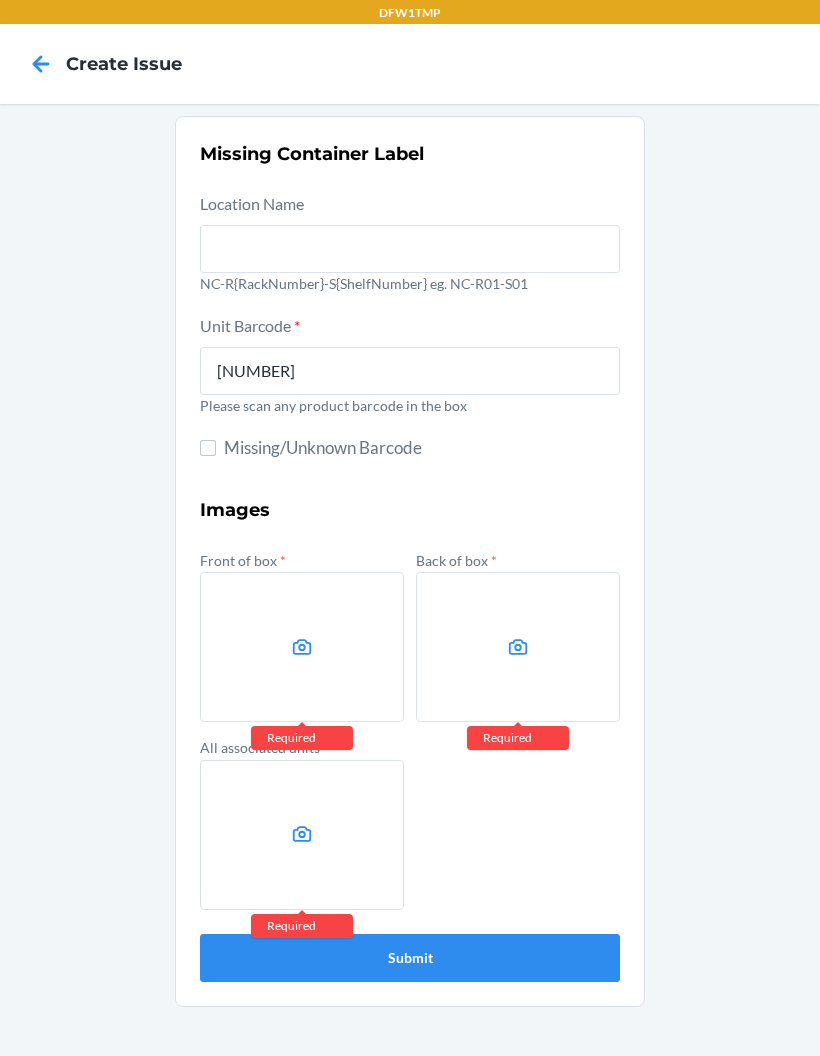 click at bounding box center (302, 647) 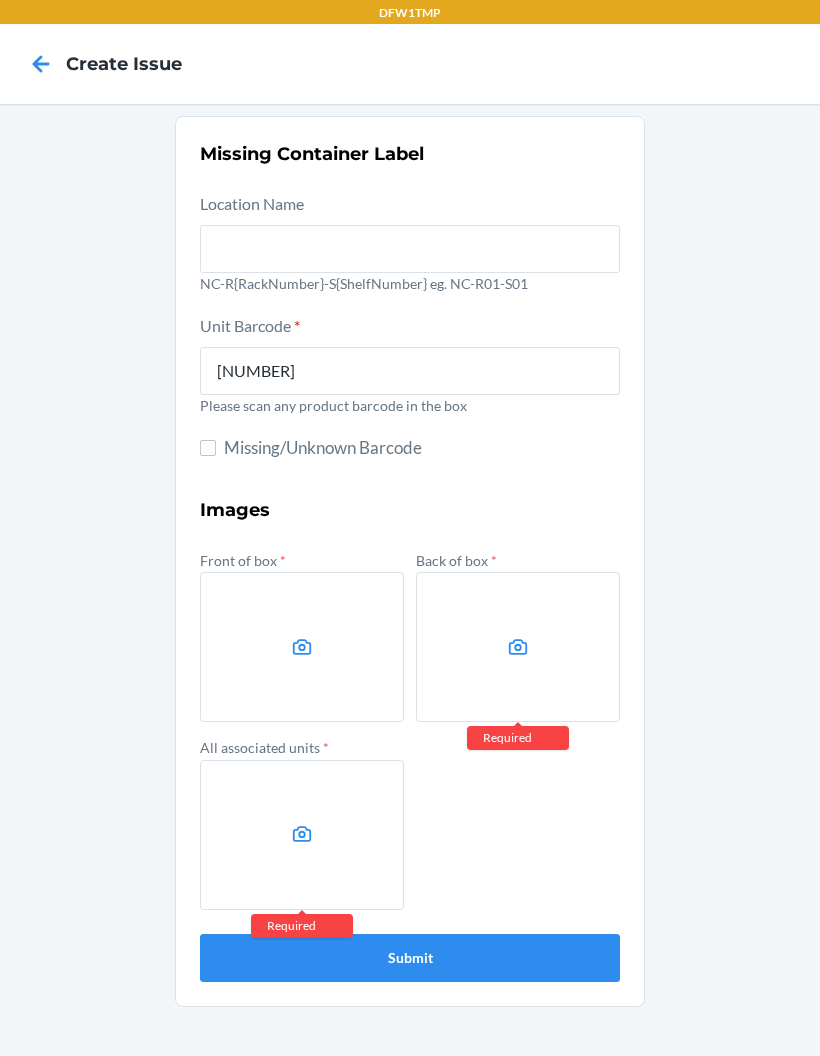 click 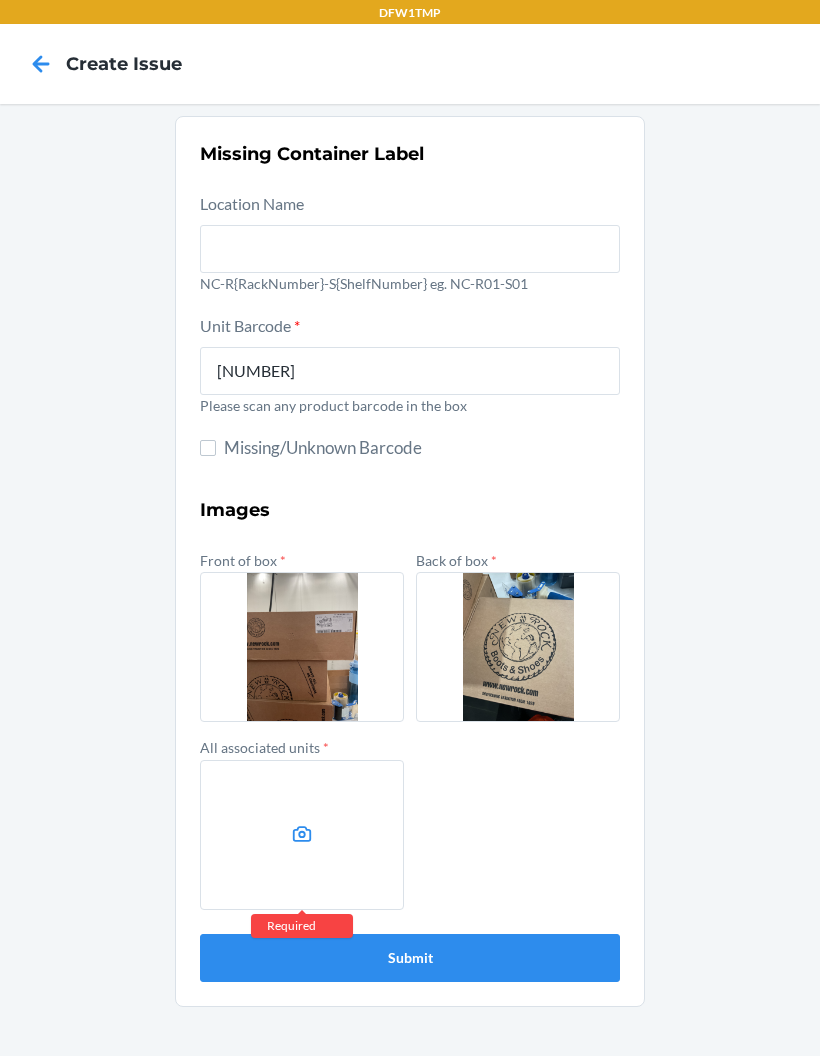 click at bounding box center (302, 835) 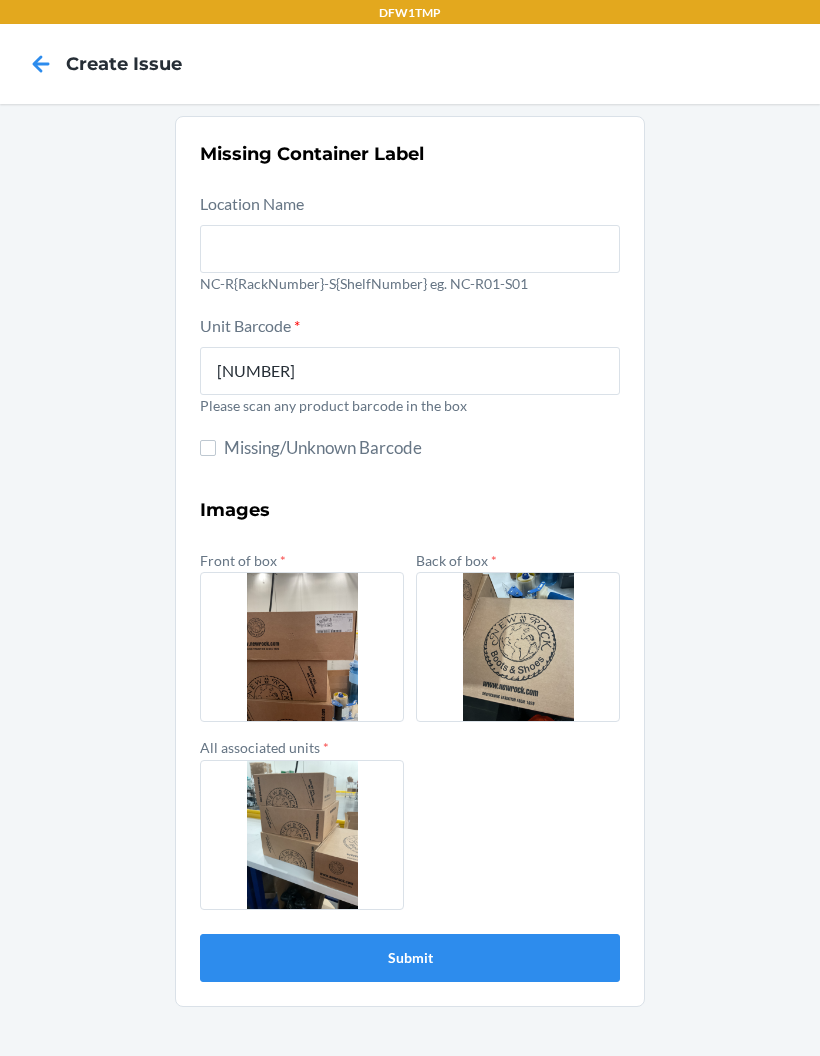 click on "Submit" at bounding box center (410, 958) 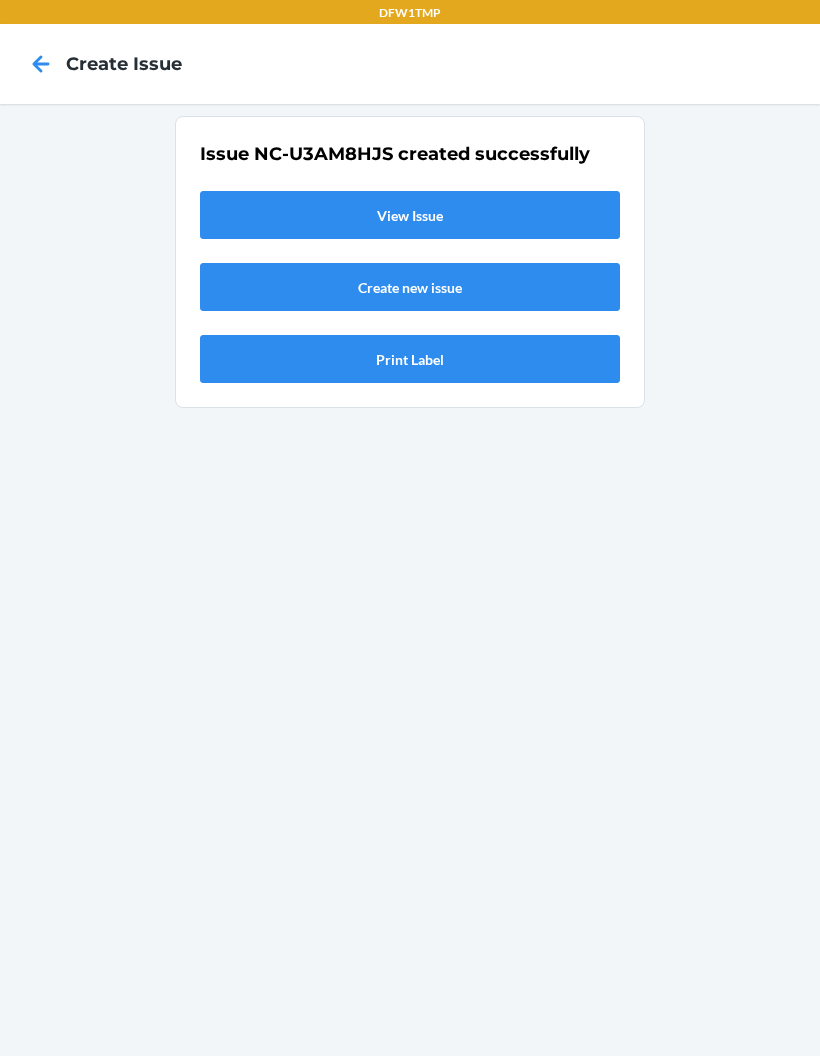 click on "View Issue" at bounding box center (410, 215) 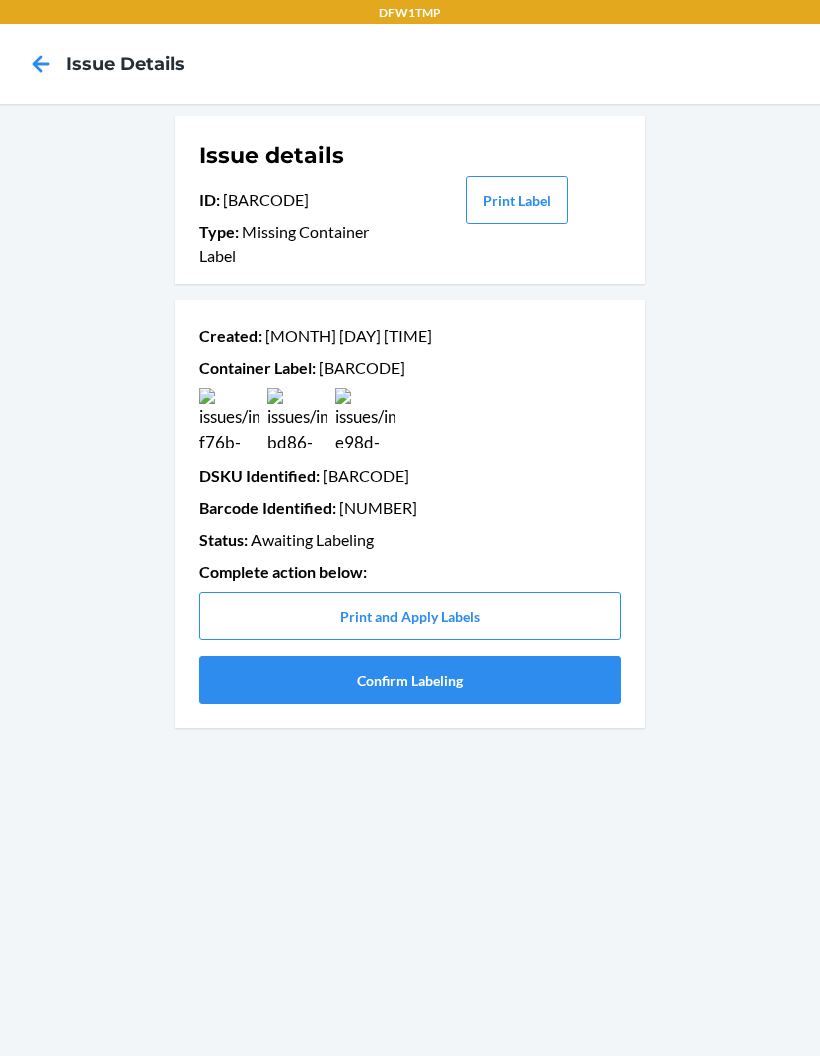 click on "Issue details ID :   NC-U3AM8HJS Type :   Missing Container Label Print Label Created :   Aug 04 05:15 PM Container Label :   CDPL3G3G3AQ DSKU Identified :   D7BYHZT6JES Barcode Identified :   8434545558818 Status :   Awaiting Labeling   Complete action below :   Print and Apply Labels Confirm Labeling" at bounding box center [410, 580] 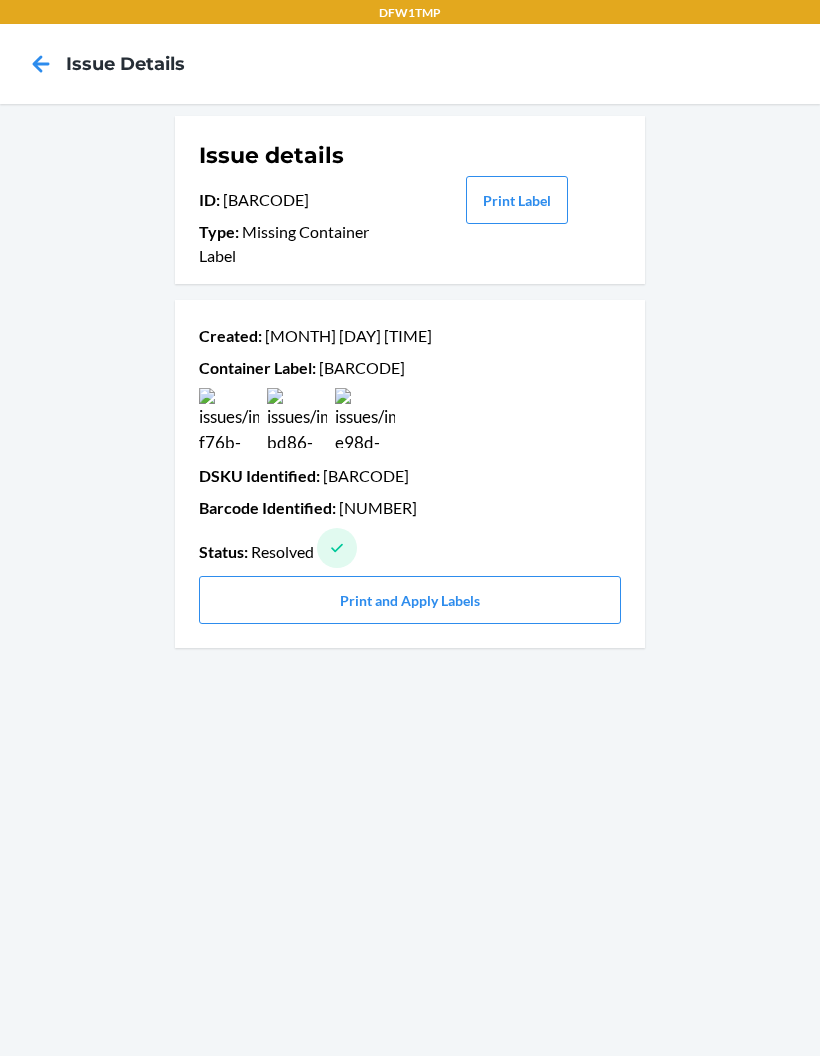 click 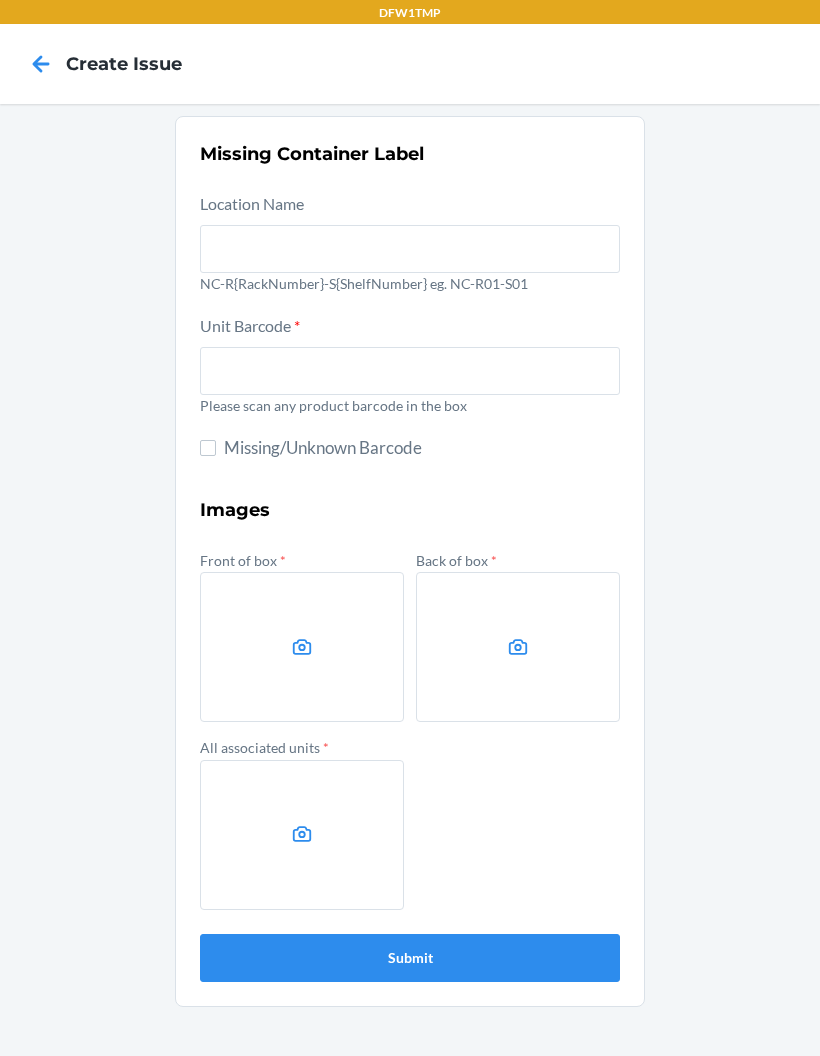 click 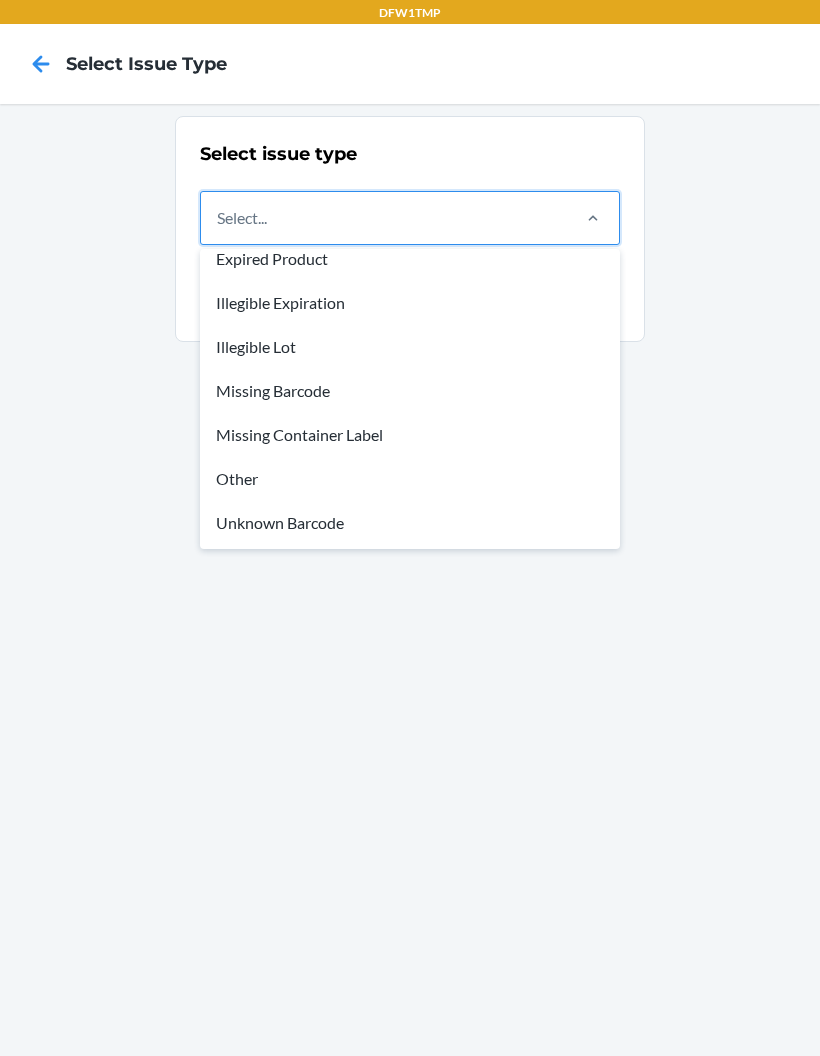 scroll, scrollTop: 60, scrollLeft: 0, axis: vertical 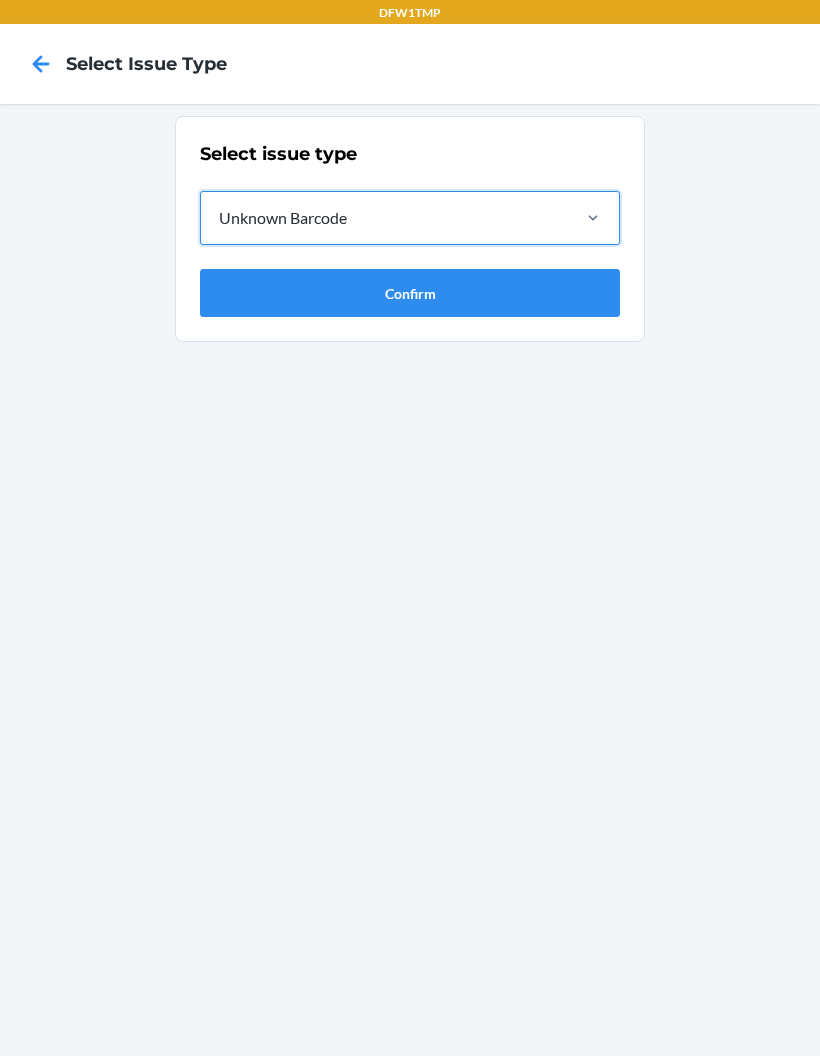 click on "Confirm" at bounding box center (410, 293) 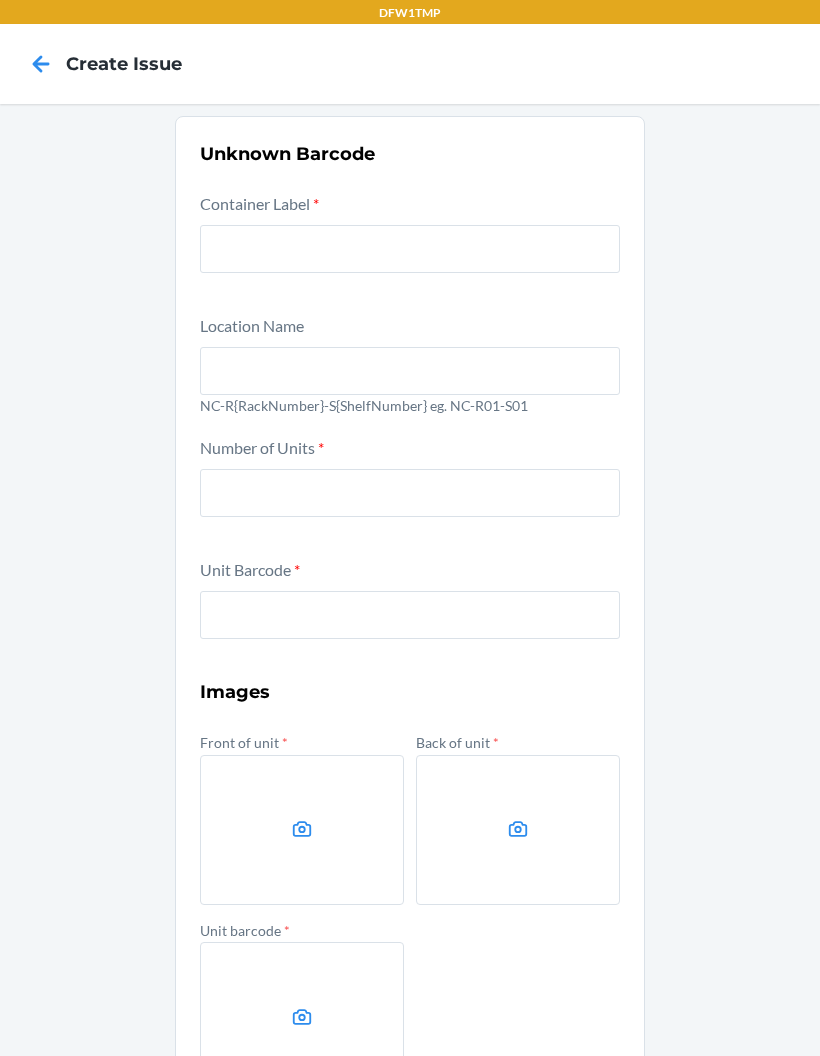 click at bounding box center [410, 249] 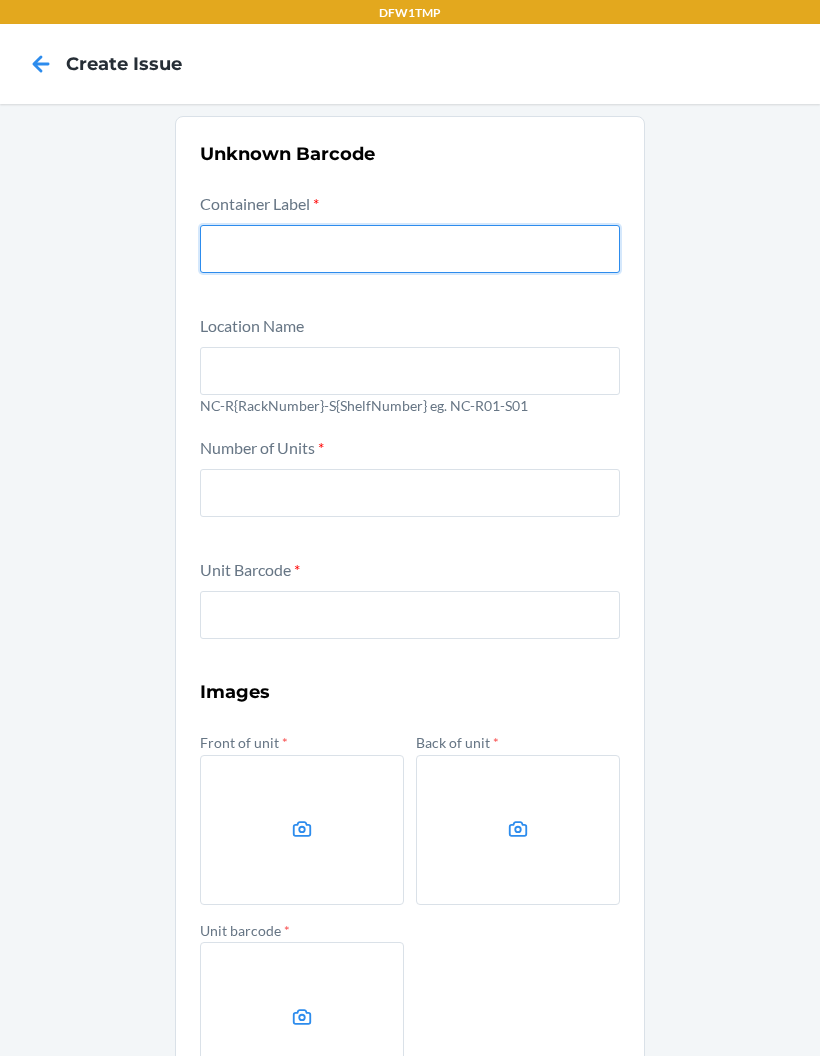 paste on "CDPL3G3G3AQ" 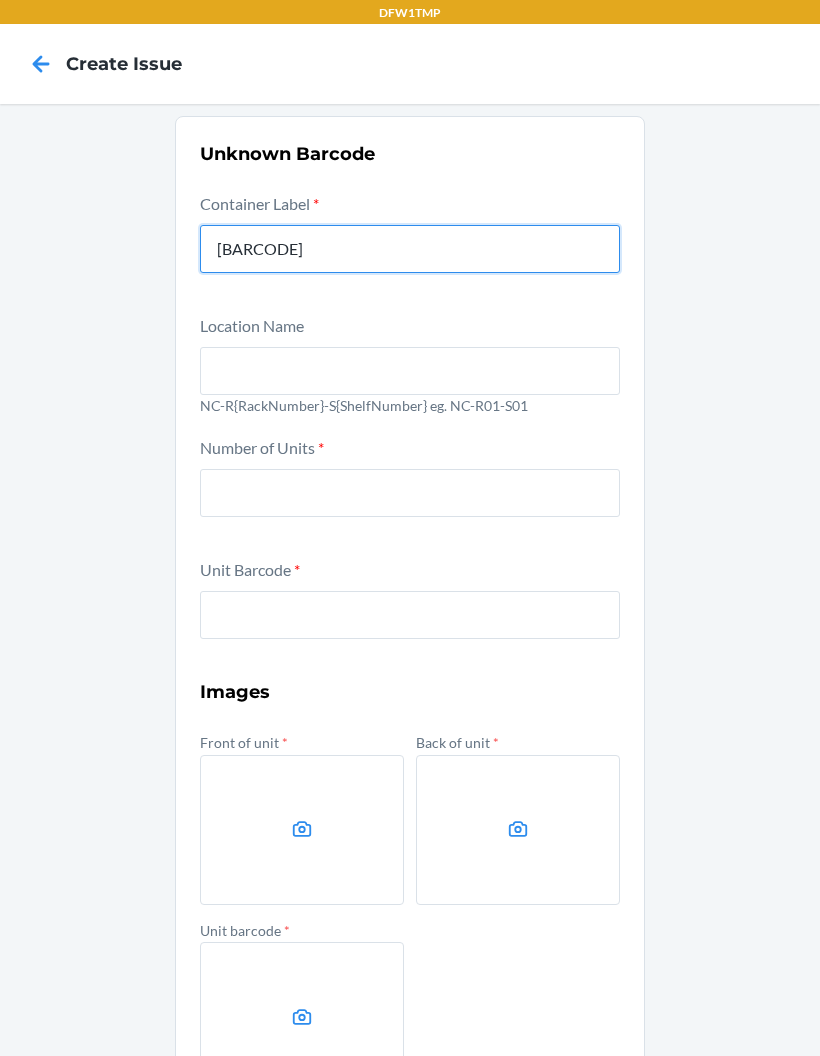 type on "CDPL3G3G3AQ" 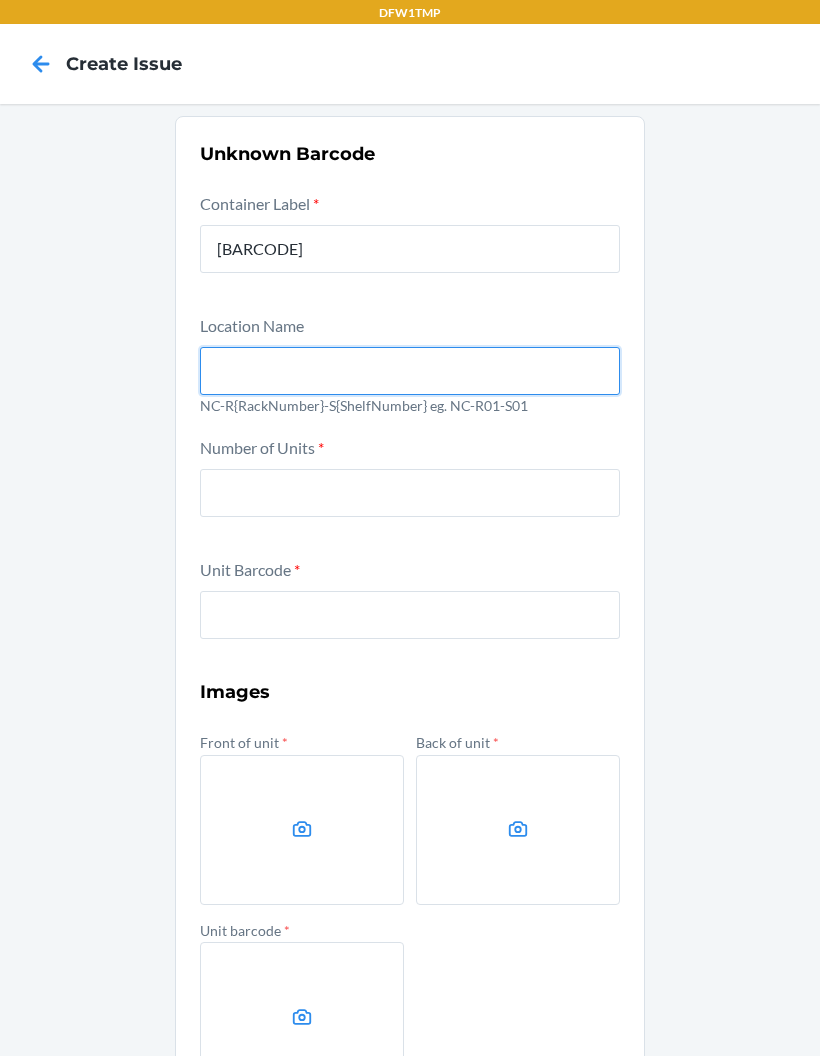 click at bounding box center (410, 371) 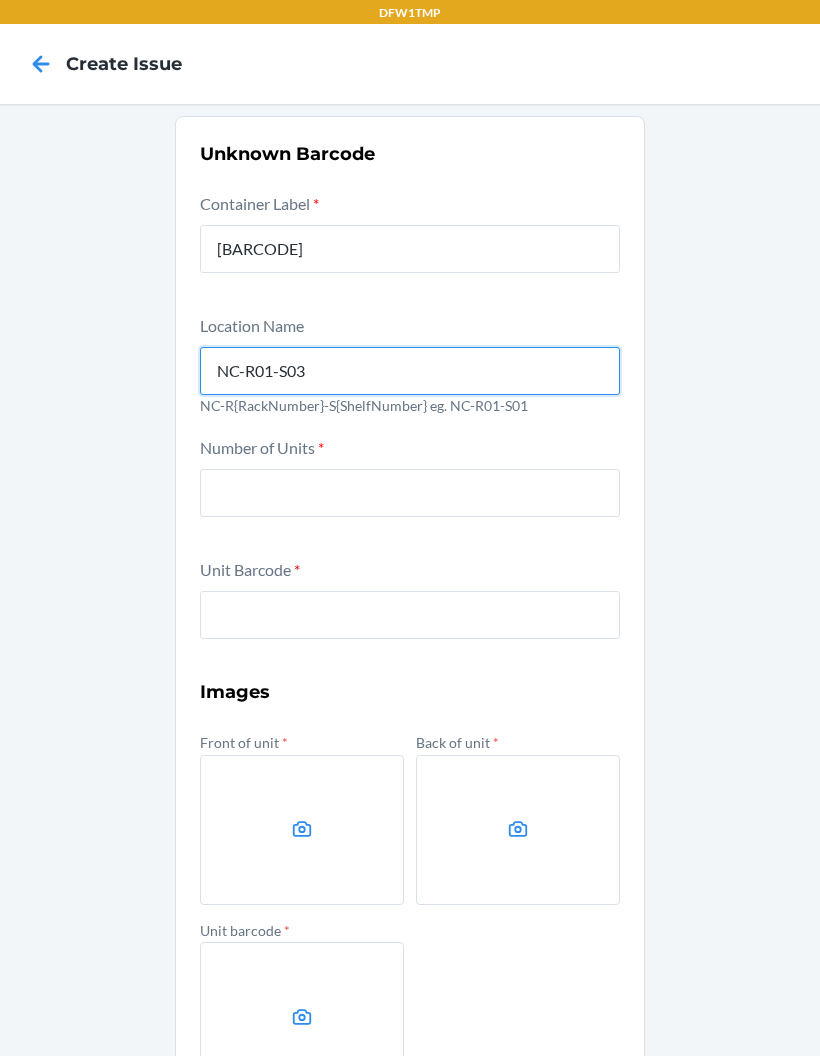 type on "NC-R01-S03" 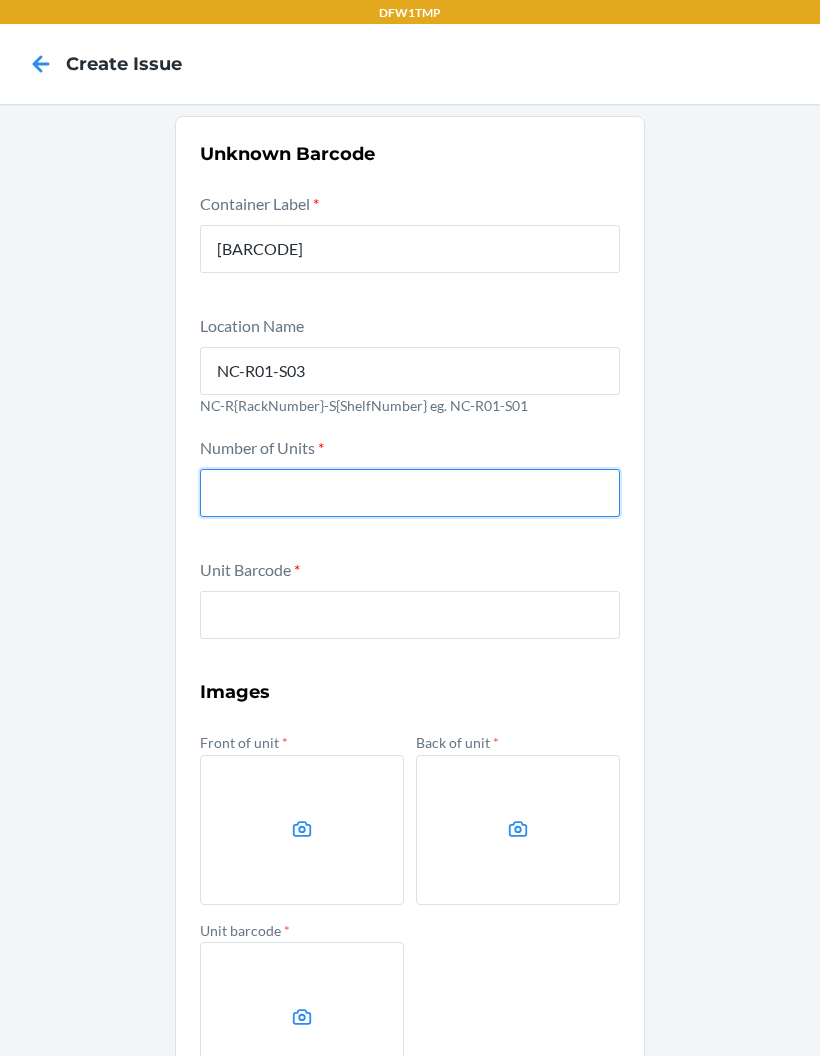 click on "Submit" at bounding box center (410, 1140) 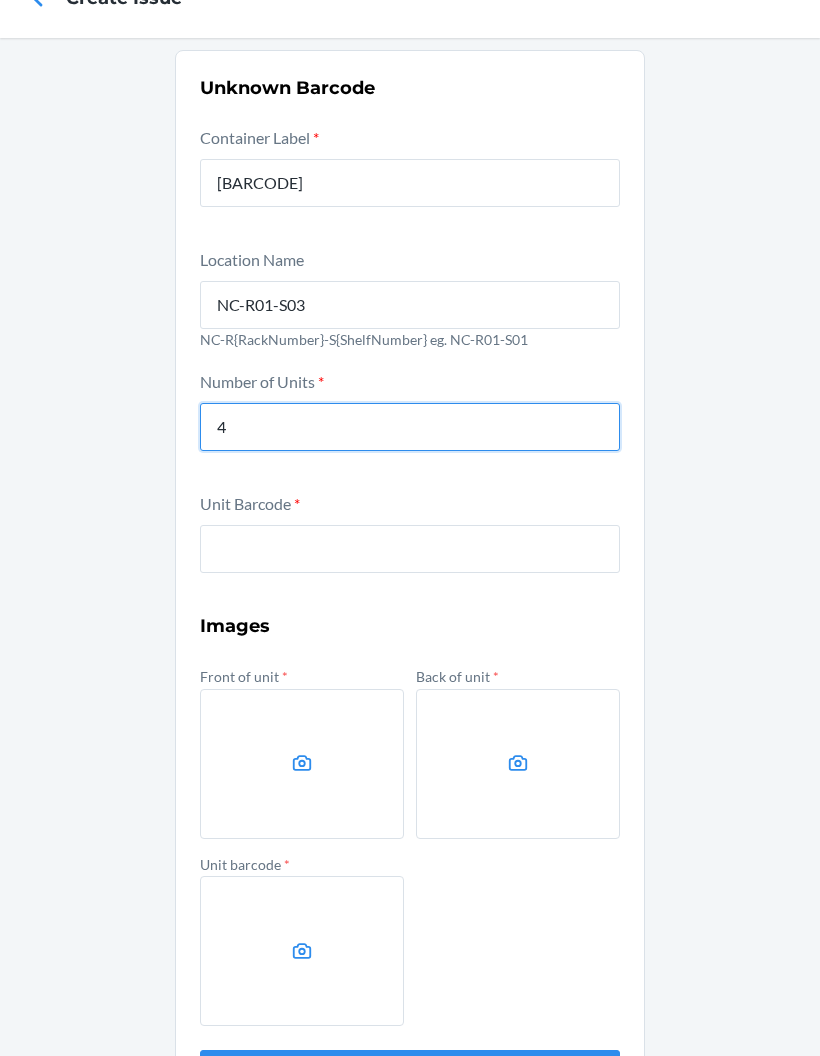 scroll, scrollTop: 64, scrollLeft: 0, axis: vertical 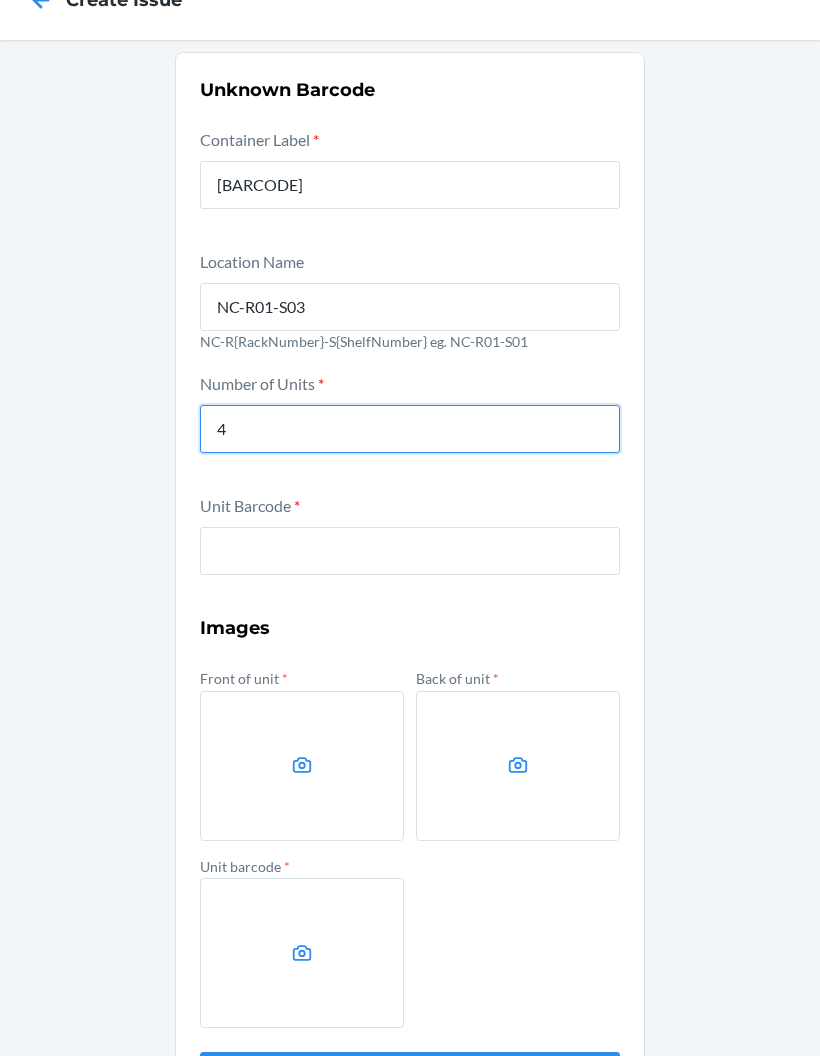 type on "4" 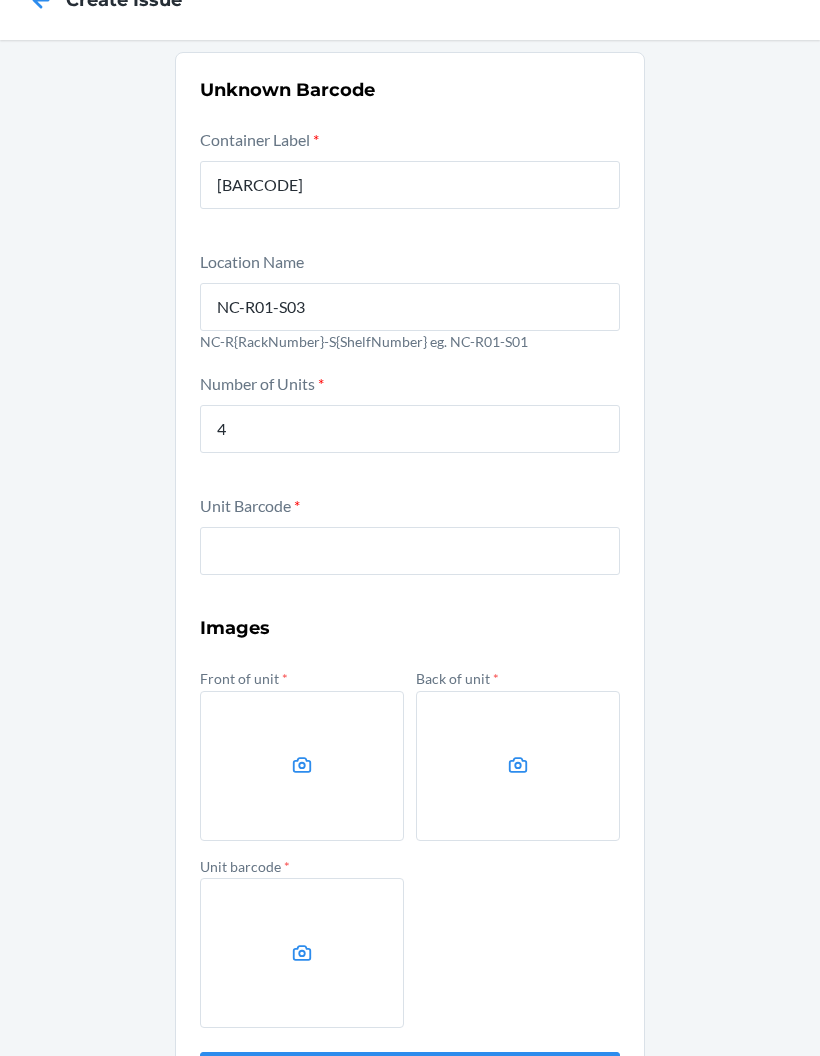 click at bounding box center (410, 551) 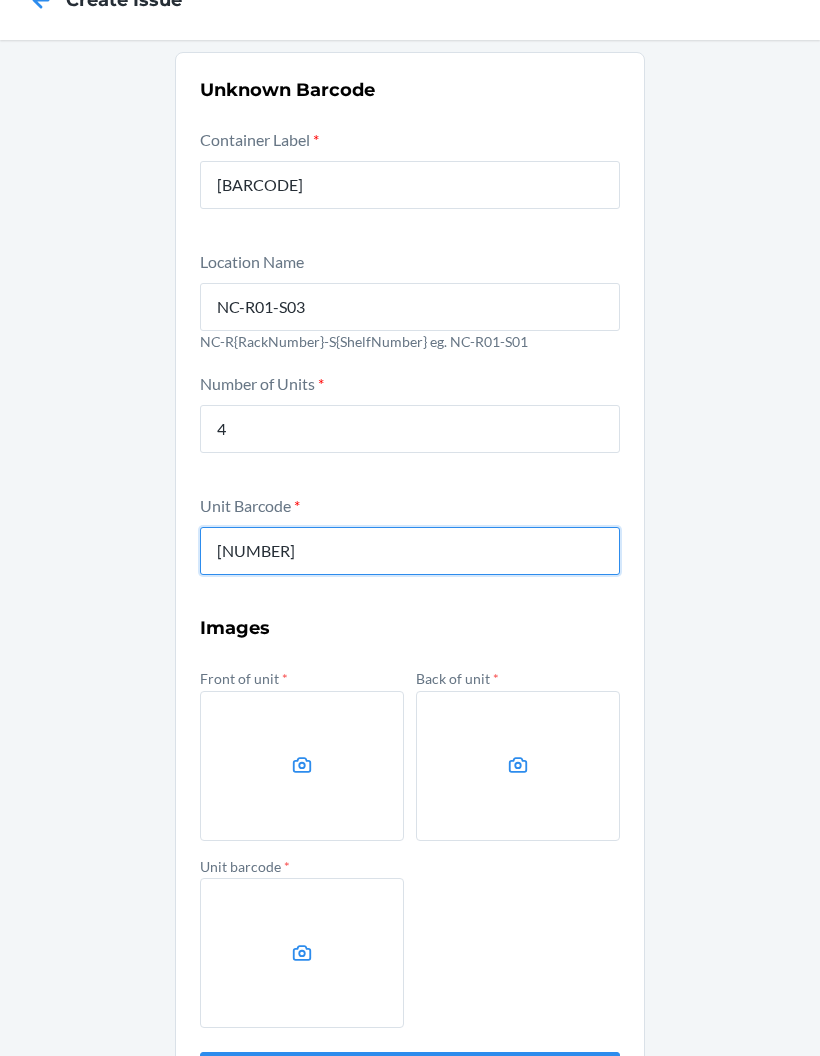 type on "8434545558818" 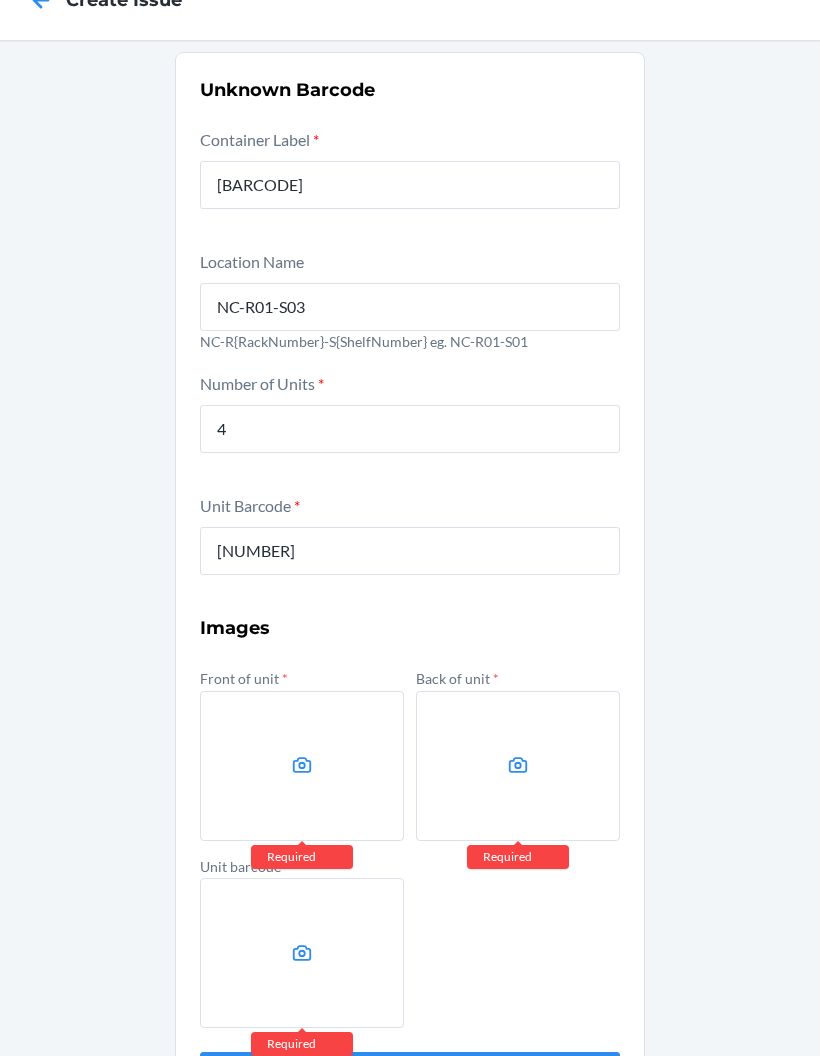 click at bounding box center [302, 766] 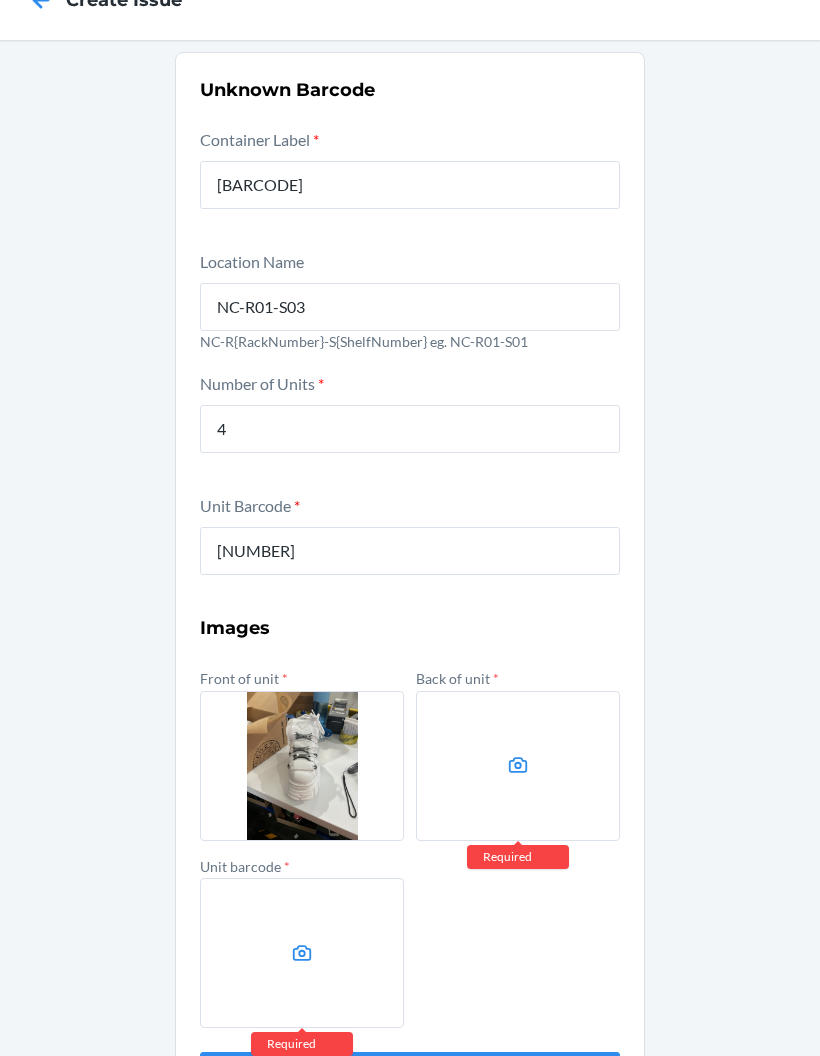 click 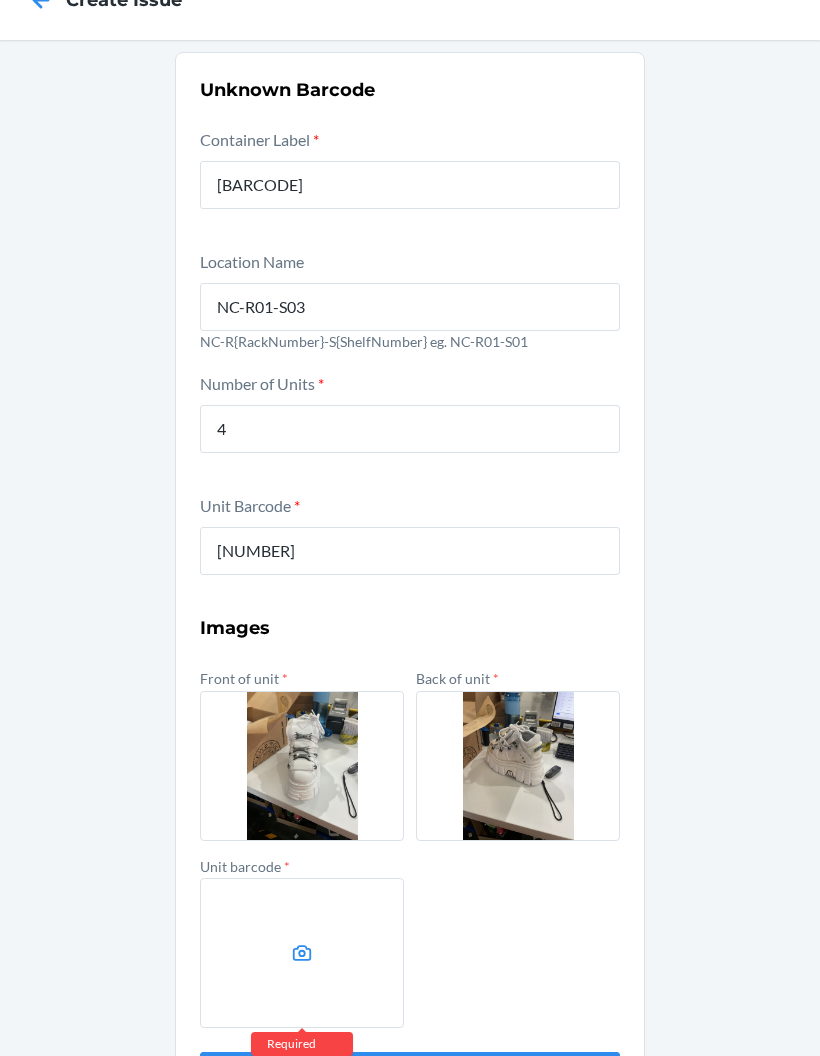click at bounding box center [302, 953] 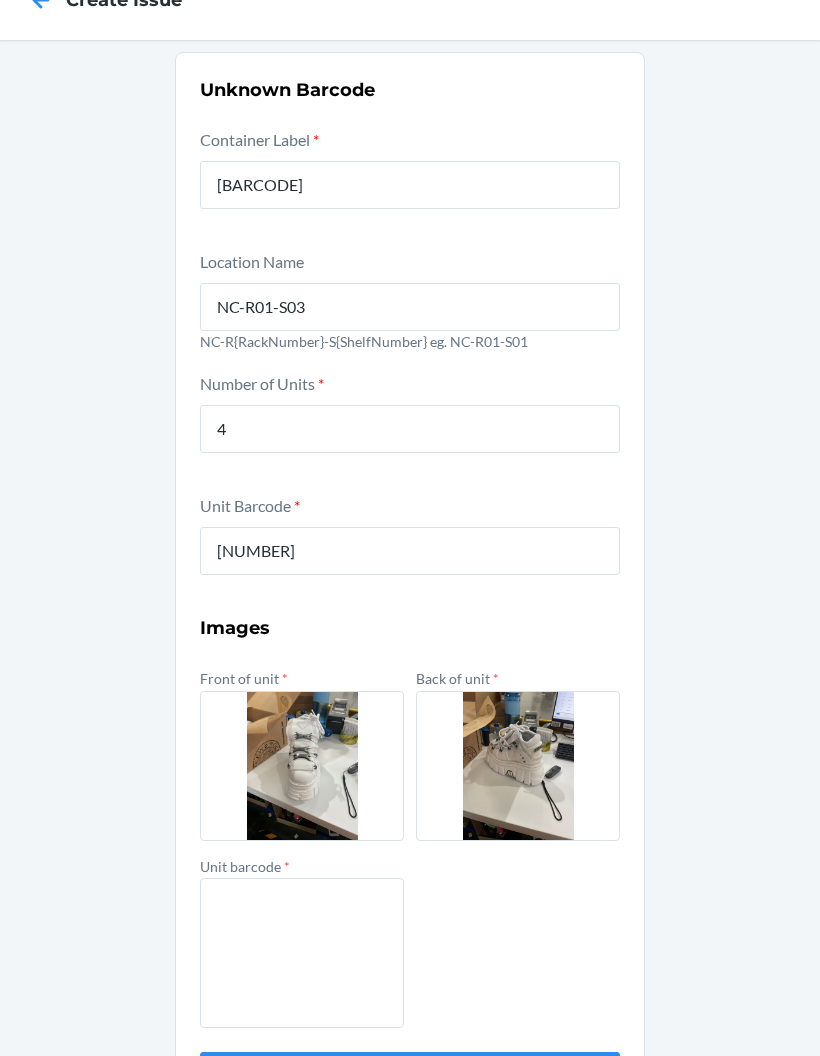 scroll, scrollTop: 80, scrollLeft: 0, axis: vertical 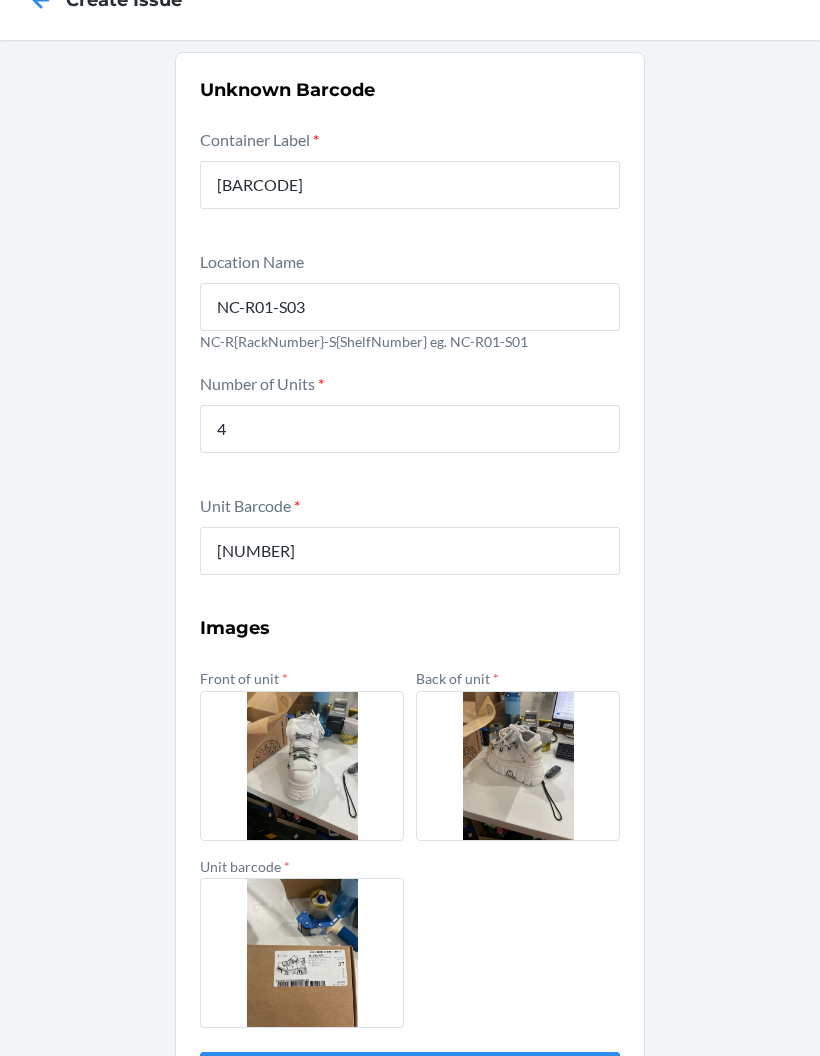 click on "Submit" at bounding box center [410, 1076] 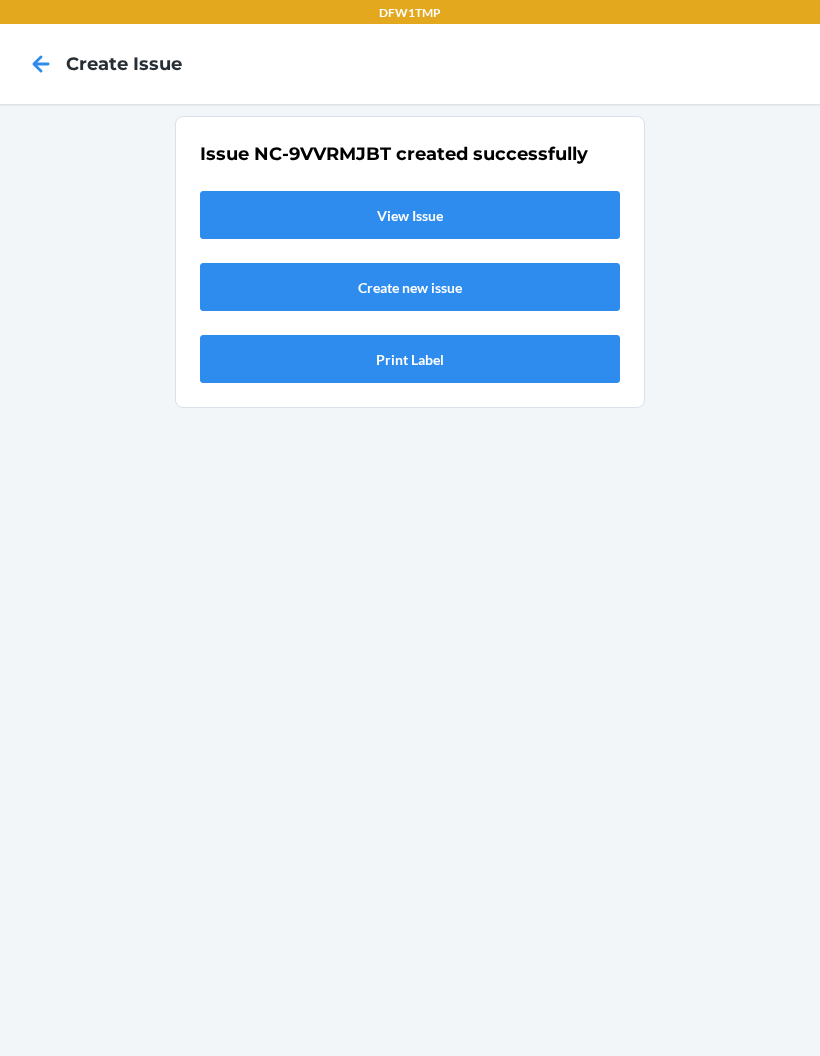 scroll, scrollTop: 0, scrollLeft: 0, axis: both 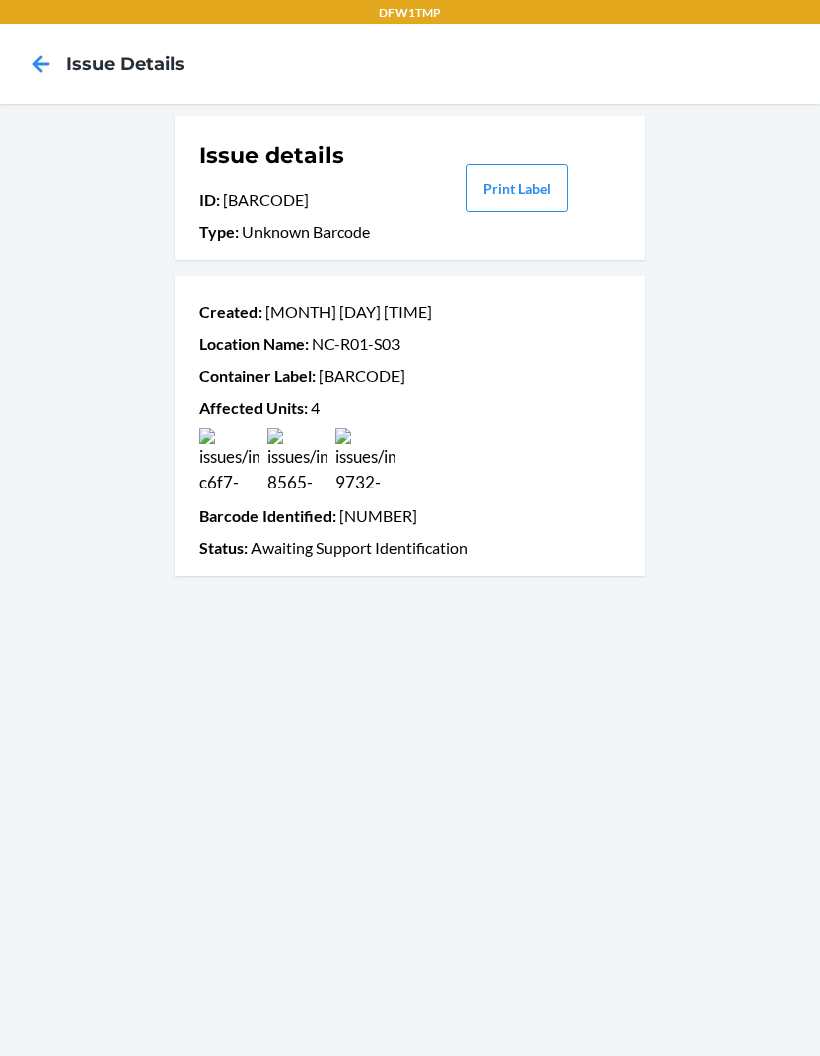 click 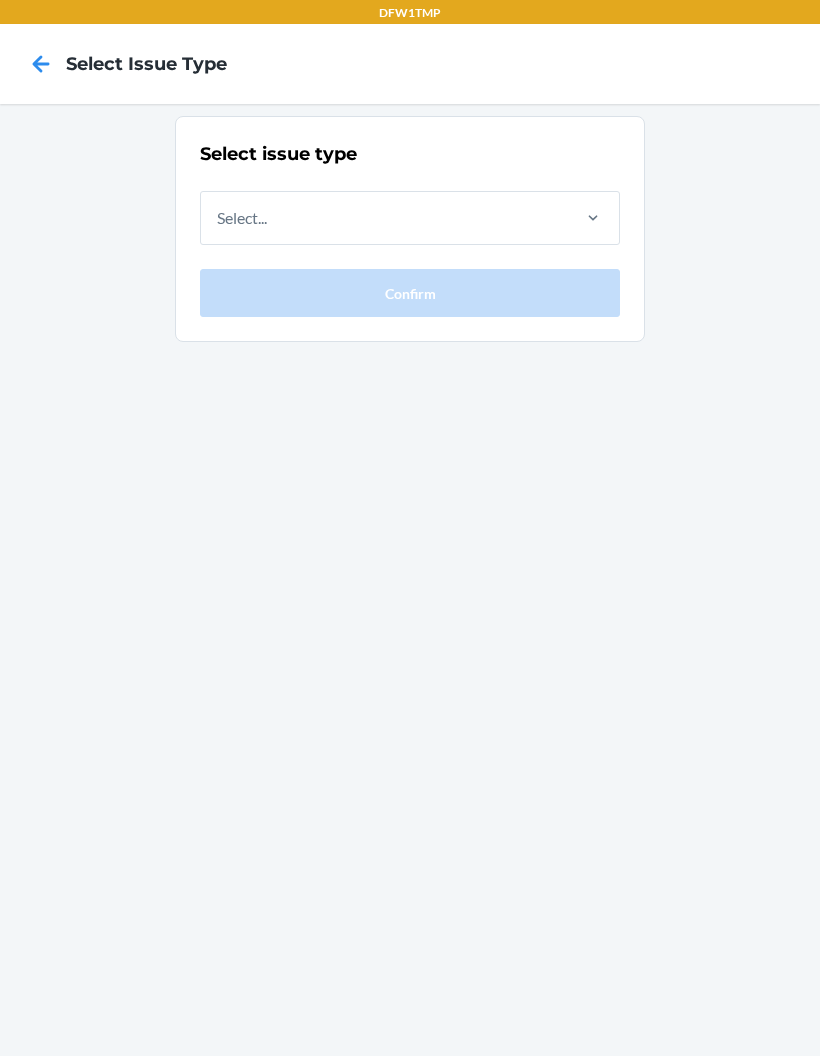 scroll, scrollTop: 0, scrollLeft: 0, axis: both 